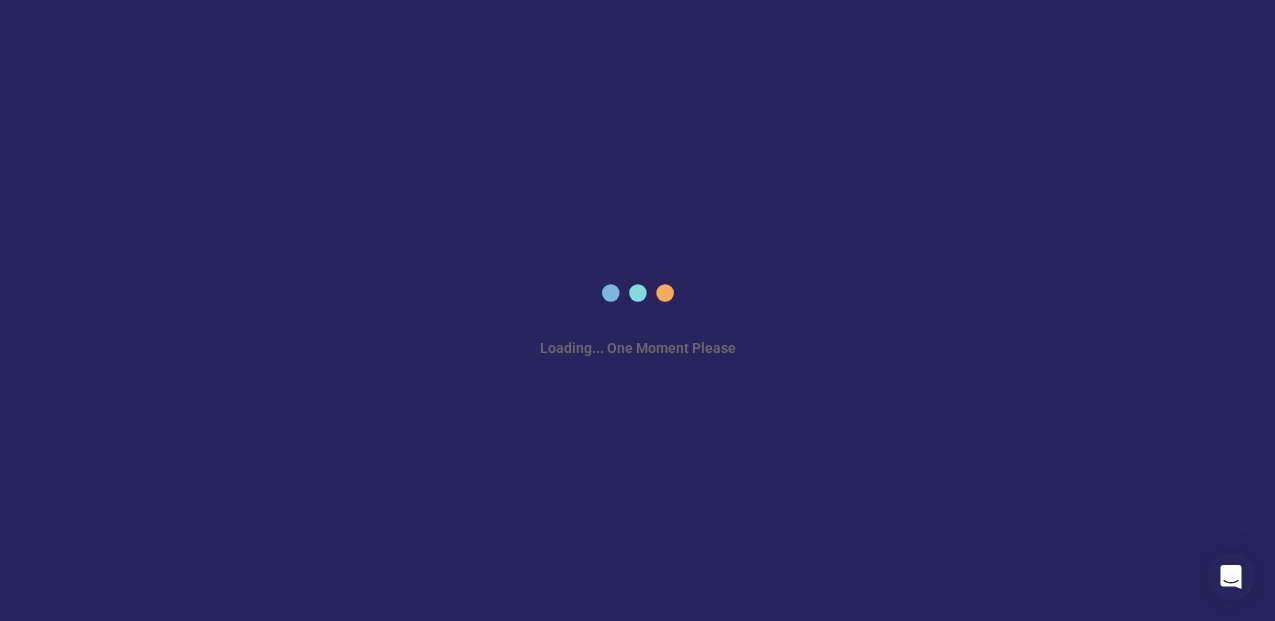 scroll, scrollTop: 0, scrollLeft: 0, axis: both 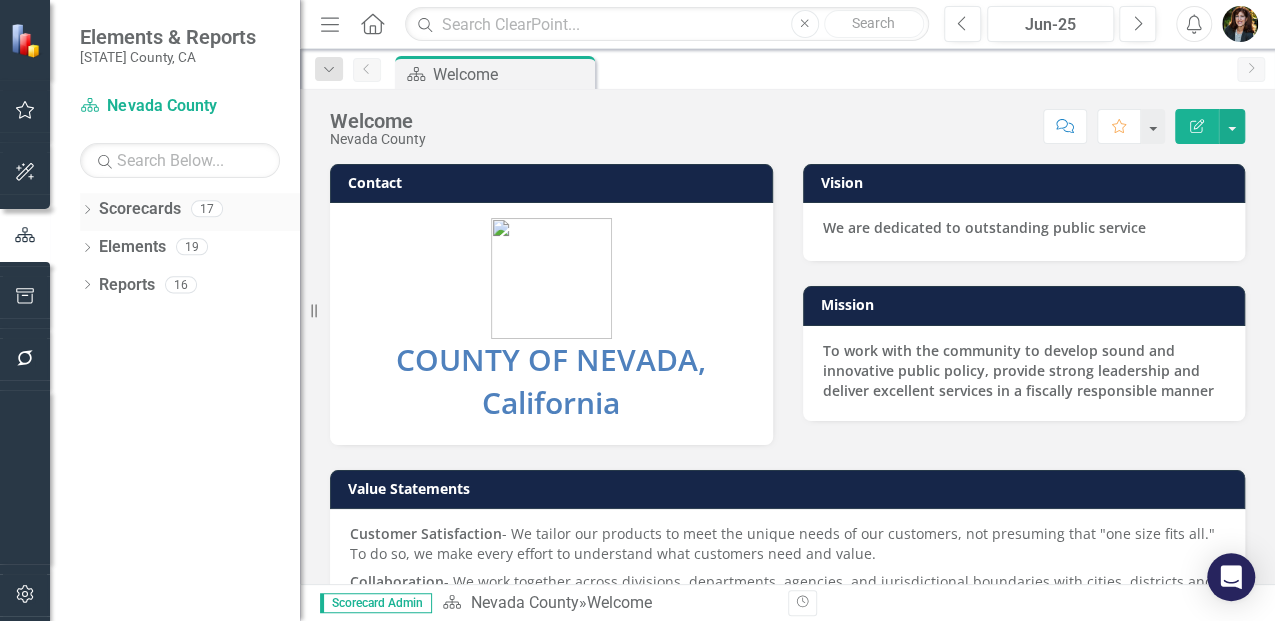 click on "Scorecards" at bounding box center (140, 209) 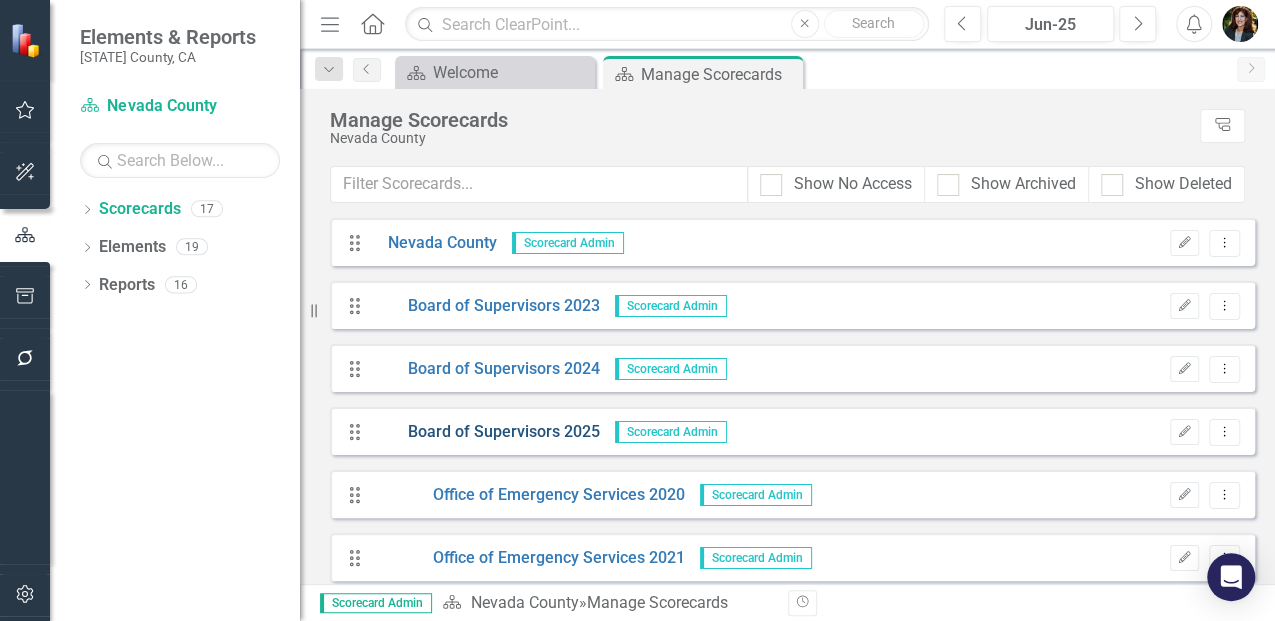 click on "Board of Supervisors 2025" at bounding box center [486, 432] 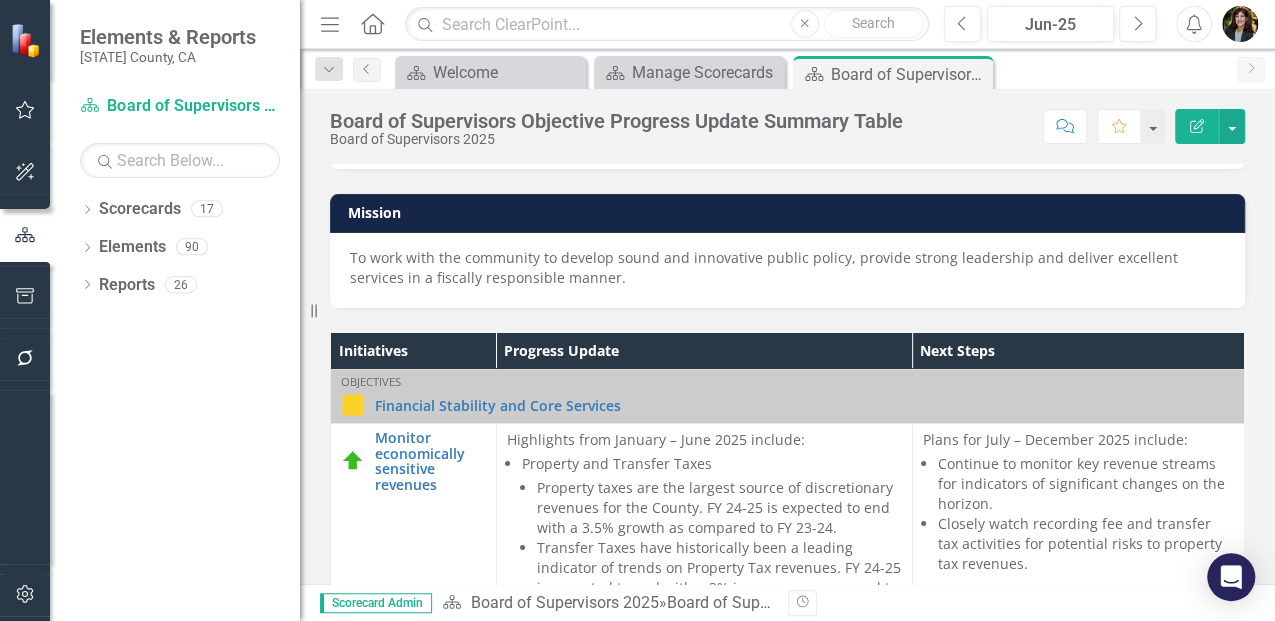 scroll, scrollTop: 372, scrollLeft: 0, axis: vertical 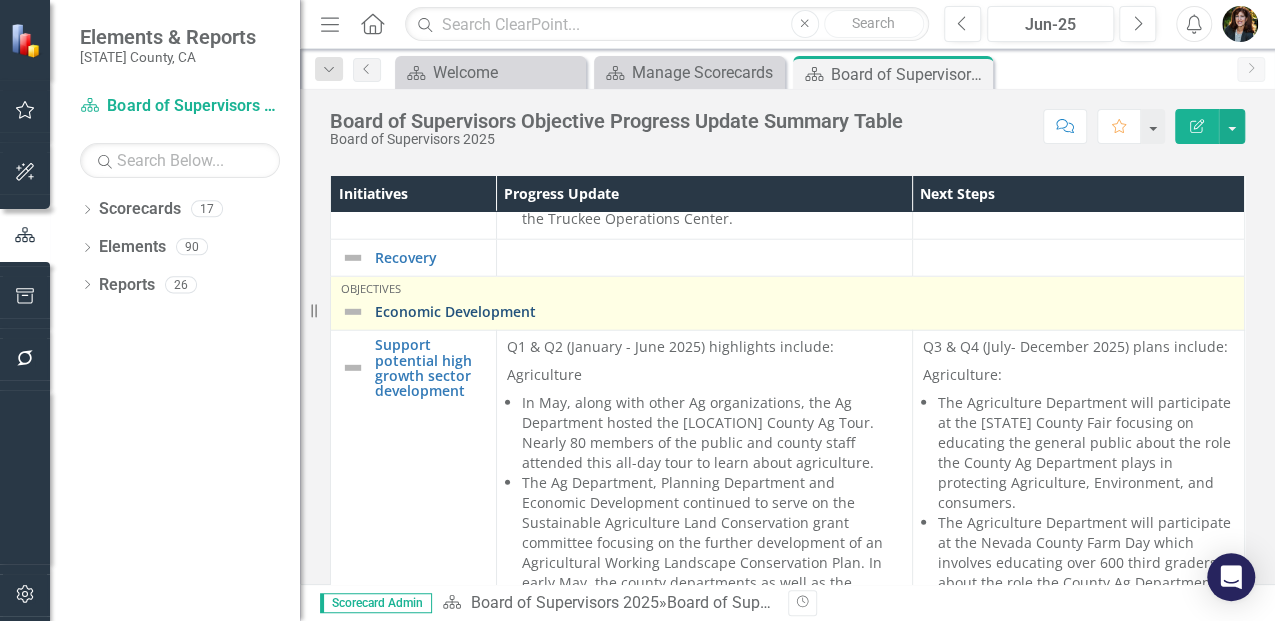click on "Economic Development" at bounding box center (804, 311) 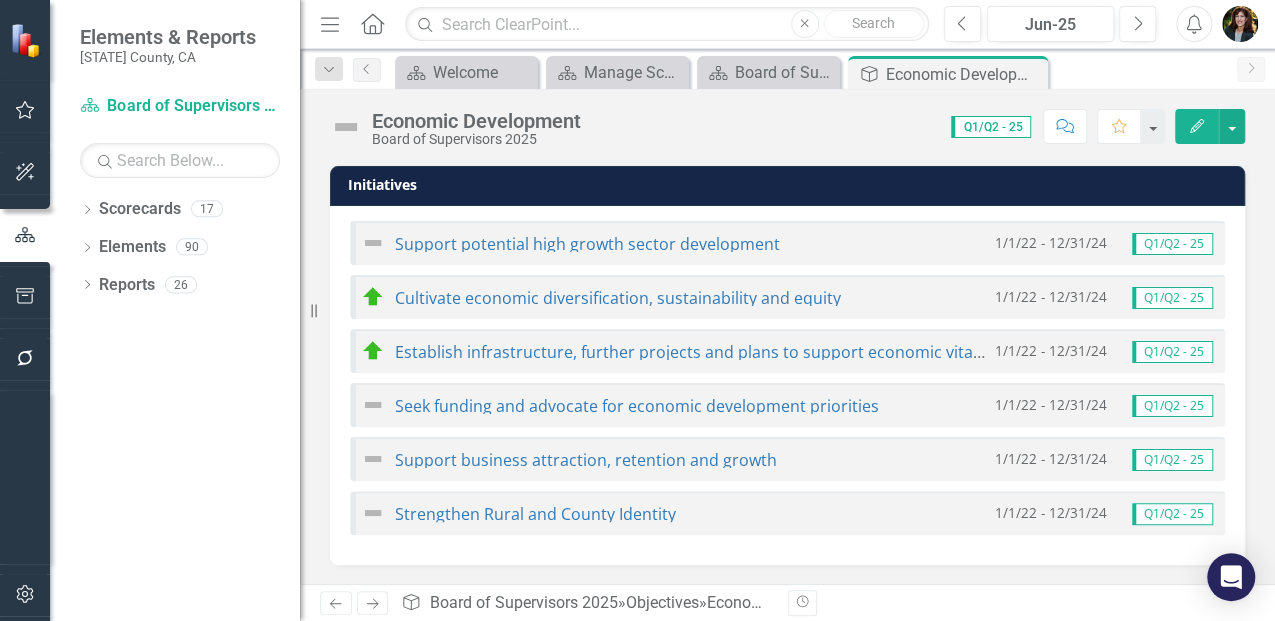 scroll, scrollTop: 1133, scrollLeft: 0, axis: vertical 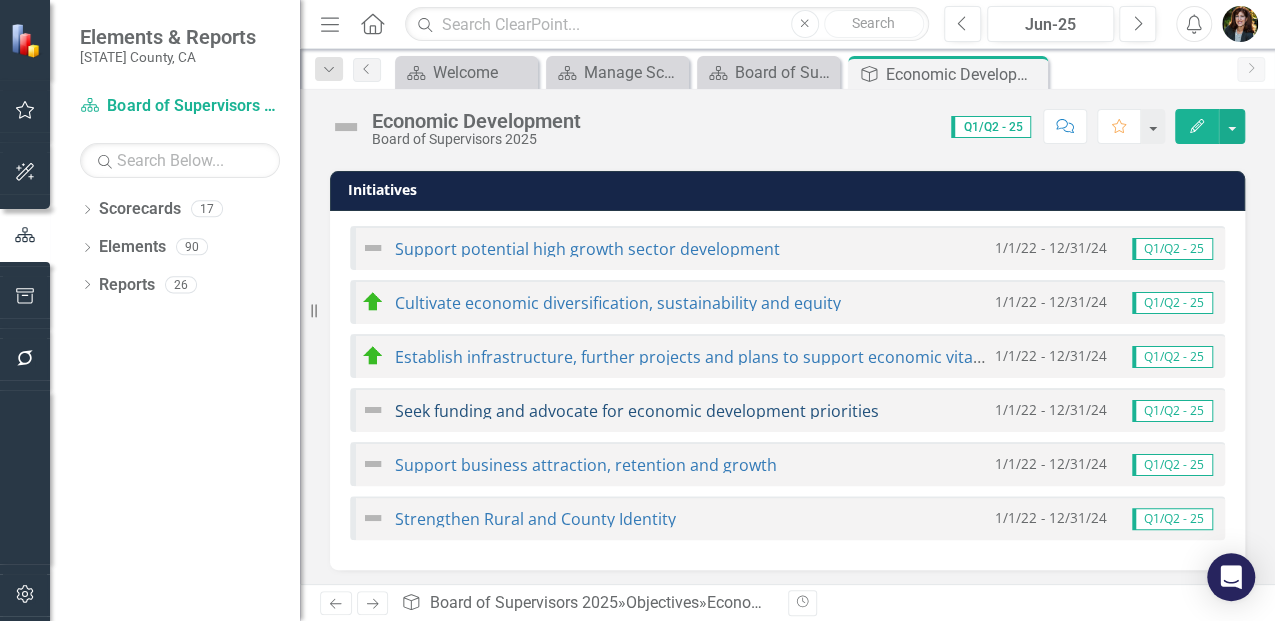 click on "Seek funding and advocate for economic development priorities" at bounding box center [637, 411] 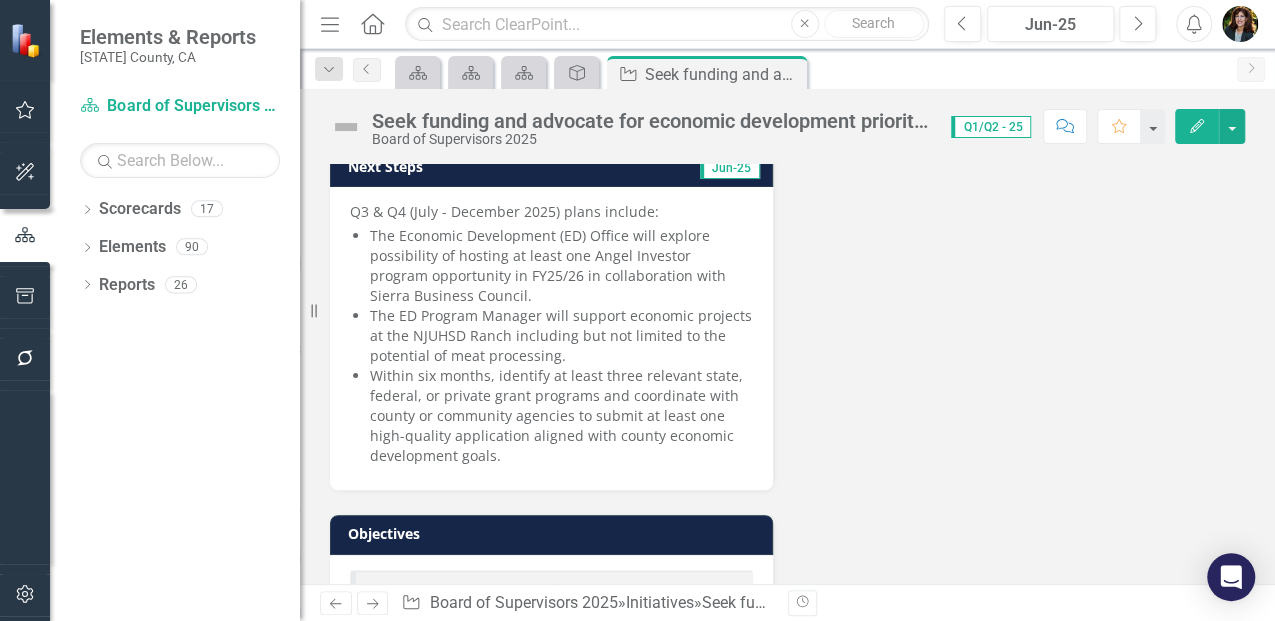 scroll, scrollTop: 600, scrollLeft: 0, axis: vertical 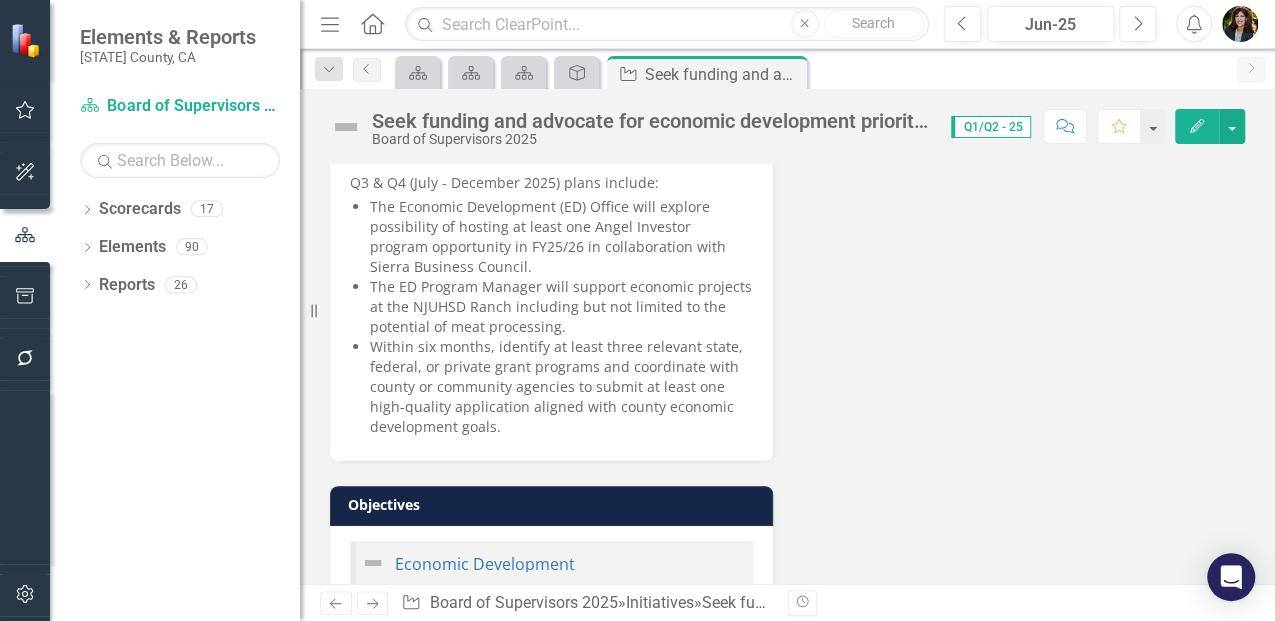 click on "The Economic Development (ED) Office will explore possibility of hosting at least one Angel Investor program opportunity in FY25/26 in collaboration with Sierra Business Council." at bounding box center (561, 237) 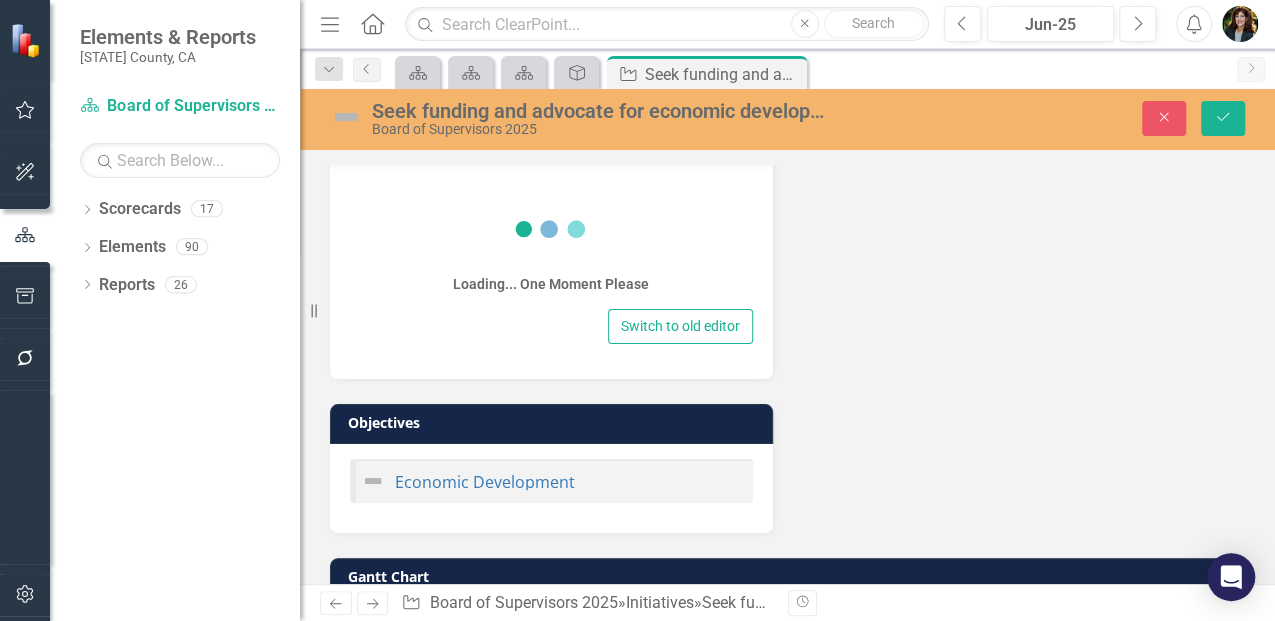 scroll, scrollTop: 610, scrollLeft: 0, axis: vertical 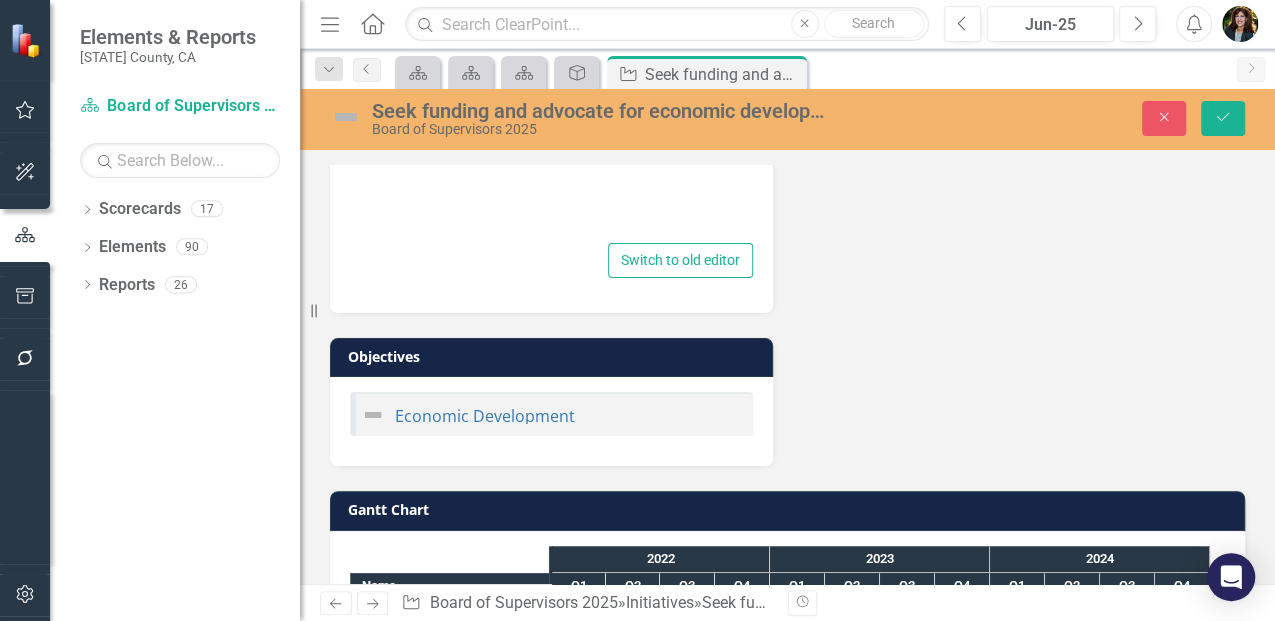 type on "<p>Q3 &amp; Q4 (July - December 2025) plans include:</p>
<ul type="disc">
<li>The Economic Development (ED) Office will explore possibility of hosting at least one Angel Investor program opportunity in FY25/26 in collaboration with Sierra Business Council.</li>
<li>The ED Program Manager will support economic projects at the NJUHSD Ranch including but not limited to the potential of meat processing.</li>
<li>Within six months, identify at least three relevant state, federal, or private grant programs and coordinate with county or community agencies to submit at least one high-quality application aligned with county economic development goals.</li>
</ul>" 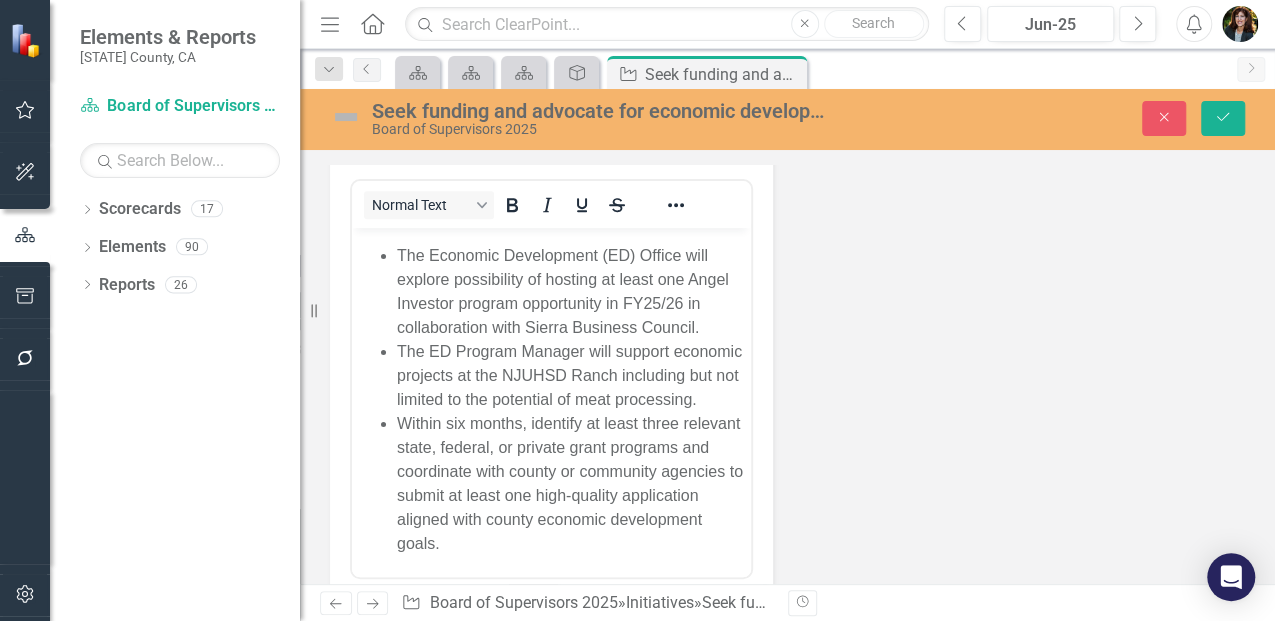 scroll, scrollTop: 76, scrollLeft: 0, axis: vertical 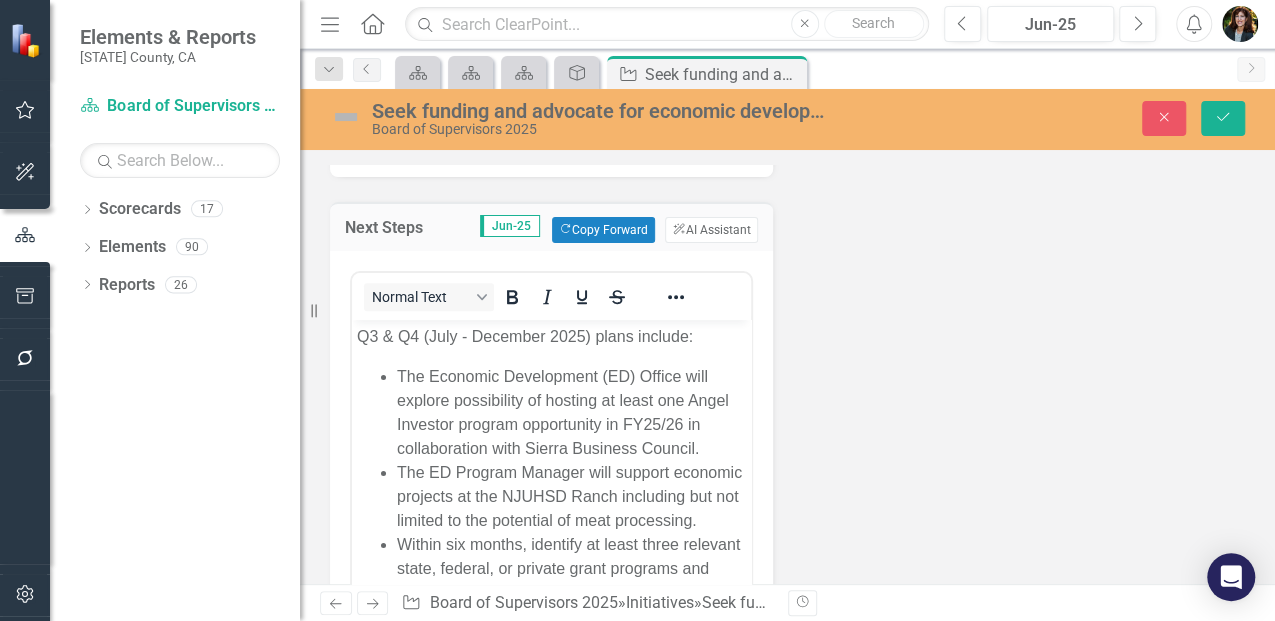 click on "The Economic Development (ED) Office will explore possibility of hosting at least one Angel Investor program opportunity in FY25/26 in collaboration with Sierra Business Council." at bounding box center (571, 413) 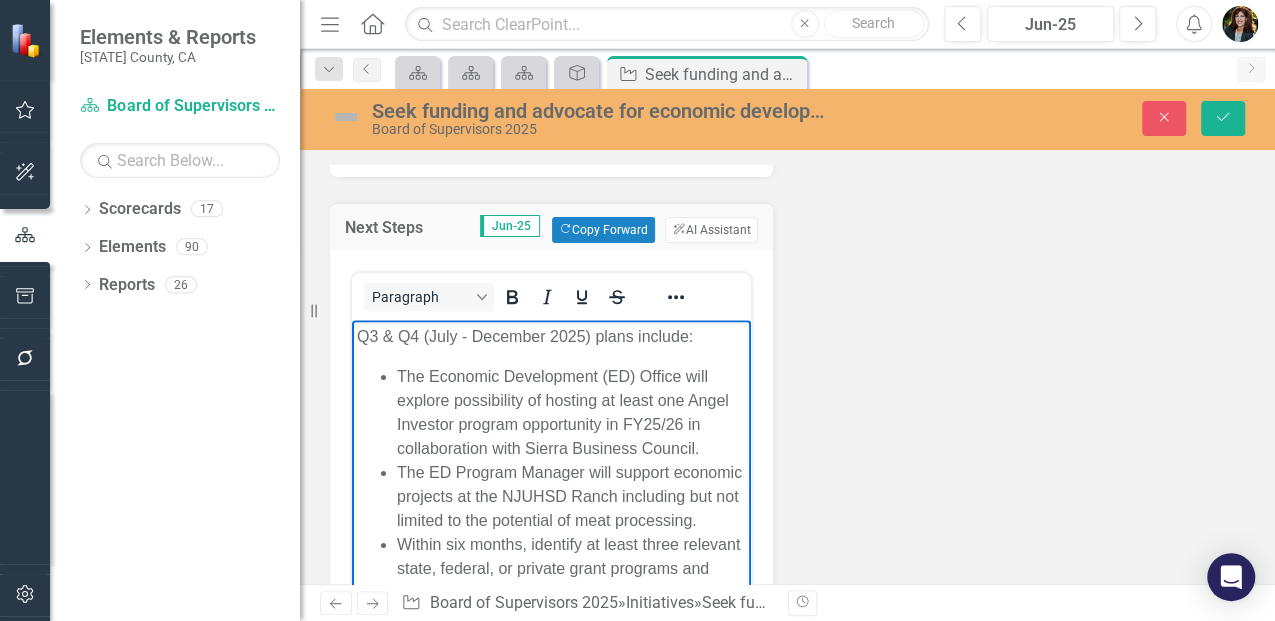 type 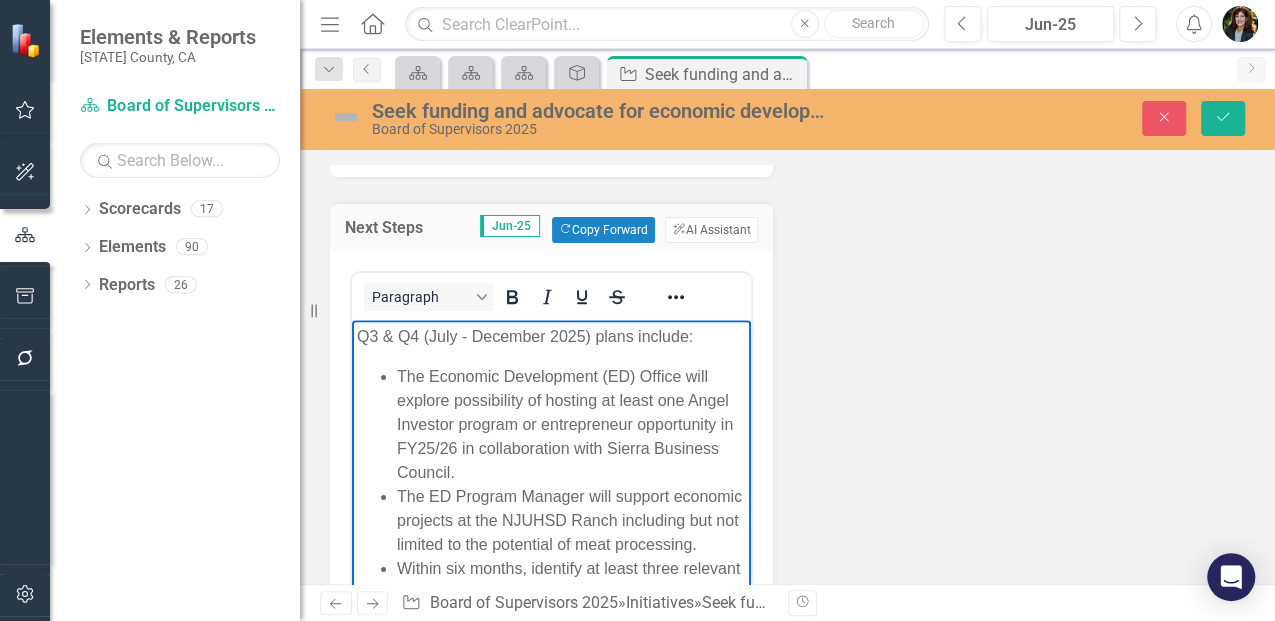 drag, startPoint x: 394, startPoint y: 470, endPoint x: 412, endPoint y: 473, distance: 18.248287 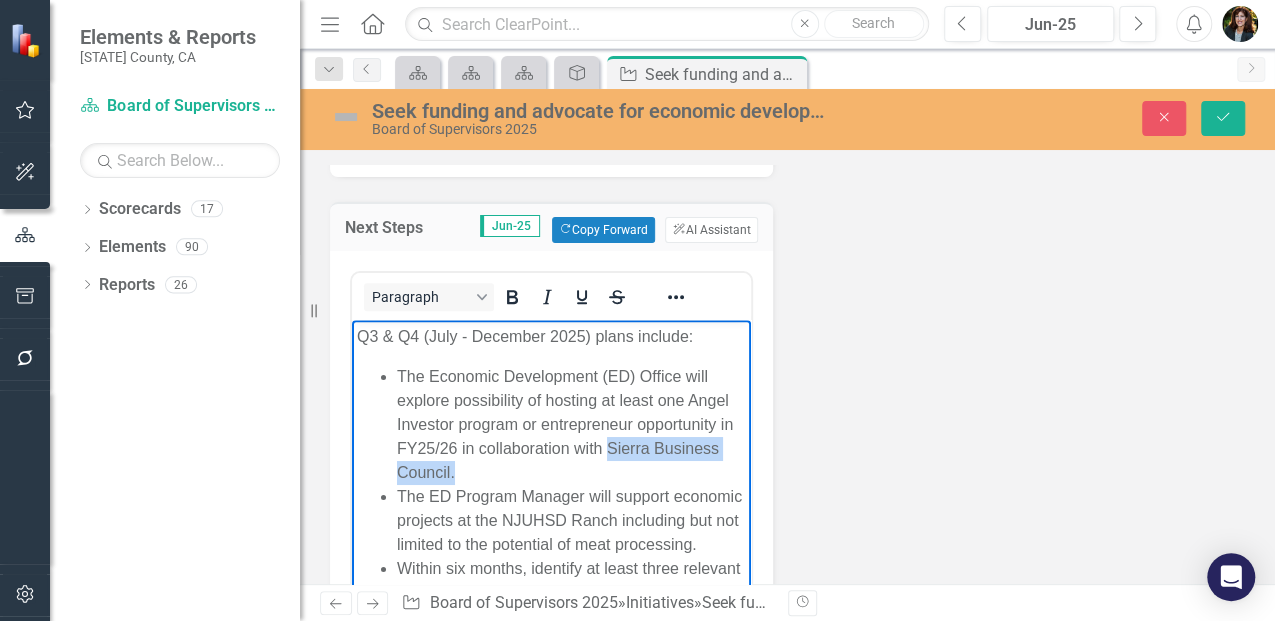drag, startPoint x: 572, startPoint y: 480, endPoint x: 398, endPoint y: 469, distance: 174.34735 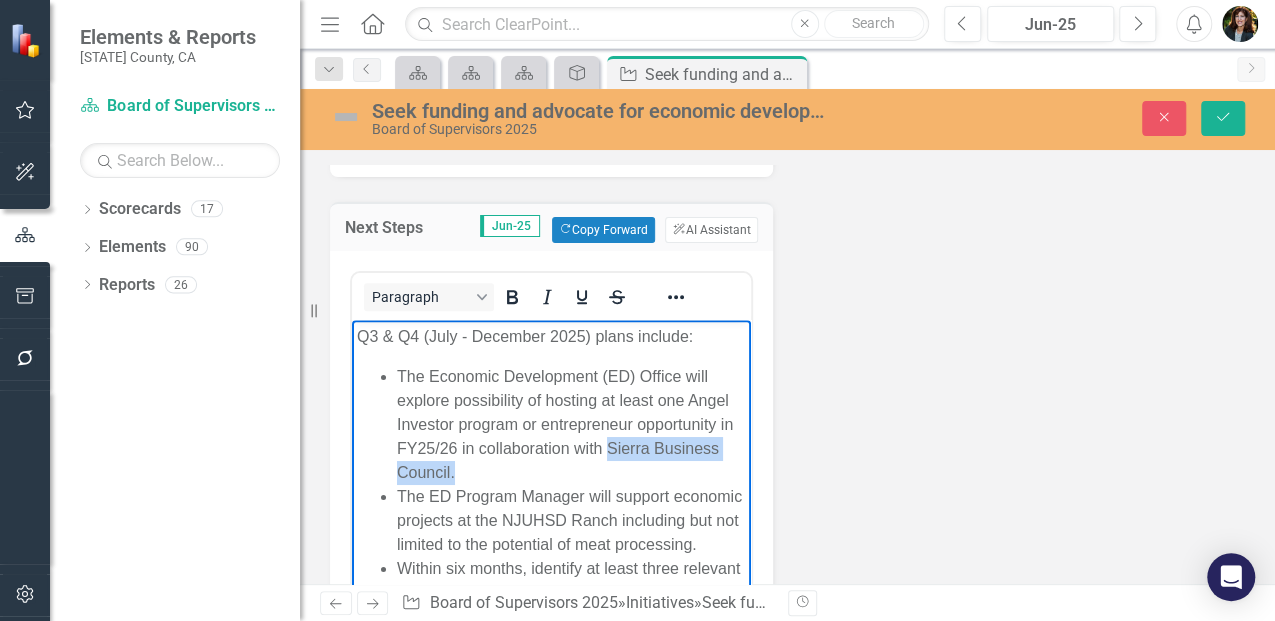 click on "The Economic Development (ED) Office will explore possibility of hosting at least one Angel Investor program or entrepreneur opportunity in FY25/26 in collaboration with Sierra Business Council." at bounding box center (571, 425) 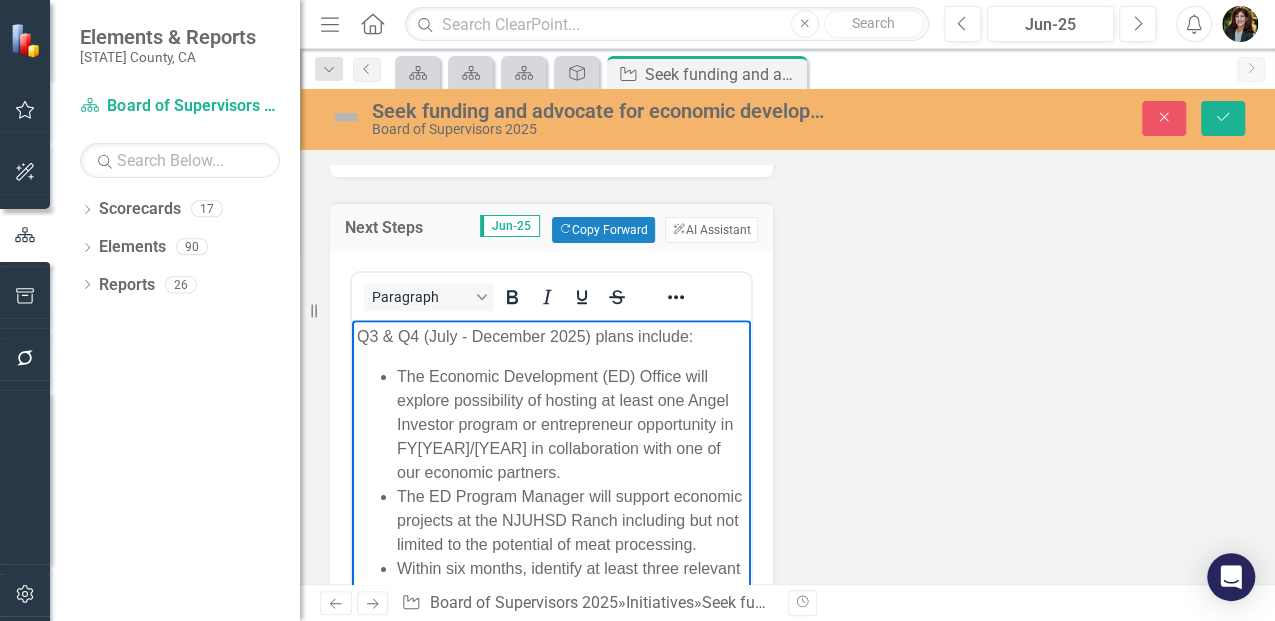 scroll, scrollTop: 76, scrollLeft: 0, axis: vertical 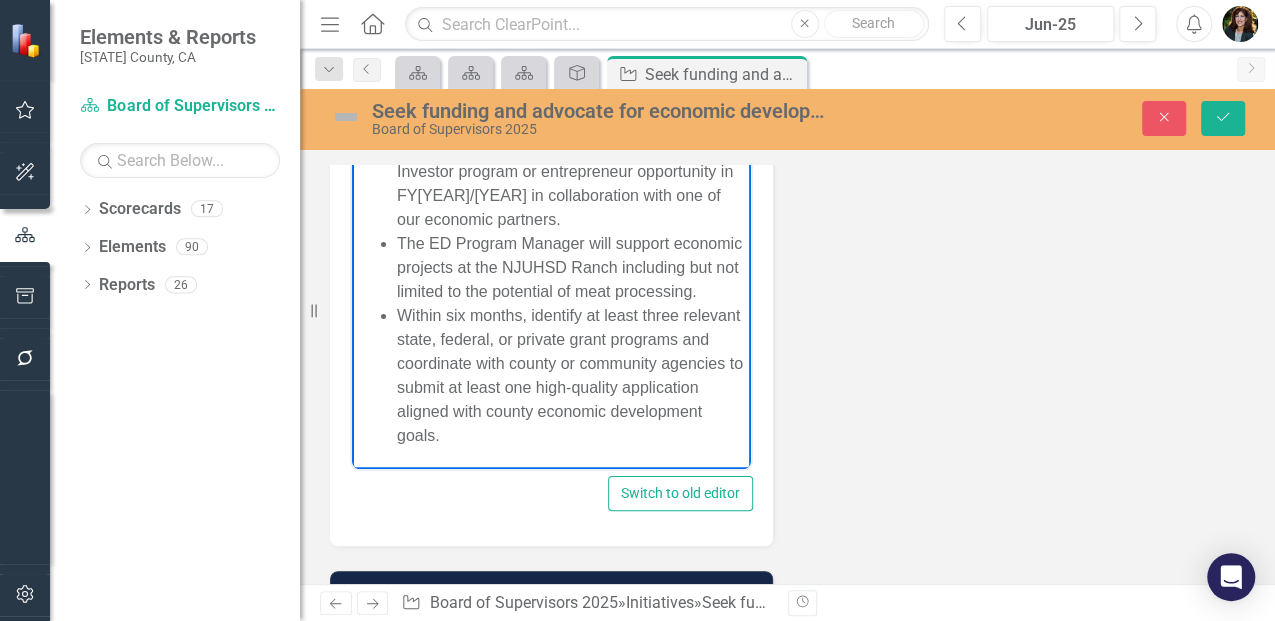 click on "Within six months, identify at least three relevant state, federal, or private grant programs and coordinate with county or community agencies to submit at least one high-quality application aligned with county economic development goals." at bounding box center (571, 376) 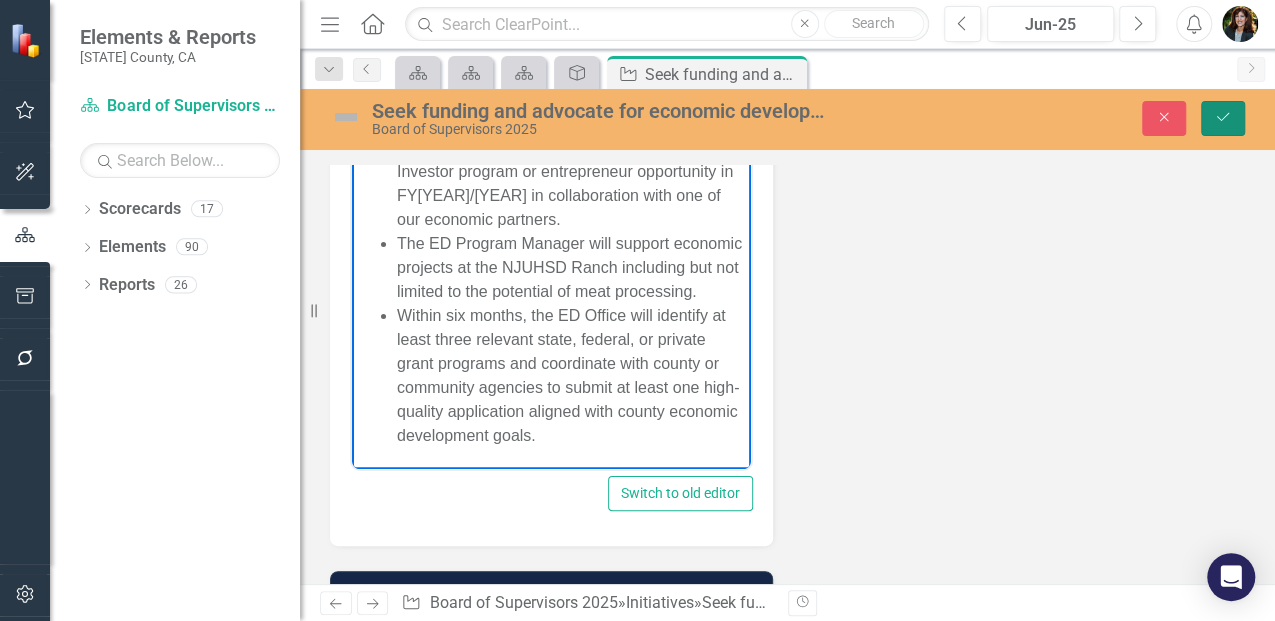 click on "Save" 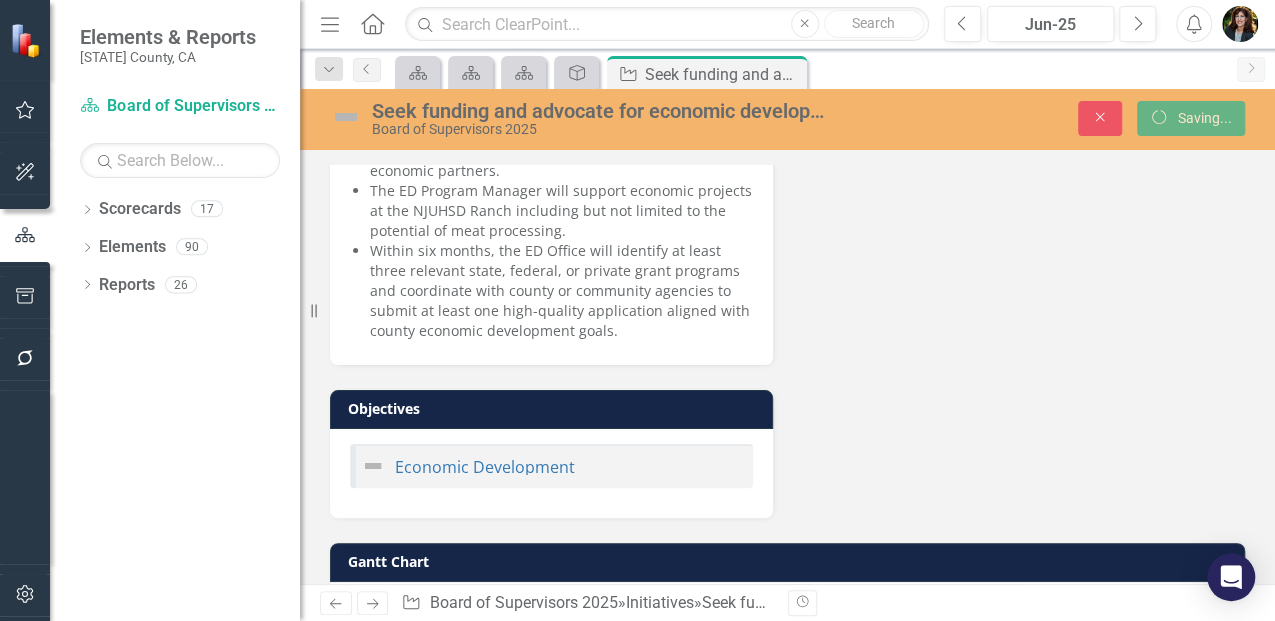 scroll, scrollTop: 708, scrollLeft: 0, axis: vertical 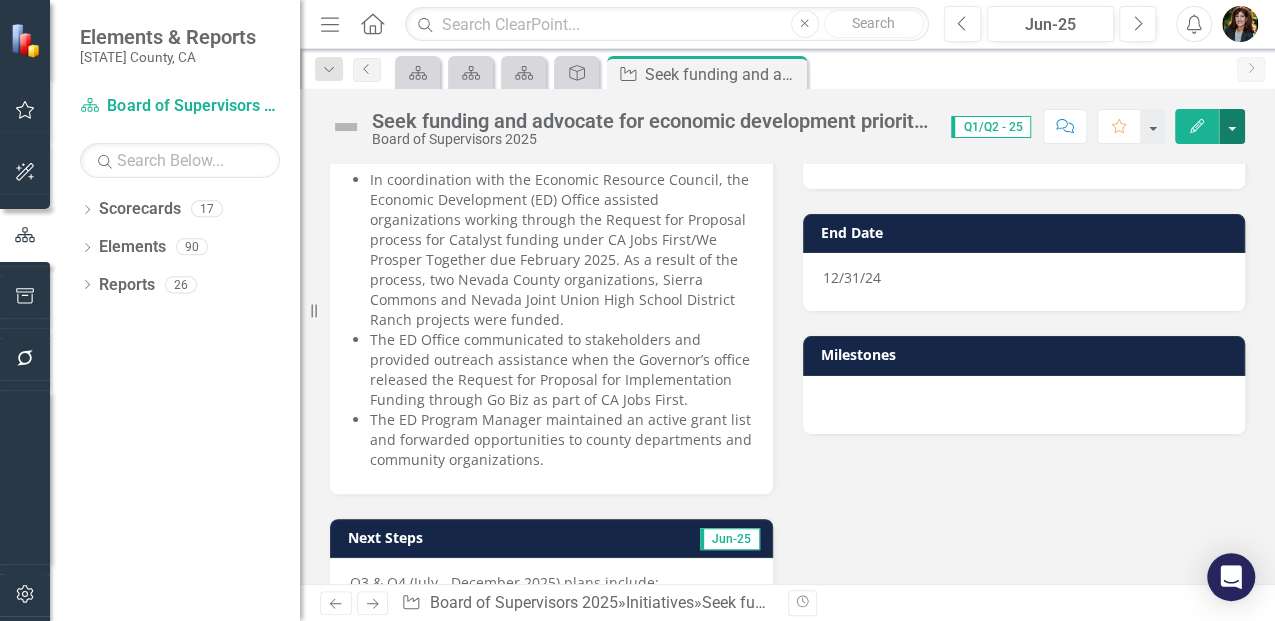 click at bounding box center [1232, 126] 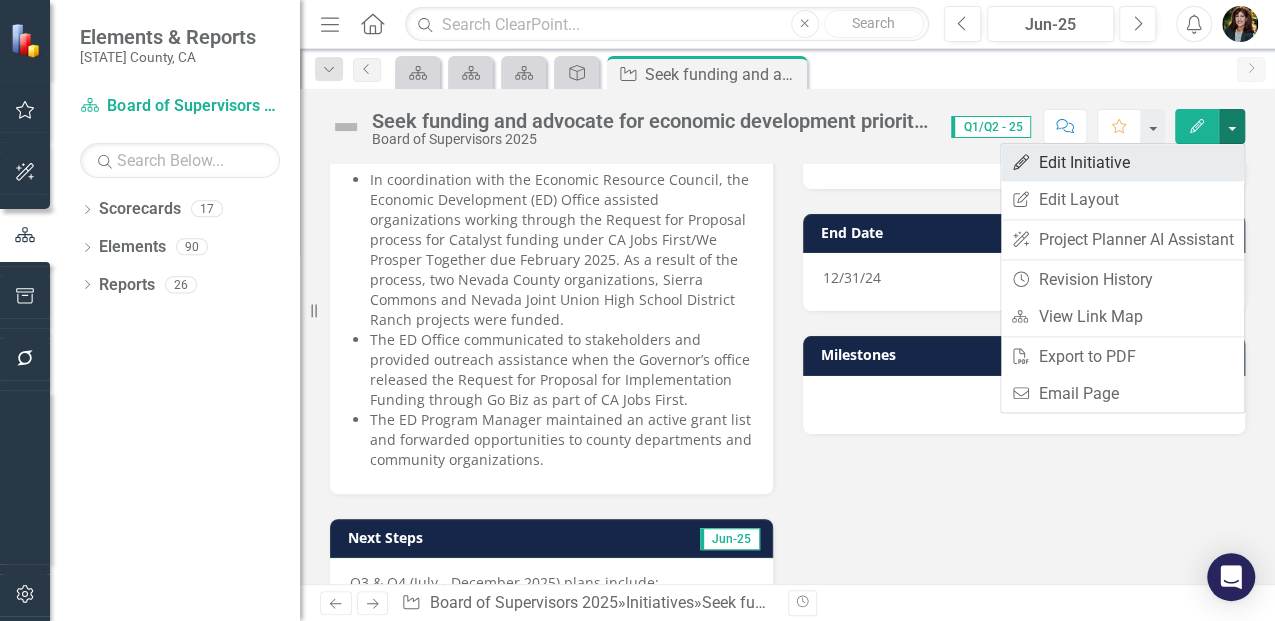 click on "Edit Edit Initiative" at bounding box center (1122, 162) 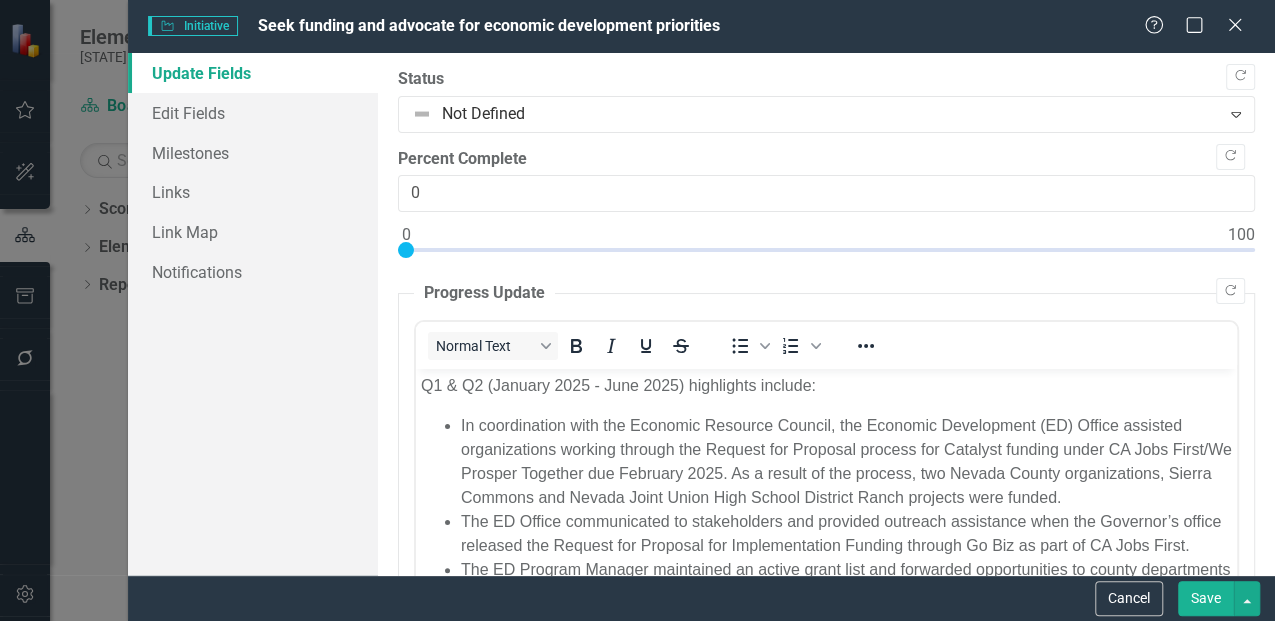 scroll, scrollTop: 0, scrollLeft: 0, axis: both 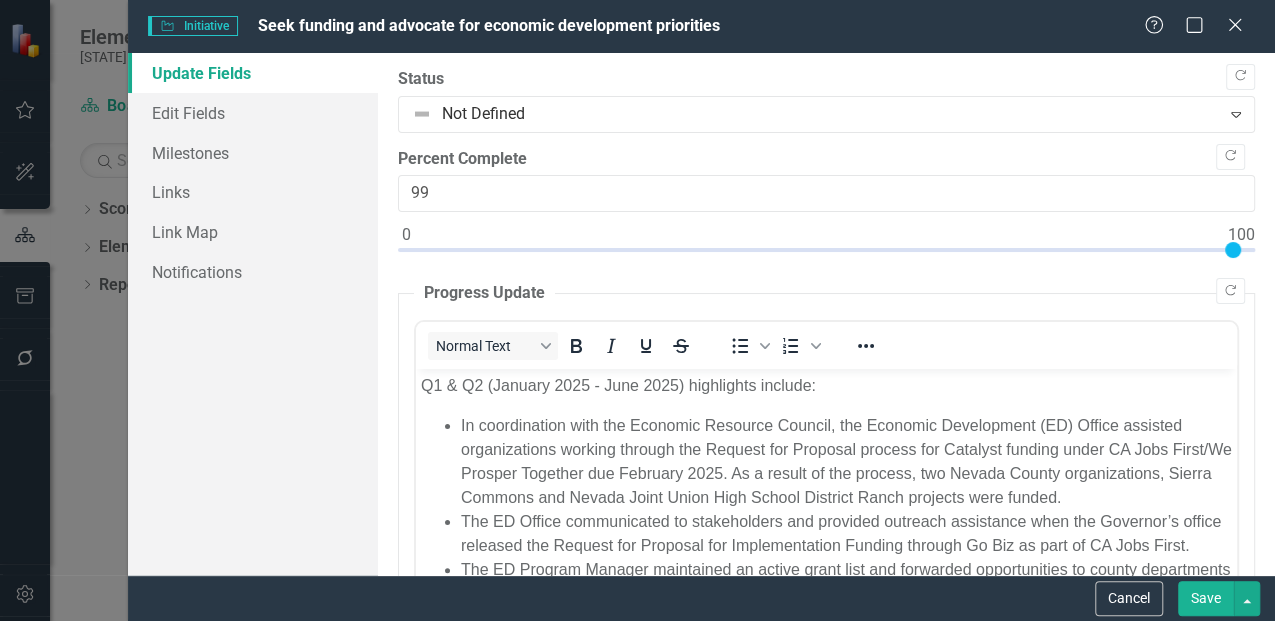type on "100" 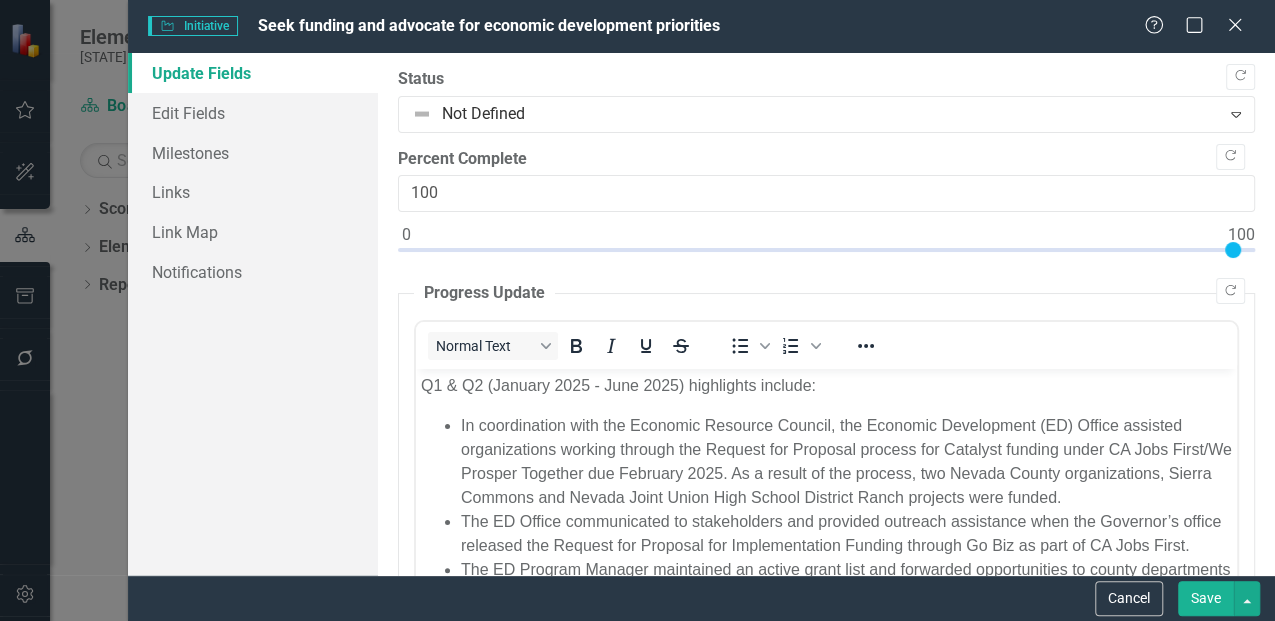 drag, startPoint x: 404, startPoint y: 248, endPoint x: 1274, endPoint y: 329, distance: 873.7626 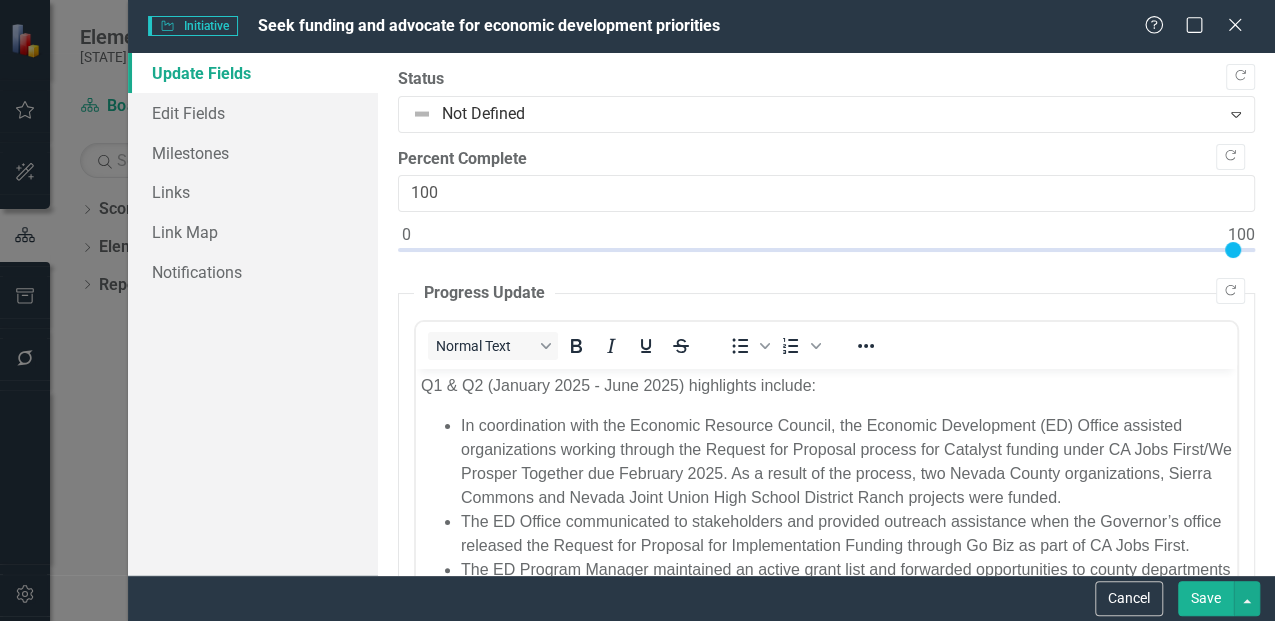 click on ""Update" fields in ClearPoint are the fields that change from reporting period to reporting period. For example, the element status would vary from period to period.   Learn more in the ClearPoint Support Center. Close Help Copy Forward Status Not Defined Expand Copy Forward Percent Complete 100 Copy Forward Progress Update Normal Text To open the popup, press Shift+Enter To open the popup, press Shift+Enter Switch to old editor Copy Forward Next Steps Normal Text To open the popup, press Shift+Enter To open the popup, press Shift+Enter Switch to old editor" at bounding box center [827, 314] 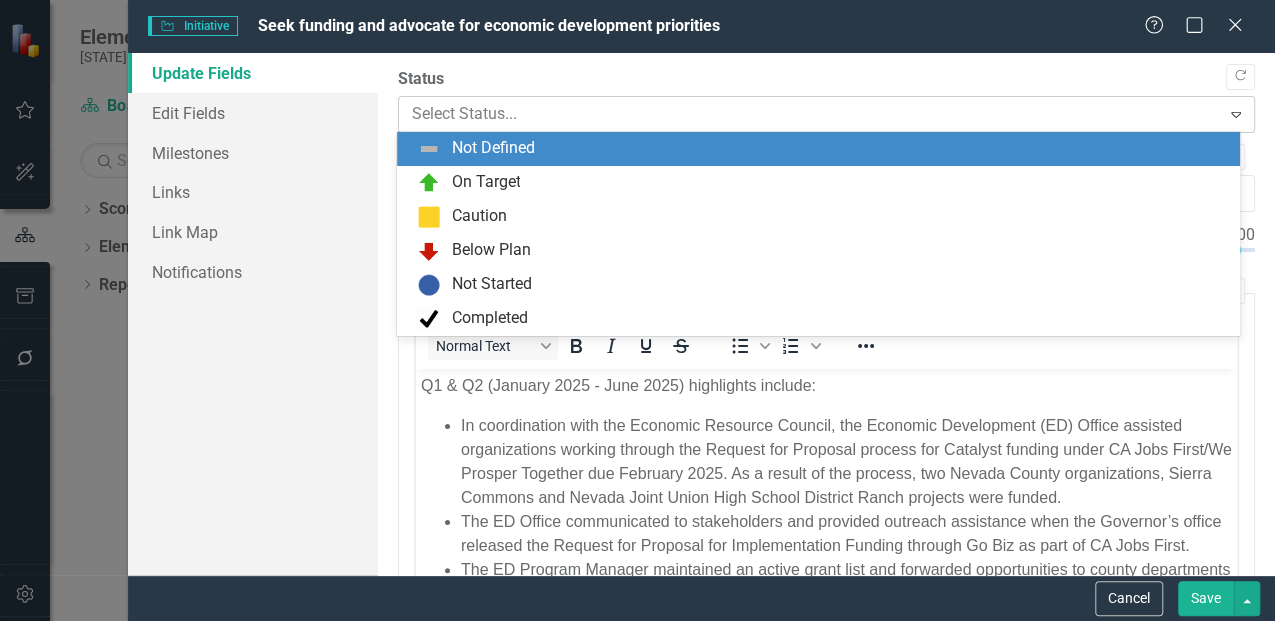 click at bounding box center (810, 114) 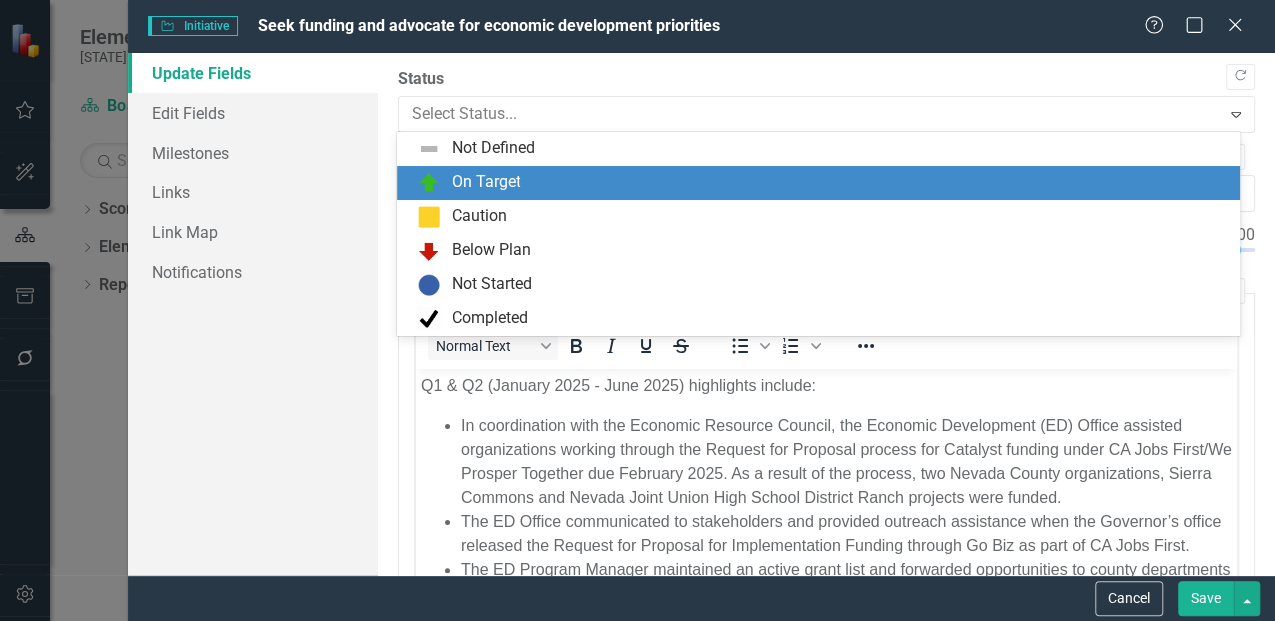 click on "On Target" at bounding box center (485, 182) 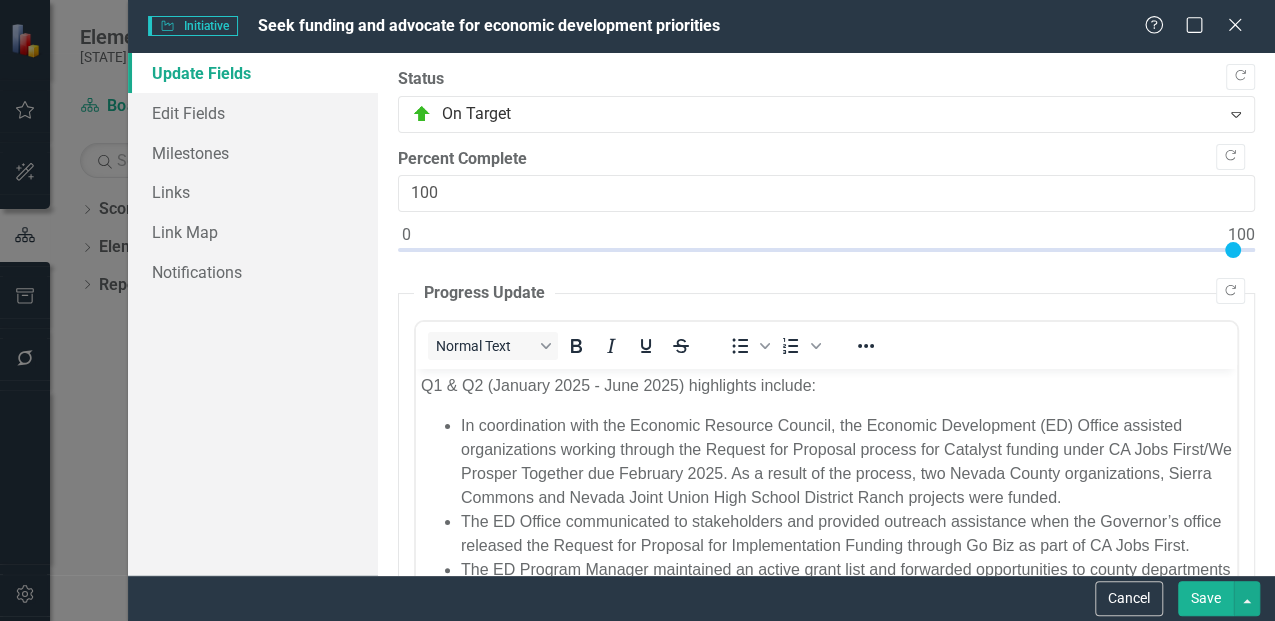 click on "Save" at bounding box center (1206, 598) 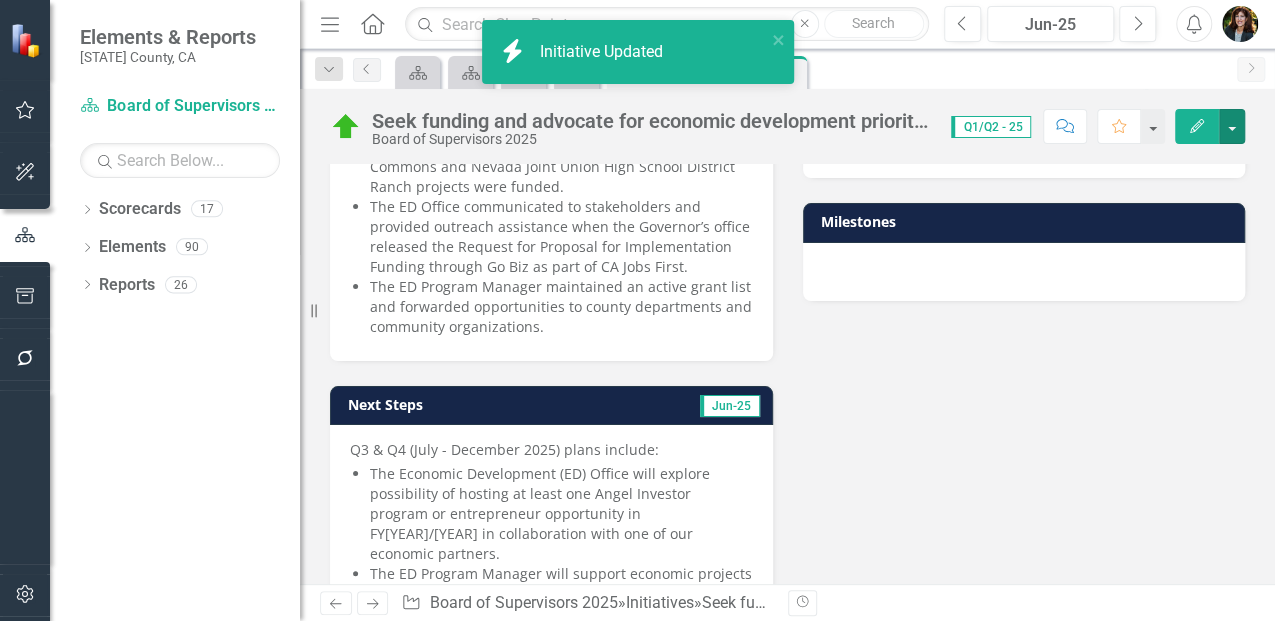 scroll, scrollTop: 266, scrollLeft: 0, axis: vertical 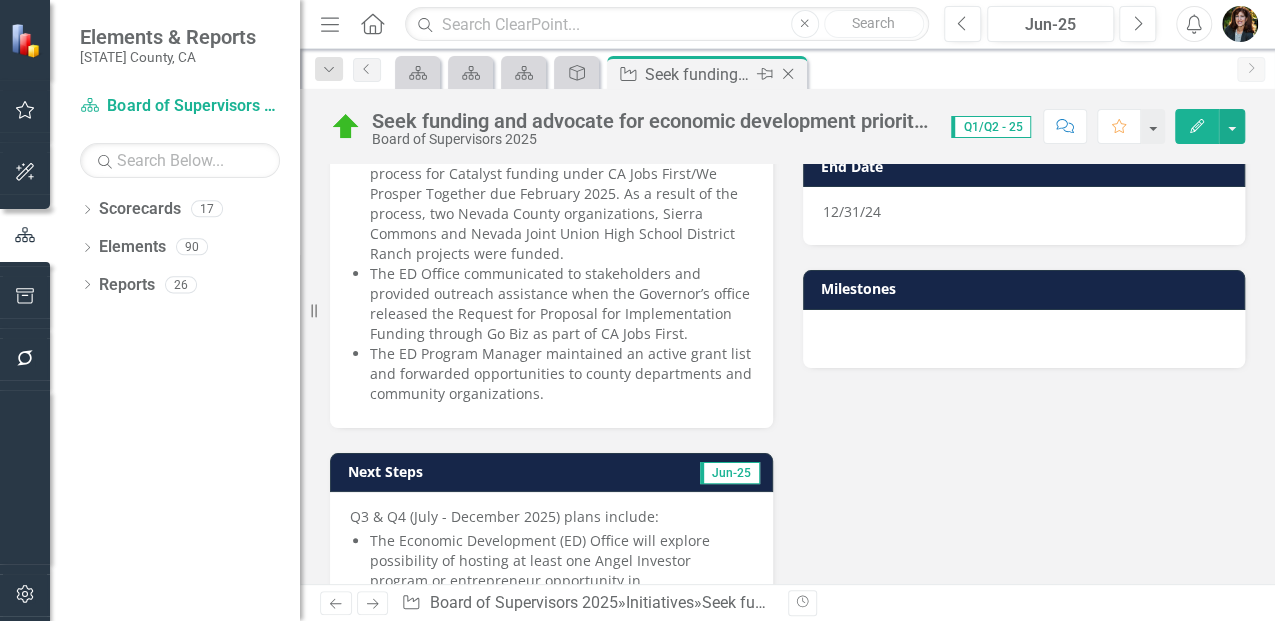 click on "Close" 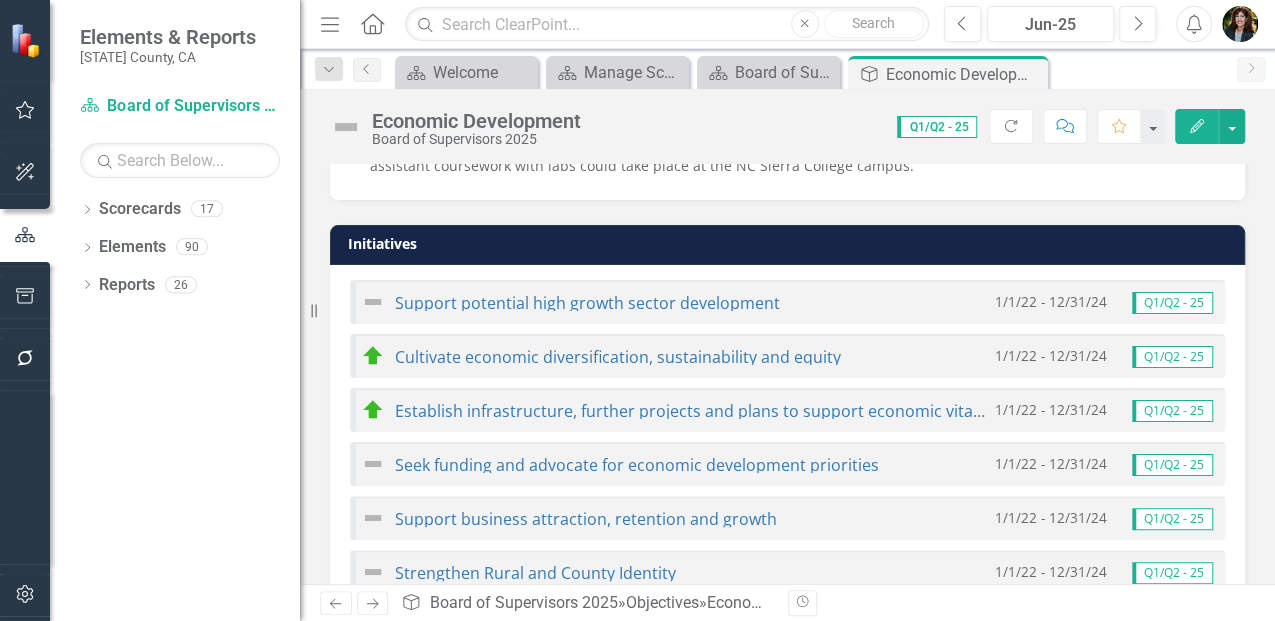 scroll, scrollTop: 1133, scrollLeft: 0, axis: vertical 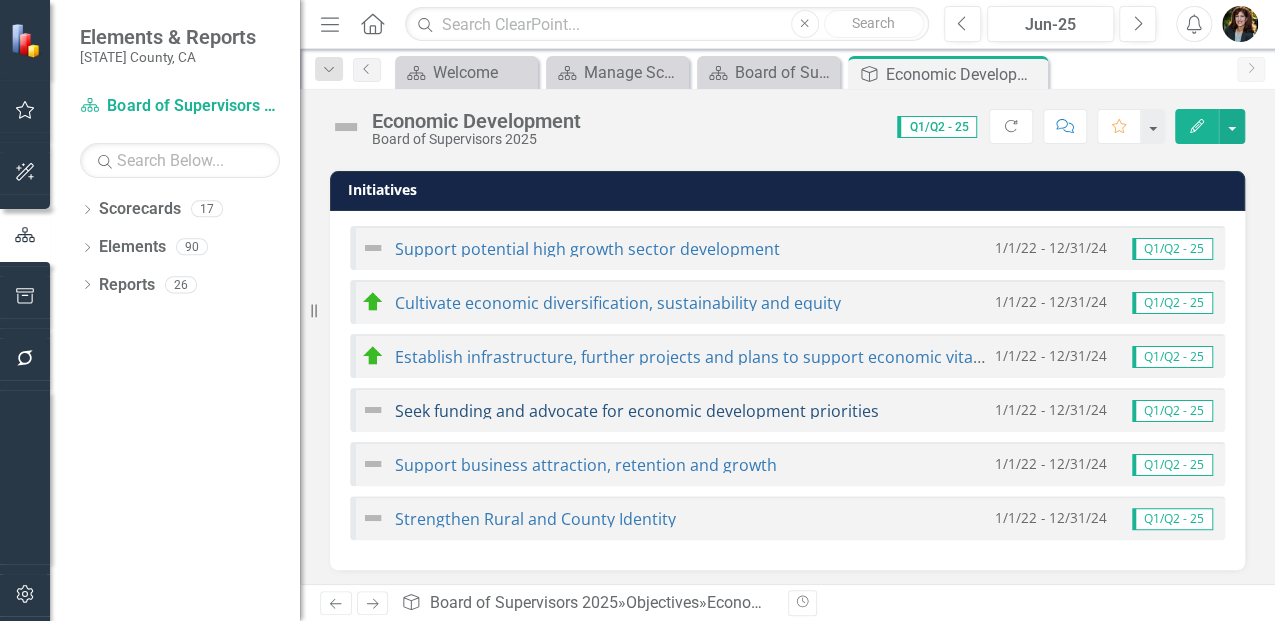 click on "Seek funding and advocate for economic development priorities" at bounding box center (637, 411) 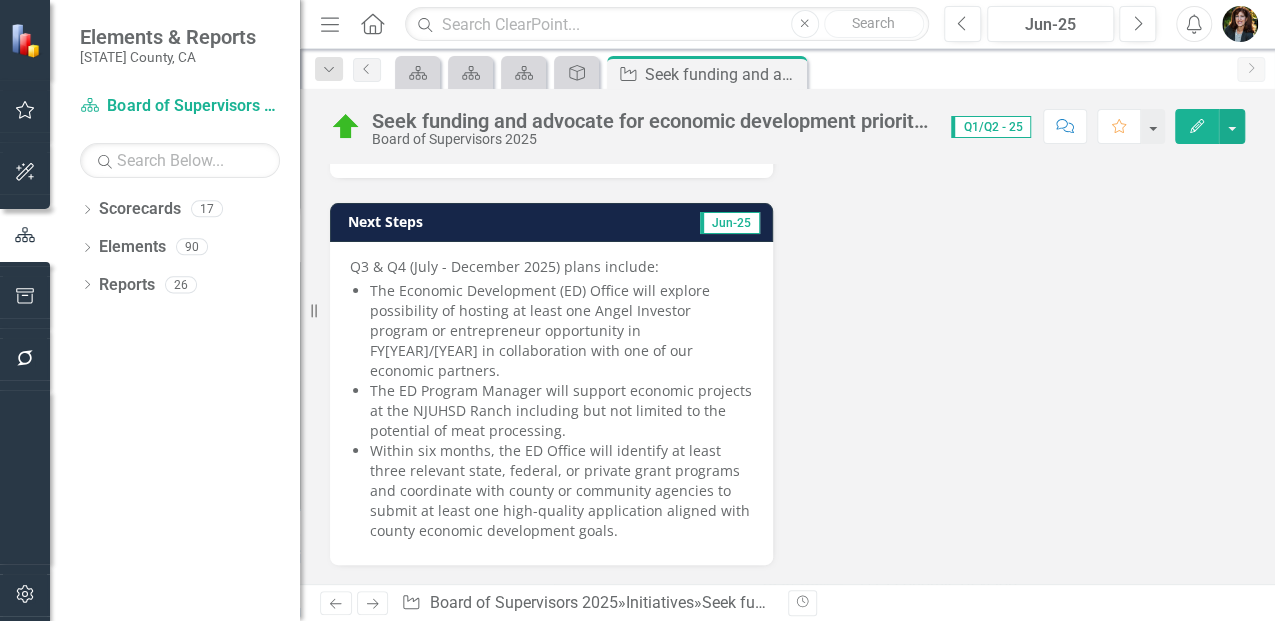 scroll, scrollTop: 533, scrollLeft: 0, axis: vertical 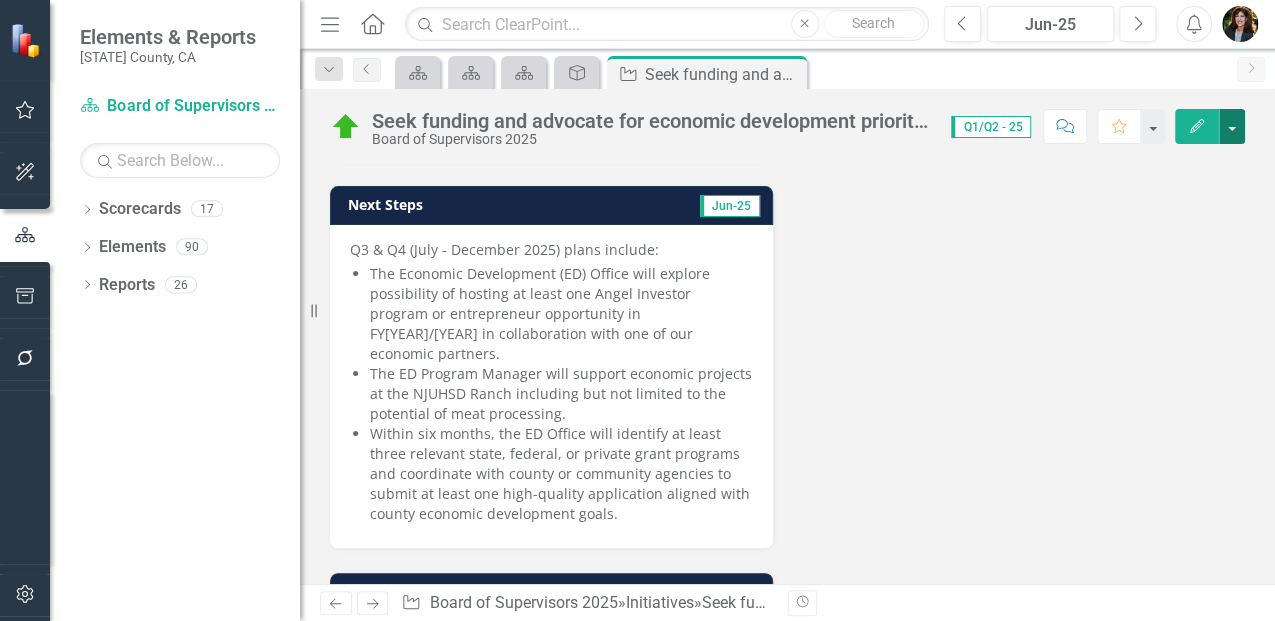 click at bounding box center [1232, 126] 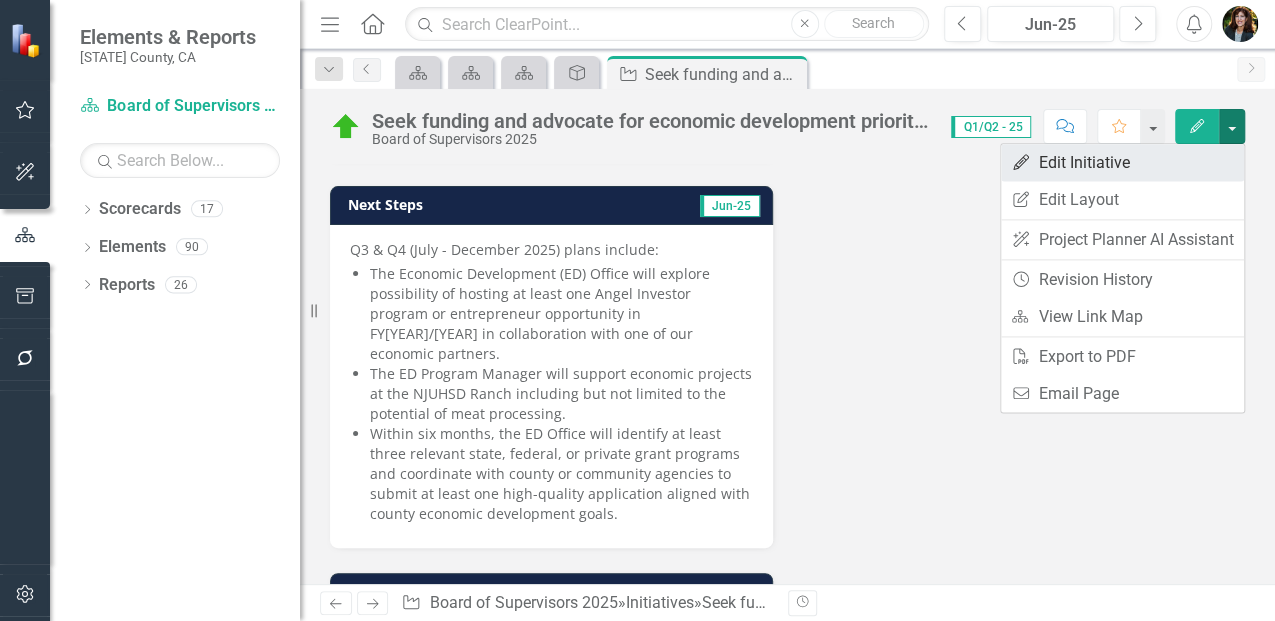 click on "Edit Edit Initiative" at bounding box center (1122, 162) 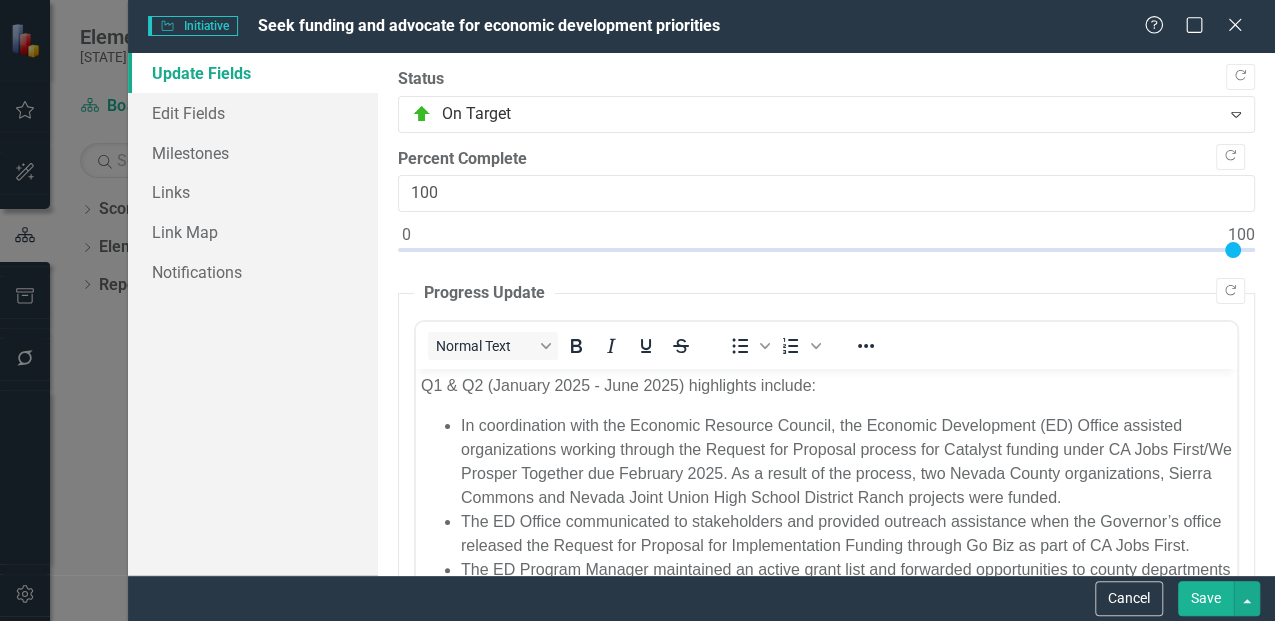 scroll, scrollTop: 0, scrollLeft: 0, axis: both 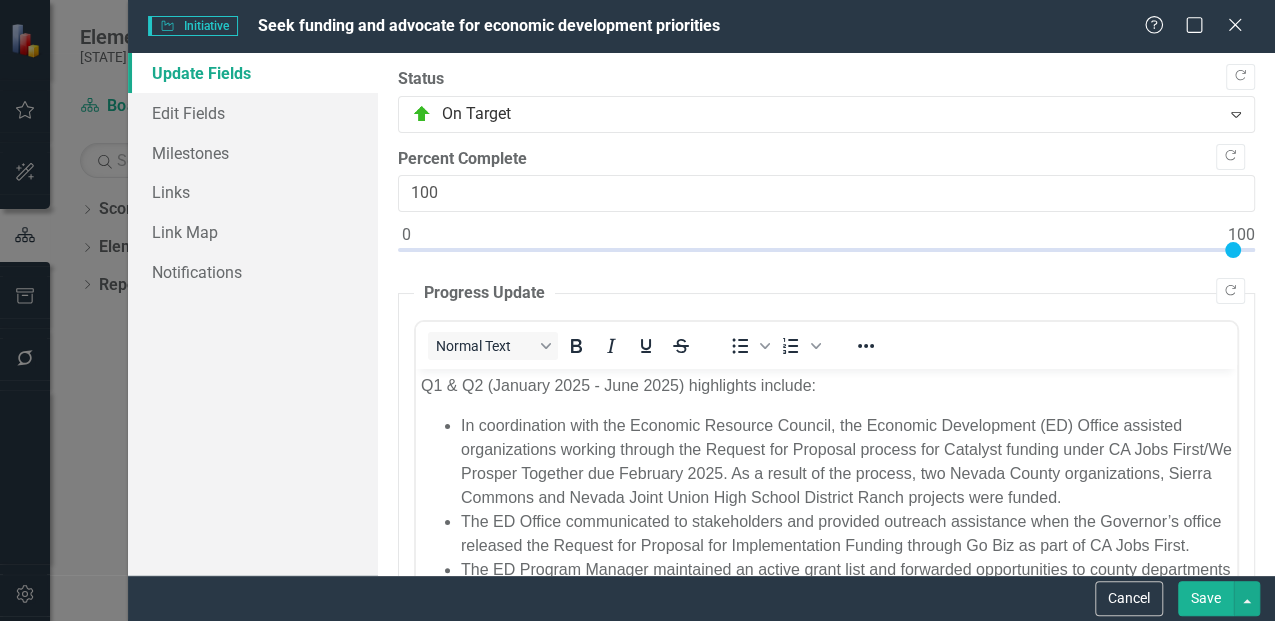 click on "Save" at bounding box center [1206, 598] 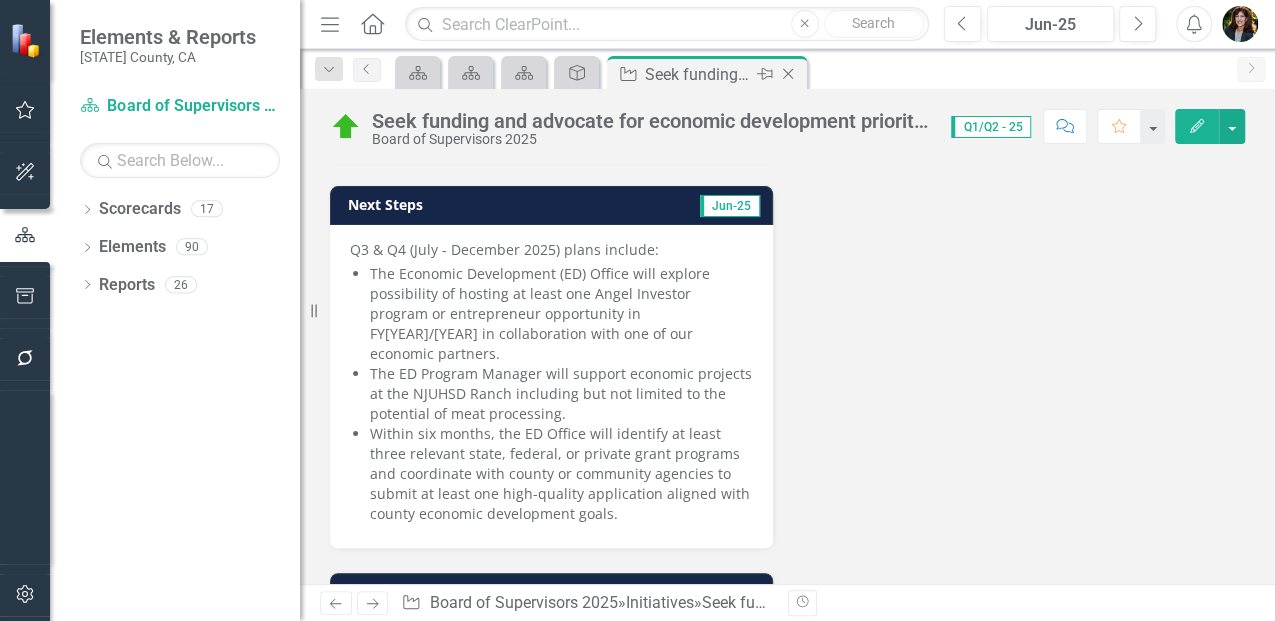 click 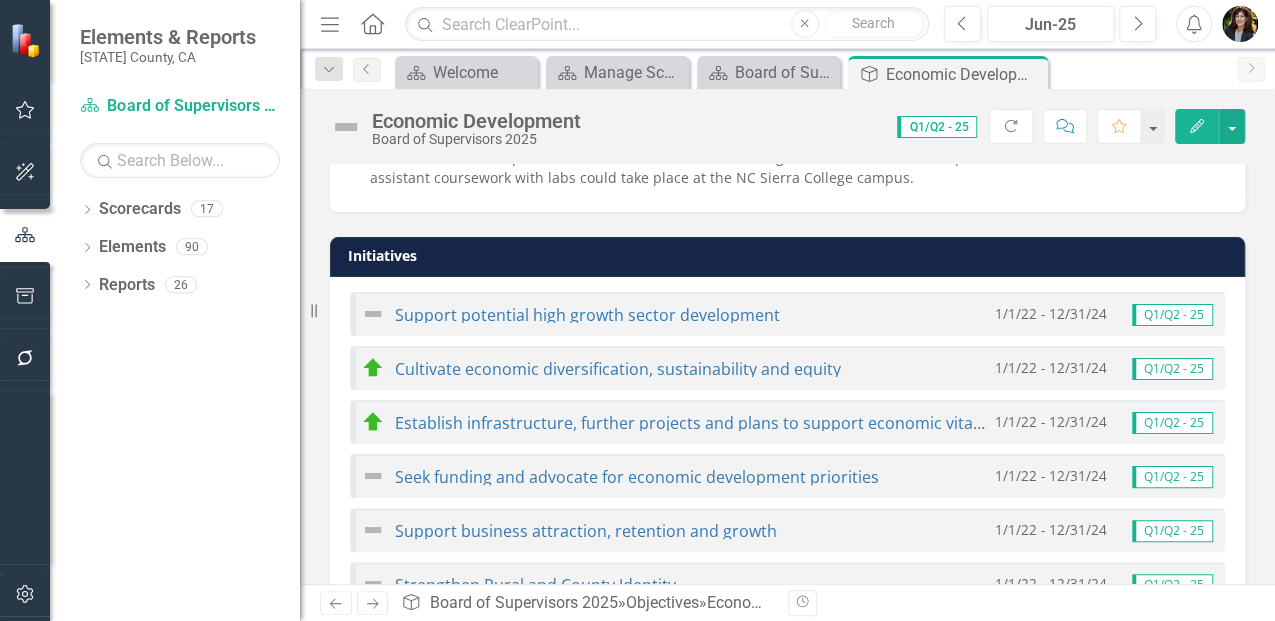 scroll, scrollTop: 1066, scrollLeft: 0, axis: vertical 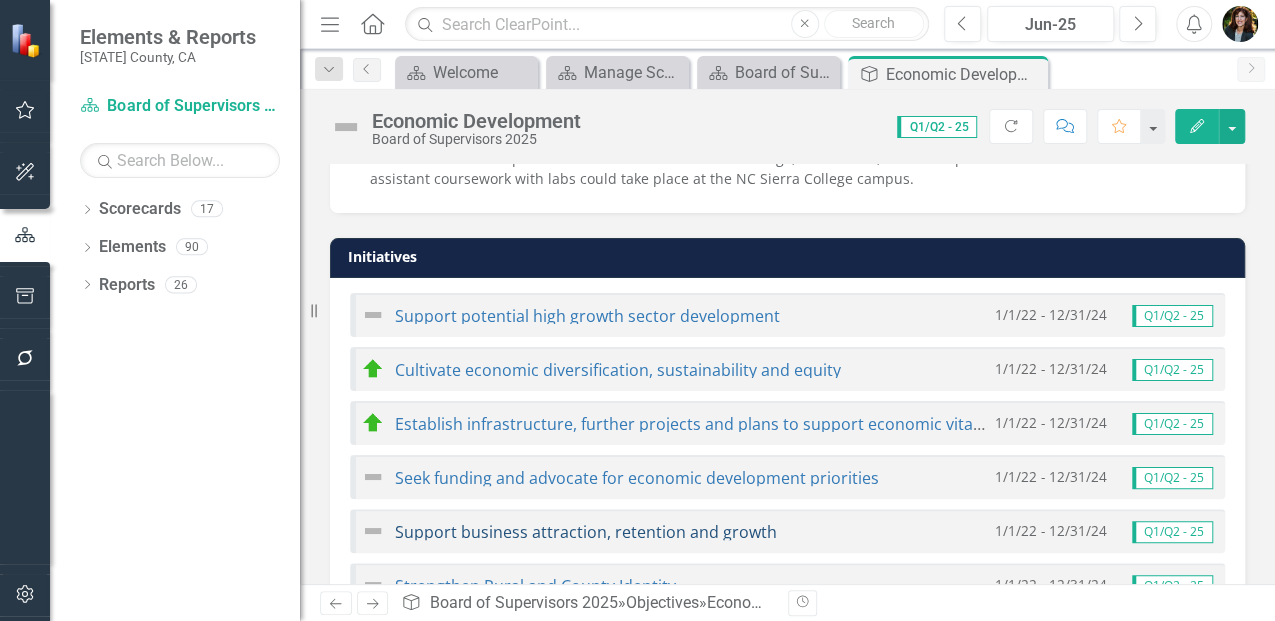 click on "Support business attraction, retention and growth" at bounding box center [586, 532] 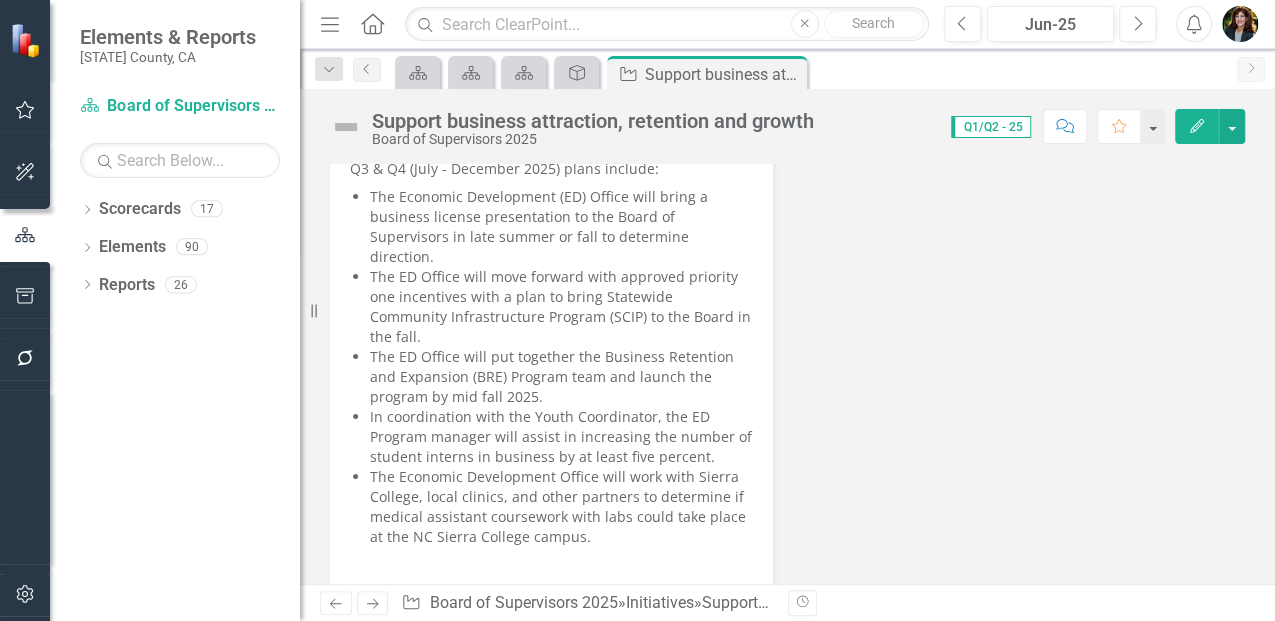 scroll, scrollTop: 1000, scrollLeft: 0, axis: vertical 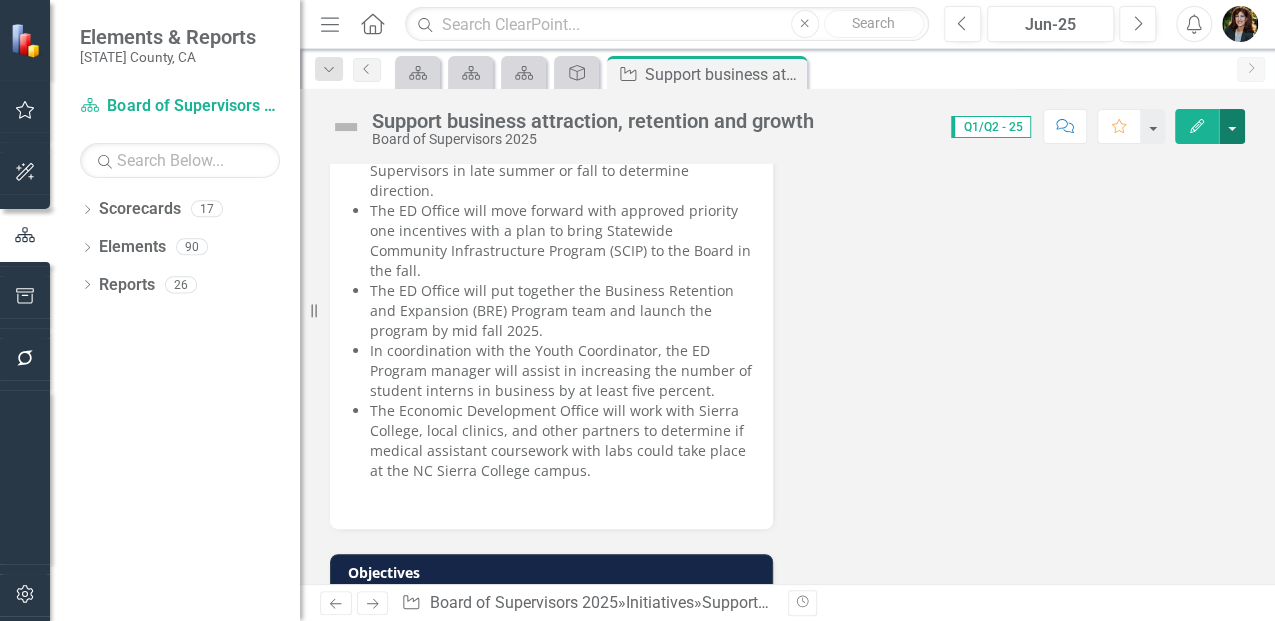 click at bounding box center [1232, 126] 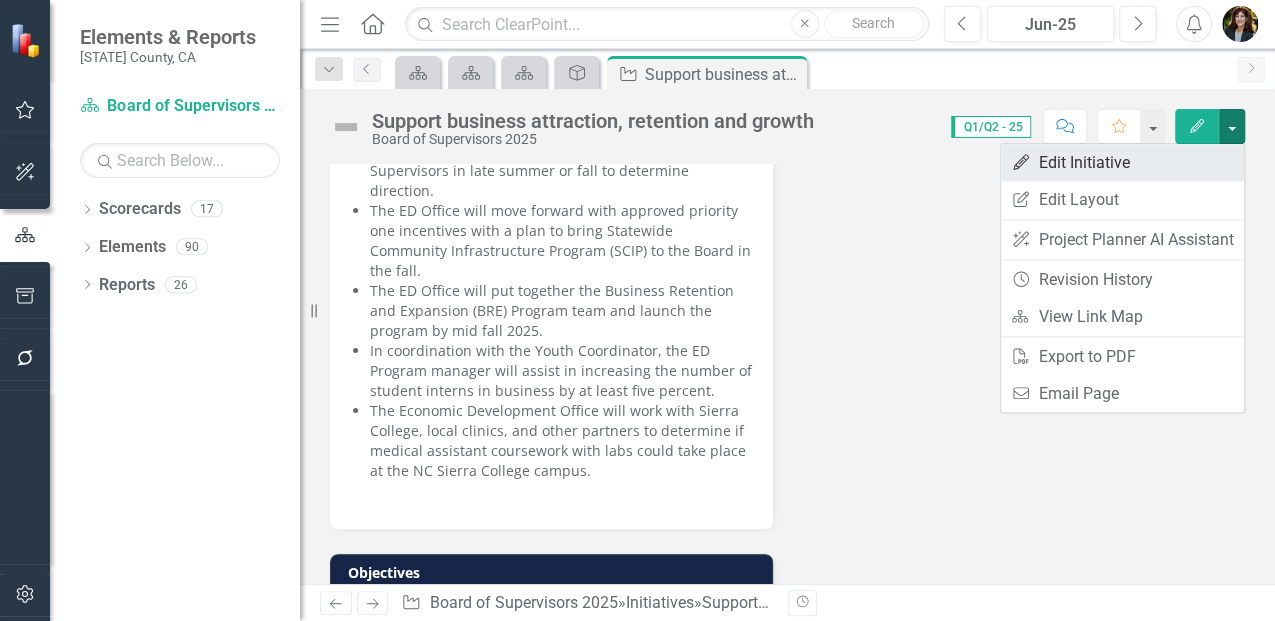 click on "Edit Edit Initiative" at bounding box center [1122, 162] 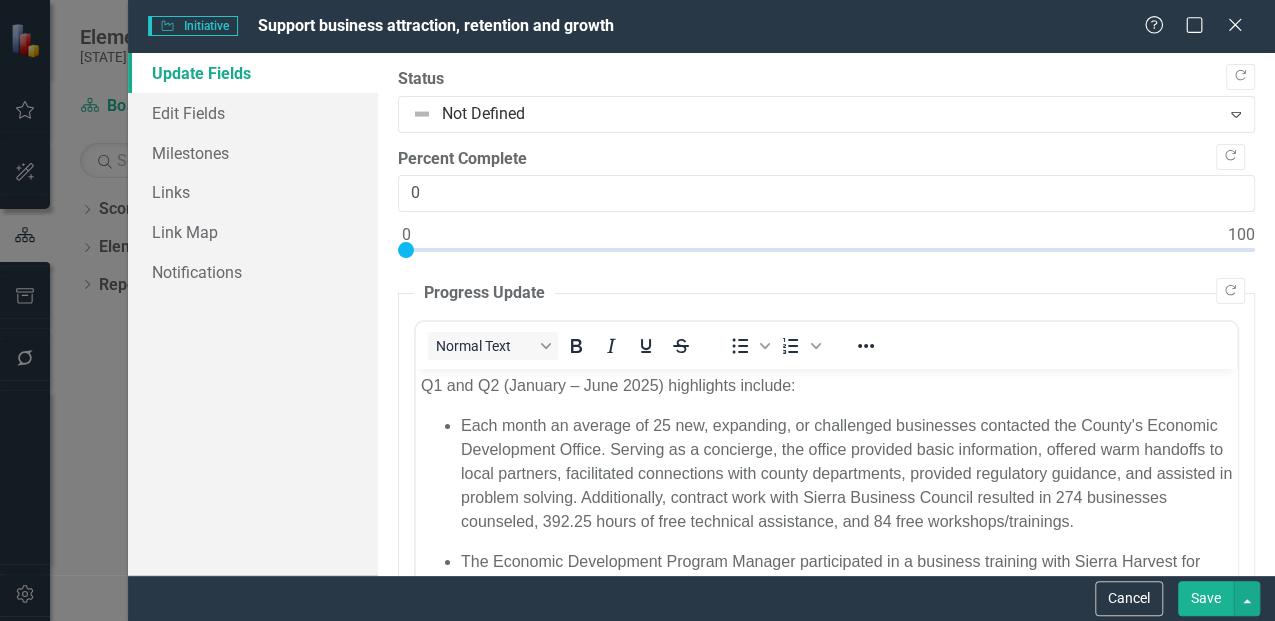 scroll, scrollTop: 0, scrollLeft: 0, axis: both 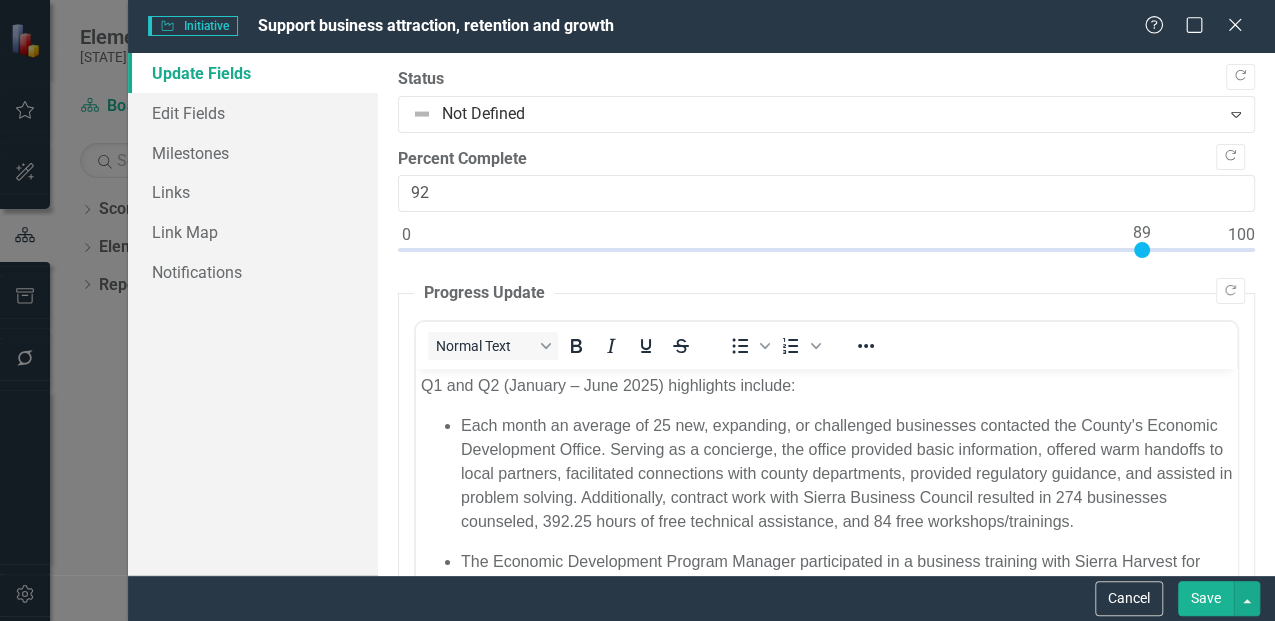 type on "100" 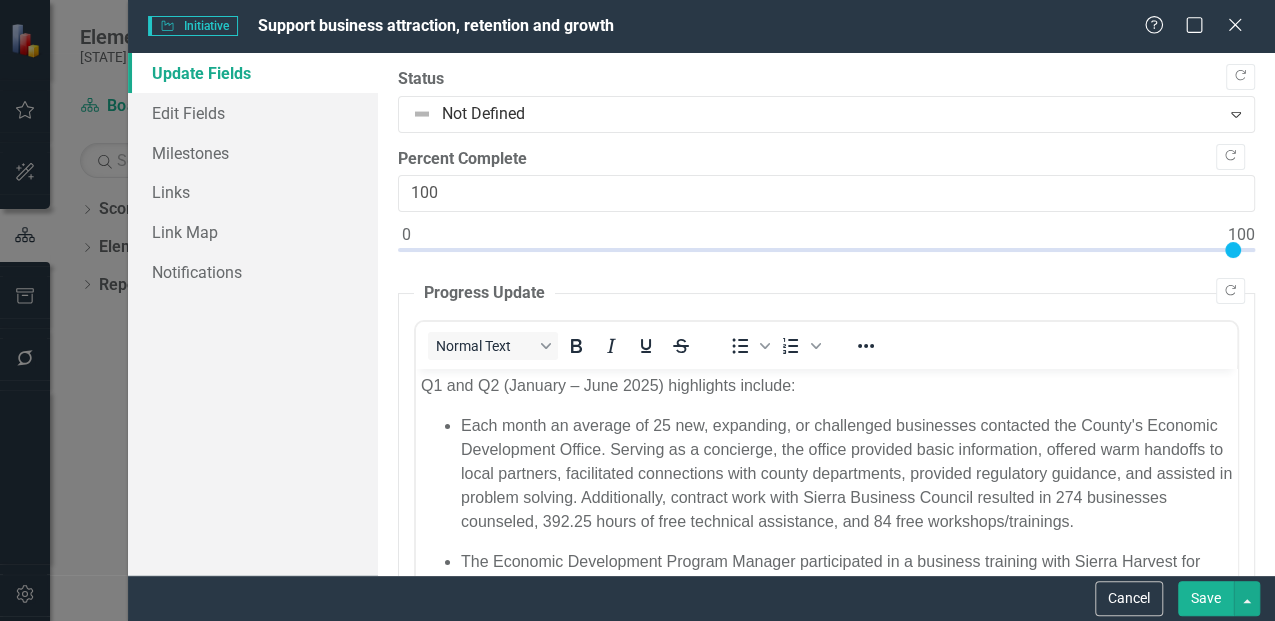 drag, startPoint x: 412, startPoint y: 248, endPoint x: 1232, endPoint y: 286, distance: 820.88 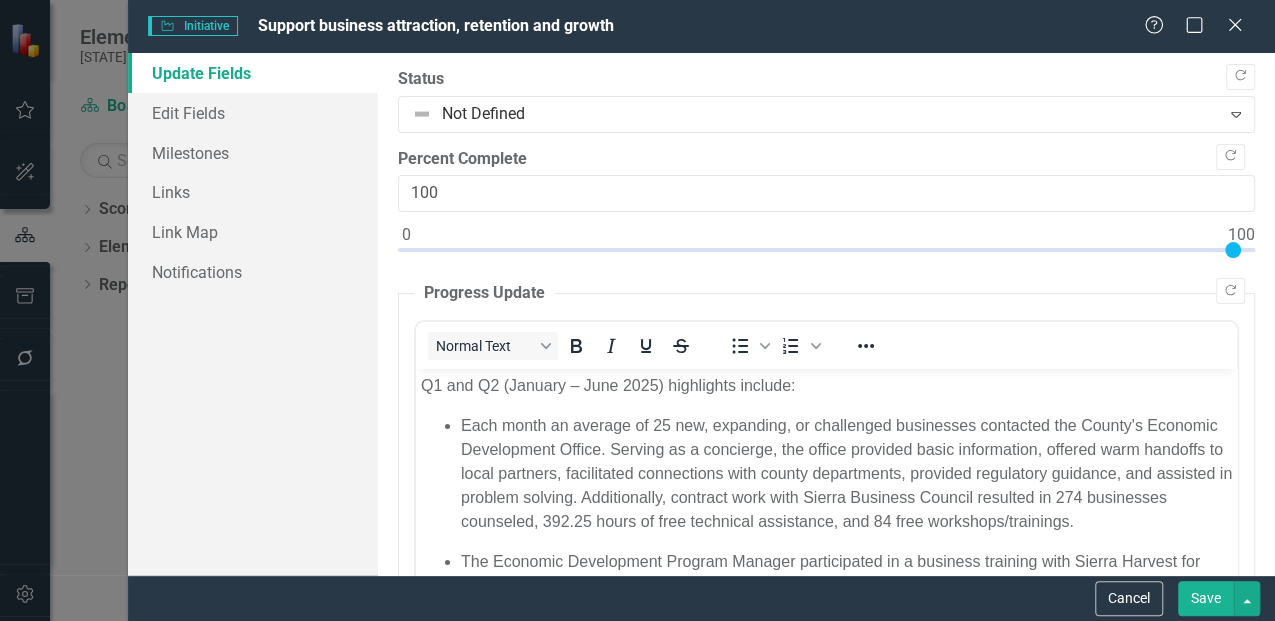 click on "Copy Forward Status Not Defined Expand Copy Forward Percent Complete 100 Copy Forward Progress Update Normal Text To open the popup, press Shift+Enter To open the popup, press Shift+Enter Switch to old editor Copy Forward Next Steps Normal Text To open the popup, press Shift+Enter To open the popup, press Shift+Enter Switch to old editor" at bounding box center [827, 671] 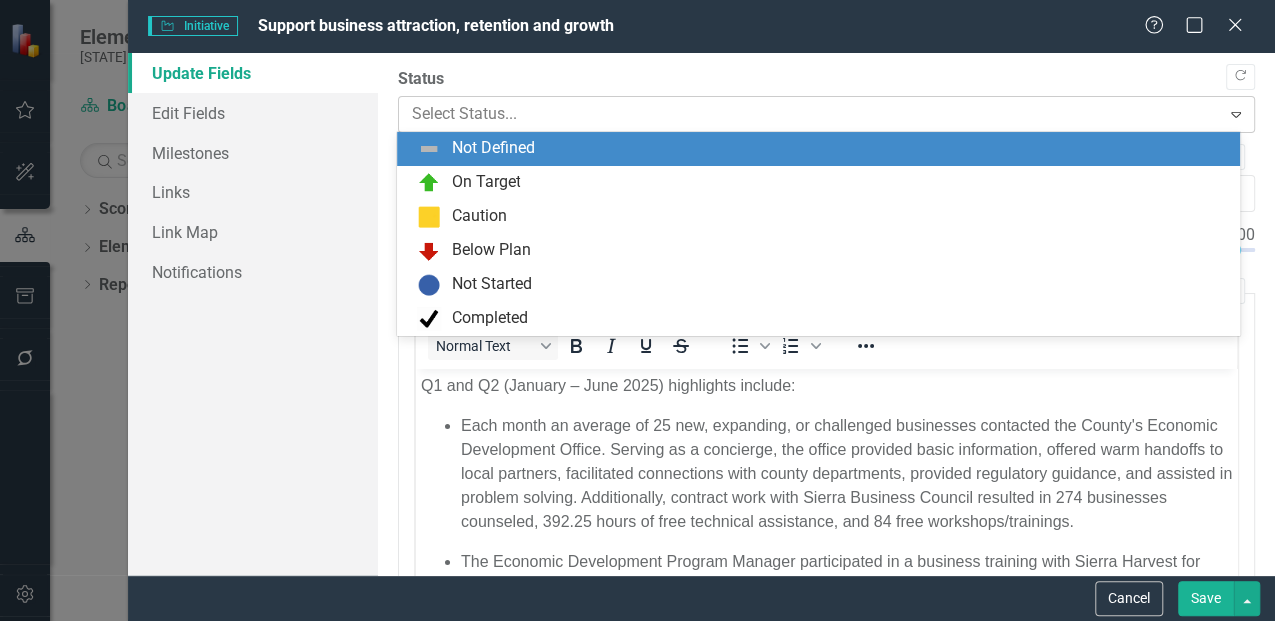click at bounding box center (810, 114) 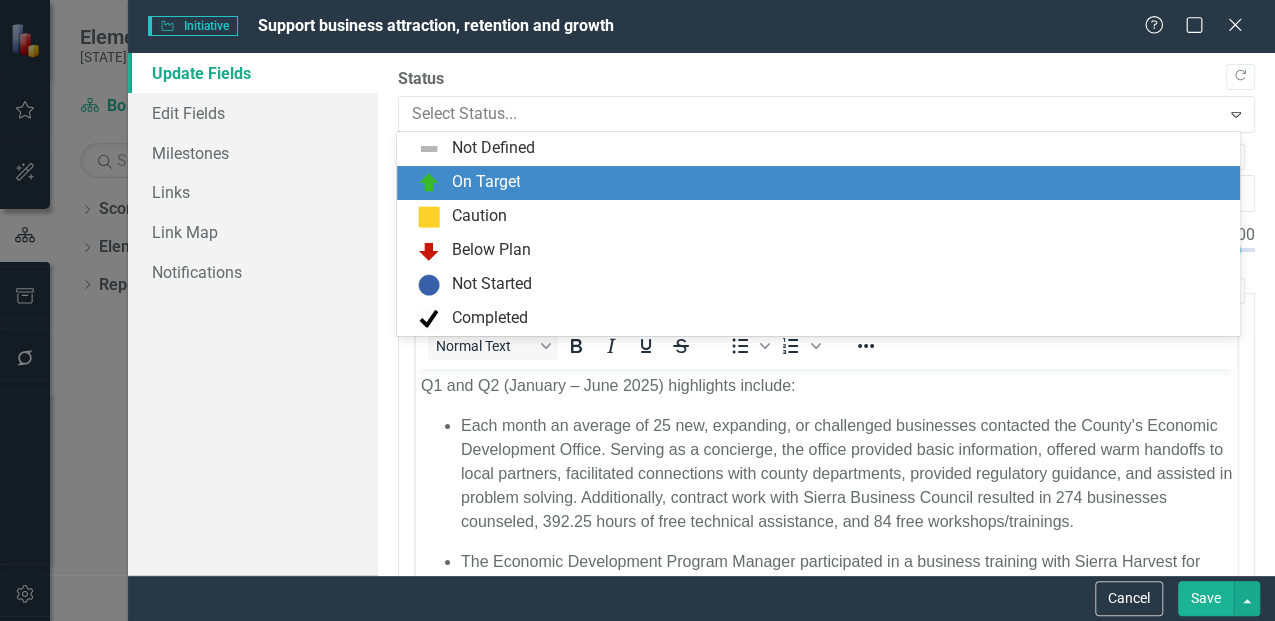 click at bounding box center [429, 183] 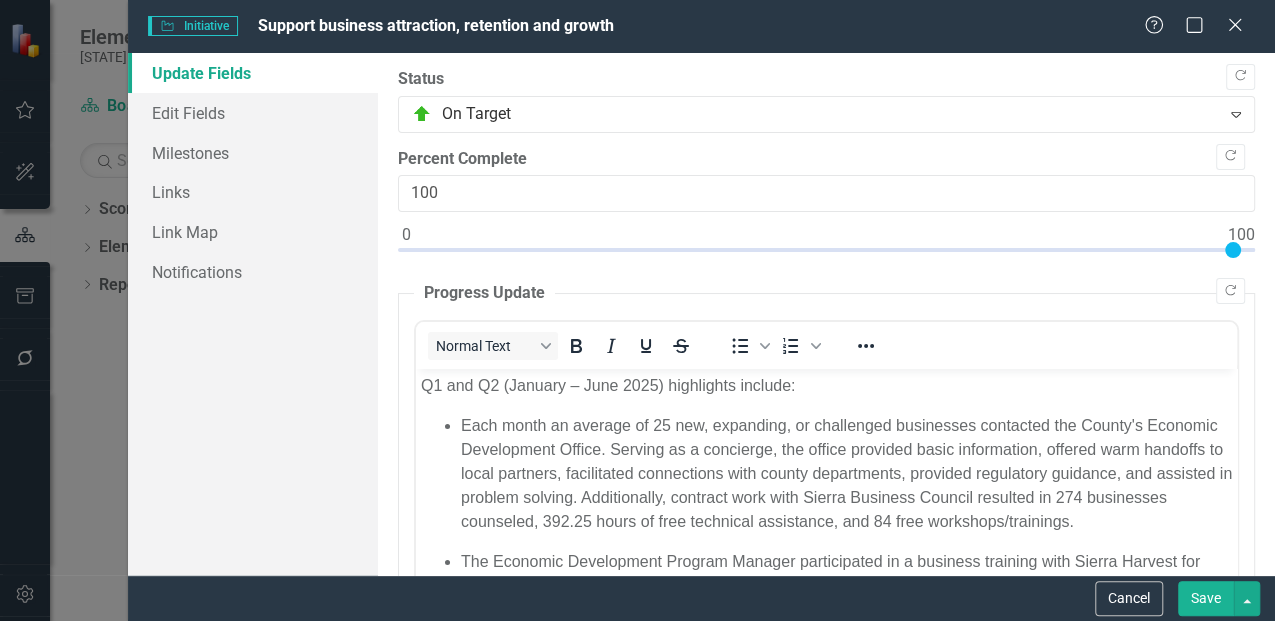 click on "Save" at bounding box center (1206, 598) 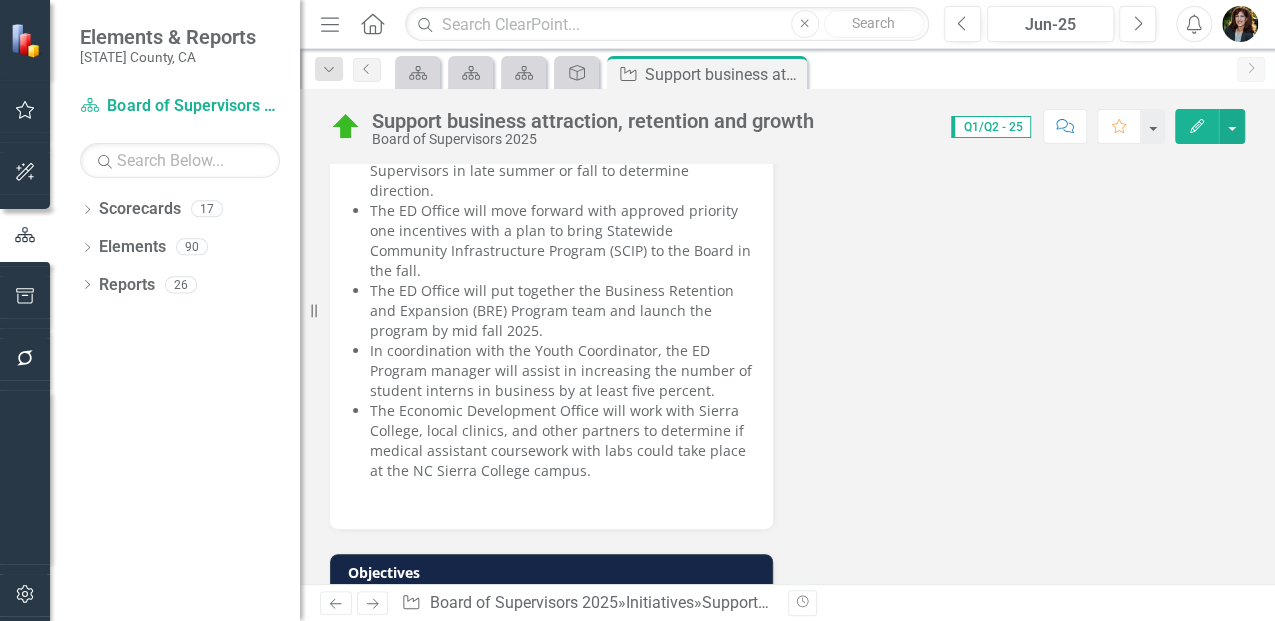 click on "Close" 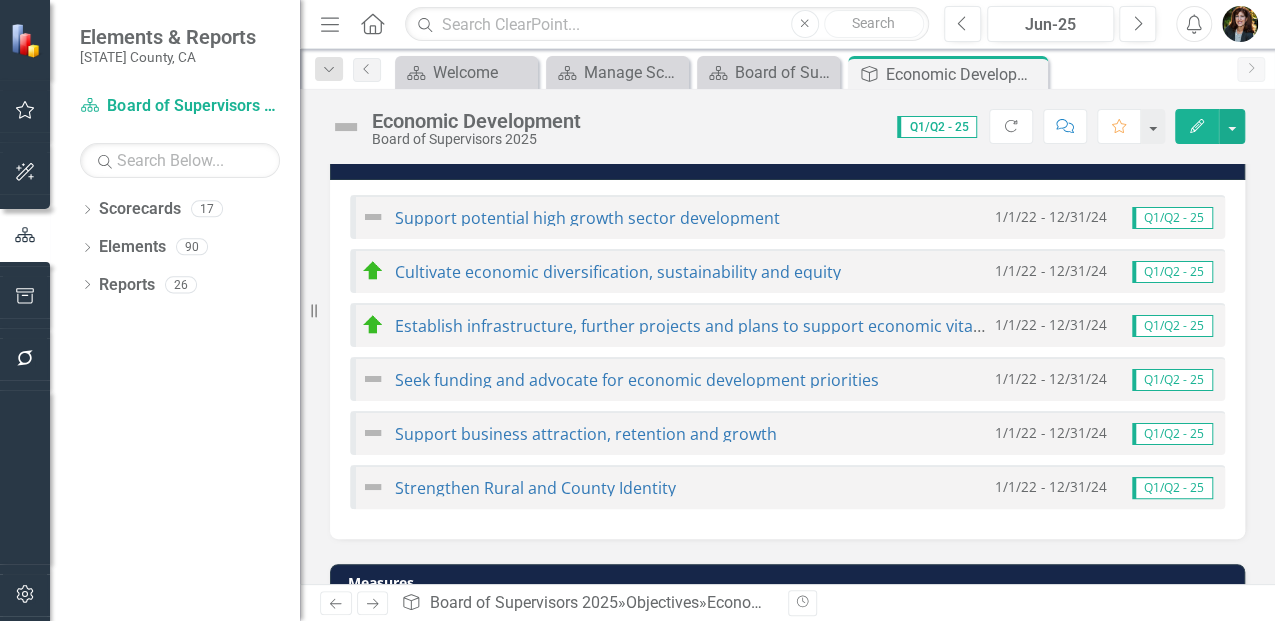 scroll, scrollTop: 1133, scrollLeft: 0, axis: vertical 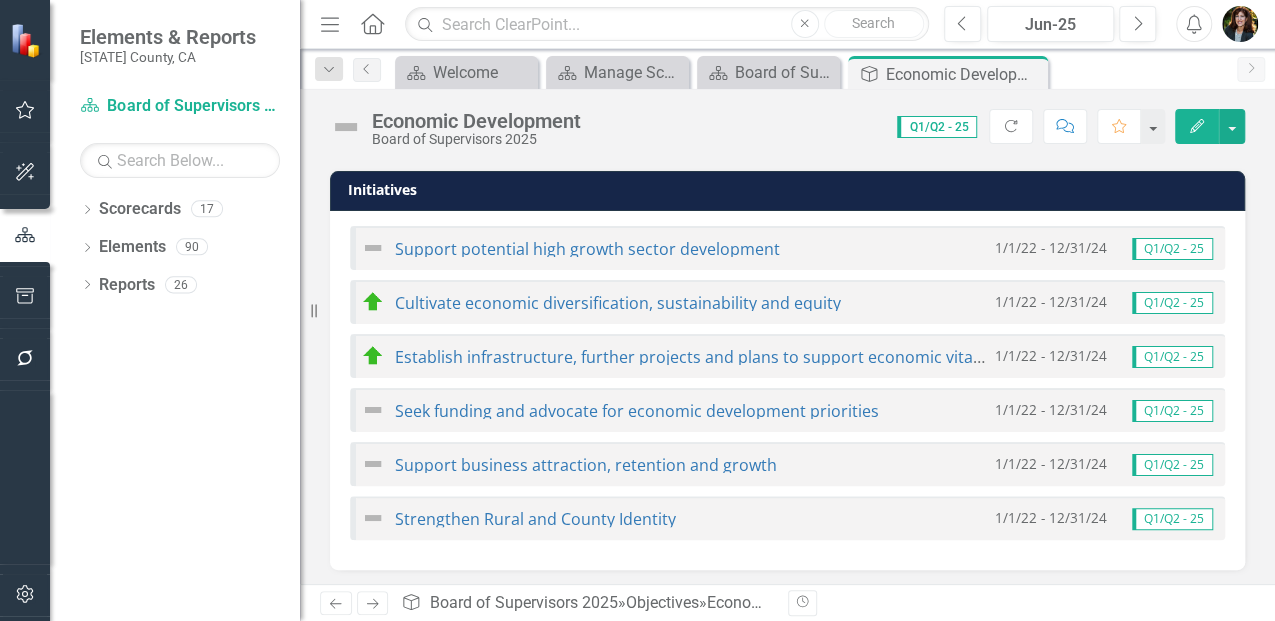 click on "Q1/Q2 - 25" at bounding box center [1172, 249] 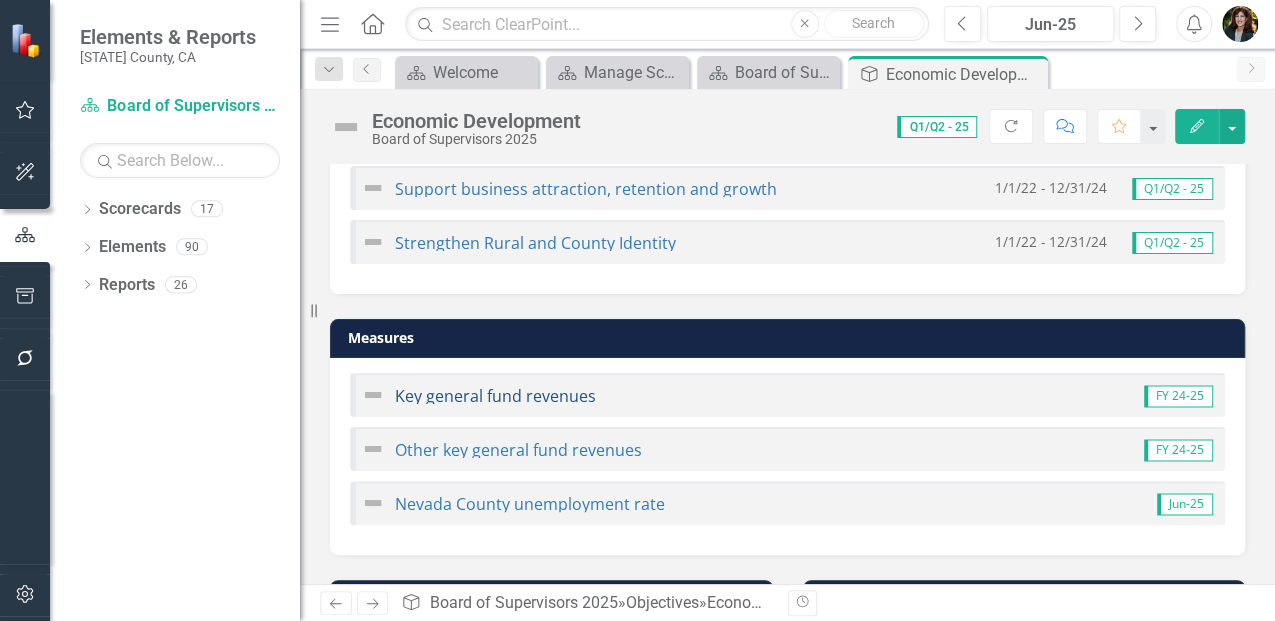 scroll, scrollTop: 1333, scrollLeft: 0, axis: vertical 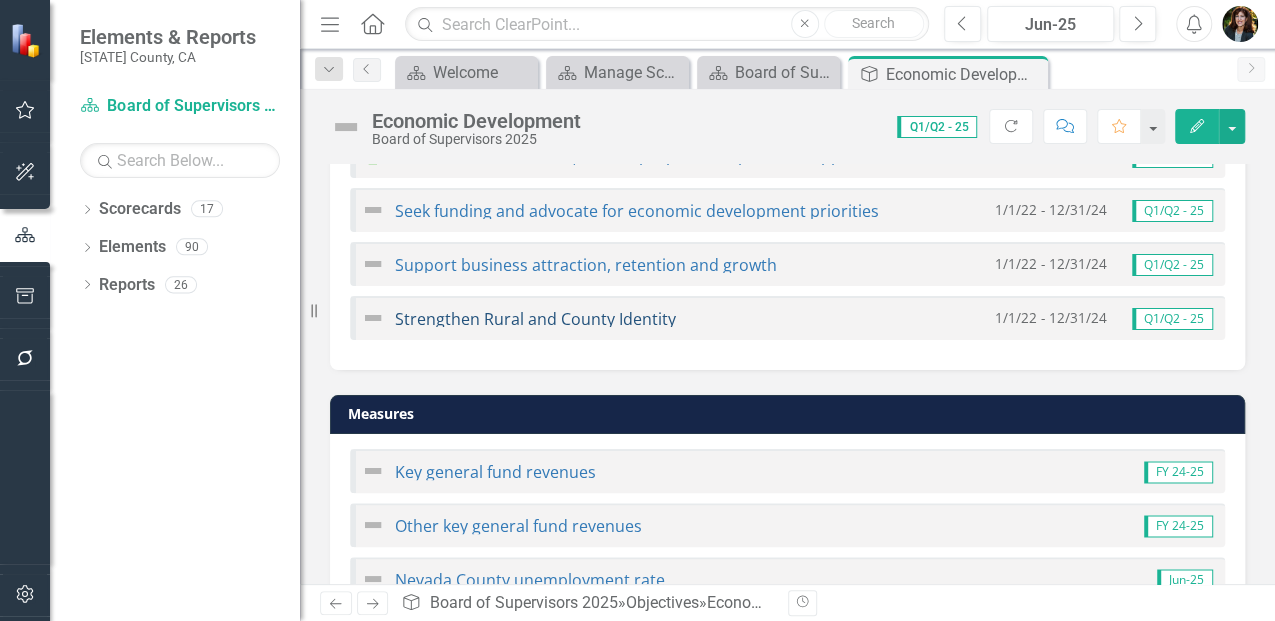 click on "Strengthen Rural and County Identity" at bounding box center (535, 319) 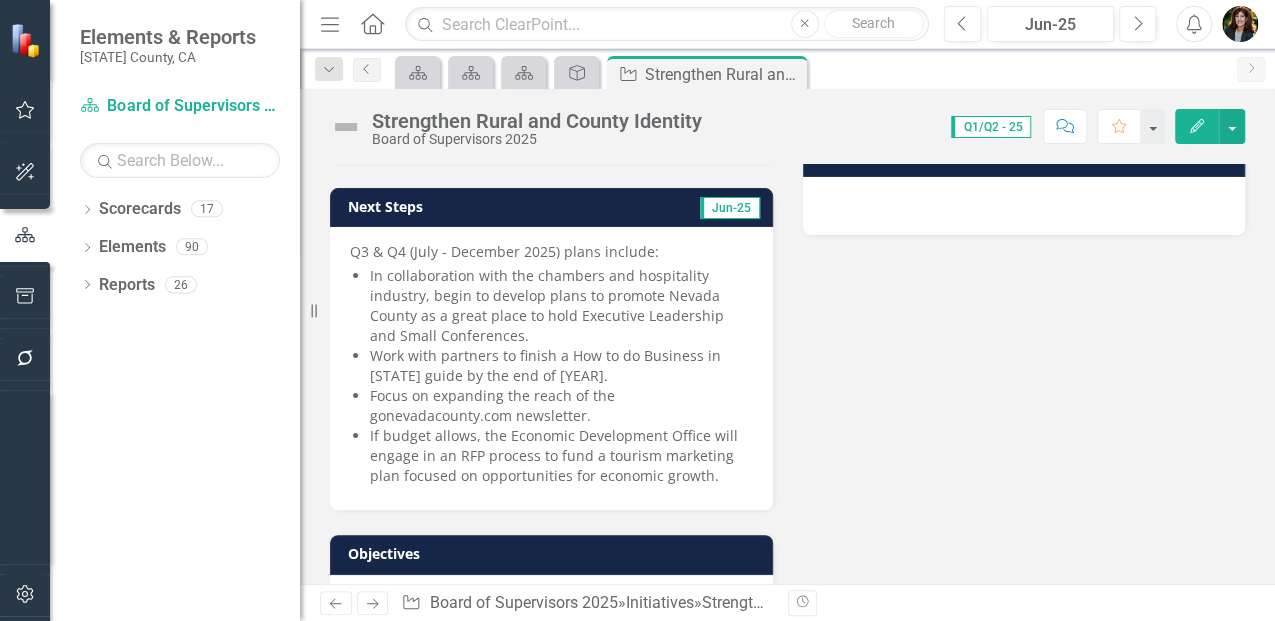 scroll, scrollTop: 400, scrollLeft: 0, axis: vertical 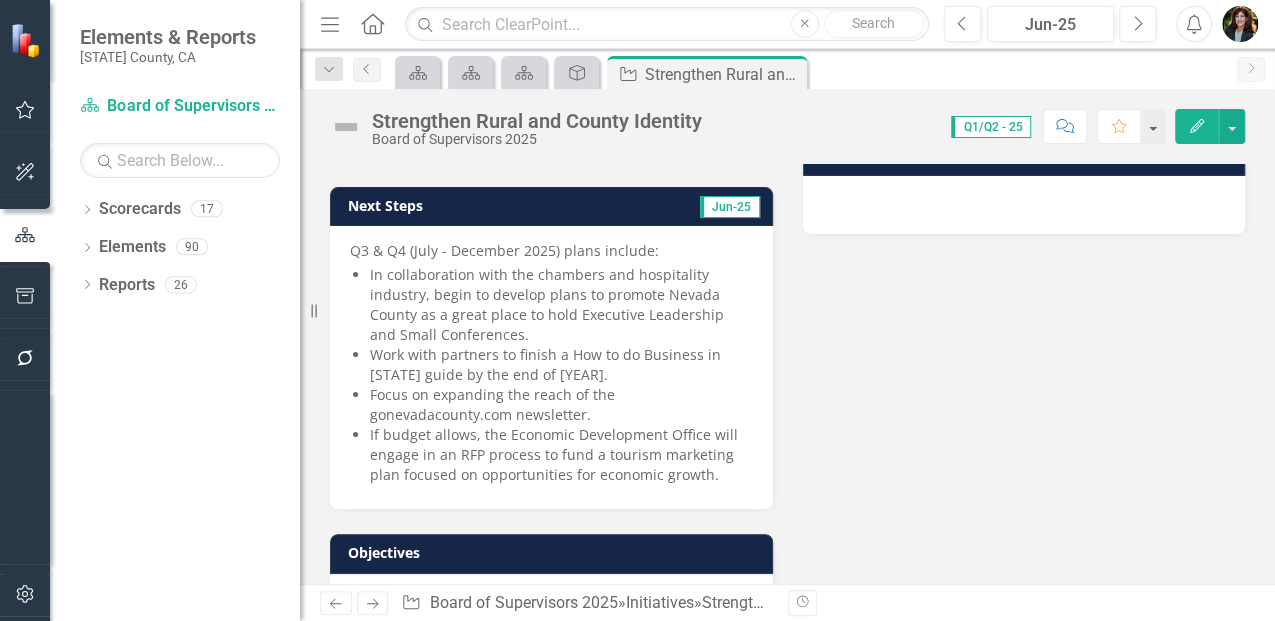 click on "In collaboration with the chambers and hospitality industry, begin to develop plans to promote Nevada County as a great place to hold Executive Leadership and Small Conferences." at bounding box center (561, 305) 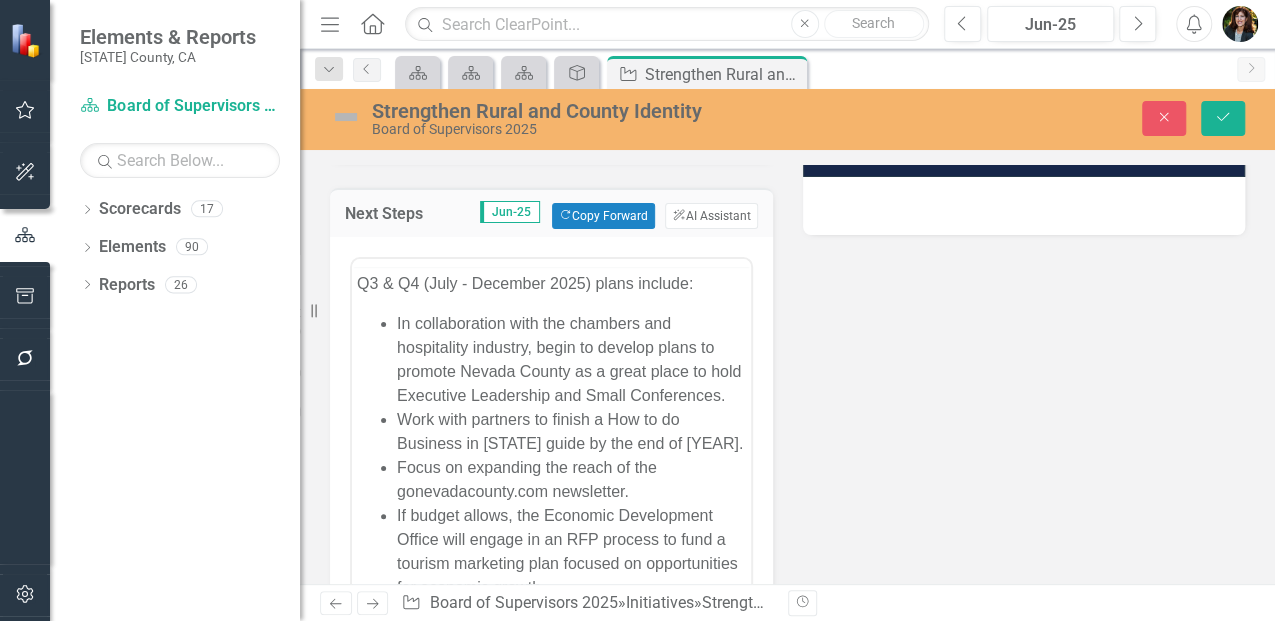 scroll, scrollTop: 0, scrollLeft: 0, axis: both 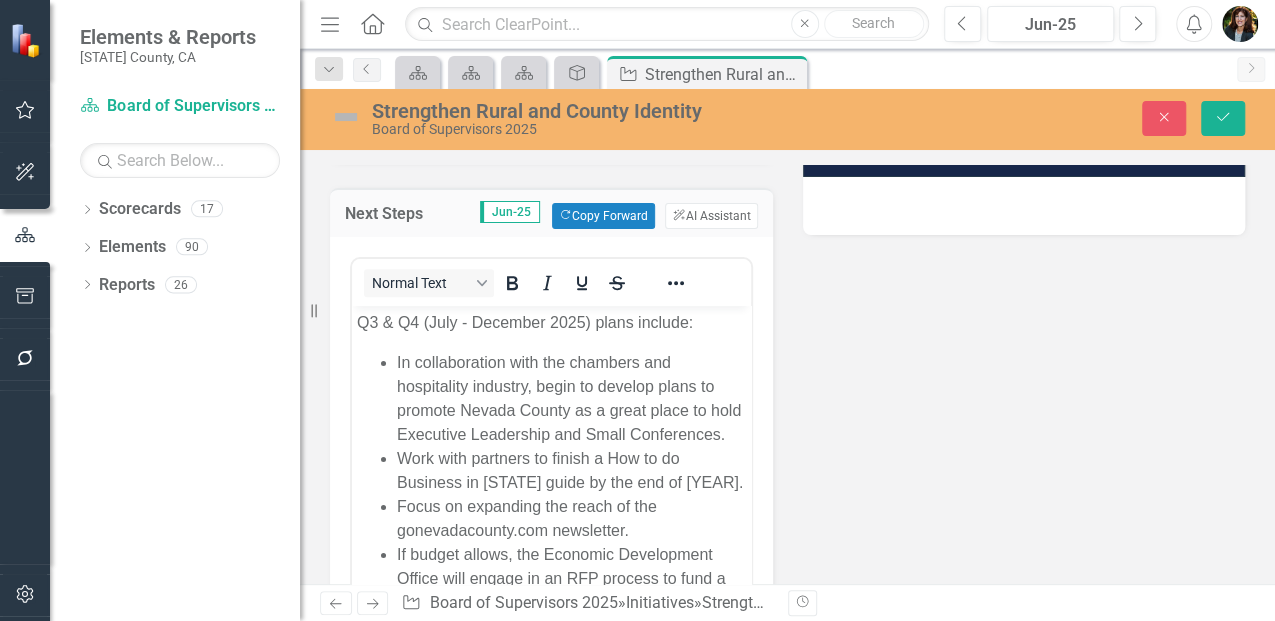 click on "In collaboration with the chambers and hospitality industry, begin to develop plans to promote Nevada County as a great place to hold Executive Leadership and Small Conferences." at bounding box center (571, 399) 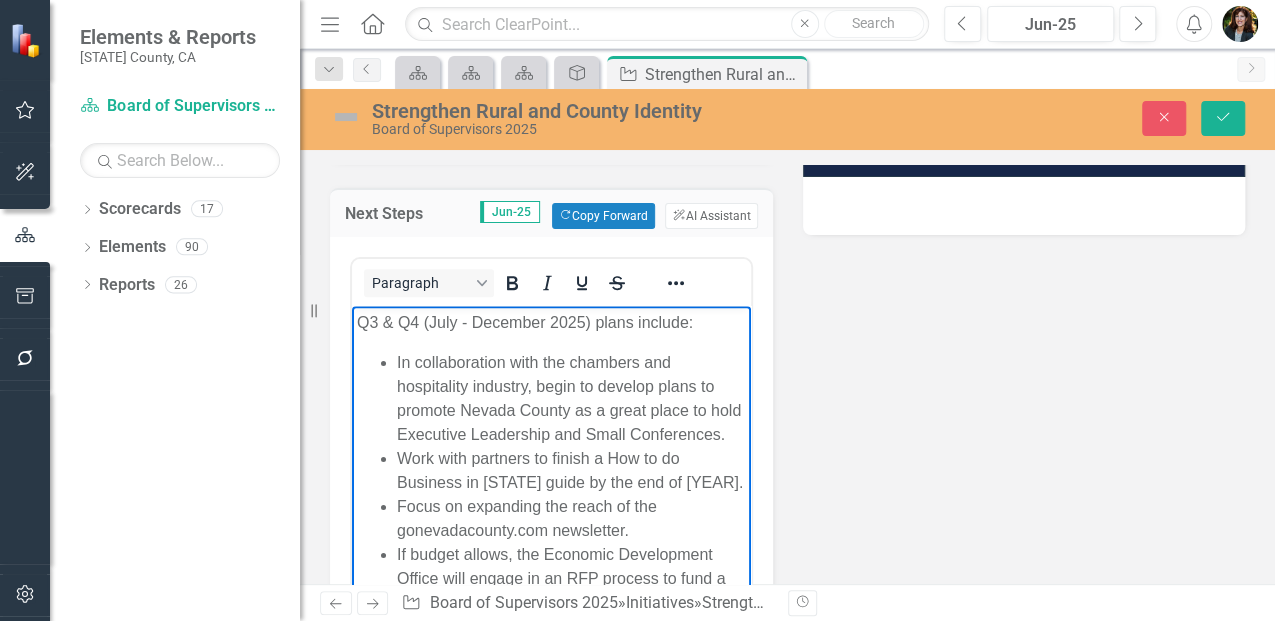 type 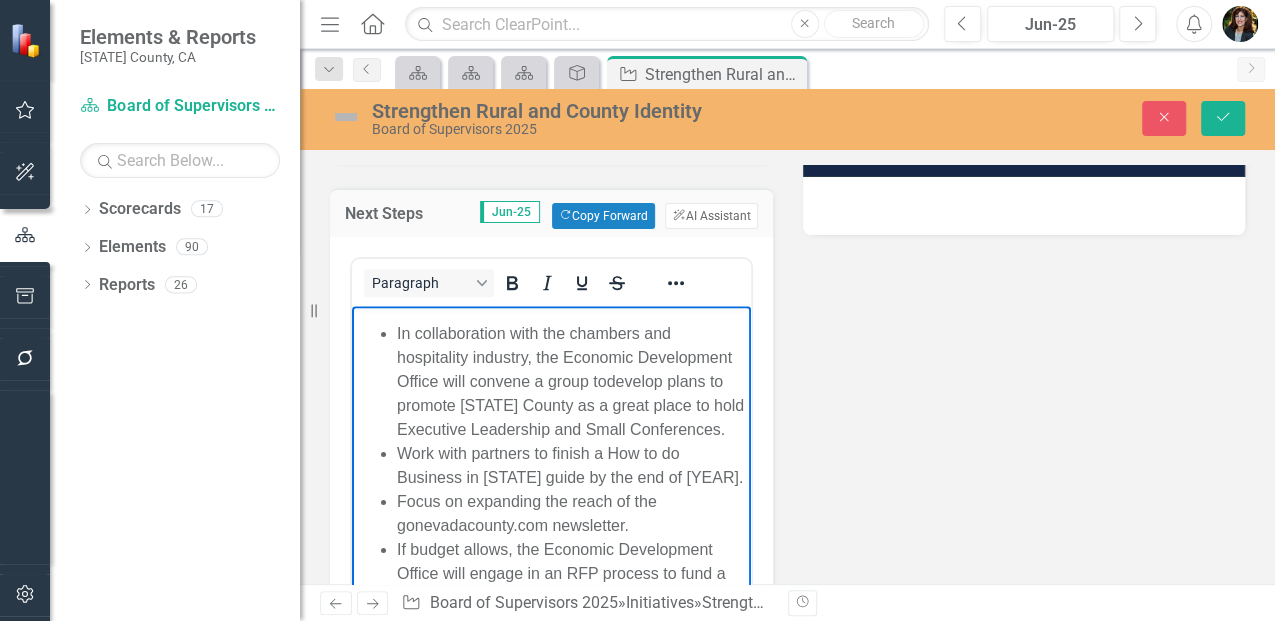 scroll, scrollTop: 76, scrollLeft: 0, axis: vertical 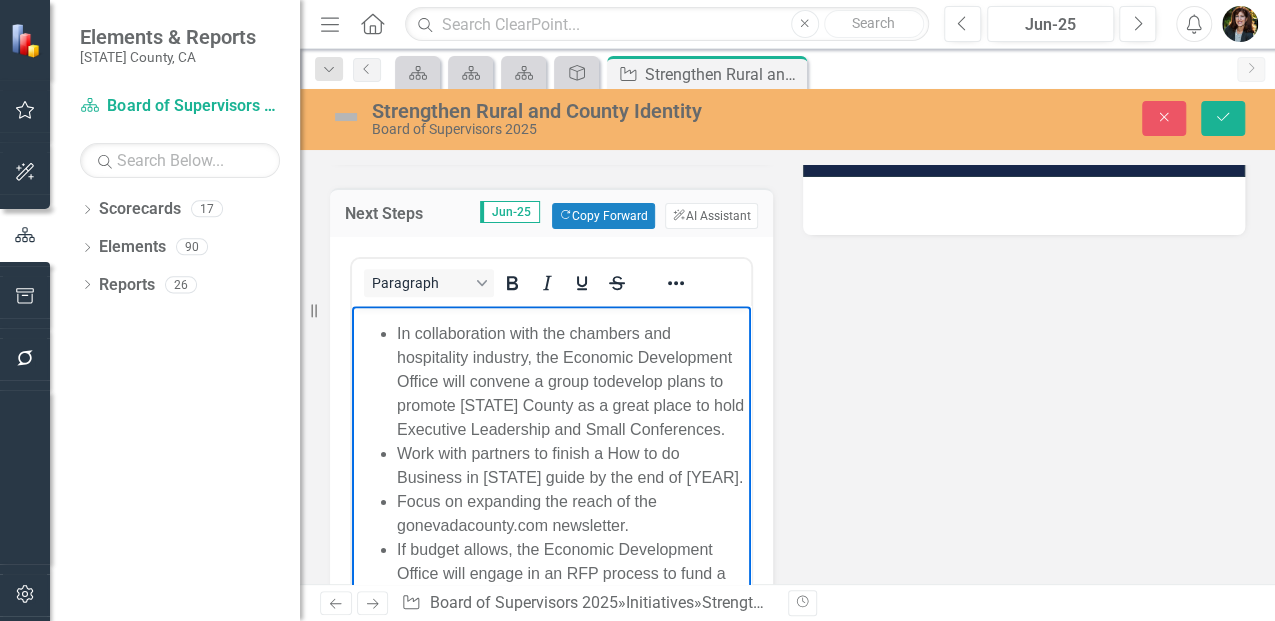 click on "Work with partners to finish a How to do Business in Nevada County guide by the end of 2025." at bounding box center [571, 466] 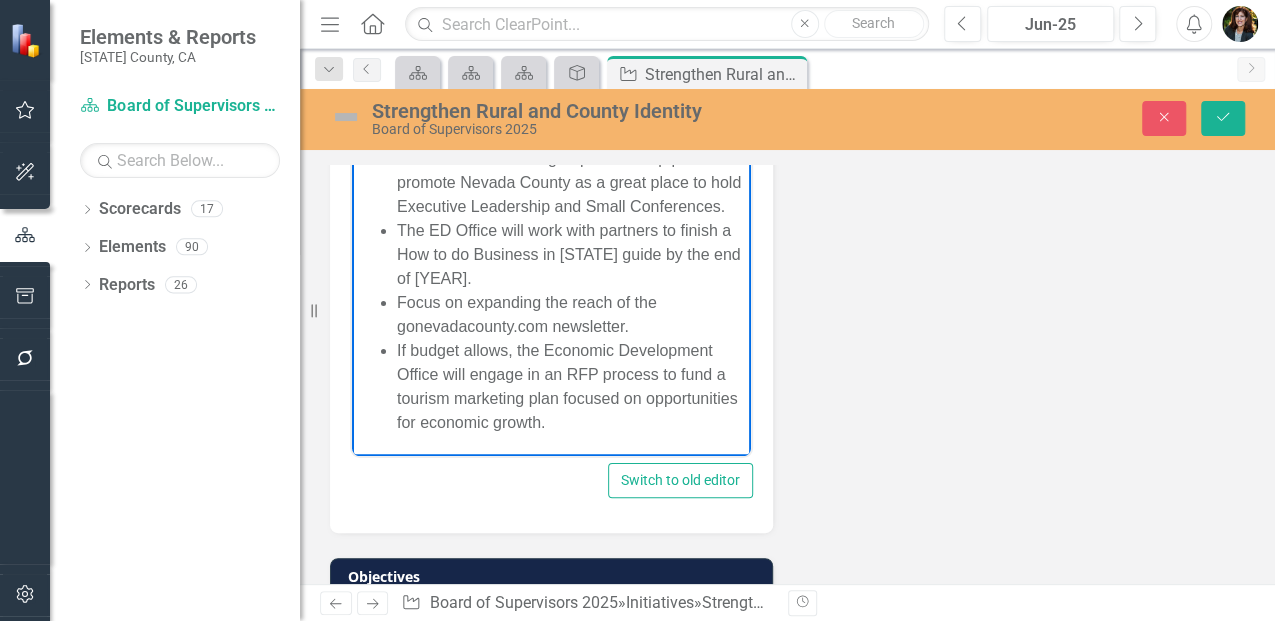 scroll, scrollTop: 600, scrollLeft: 0, axis: vertical 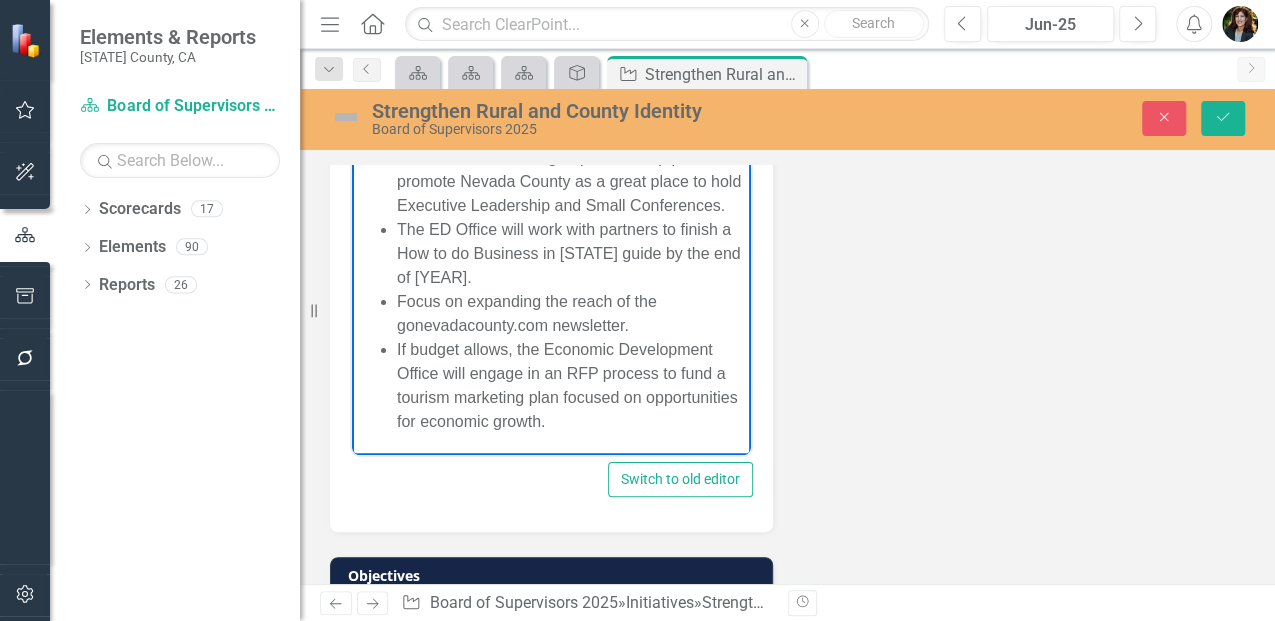 click on "The ED Office will work with partners to finish a How to do Business in Nevada County guide by the end of 2025." at bounding box center [571, 254] 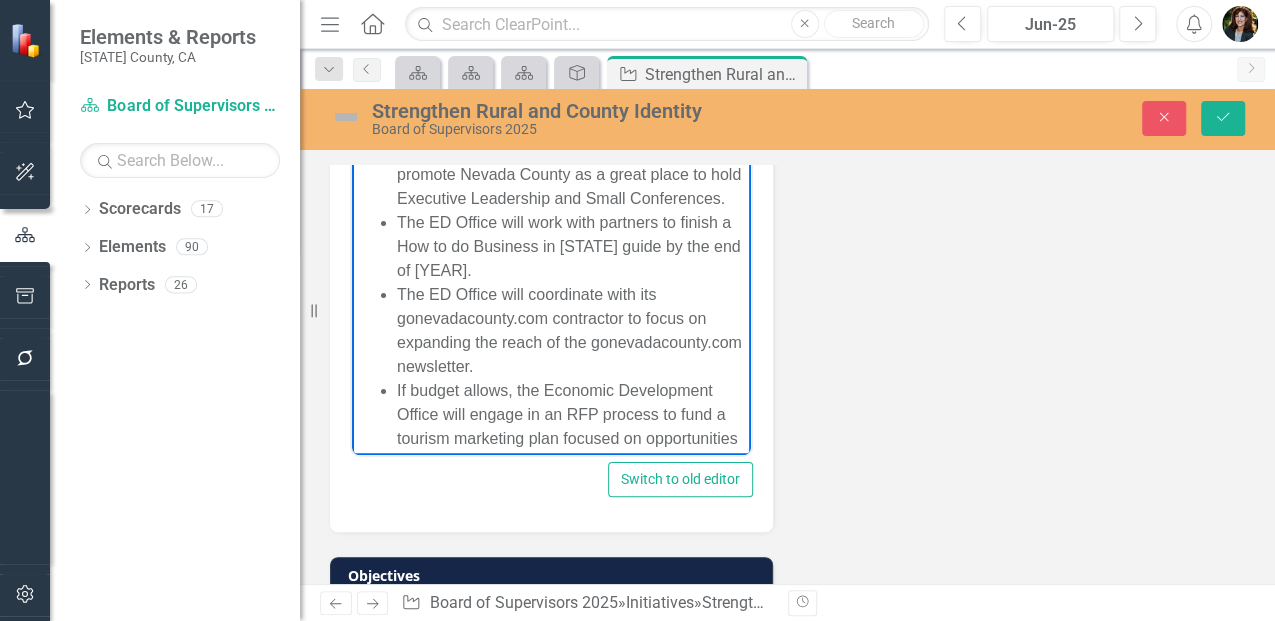 scroll, scrollTop: 0, scrollLeft: 0, axis: both 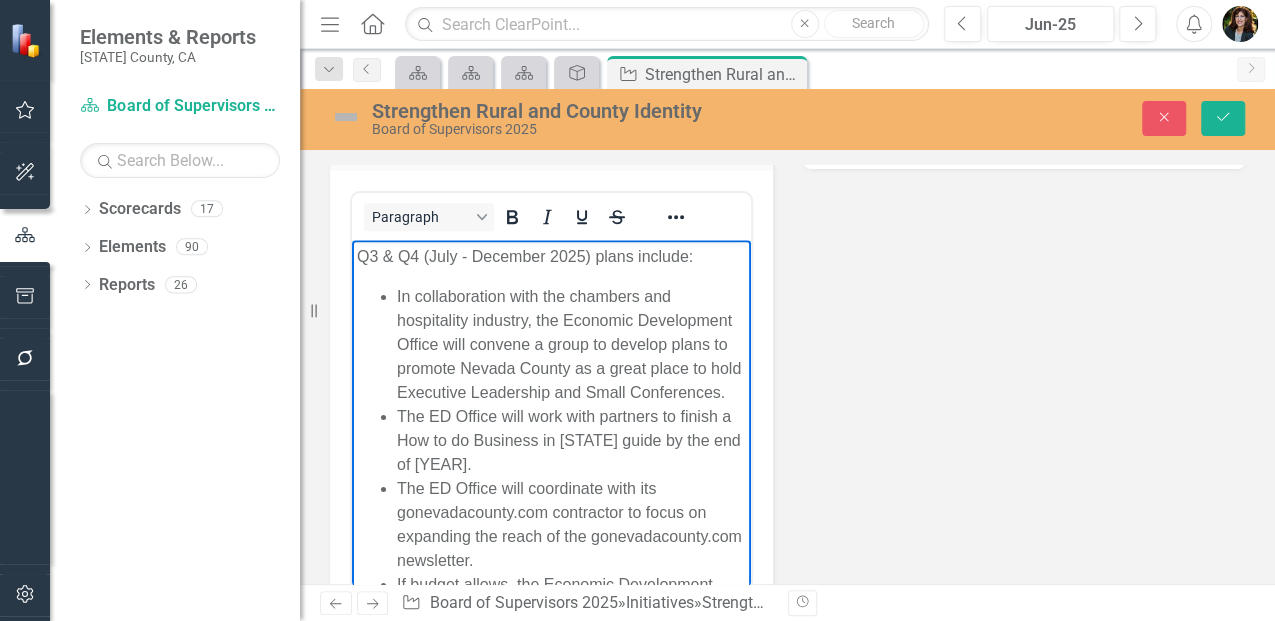 click on "In collaboration with the chambers and hospitality industry, the Economic Development Office will convene a group to develop plans to promote Nevada County as a great place to hold Executive Leadership and Small Conferences." at bounding box center (571, 345) 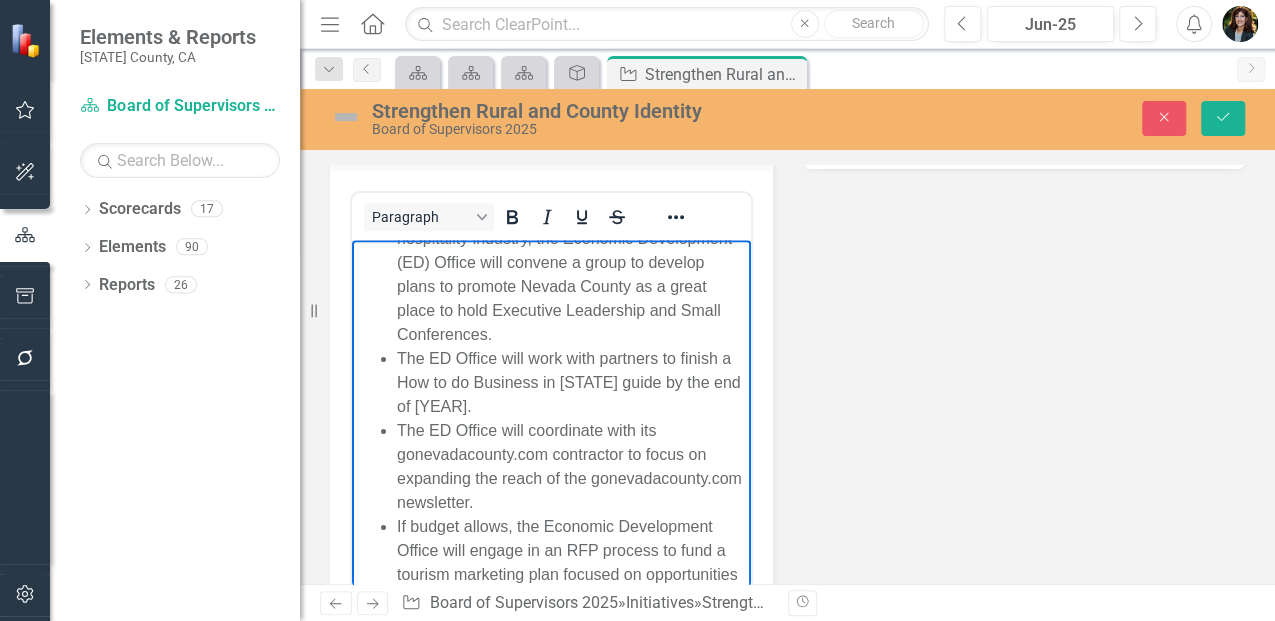 scroll, scrollTop: 124, scrollLeft: 0, axis: vertical 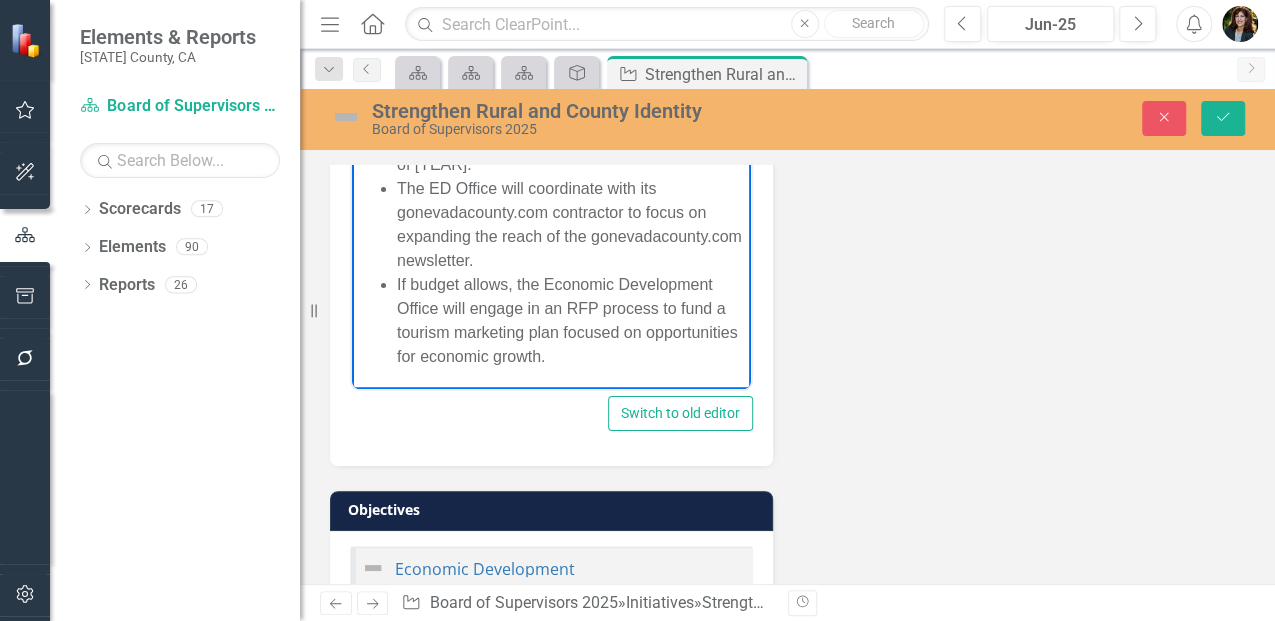 click on "If budget allows, the Economic Development Office will engage in an RFP process to fund a tourism marketing plan focused on opportunities for economic growth." at bounding box center [571, 321] 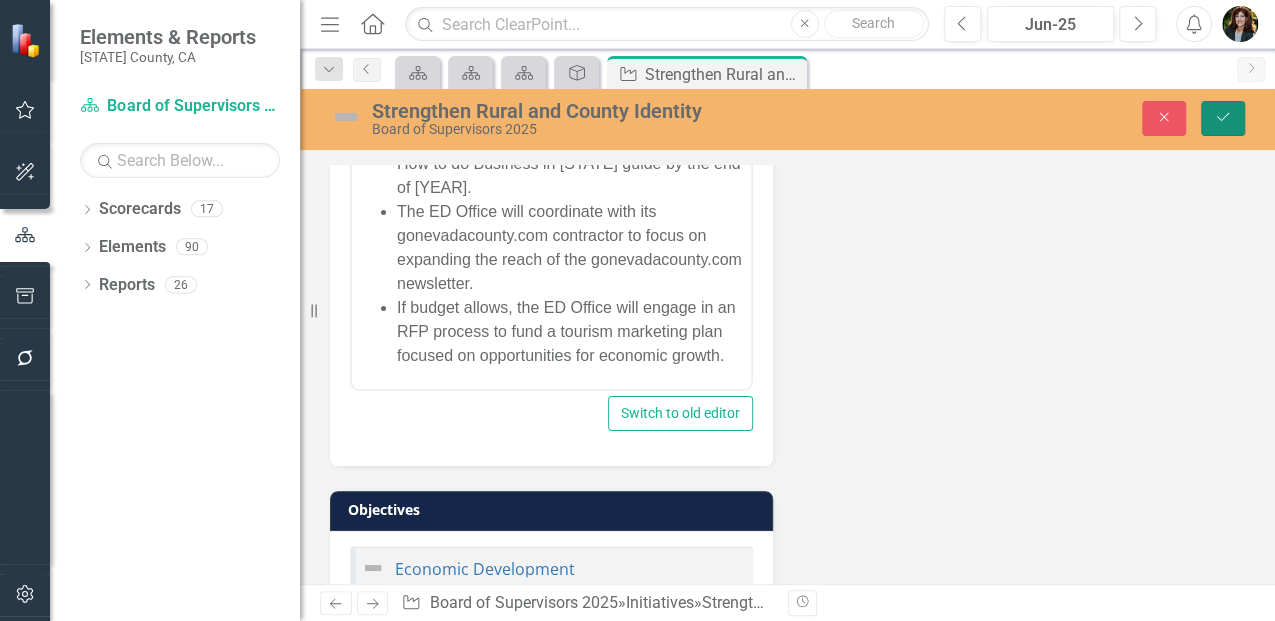 click on "Save" 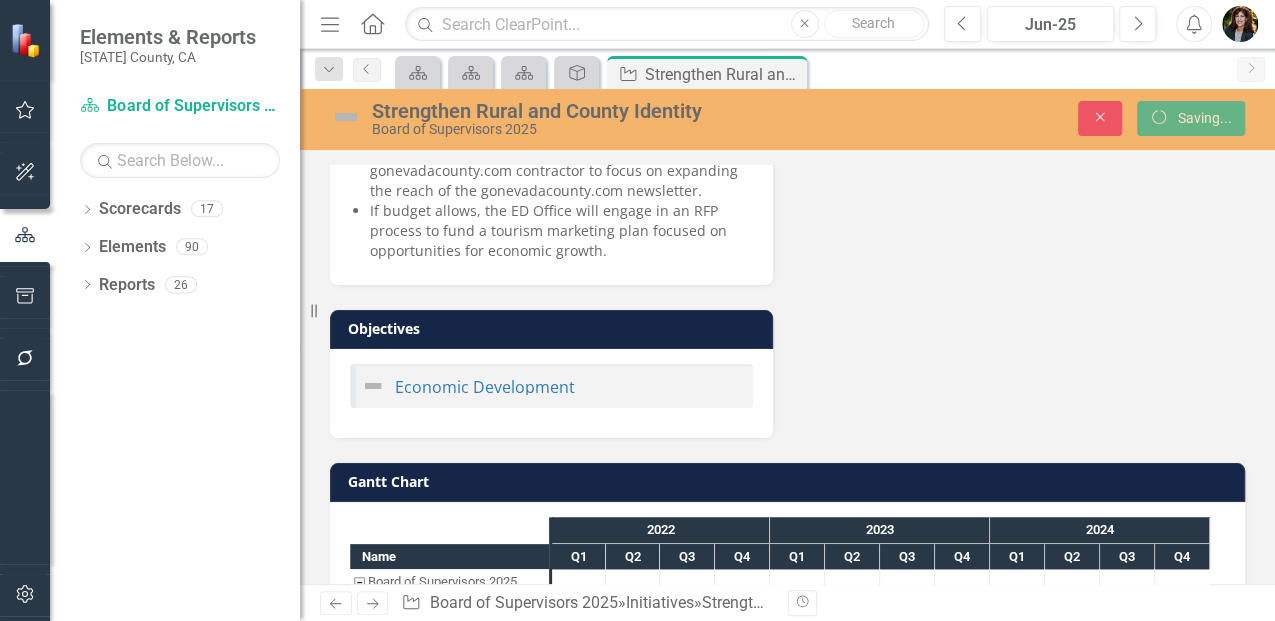 scroll, scrollTop: 656, scrollLeft: 0, axis: vertical 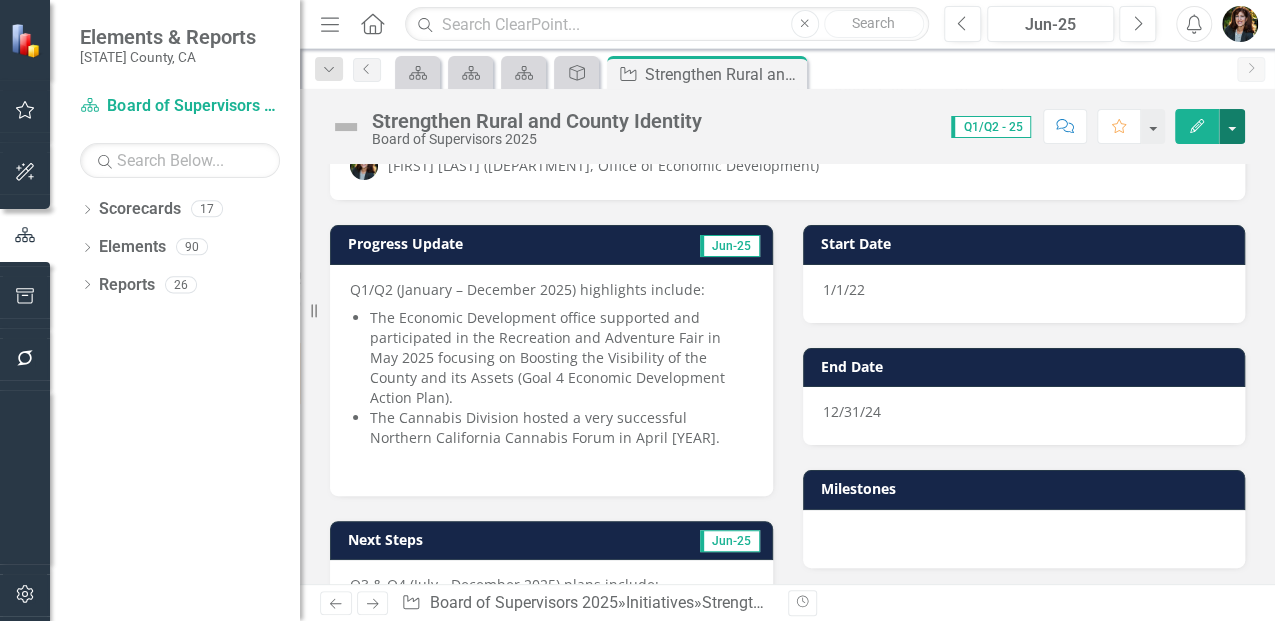 click at bounding box center (1232, 126) 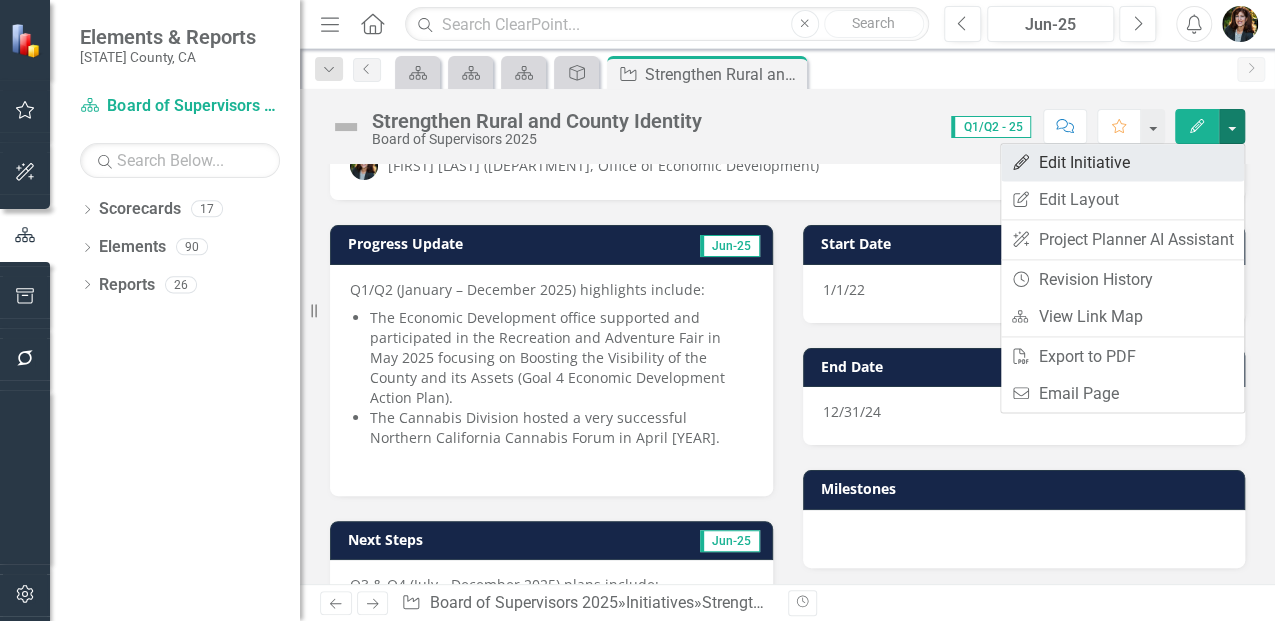 click on "Edit Edit Initiative" at bounding box center [1122, 162] 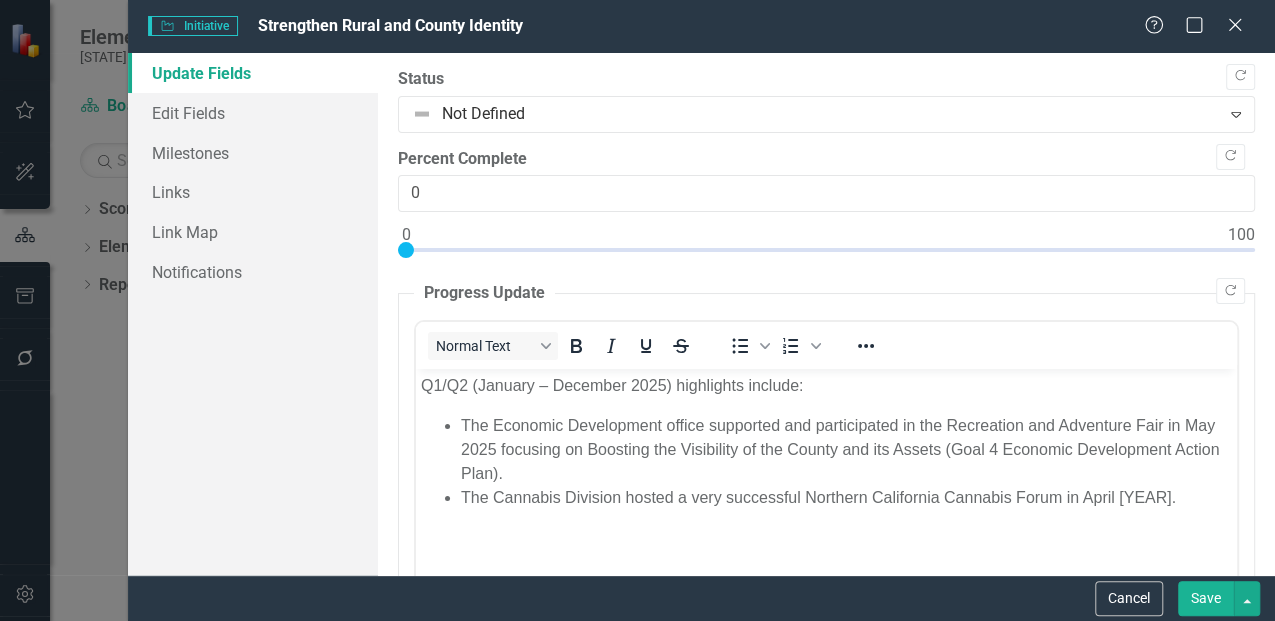 scroll, scrollTop: 0, scrollLeft: 0, axis: both 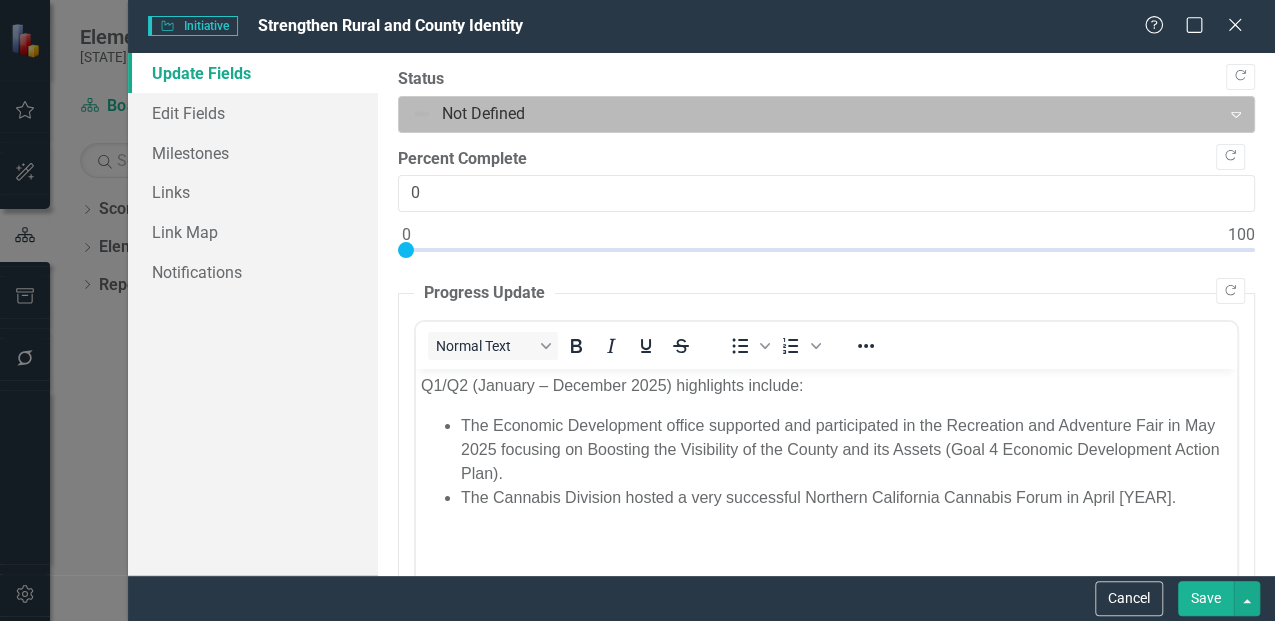 click at bounding box center [810, 114] 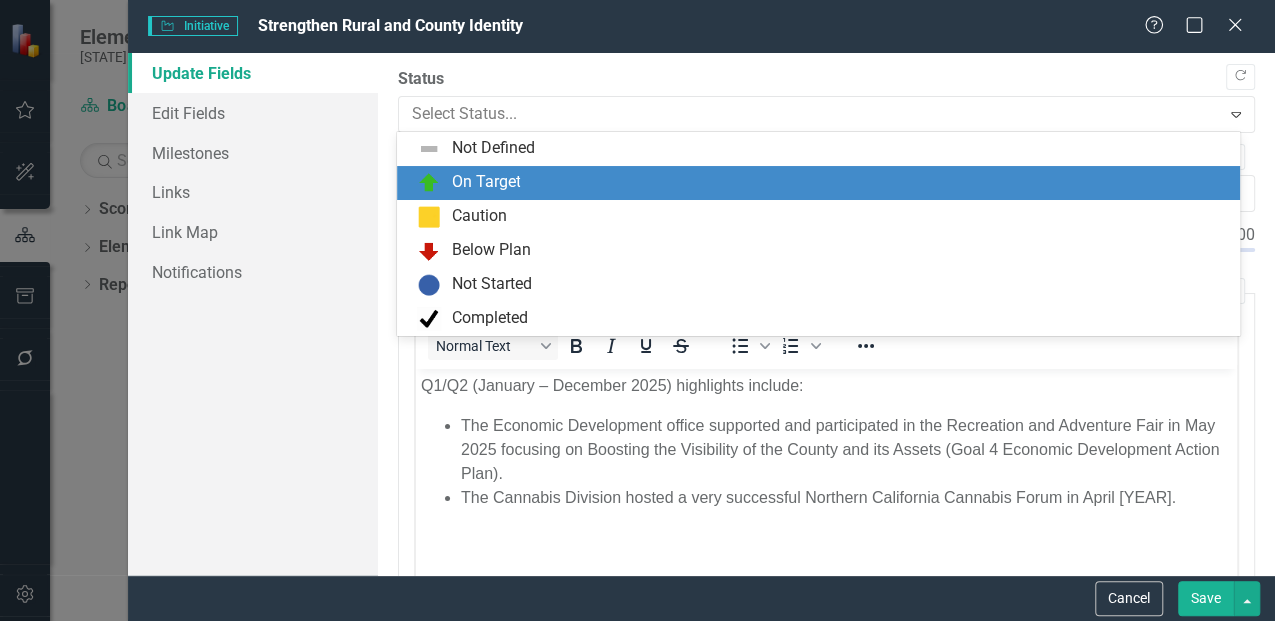 click on "On Target" at bounding box center [485, 182] 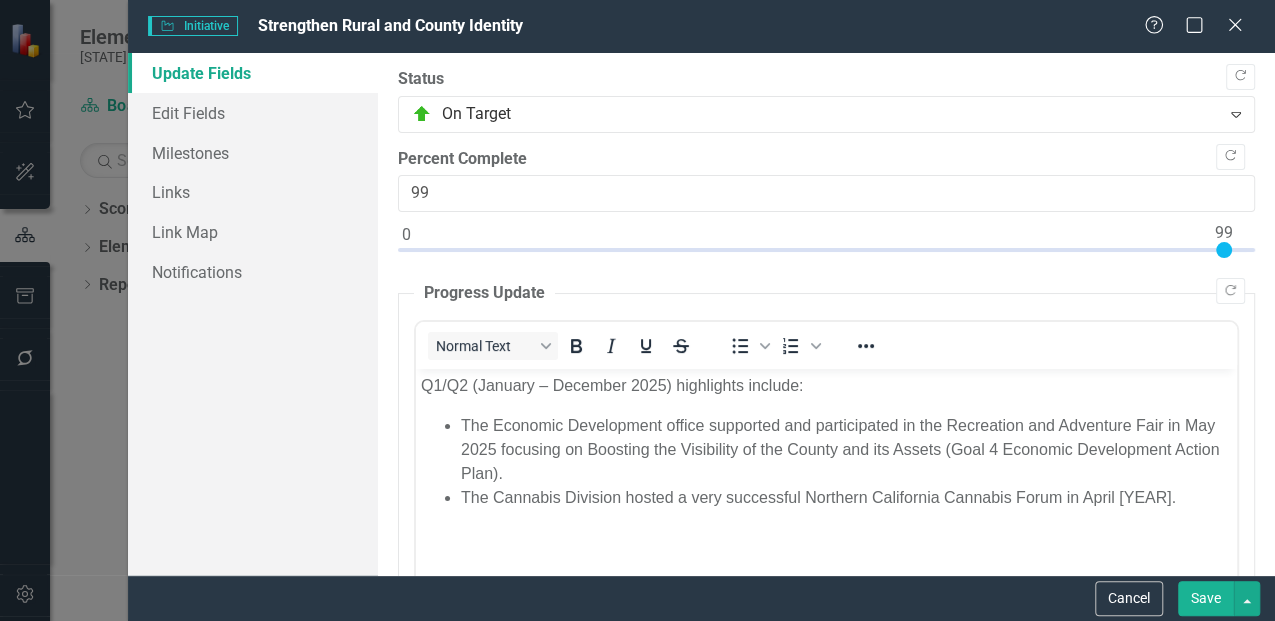 type on "100" 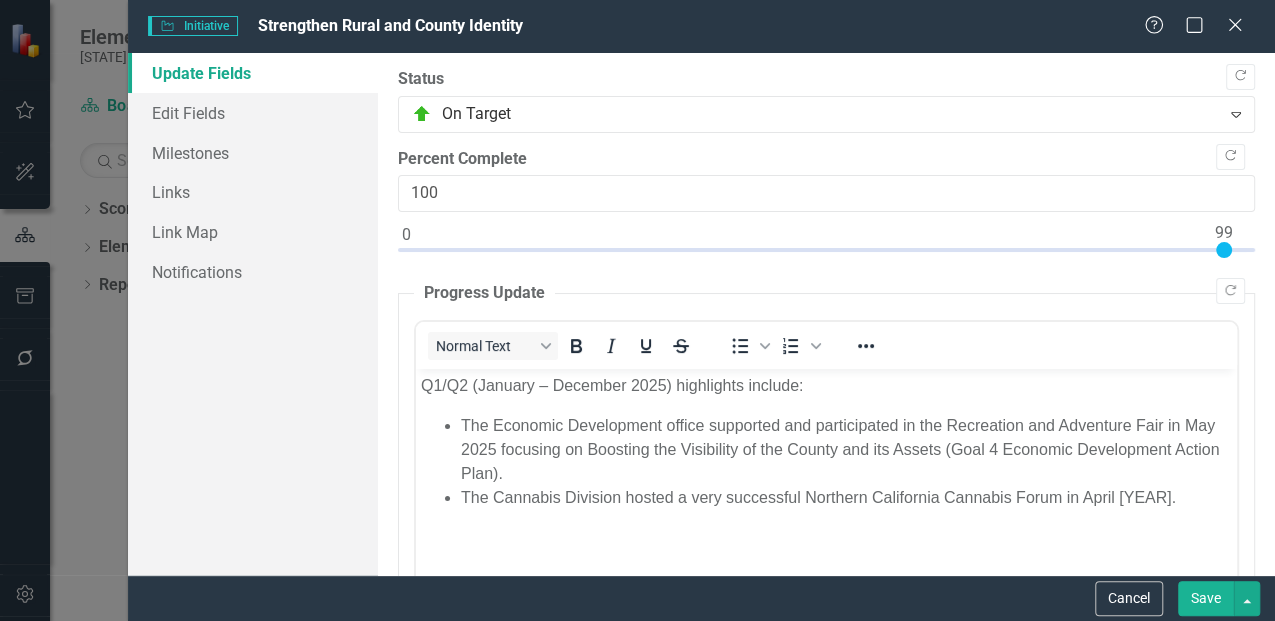 drag, startPoint x: 404, startPoint y: 243, endPoint x: 1244, endPoint y: 282, distance: 840.90485 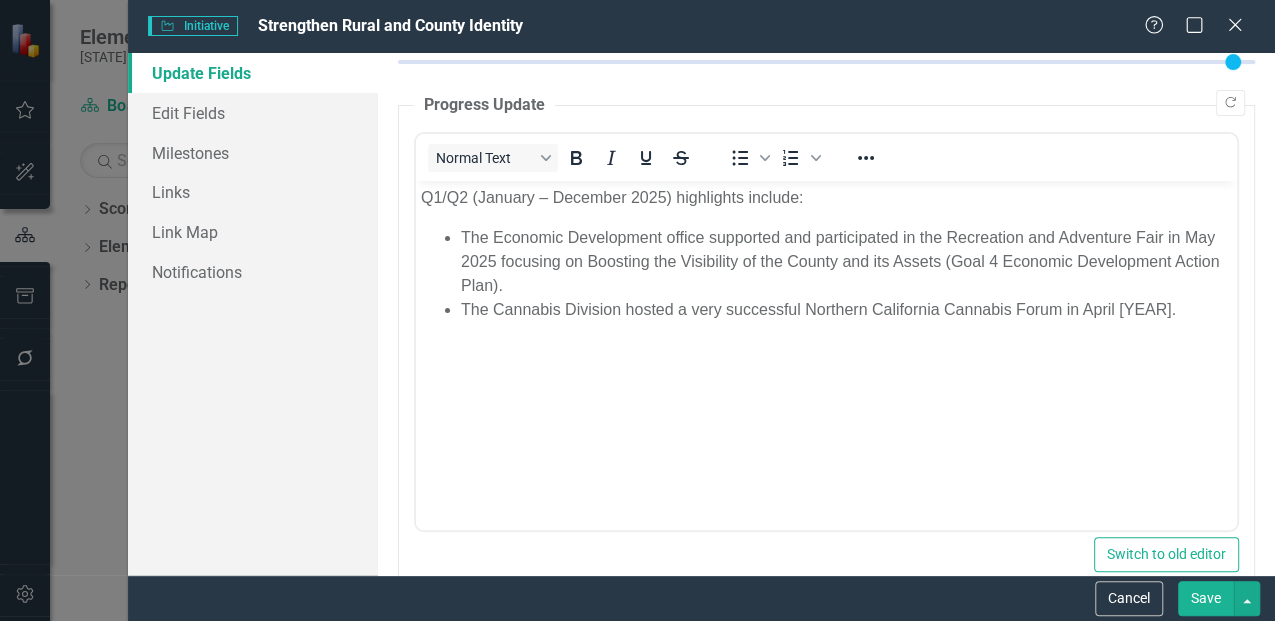 scroll, scrollTop: 200, scrollLeft: 0, axis: vertical 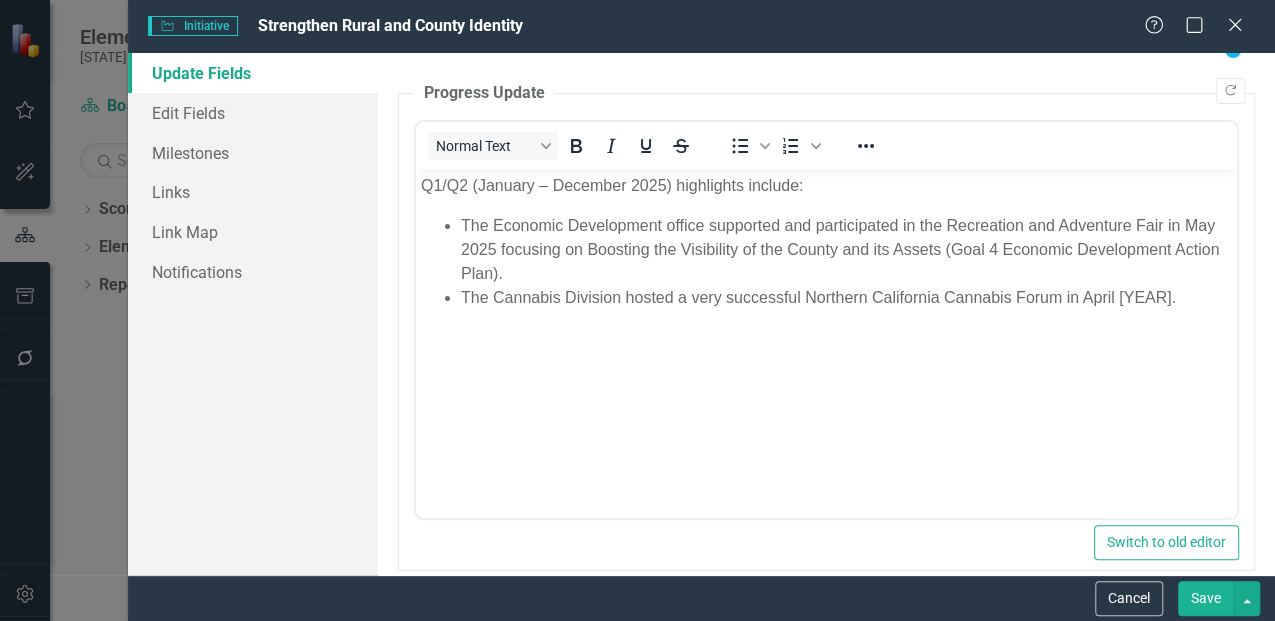 click on "Save" at bounding box center [1206, 598] 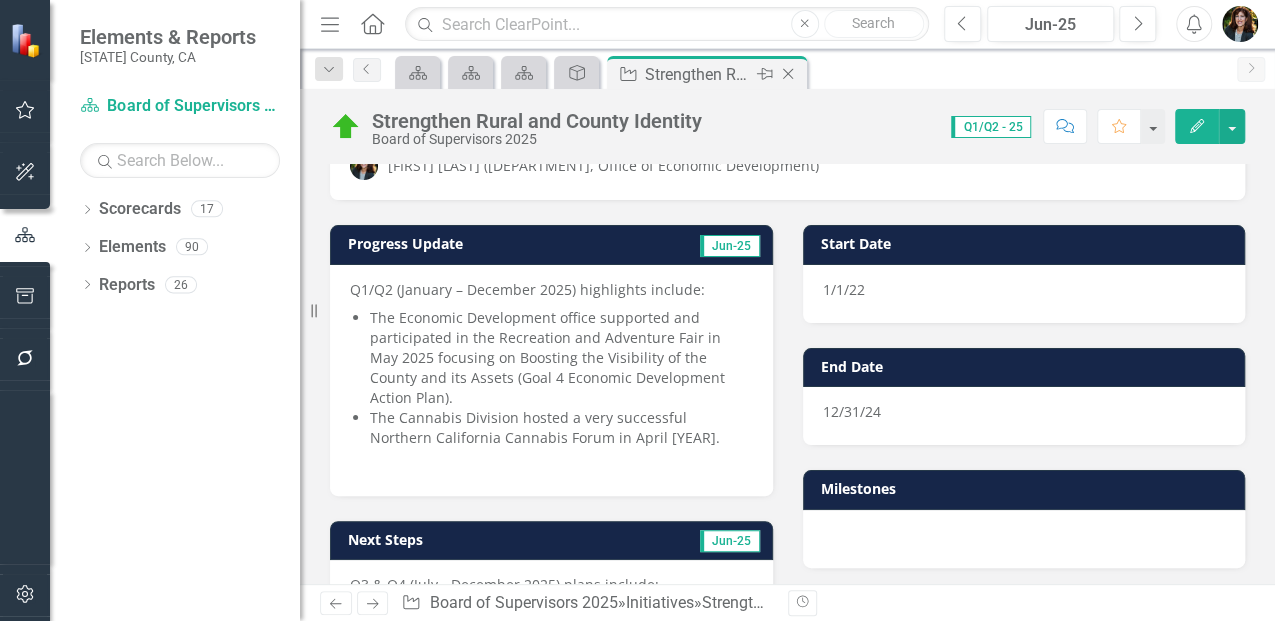 click on "Close" 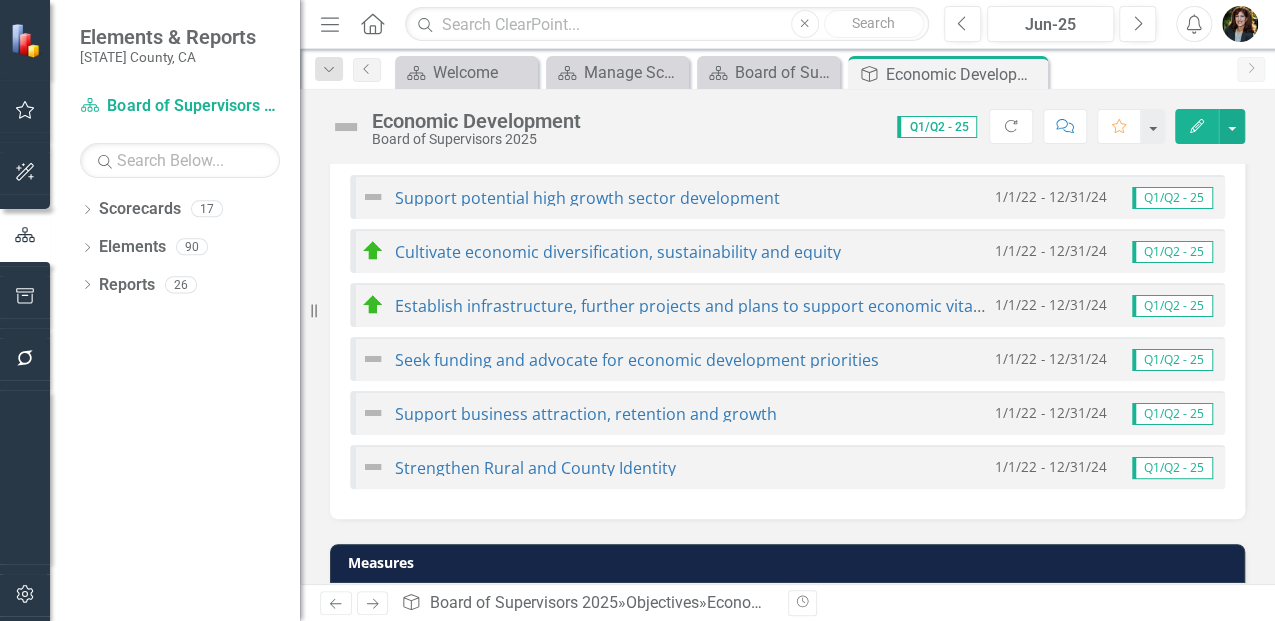 scroll, scrollTop: 1200, scrollLeft: 0, axis: vertical 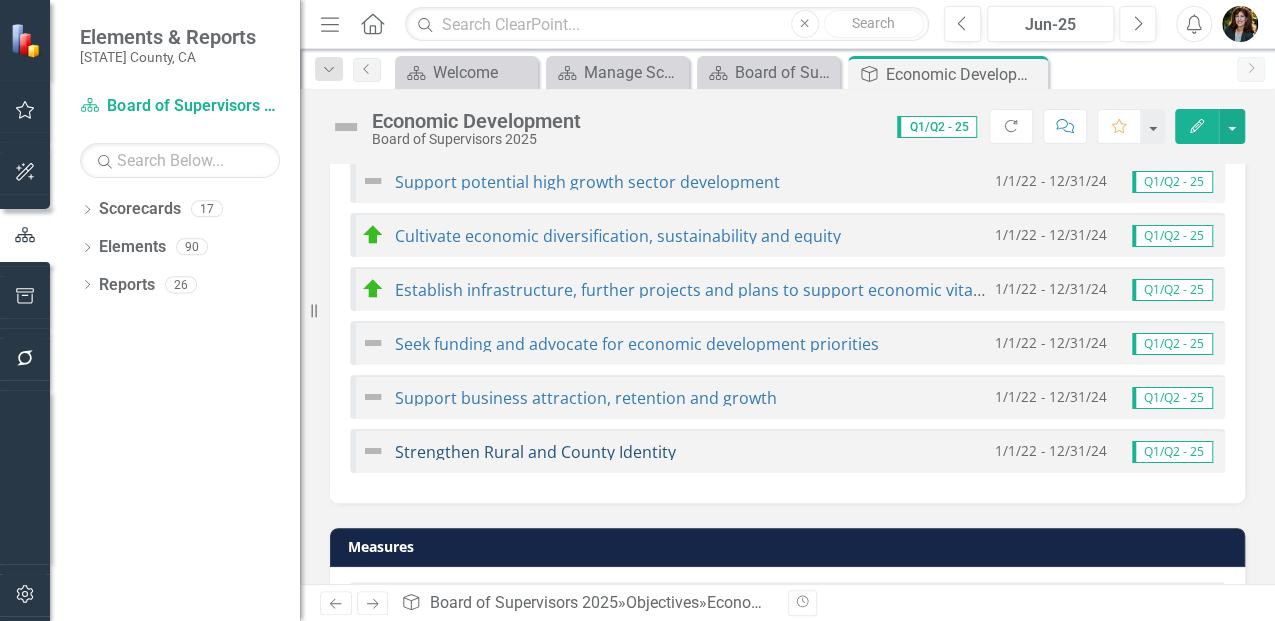 click on "Strengthen Rural and County Identity" at bounding box center (535, 452) 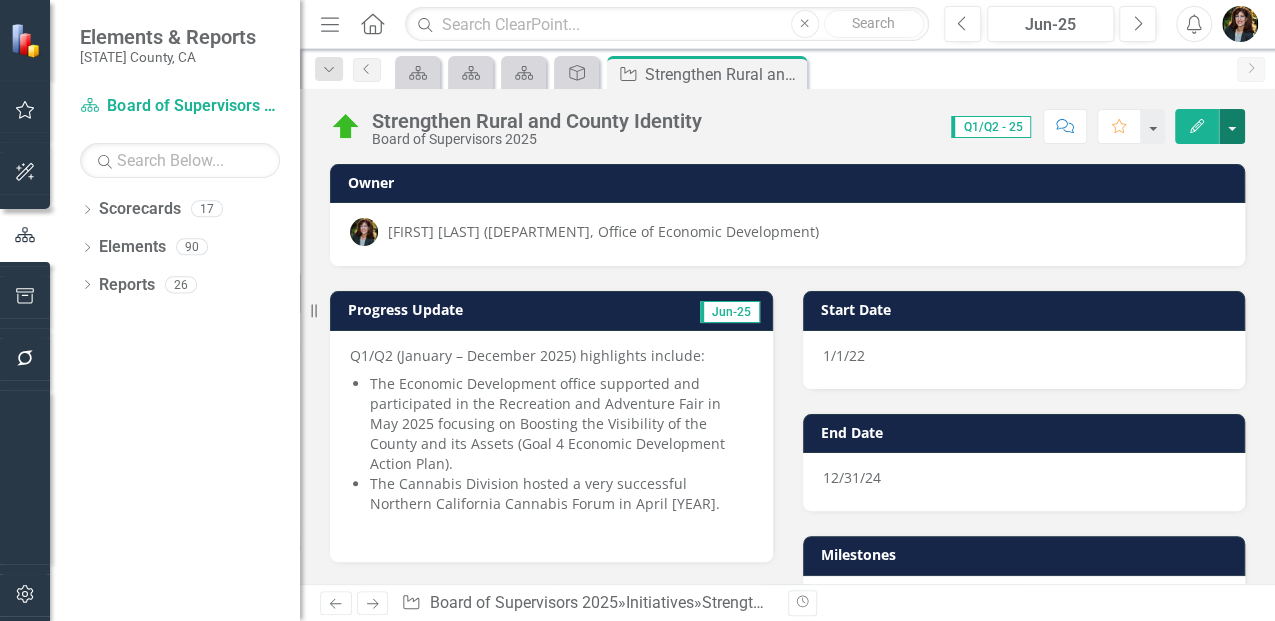 click at bounding box center (1232, 126) 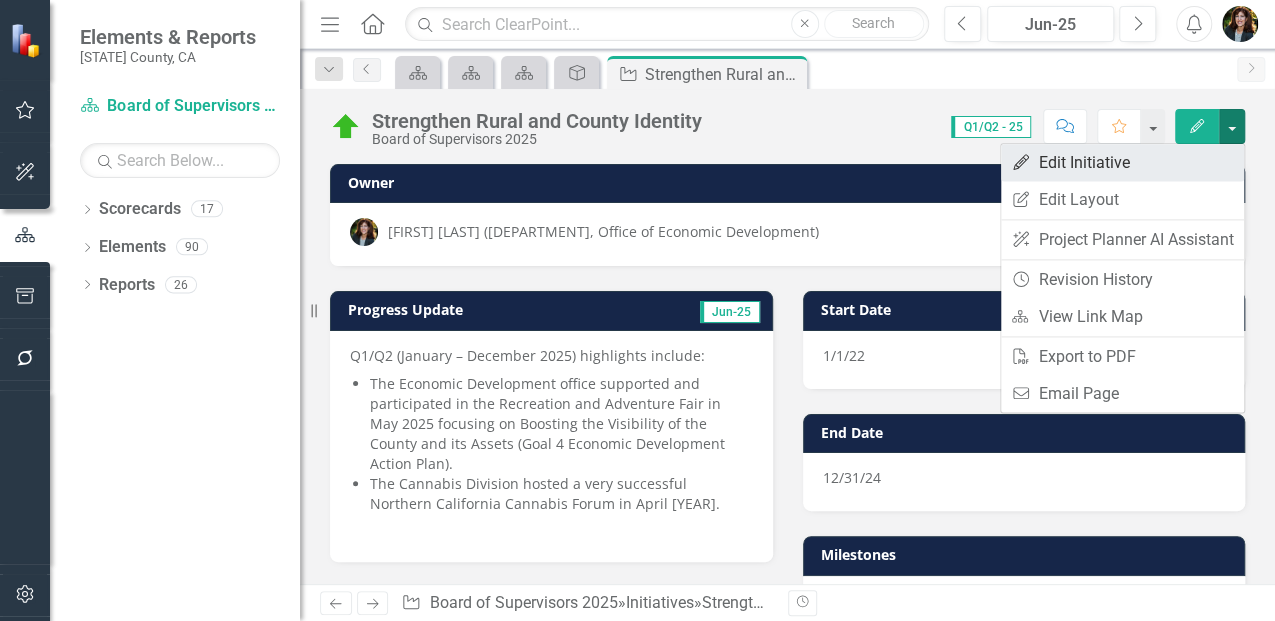 click on "Edit Edit Initiative" at bounding box center [1122, 162] 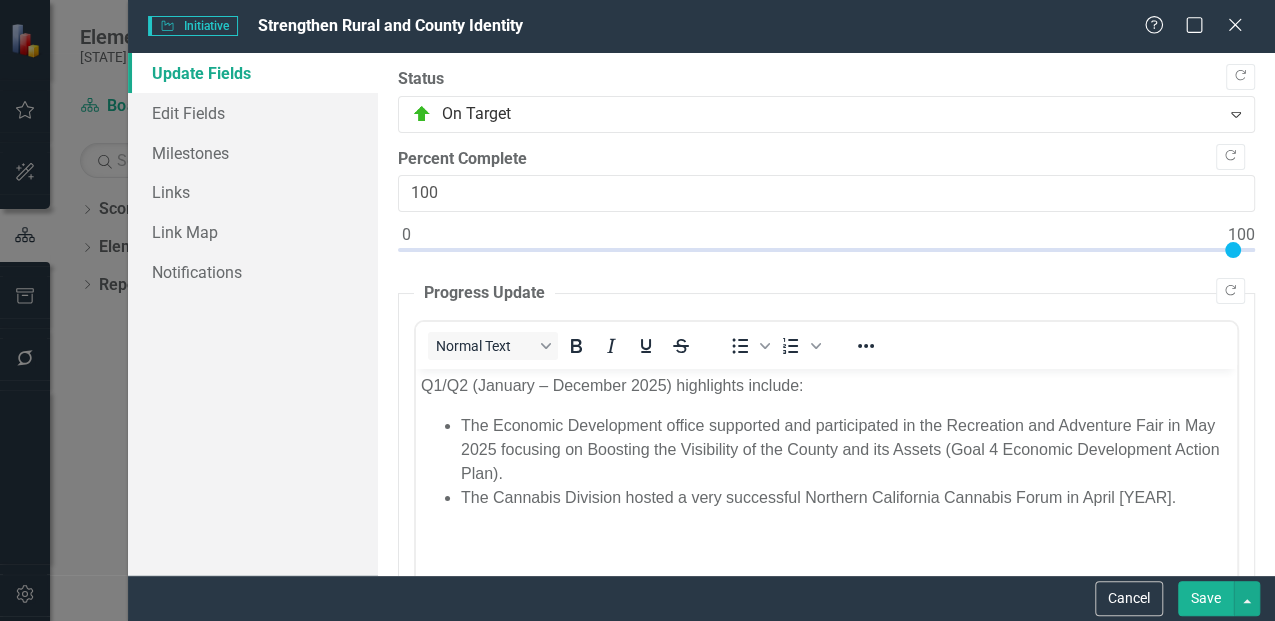 scroll, scrollTop: 0, scrollLeft: 0, axis: both 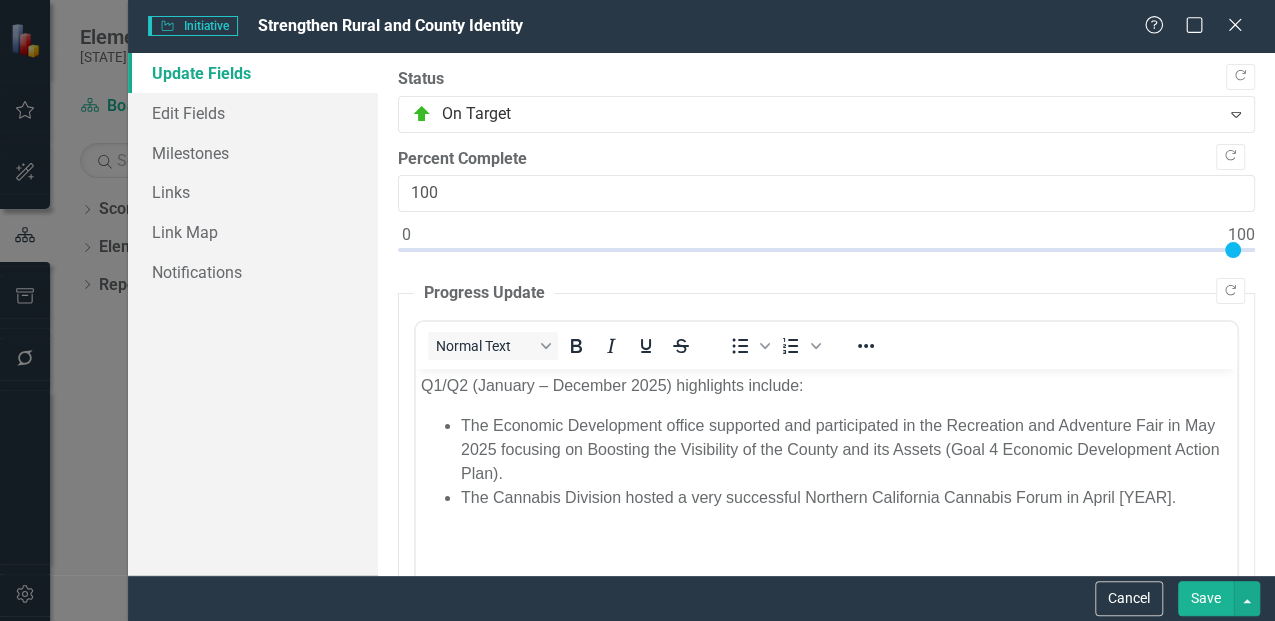 click on "Save" at bounding box center [1206, 598] 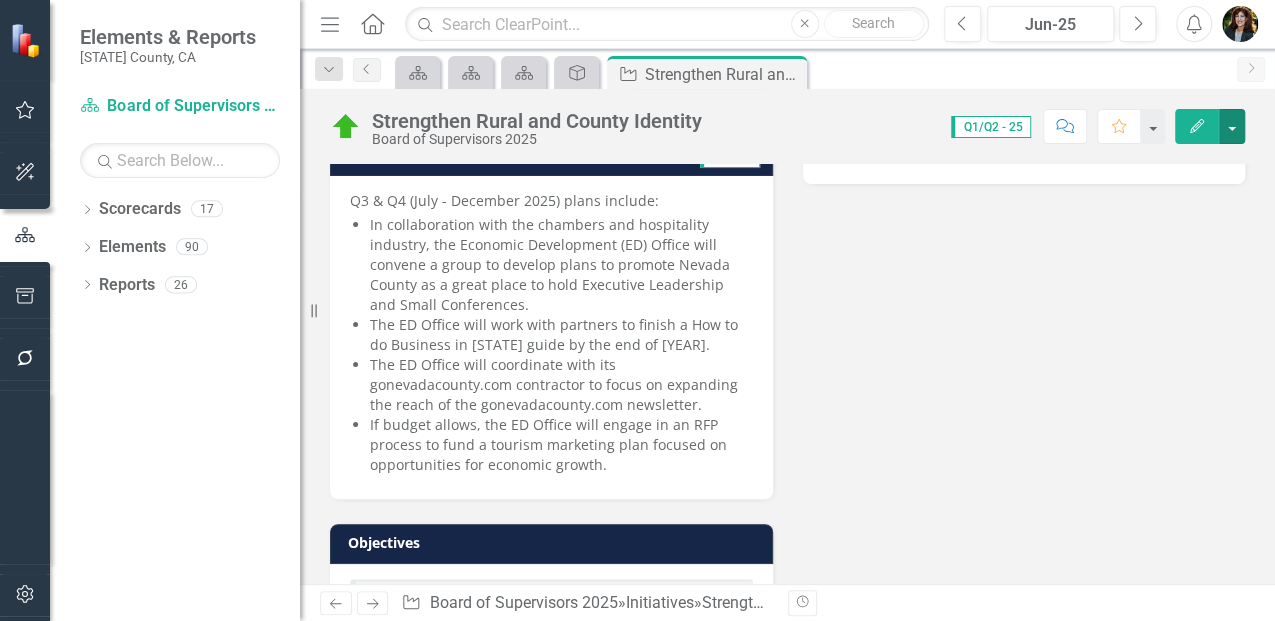 scroll, scrollTop: 0, scrollLeft: 0, axis: both 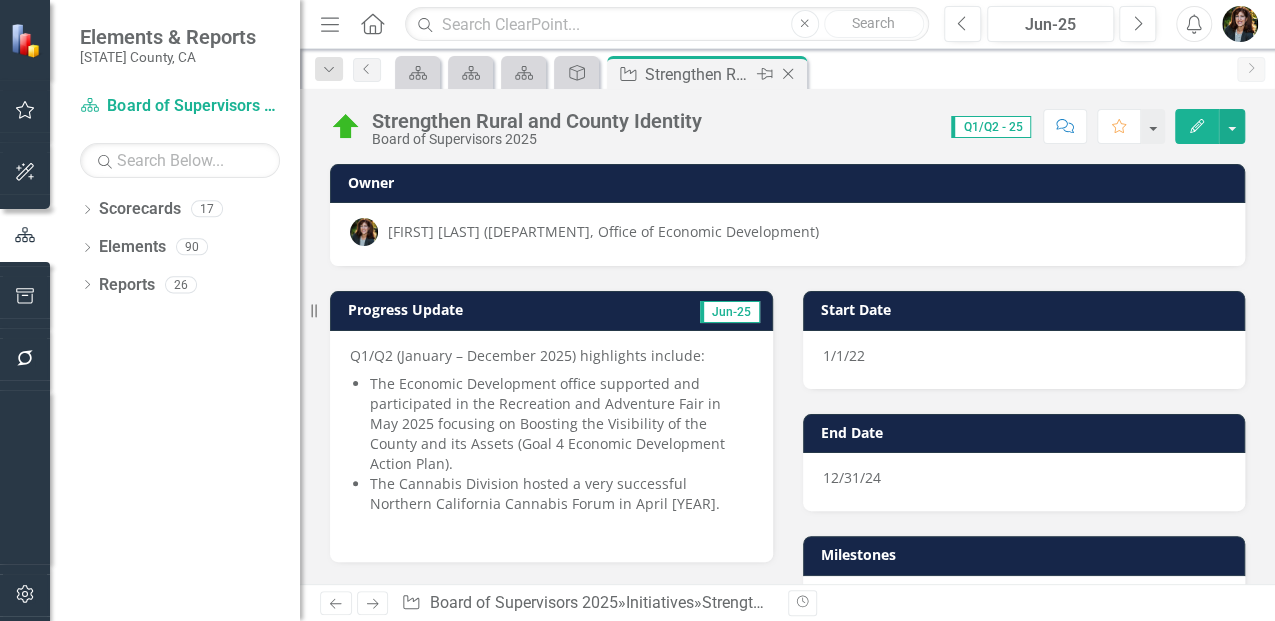click on "Close" 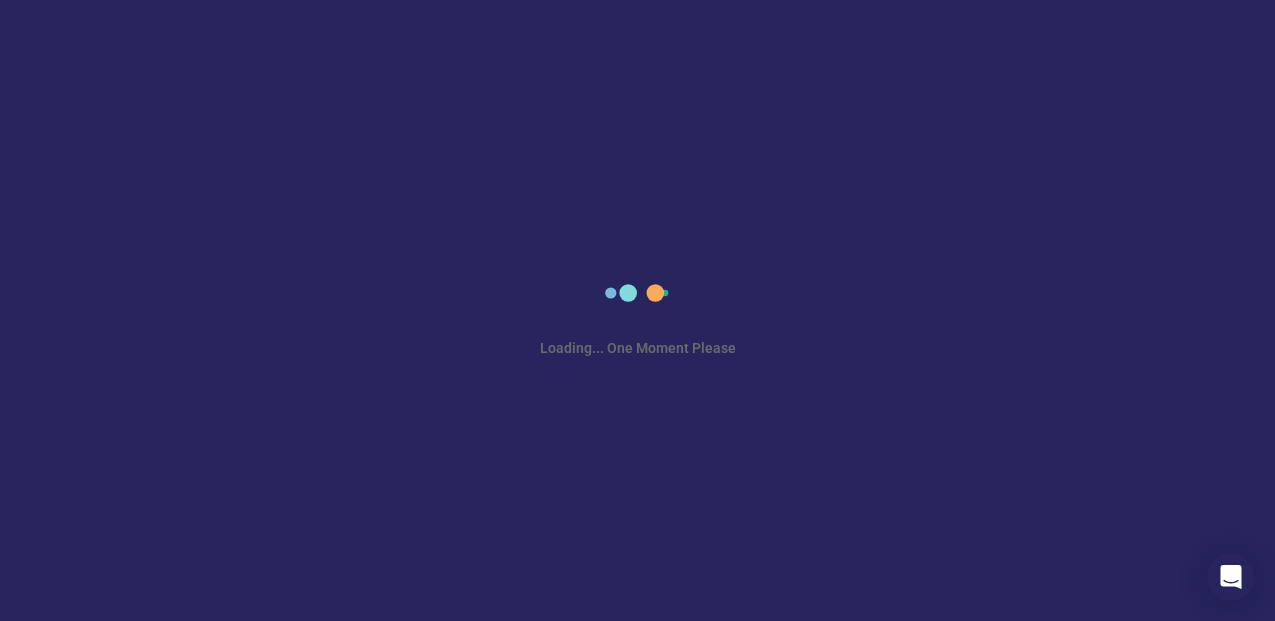 scroll, scrollTop: 0, scrollLeft: 0, axis: both 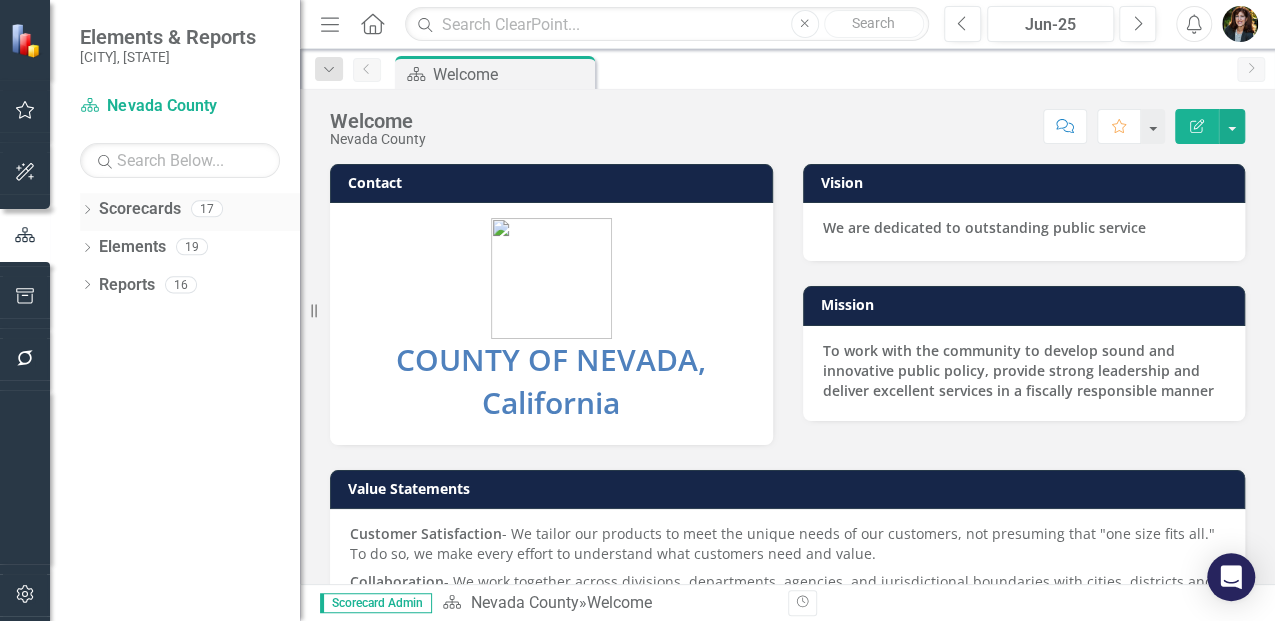 click on "Scorecards" at bounding box center [140, 209] 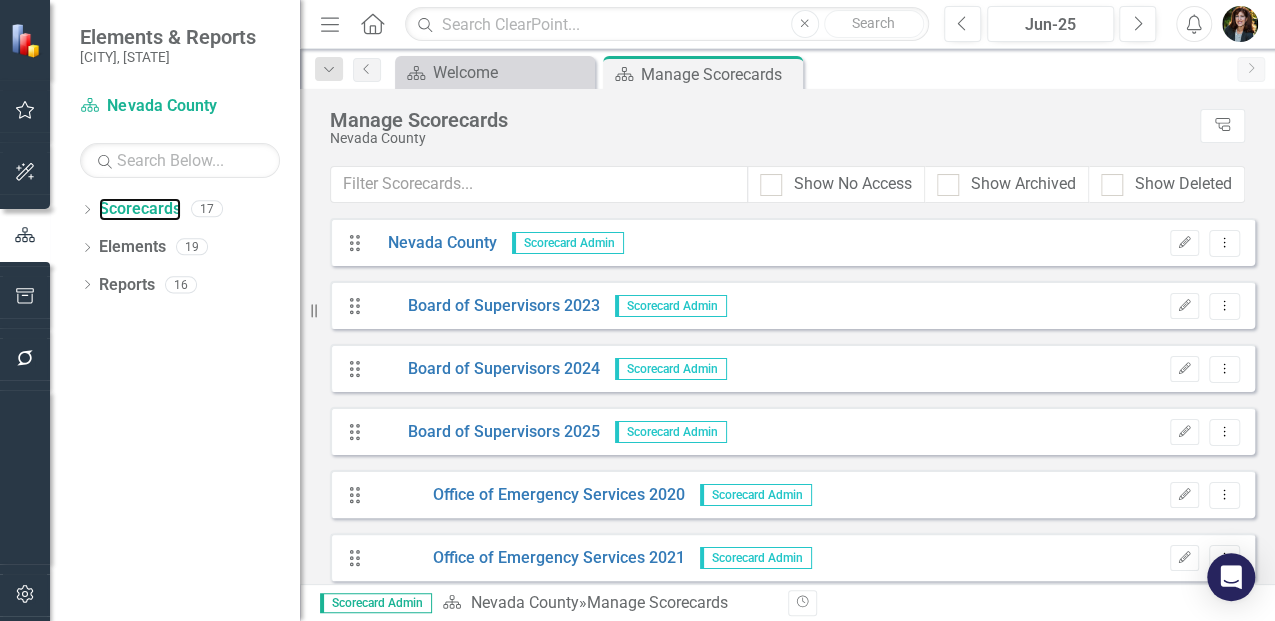 scroll, scrollTop: 66, scrollLeft: 0, axis: vertical 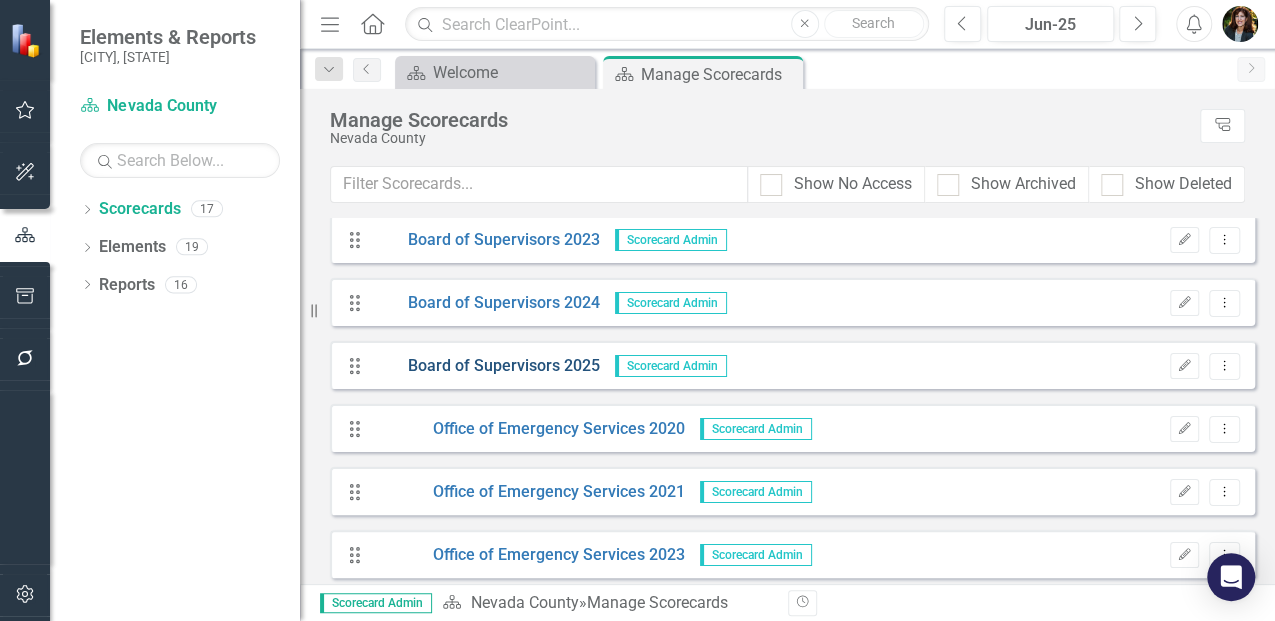 click on "Board of Supervisors 2025" at bounding box center (486, 366) 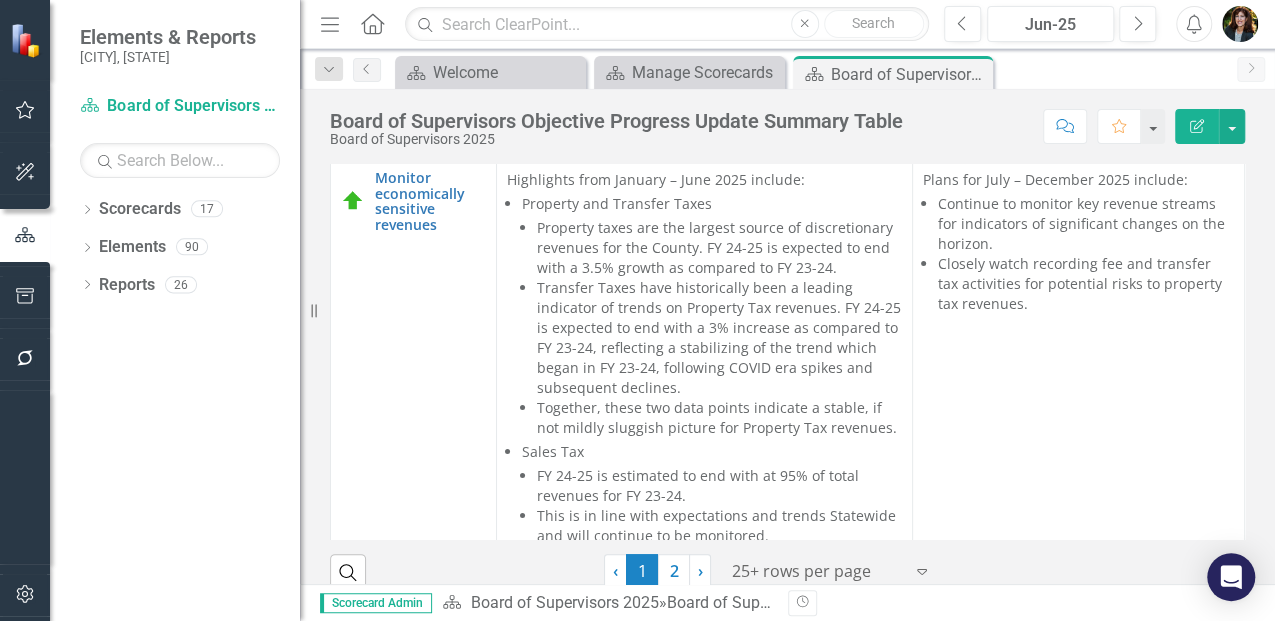scroll, scrollTop: 495, scrollLeft: 0, axis: vertical 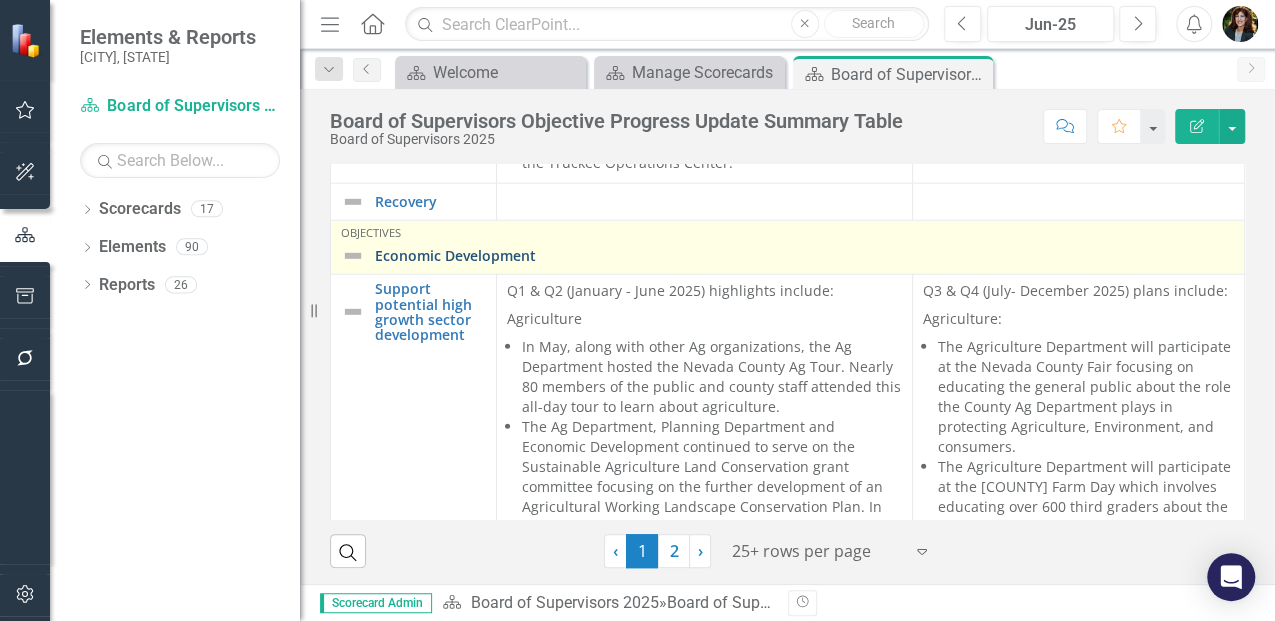 click on "Economic Development" at bounding box center [804, 255] 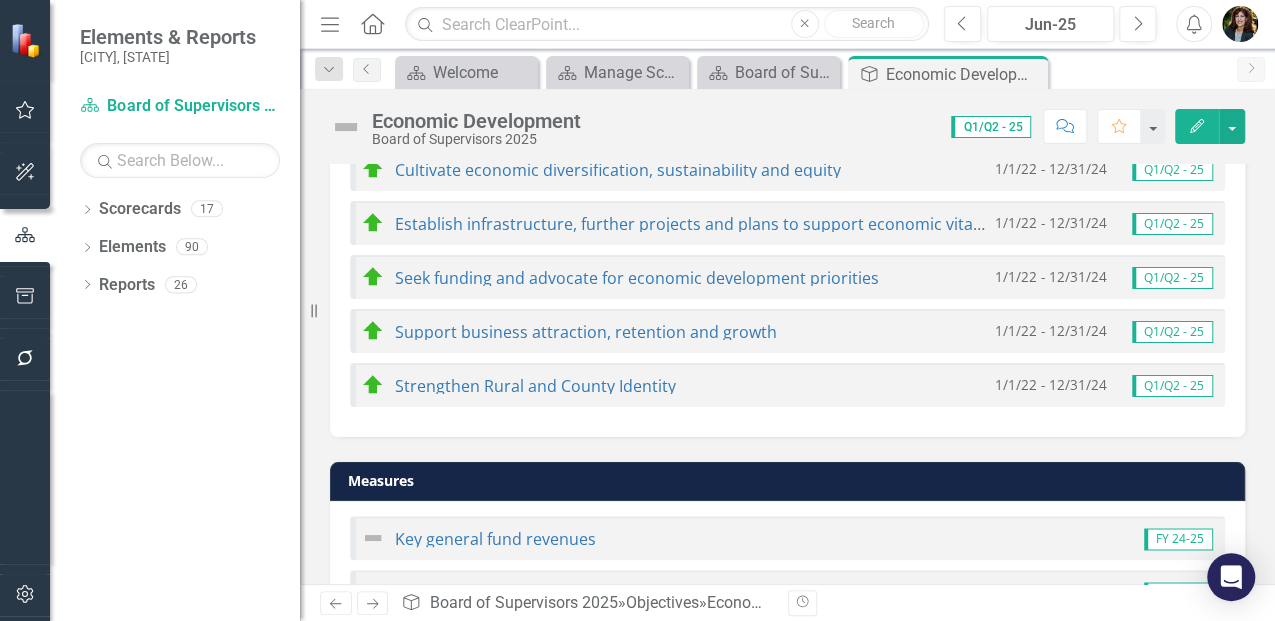 scroll, scrollTop: 1066, scrollLeft: 0, axis: vertical 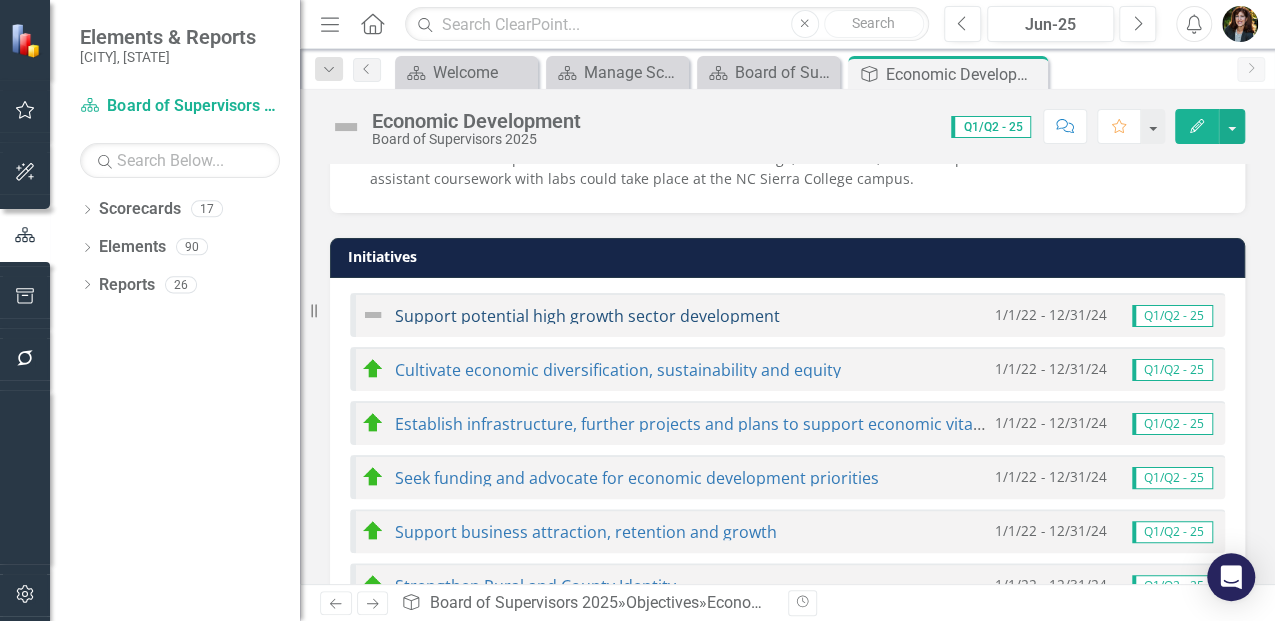 click on "Support potential high growth sector development" at bounding box center (587, 316) 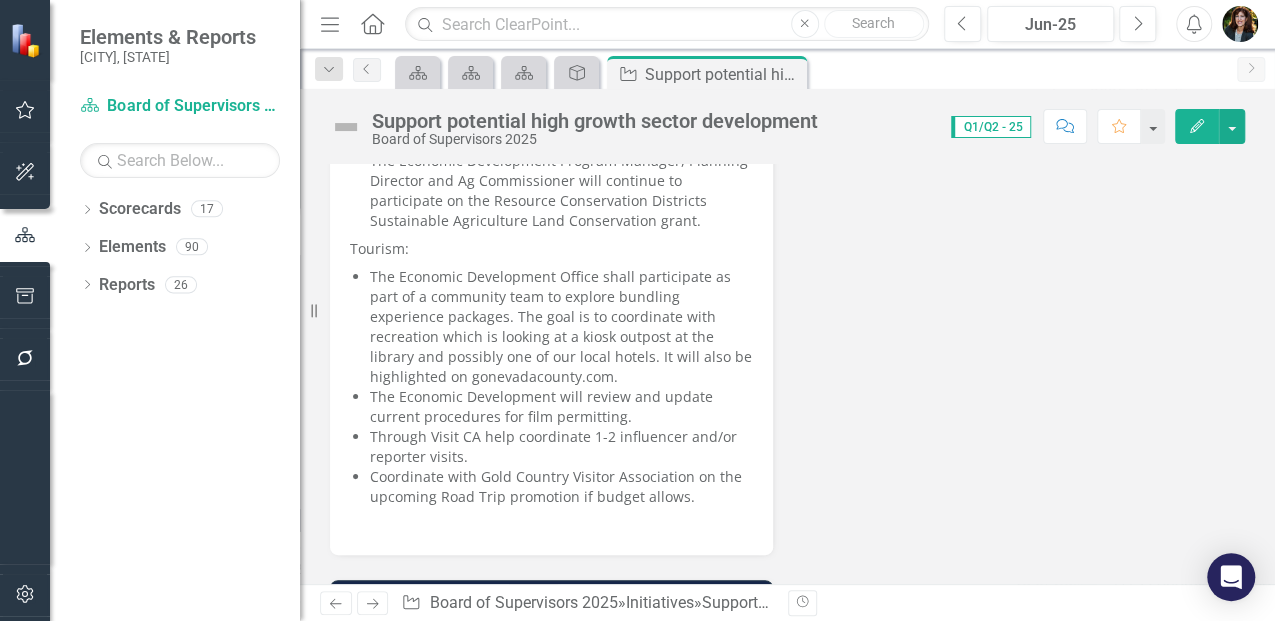 scroll, scrollTop: 1933, scrollLeft: 0, axis: vertical 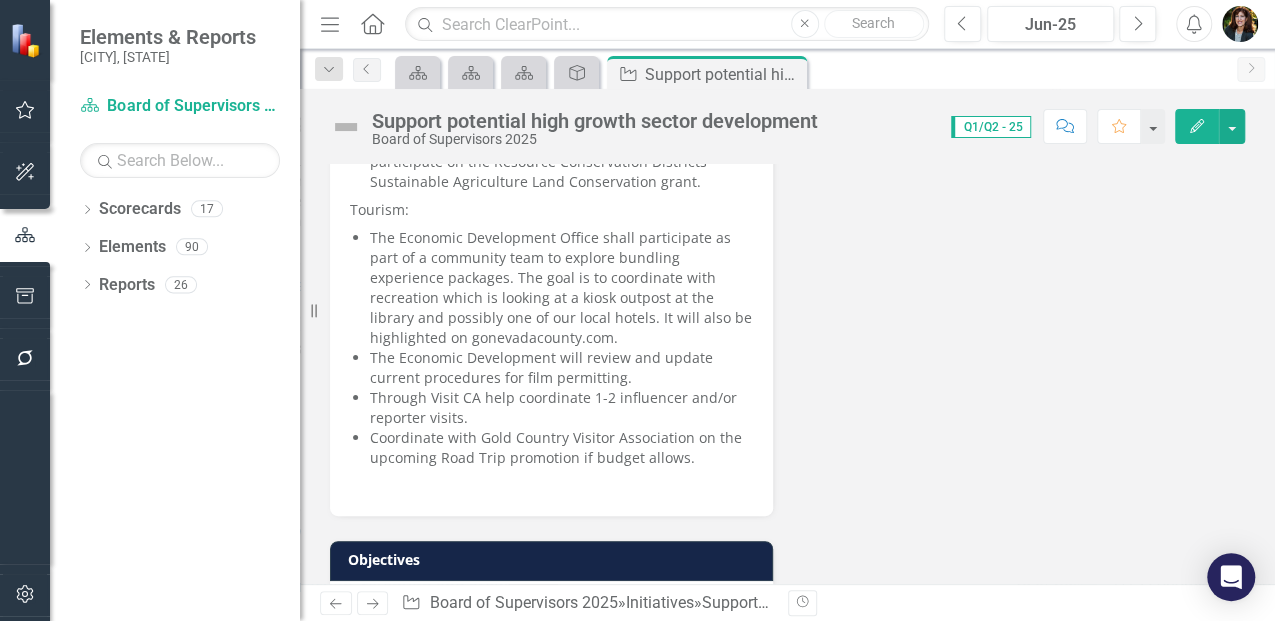 click on "Through Visit CA help coordinate 1-2 influencer and/or reporter visits." at bounding box center (561, 408) 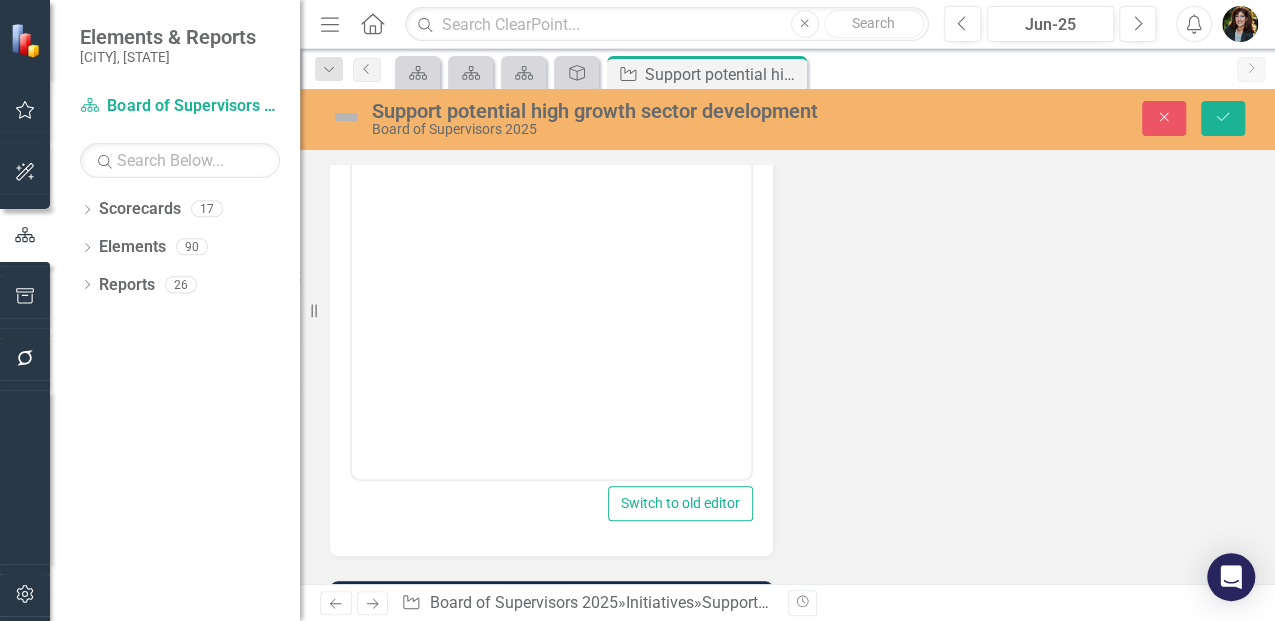 scroll, scrollTop: 1968, scrollLeft: 0, axis: vertical 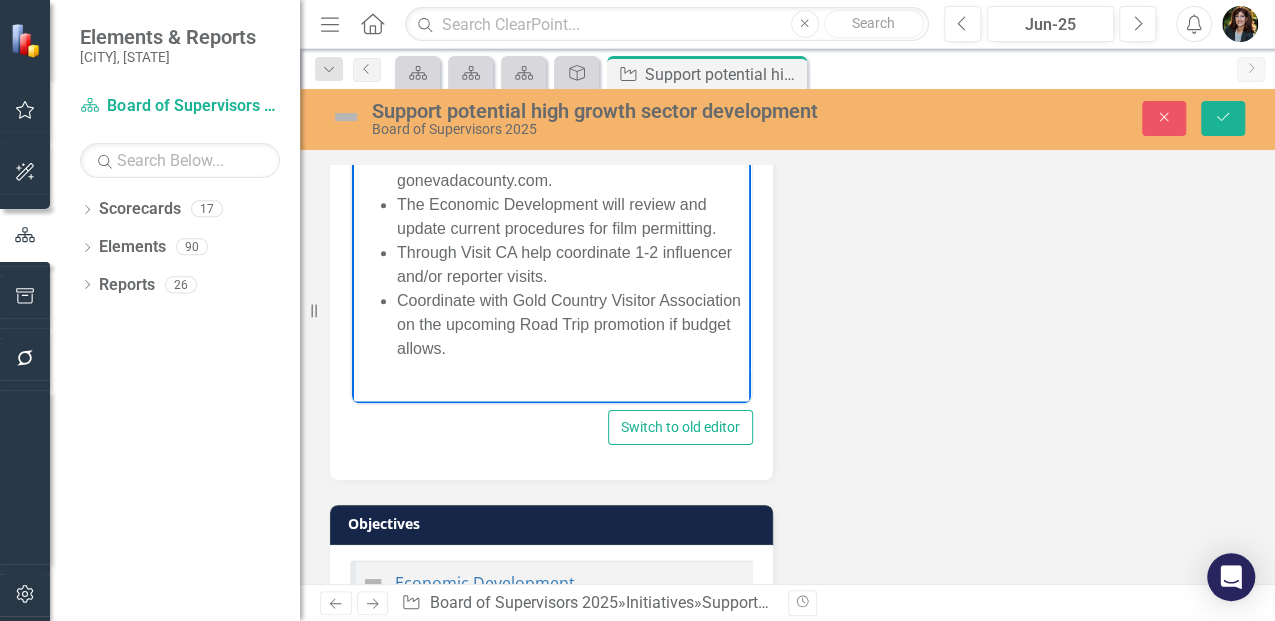click on "Through Visit CA help coordinate 1-2 influencer and/or reporter visits." at bounding box center [571, 265] 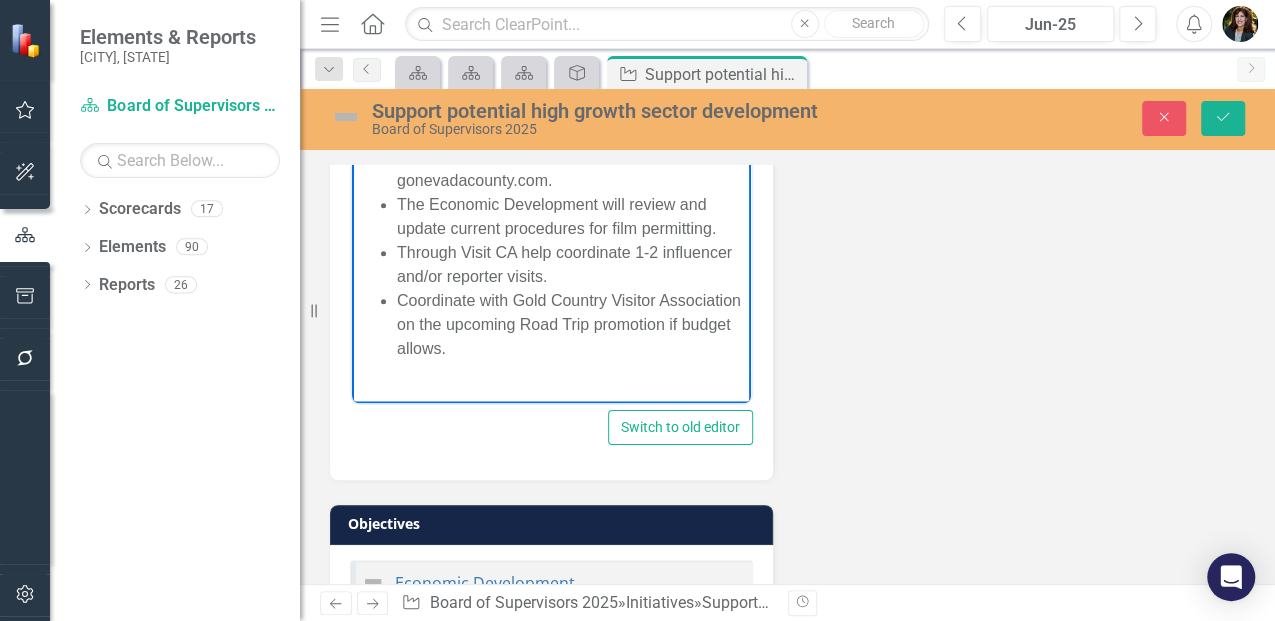type 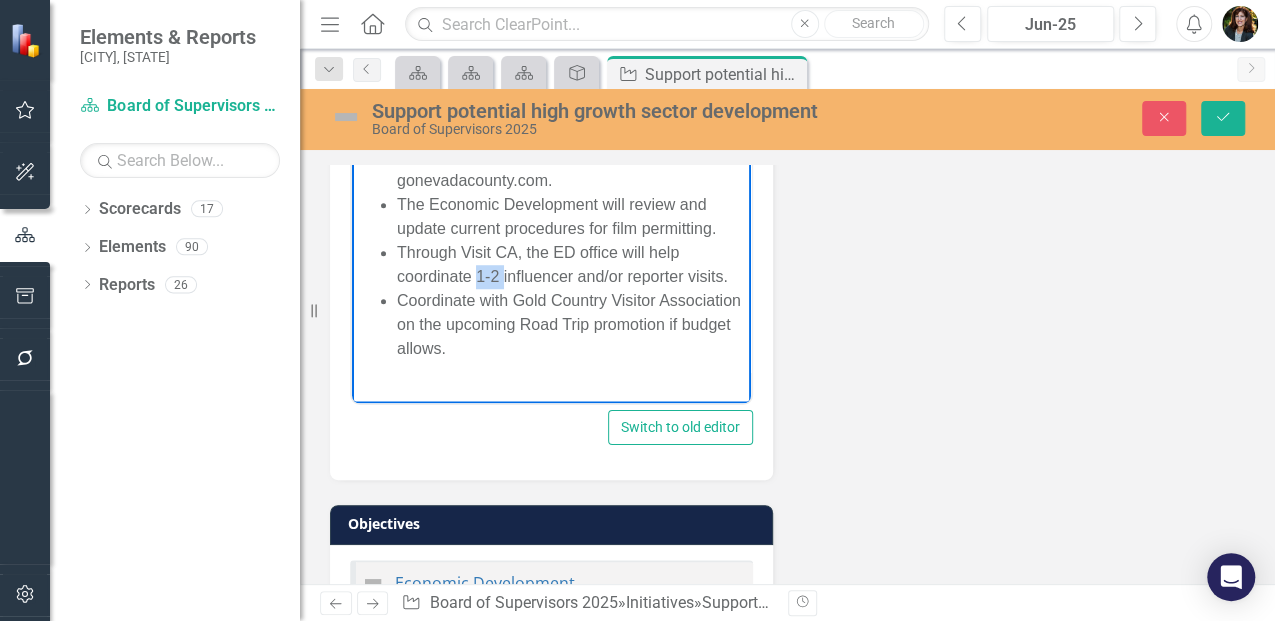 drag, startPoint x: 504, startPoint y: 329, endPoint x: 478, endPoint y: 323, distance: 26.683329 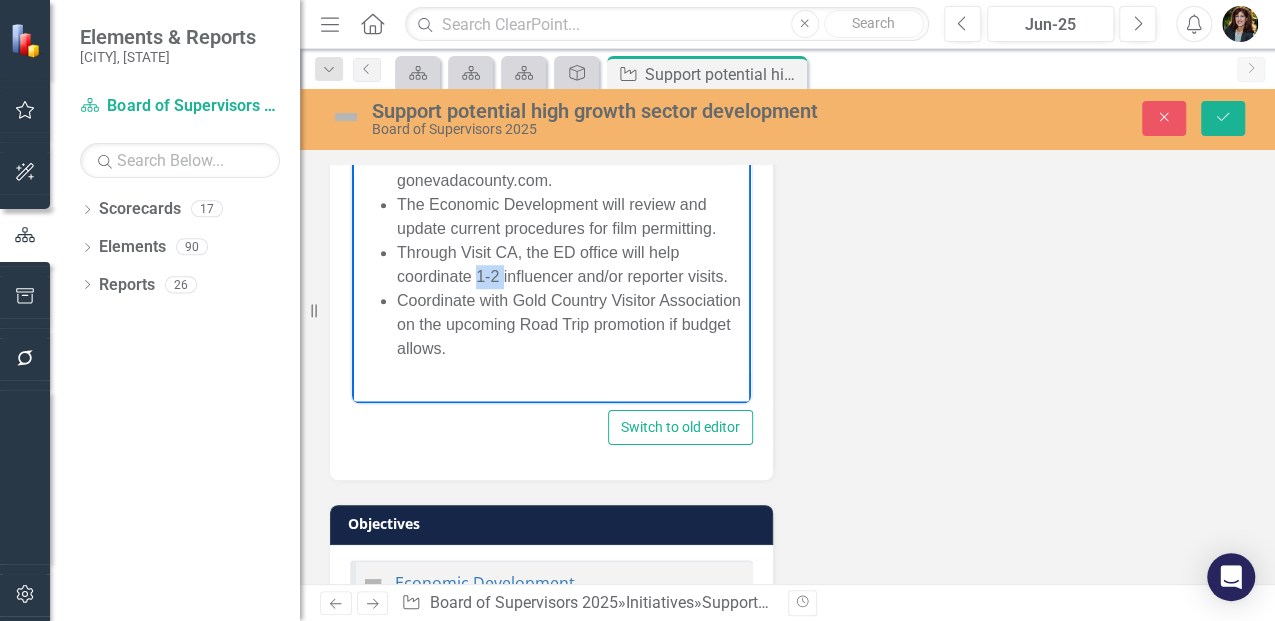 click on "Through Visit CA, the ED office will help coordinate 1-2 influencer and/or reporter visits." at bounding box center (571, 265) 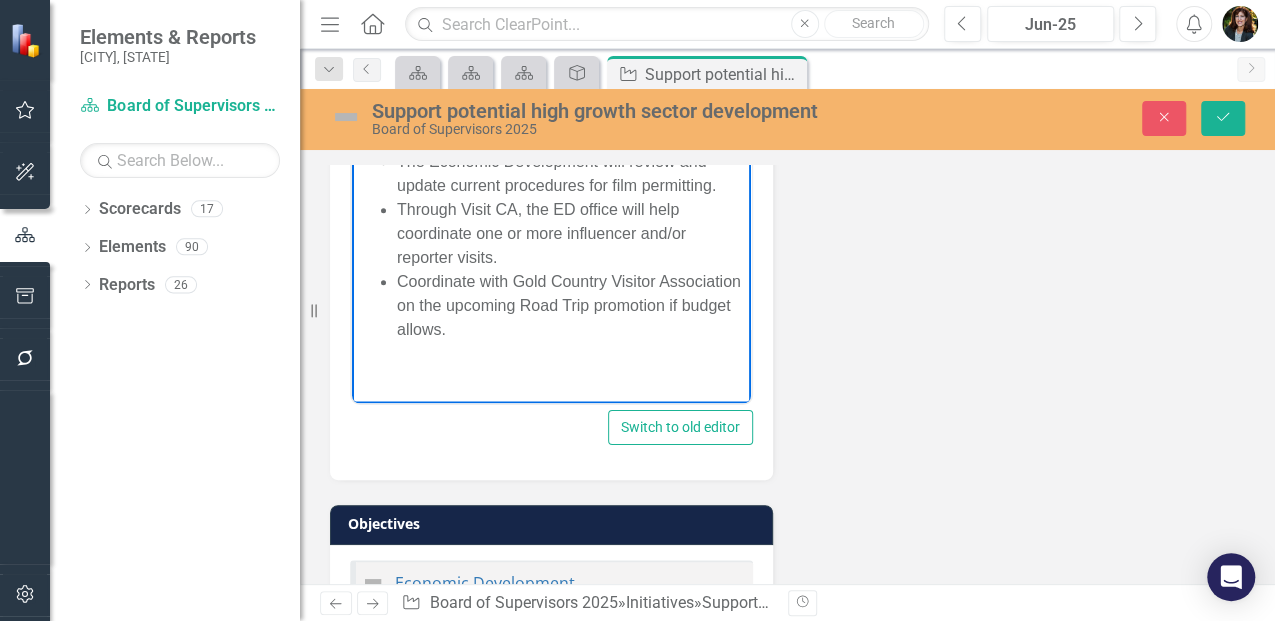 scroll, scrollTop: 788, scrollLeft: 0, axis: vertical 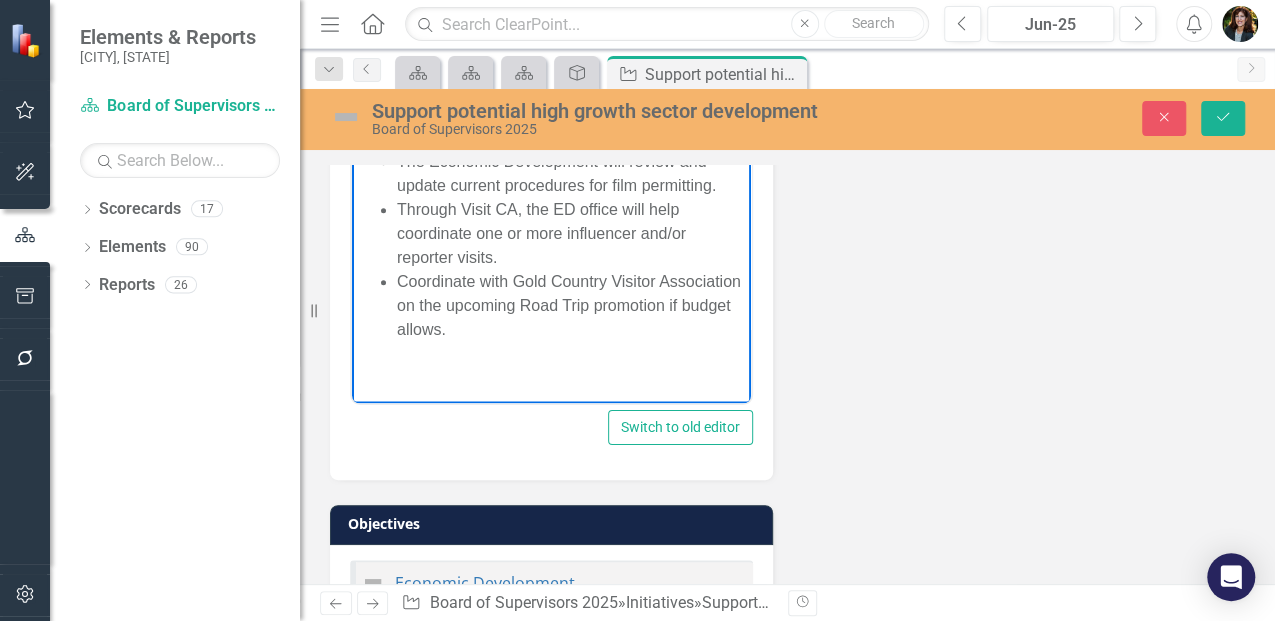 click on "Coordinate with Gold Country Visitor Association on the upcoming Road Trip promotion if budget allows." at bounding box center (571, 306) 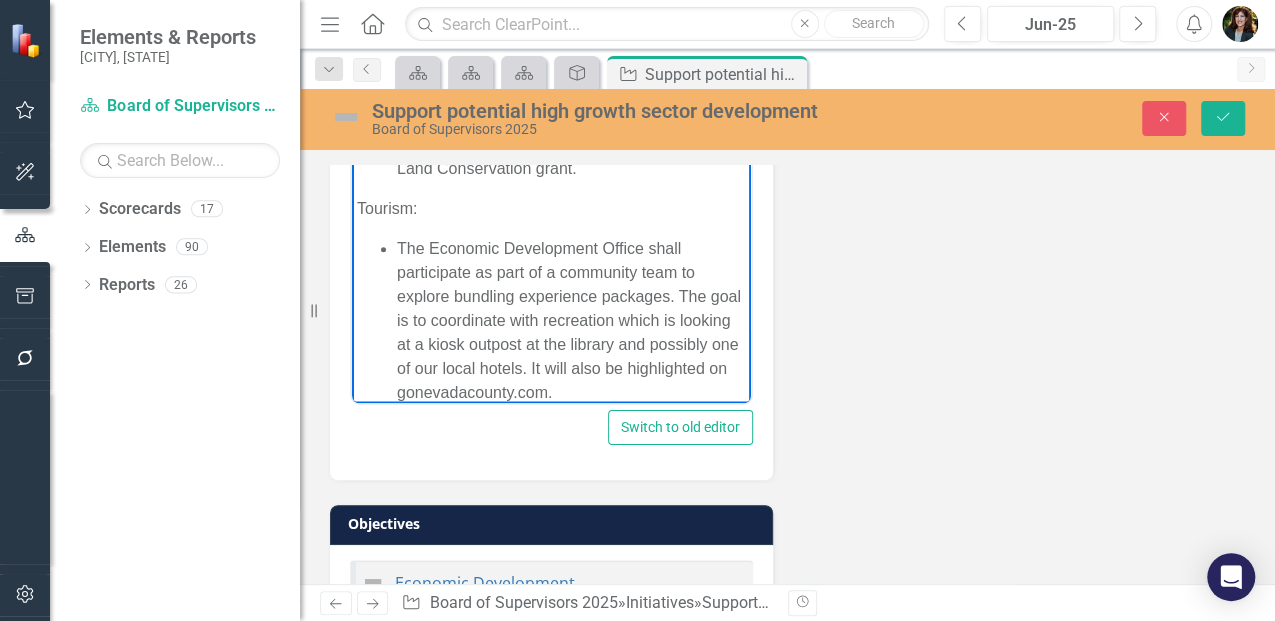 scroll, scrollTop: 455, scrollLeft: 0, axis: vertical 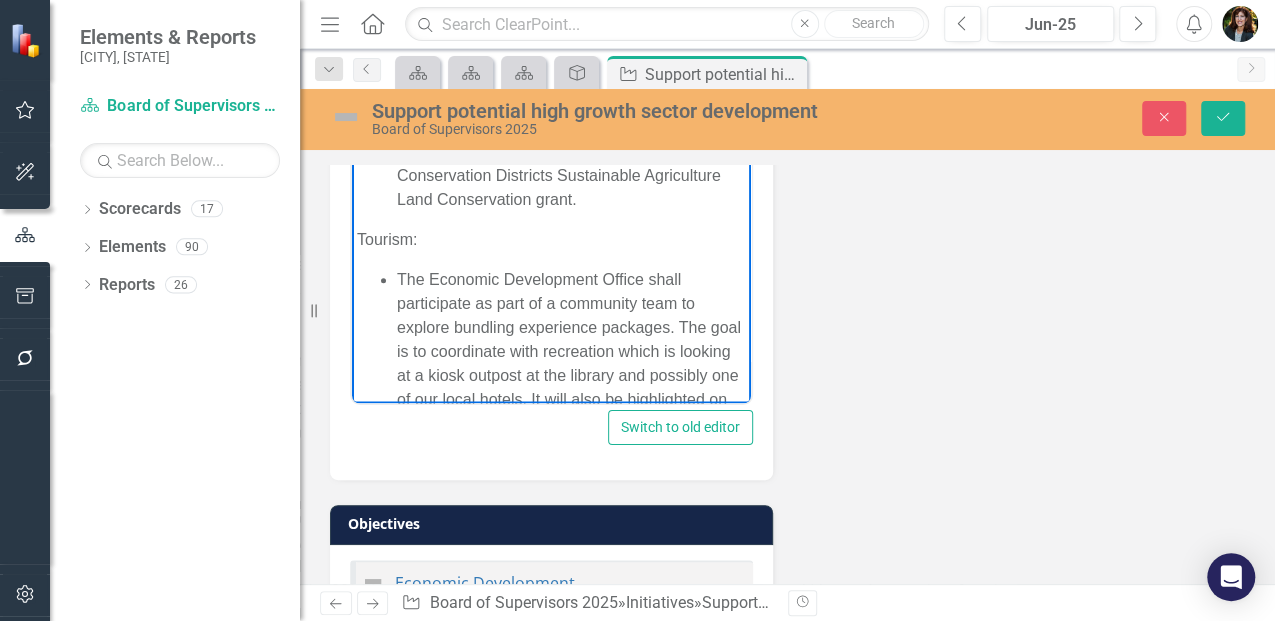 click on "The Economic Development Office shall participate as part of a community team to explore bundling experience packages. The goal is to coordinate with recreation which is looking at a kiosk outpost at the library and possibly one of our local hotels. It will also be highlighted on gonevadacounty.com." at bounding box center [571, 352] 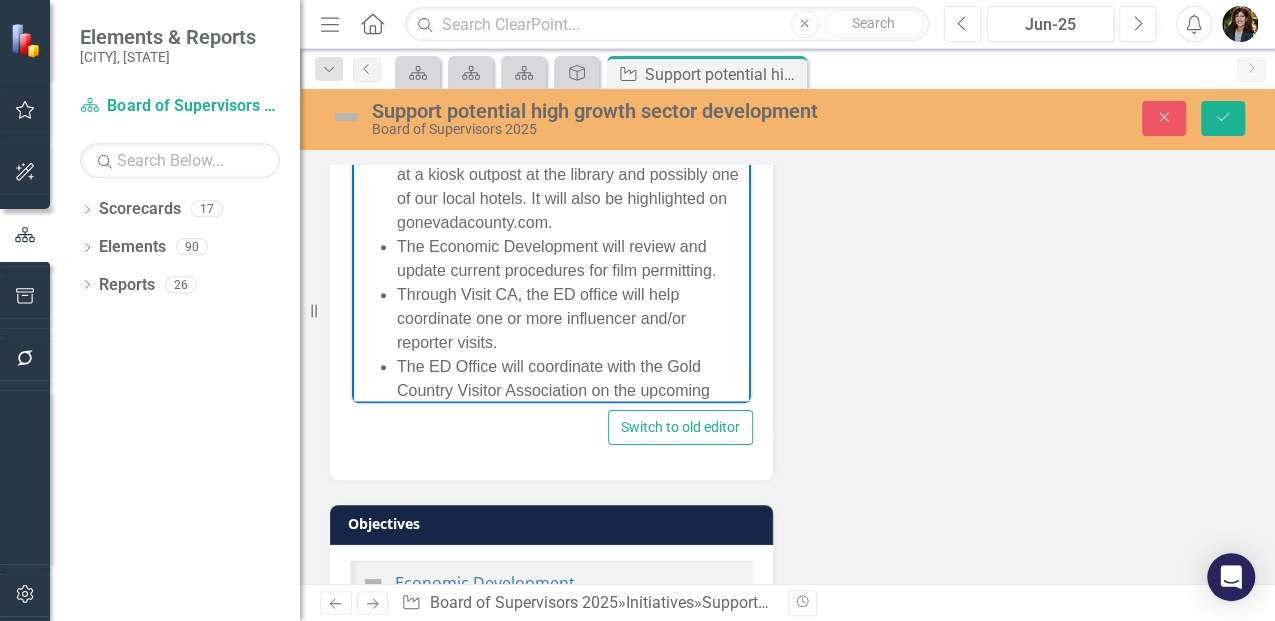 scroll, scrollTop: 722, scrollLeft: 0, axis: vertical 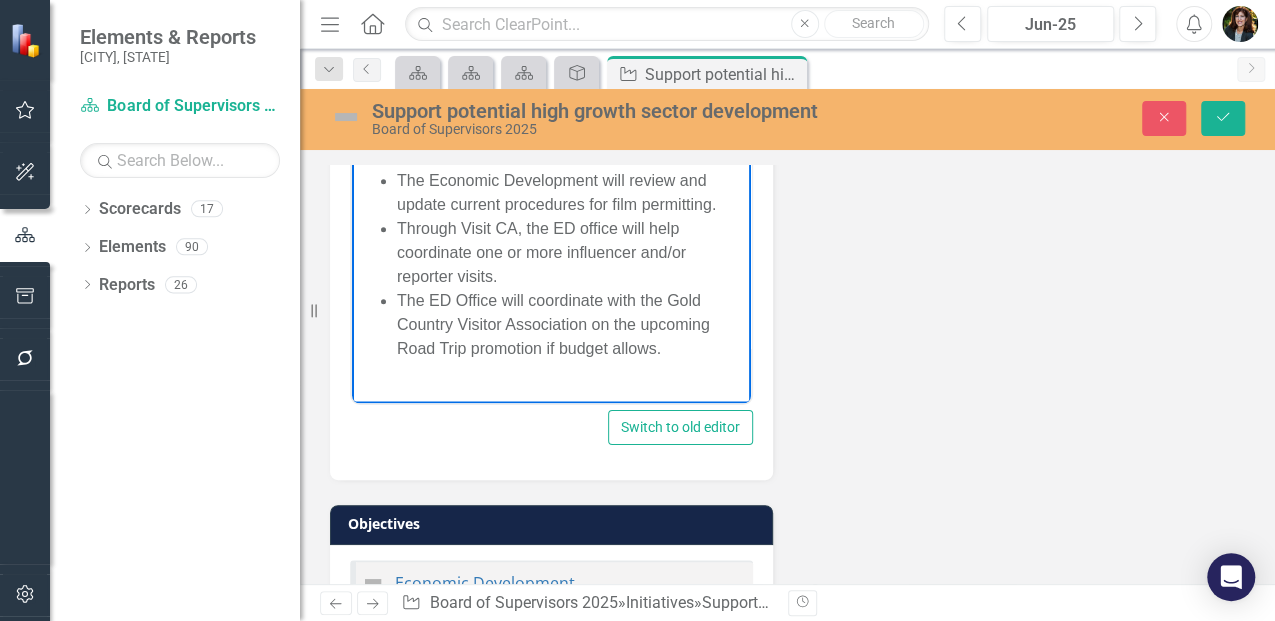 click on "The Economic Development will review and update current procedures for film permitting." at bounding box center (571, 193) 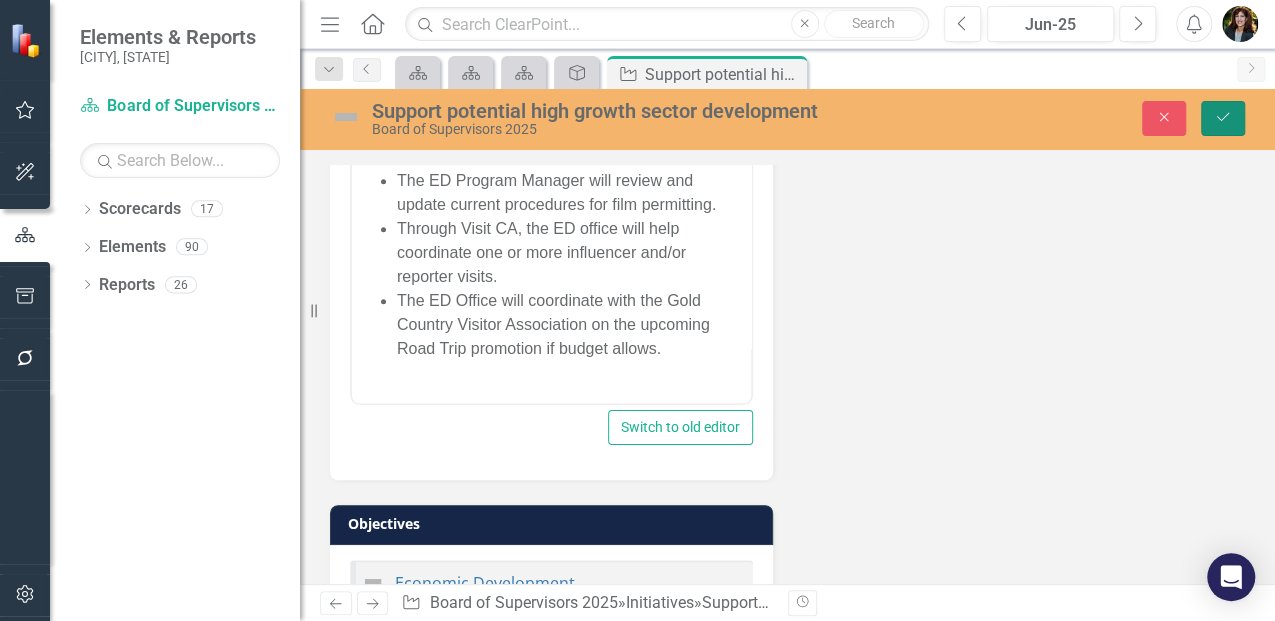 click on "Save" at bounding box center [1223, 118] 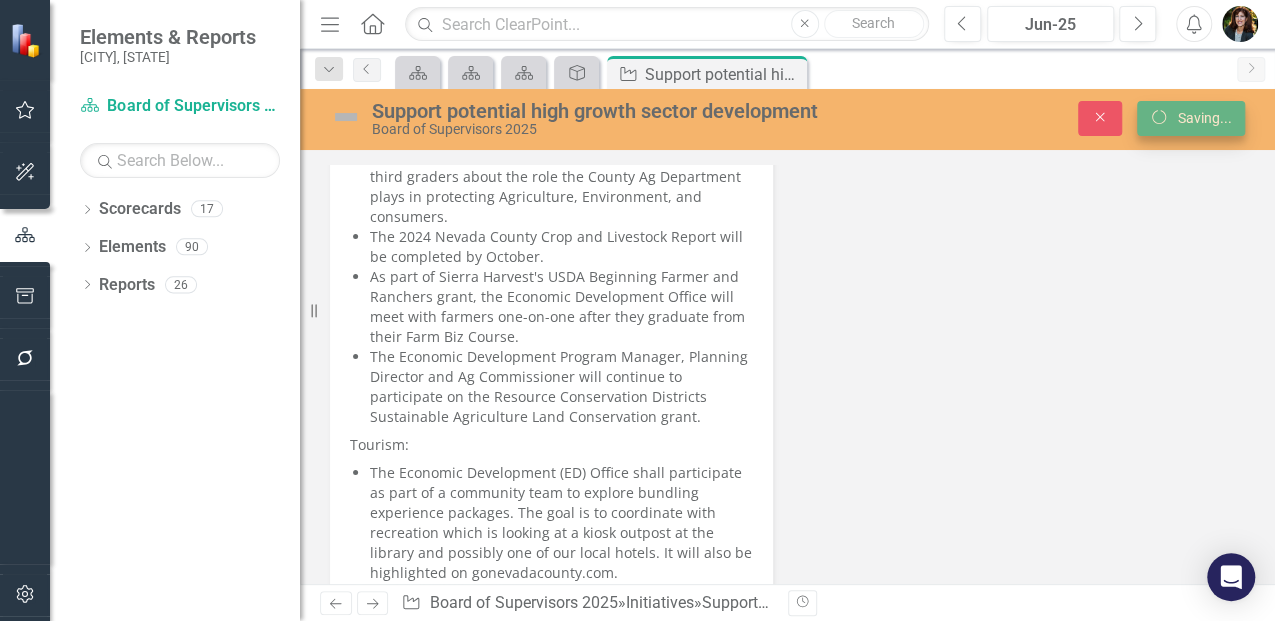 scroll, scrollTop: 1690, scrollLeft: 0, axis: vertical 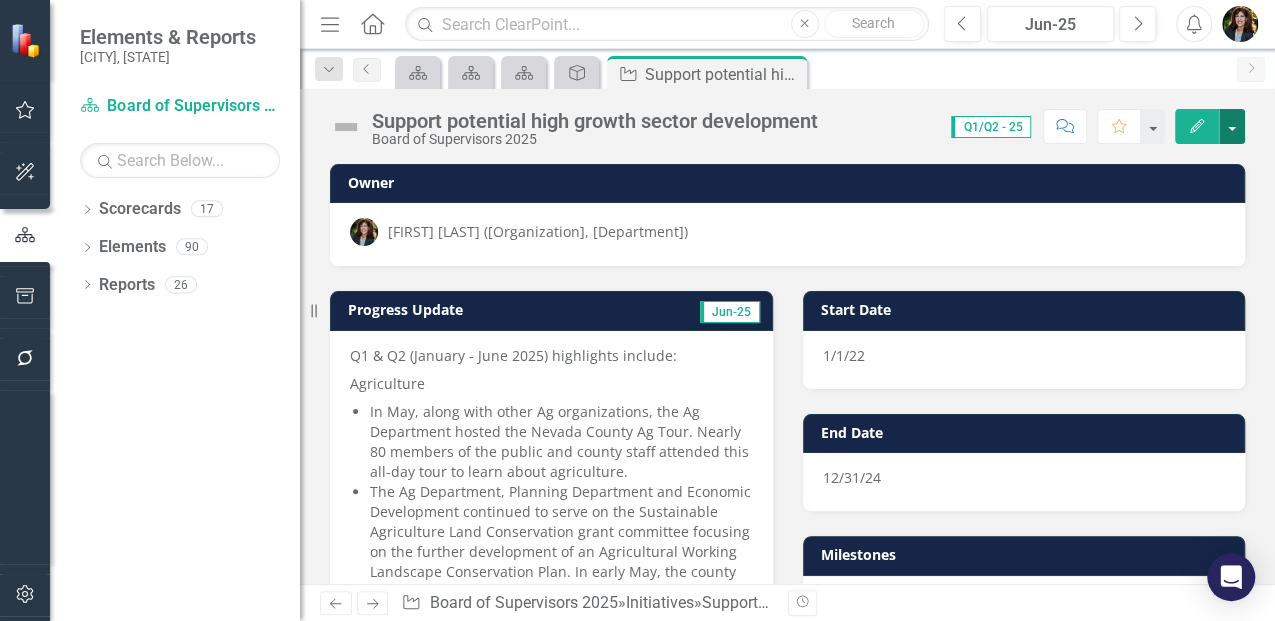 click at bounding box center (1232, 126) 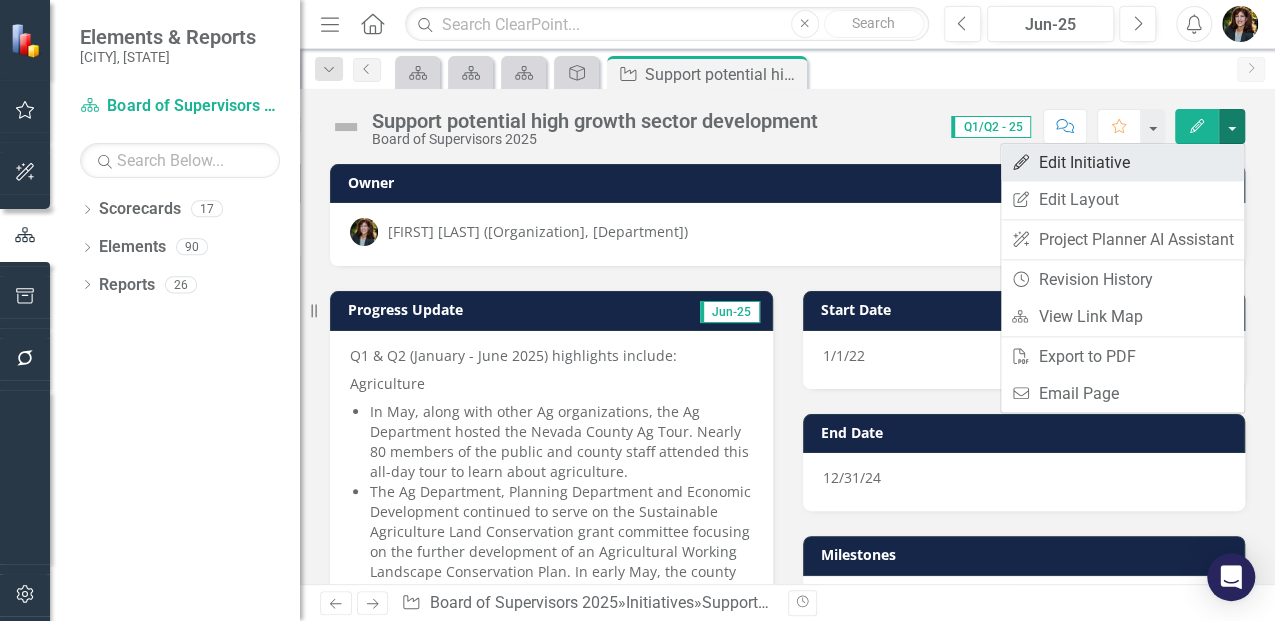 click on "Edit Edit Initiative" at bounding box center [1122, 162] 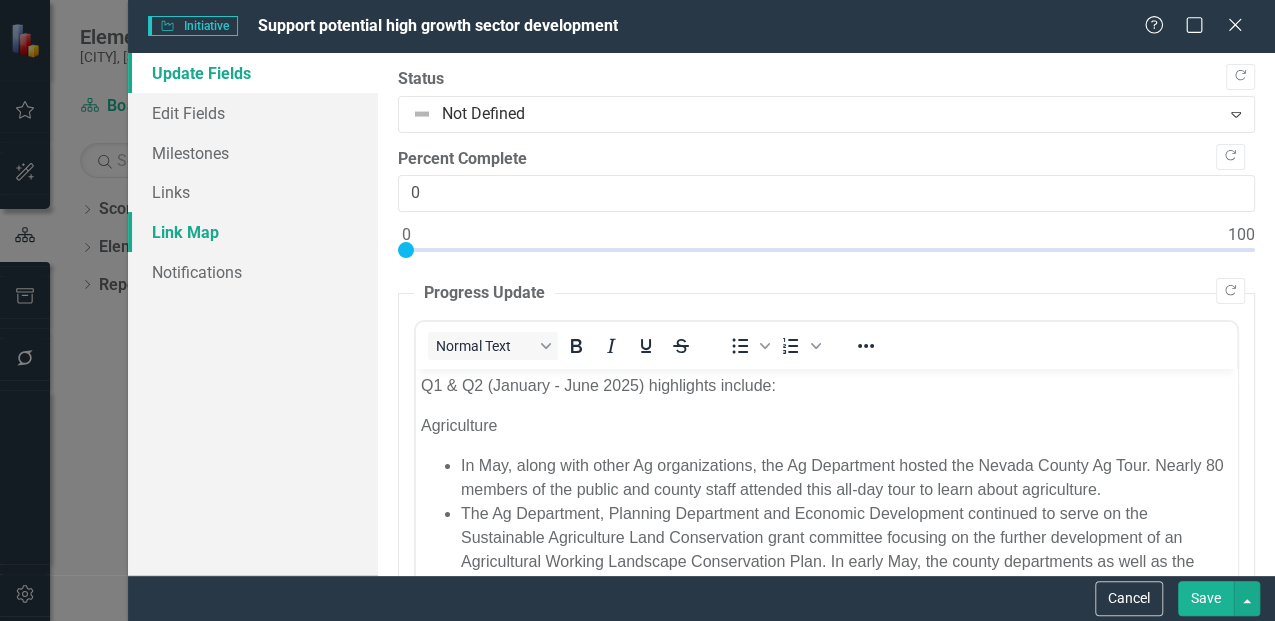 scroll, scrollTop: 0, scrollLeft: 0, axis: both 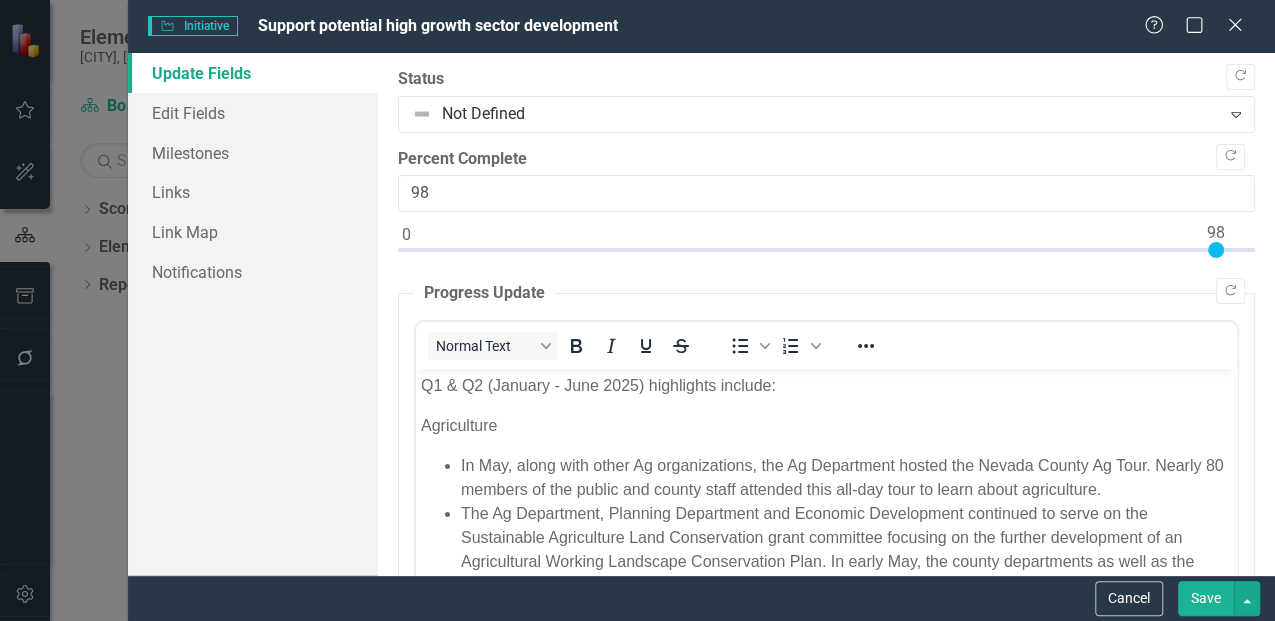 type on "99" 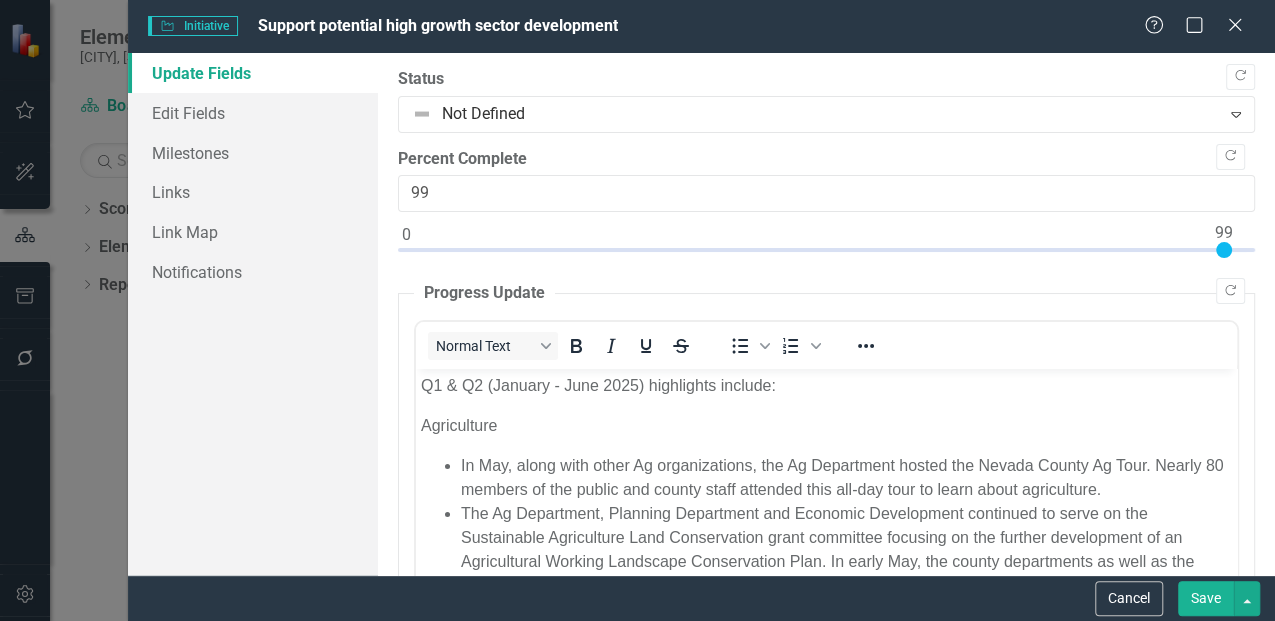 drag, startPoint x: 408, startPoint y: 251, endPoint x: 1223, endPoint y: 254, distance: 815.0055 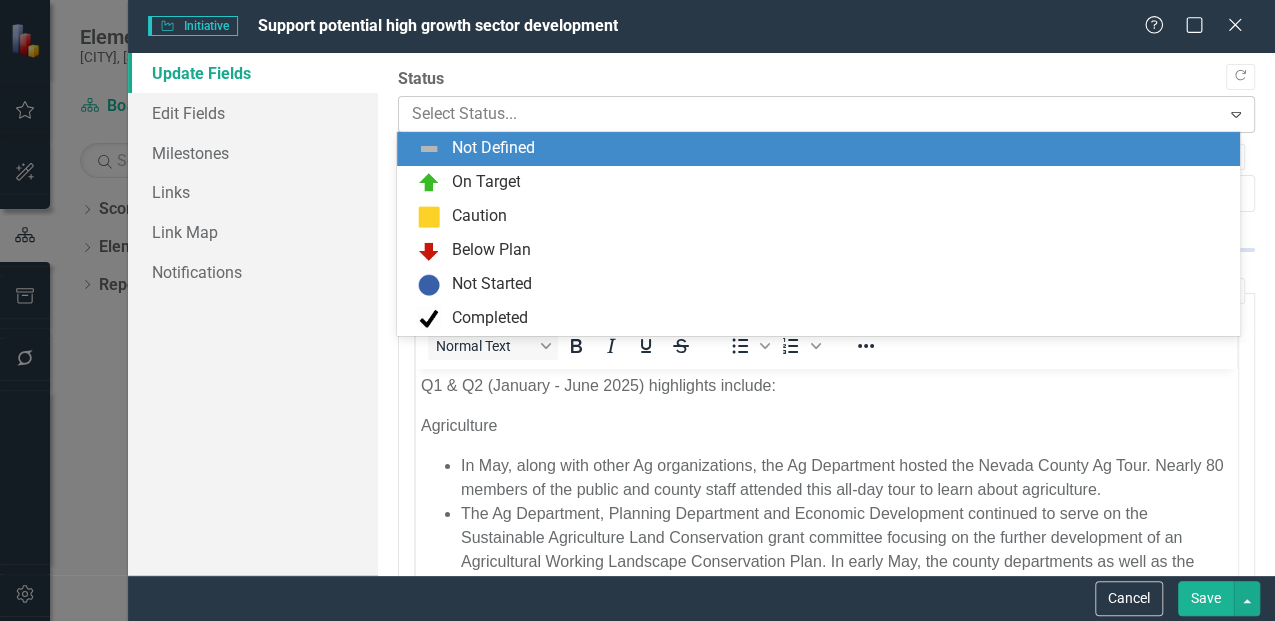 click at bounding box center [810, 114] 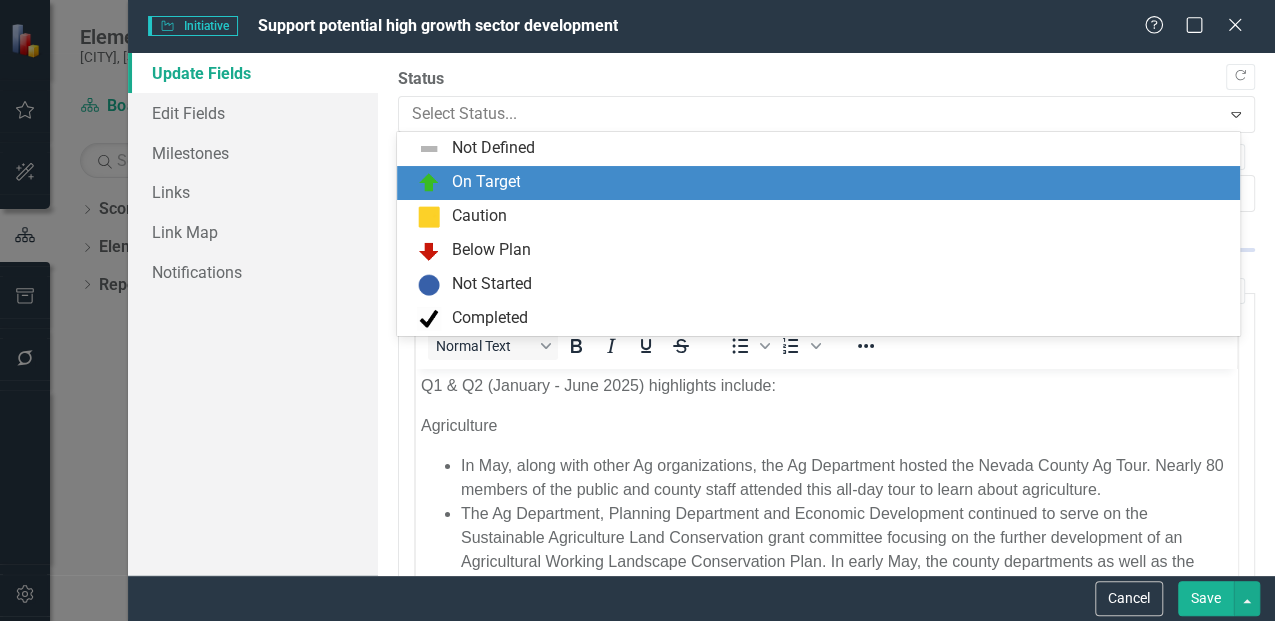 click on "On Target" at bounding box center [485, 182] 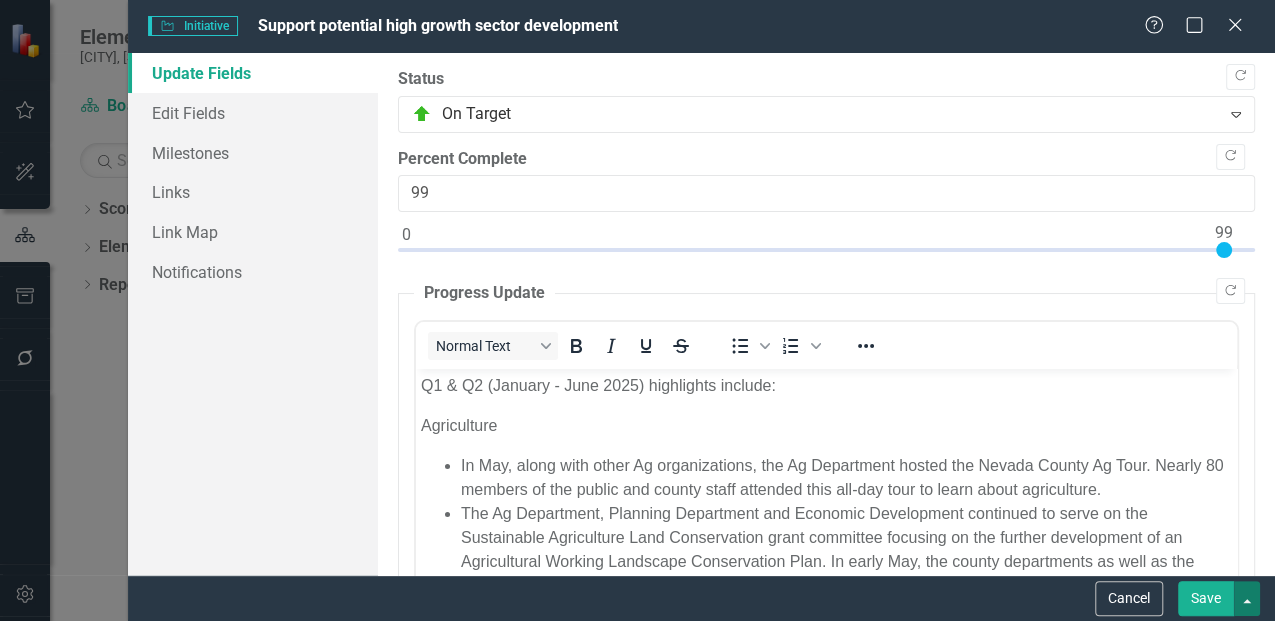 click at bounding box center (1247, 598) 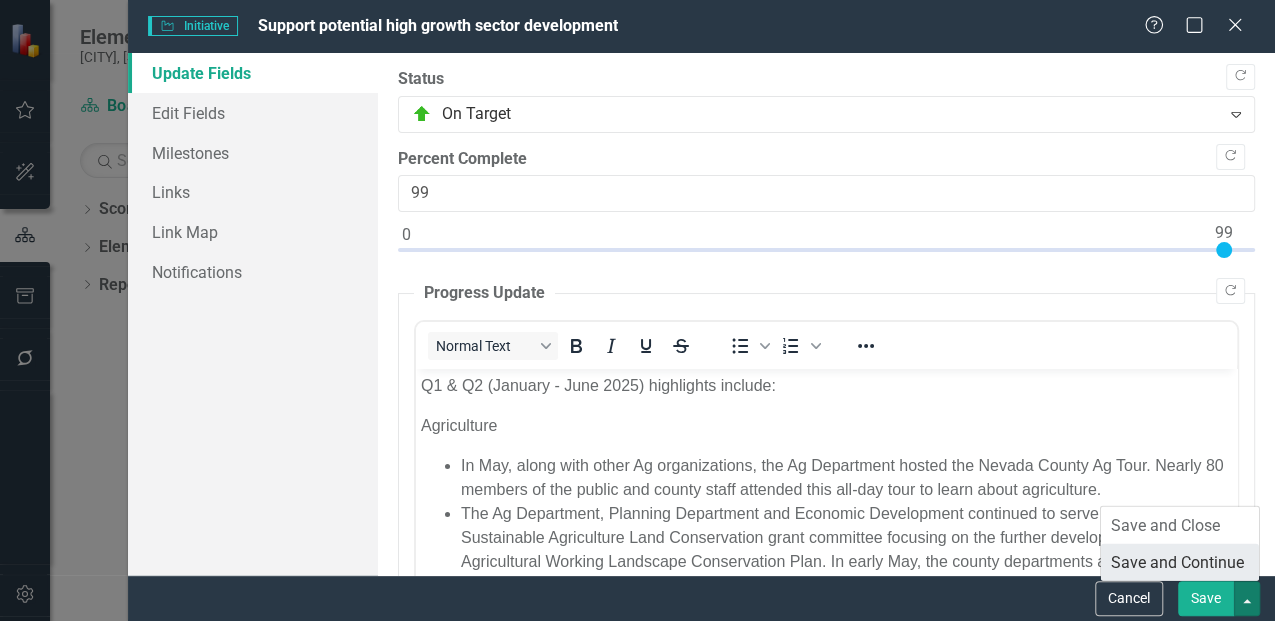 click on "Save and Continue" at bounding box center (1180, 562) 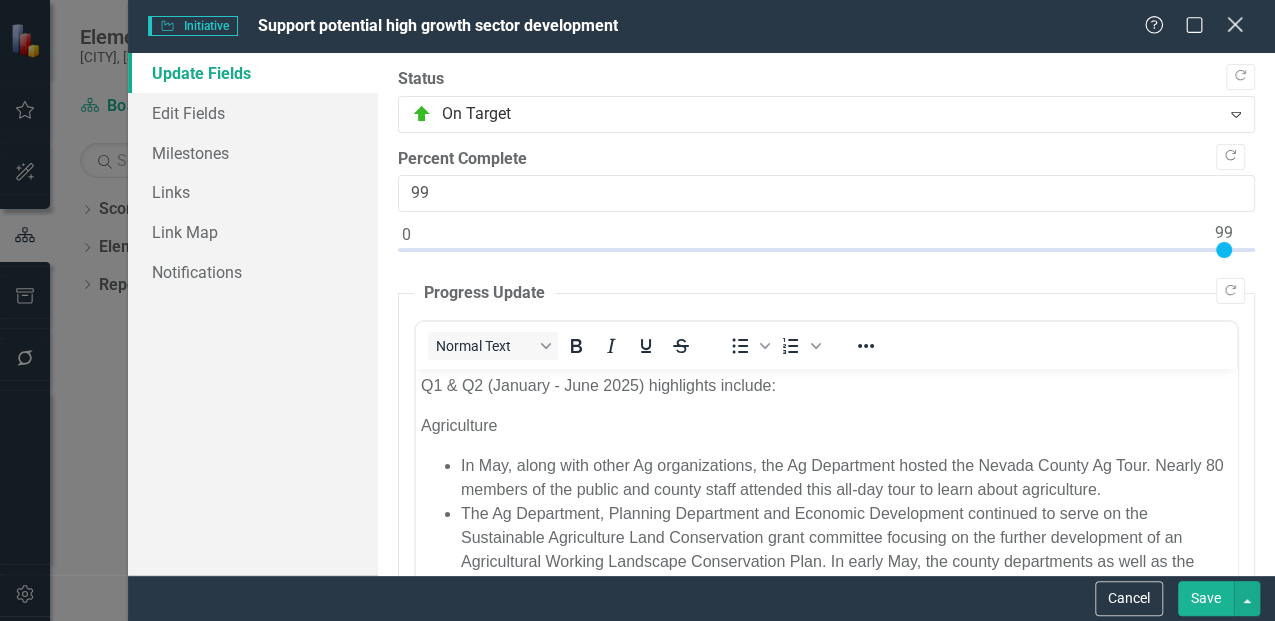click 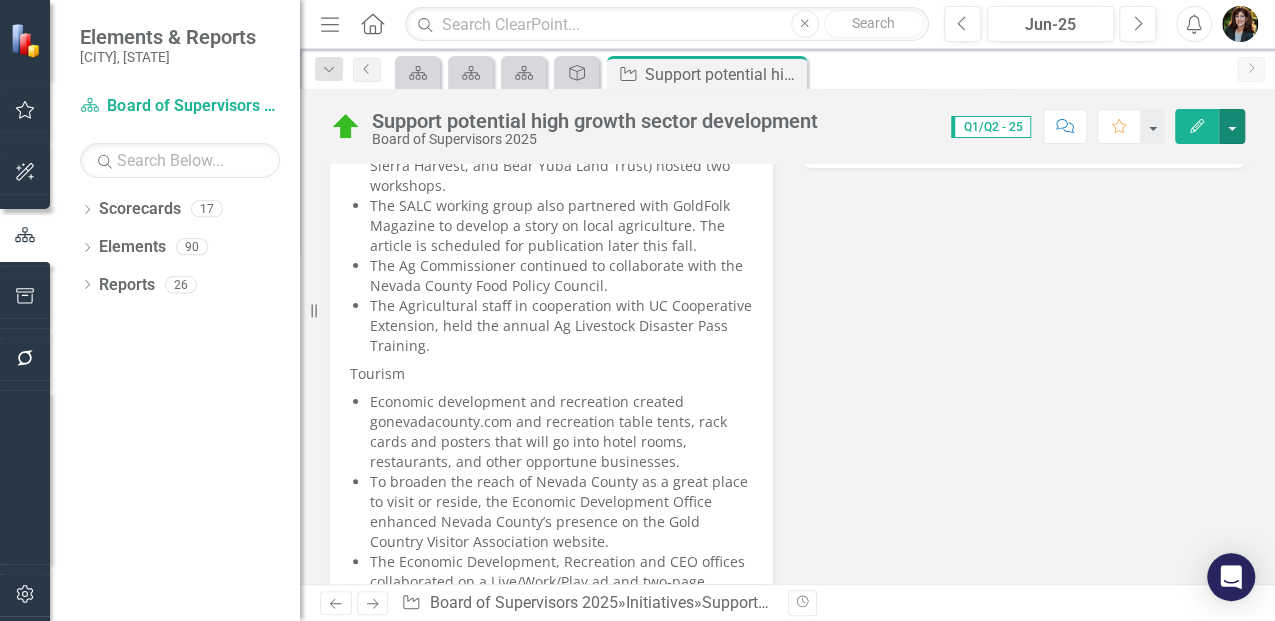 scroll, scrollTop: 0, scrollLeft: 0, axis: both 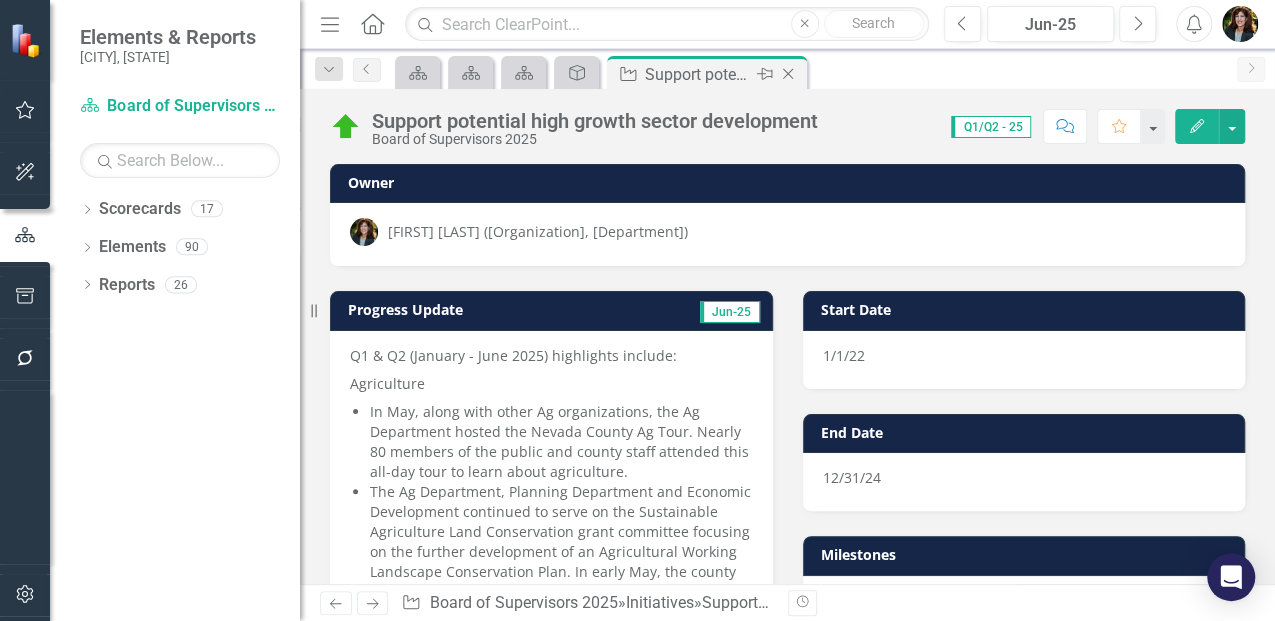 click 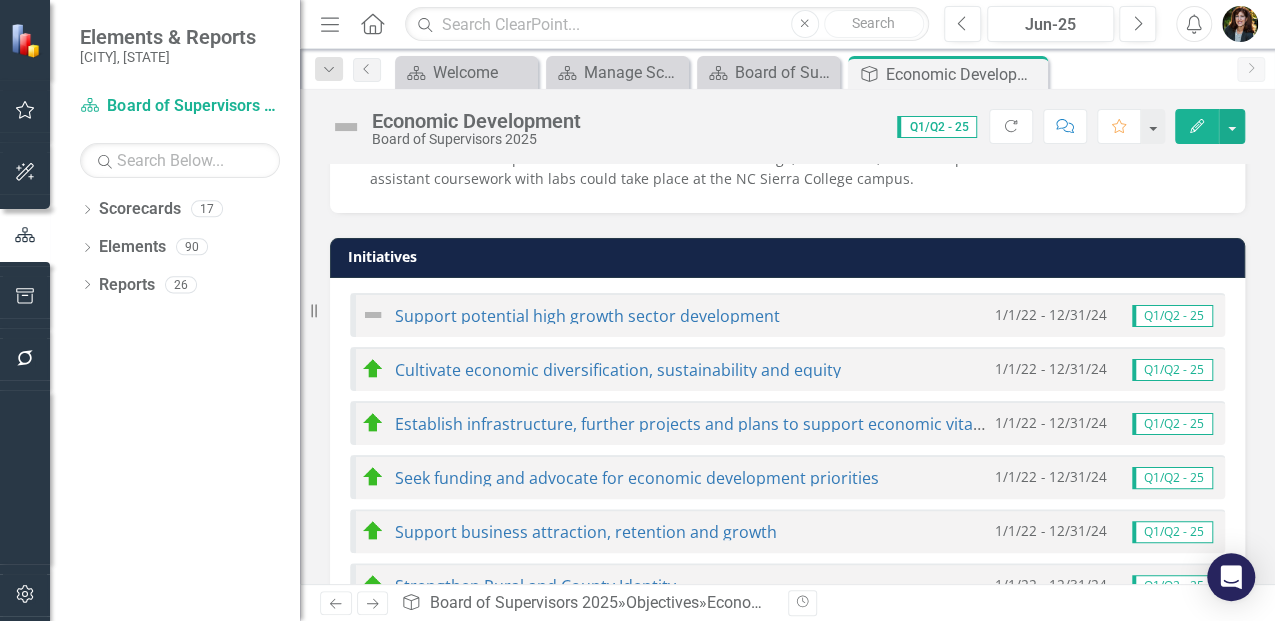 scroll, scrollTop: 1133, scrollLeft: 0, axis: vertical 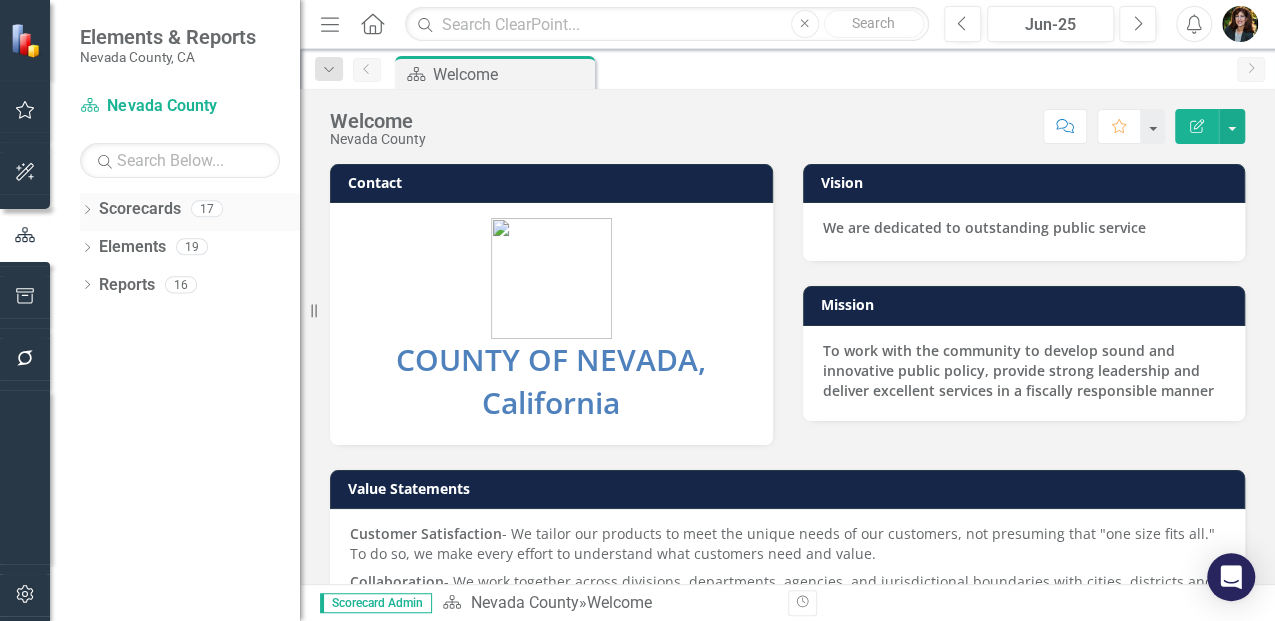 click on "Scorecards" at bounding box center (140, 209) 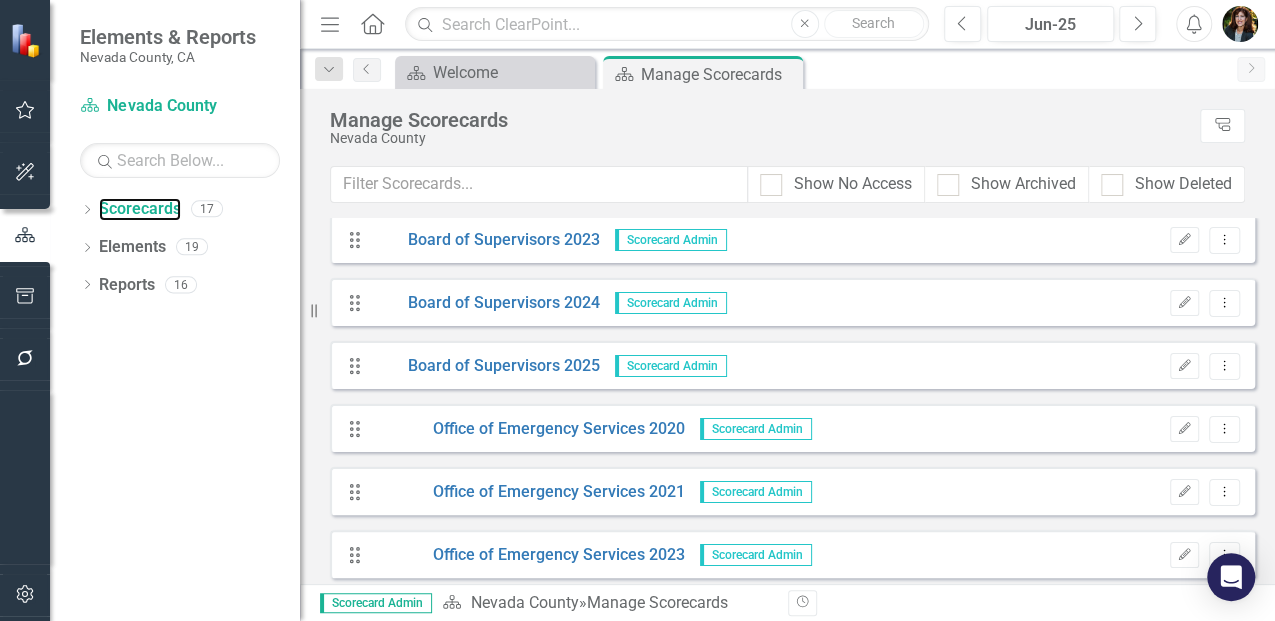 scroll, scrollTop: 133, scrollLeft: 0, axis: vertical 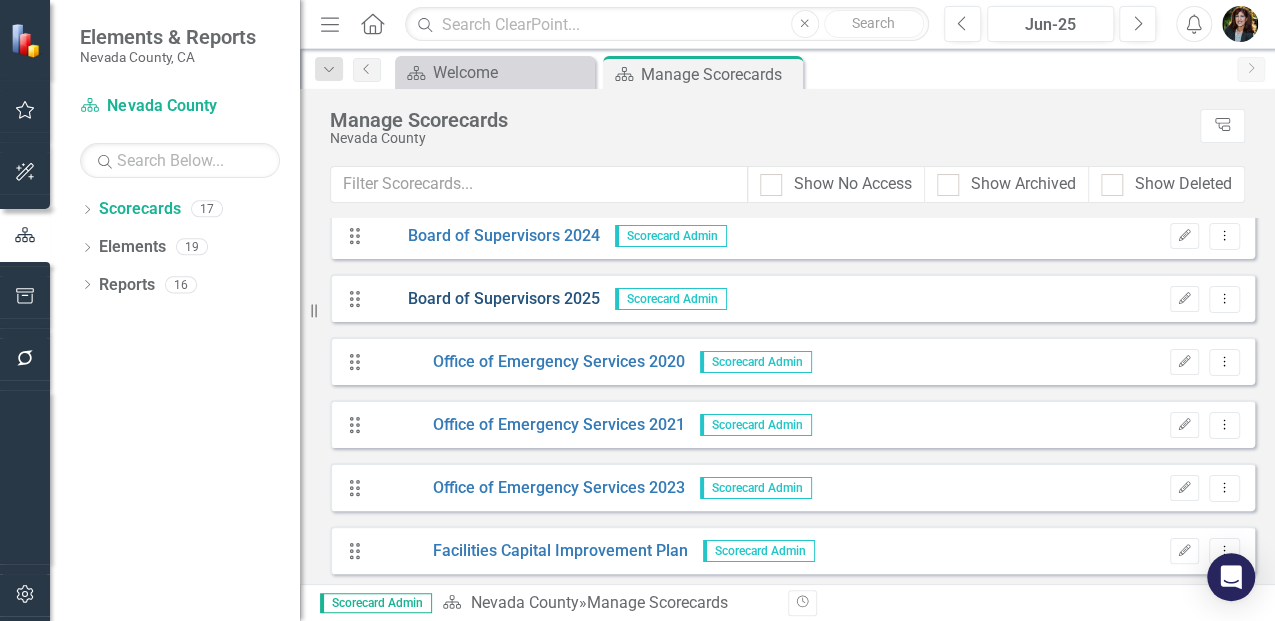 click on "Board of Supervisors 2025" at bounding box center [486, 299] 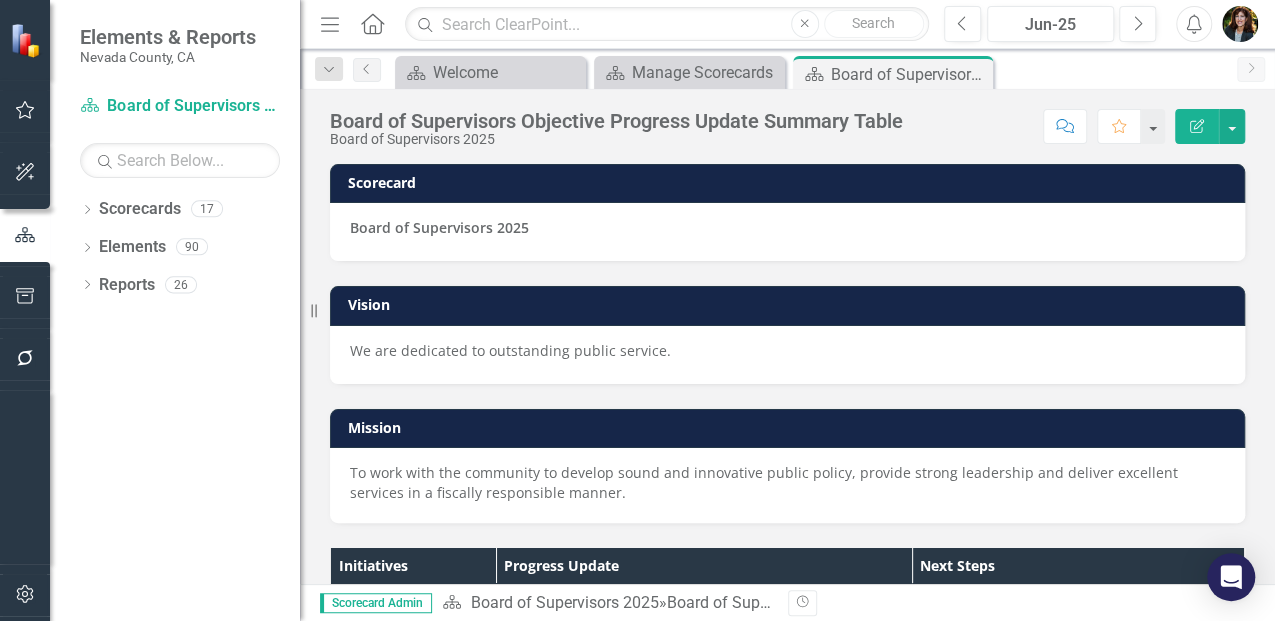 scroll, scrollTop: 0, scrollLeft: 0, axis: both 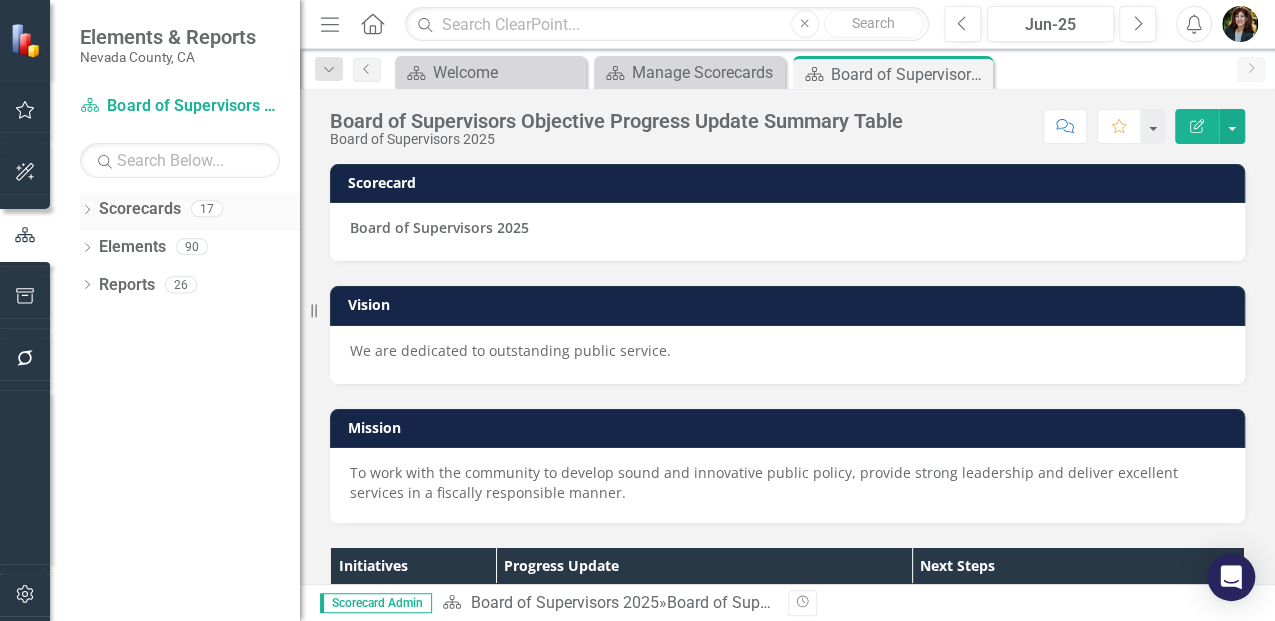 click on "Scorecards" at bounding box center [140, 209] 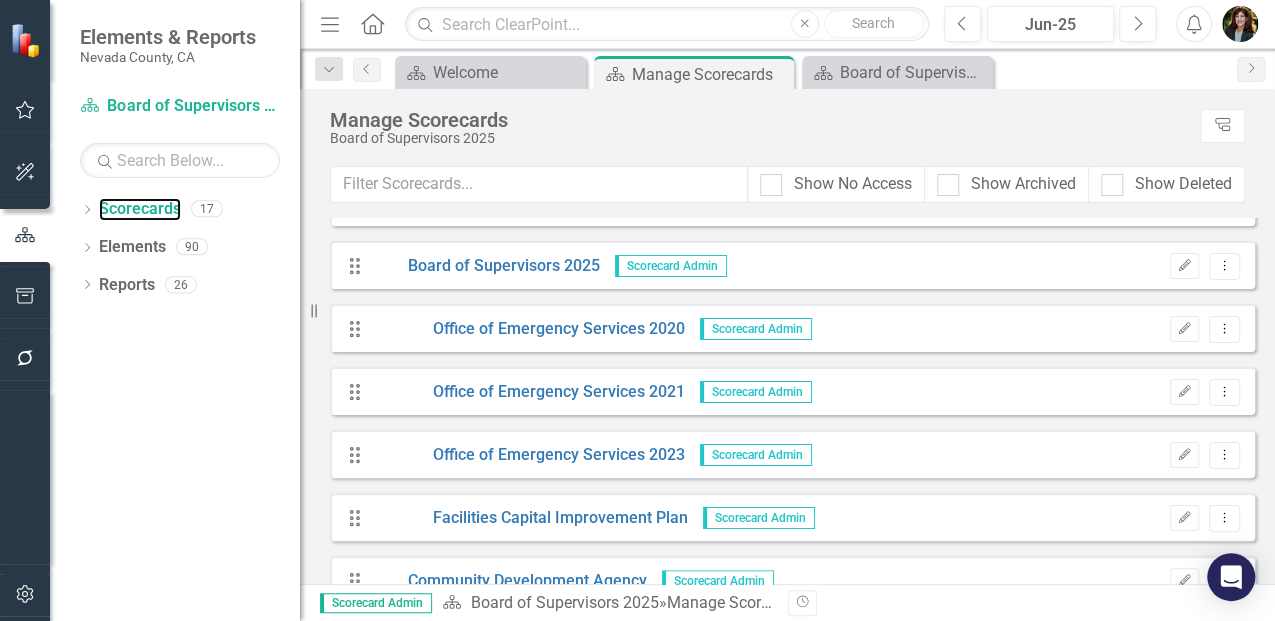 scroll, scrollTop: 66, scrollLeft: 0, axis: vertical 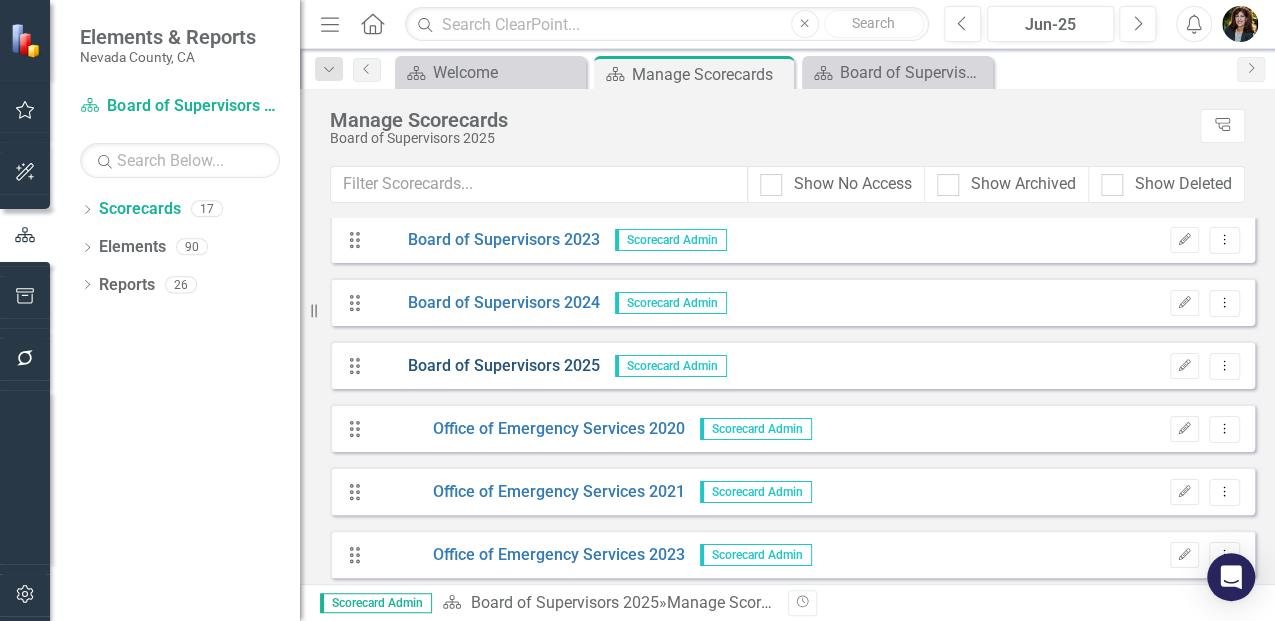 click on "Board of Supervisors 2025" at bounding box center [486, 366] 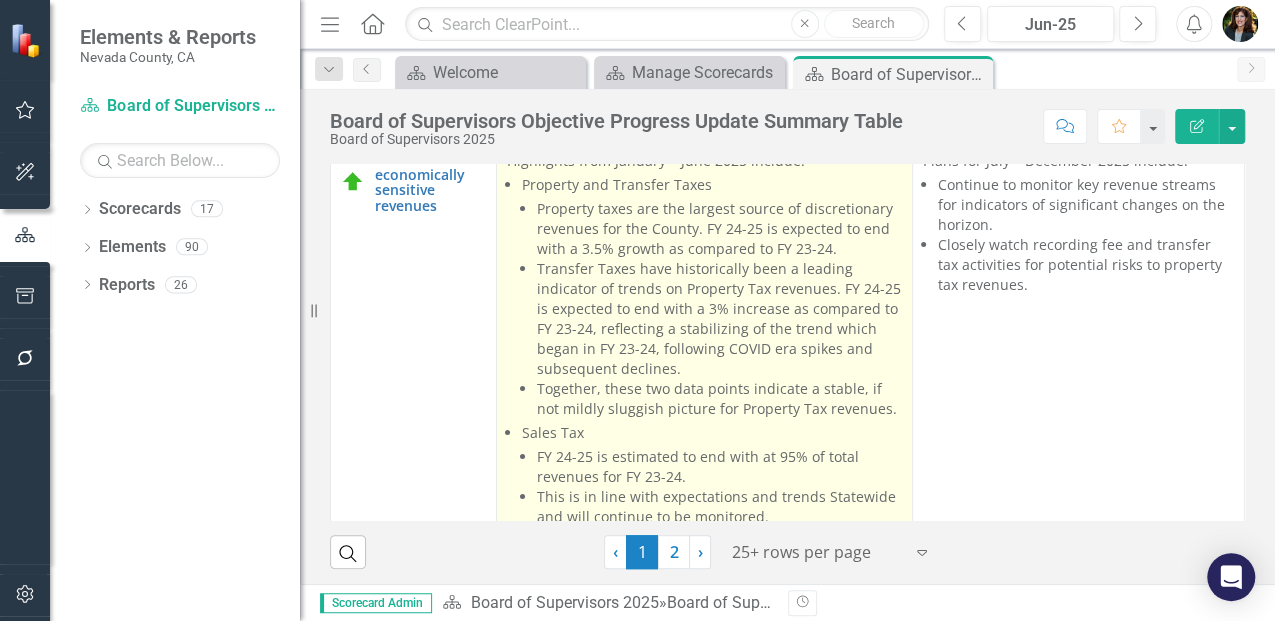 scroll, scrollTop: 495, scrollLeft: 0, axis: vertical 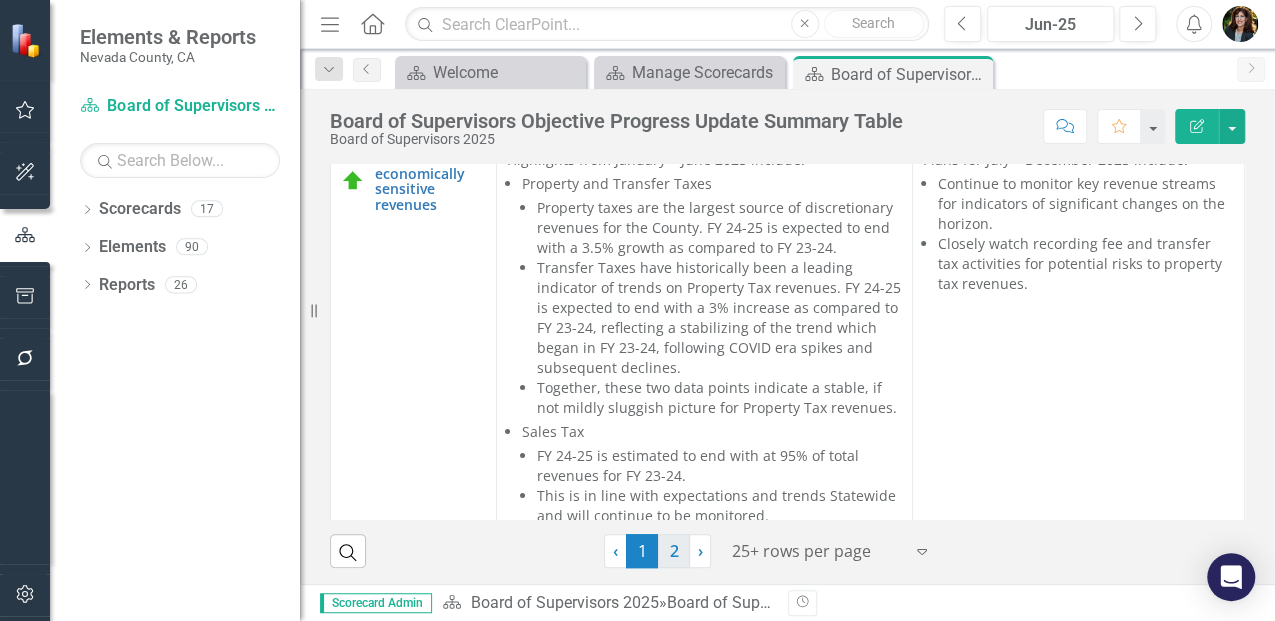 click on "2" at bounding box center [674, 551] 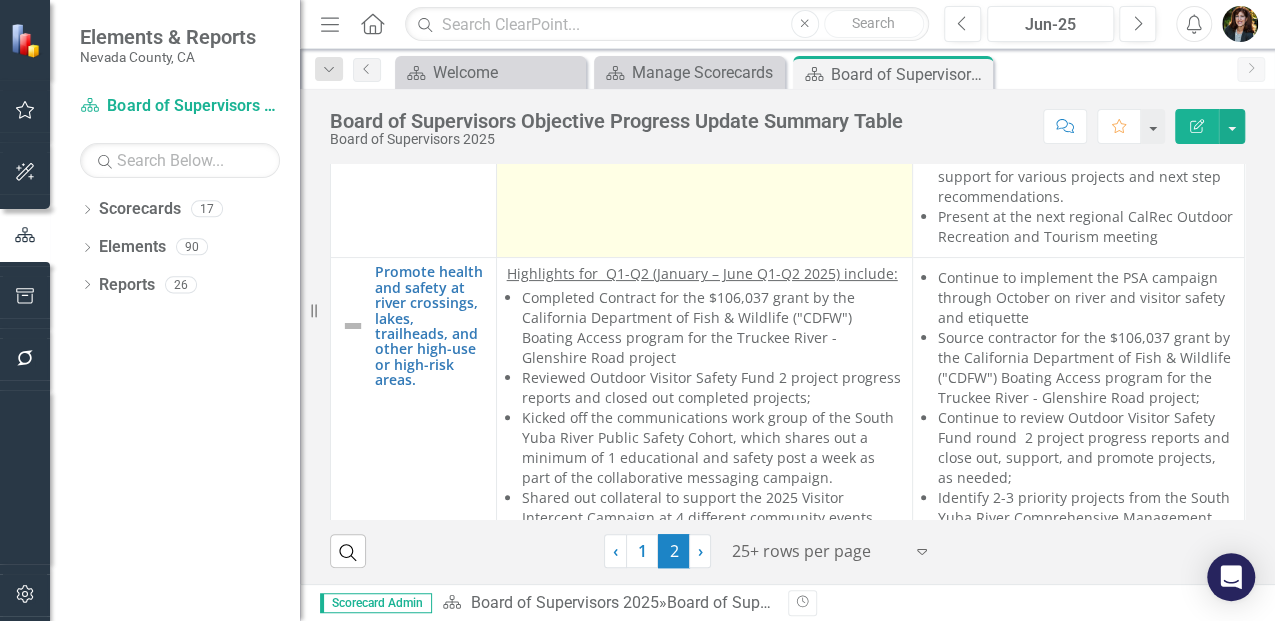 scroll, scrollTop: 0, scrollLeft: 0, axis: both 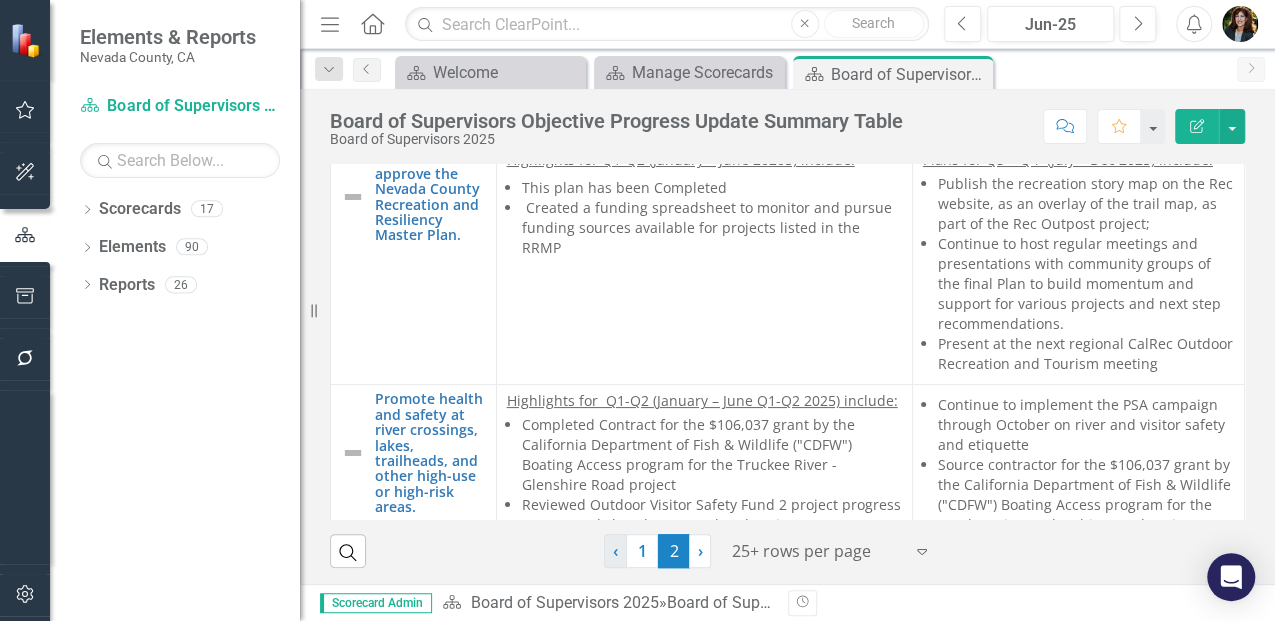 click on "‹" at bounding box center (615, 551) 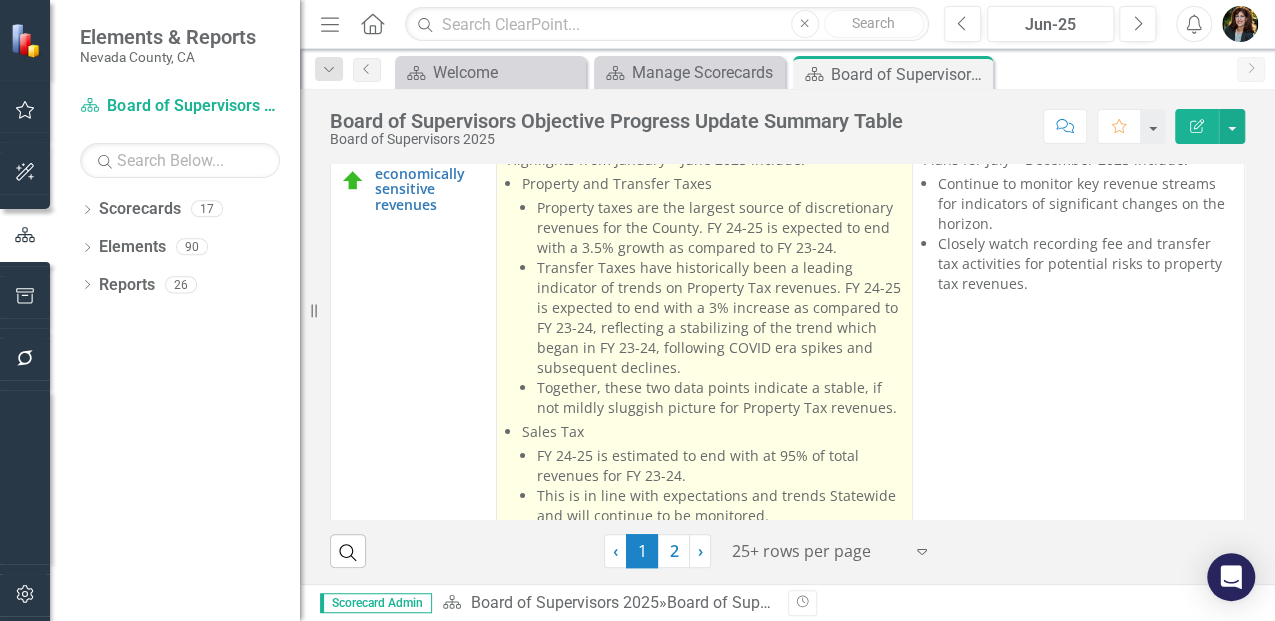 scroll, scrollTop: 295, scrollLeft: 0, axis: vertical 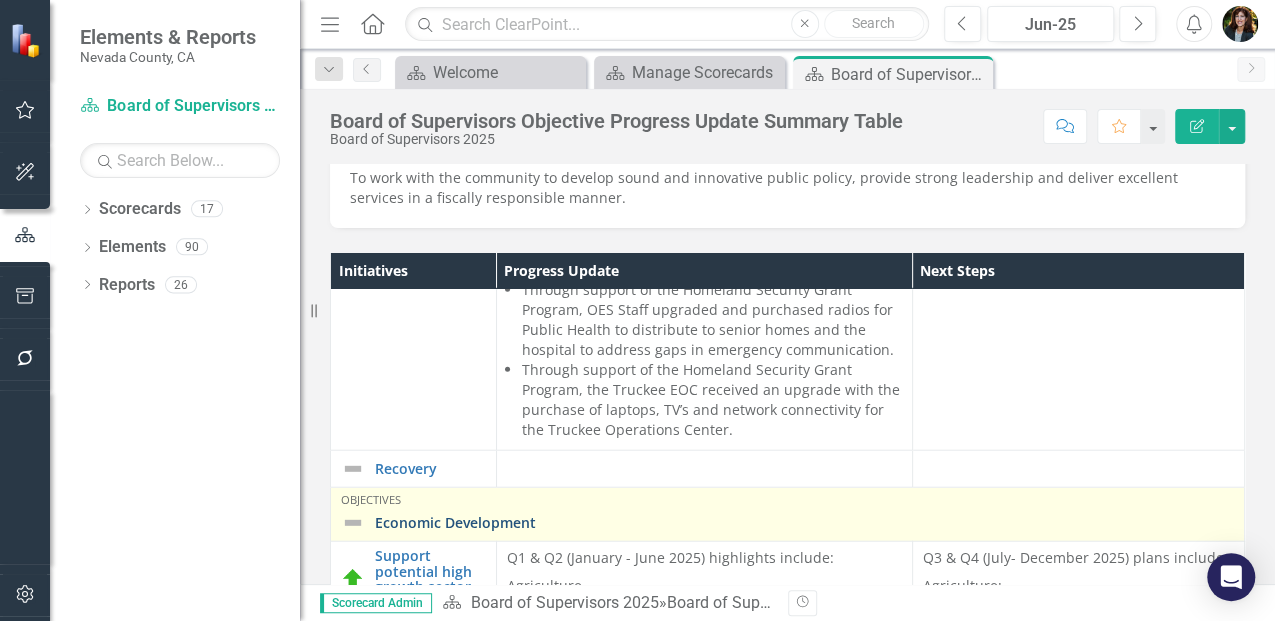 click on "Economic Development" at bounding box center (804, 522) 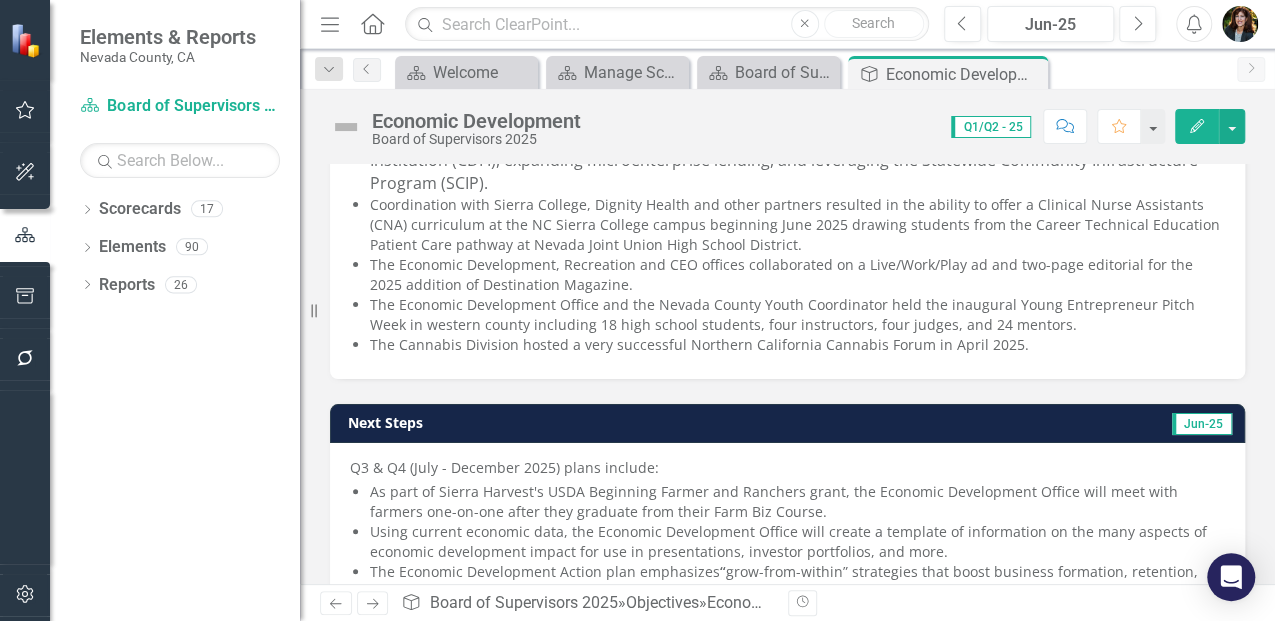 scroll, scrollTop: 466, scrollLeft: 0, axis: vertical 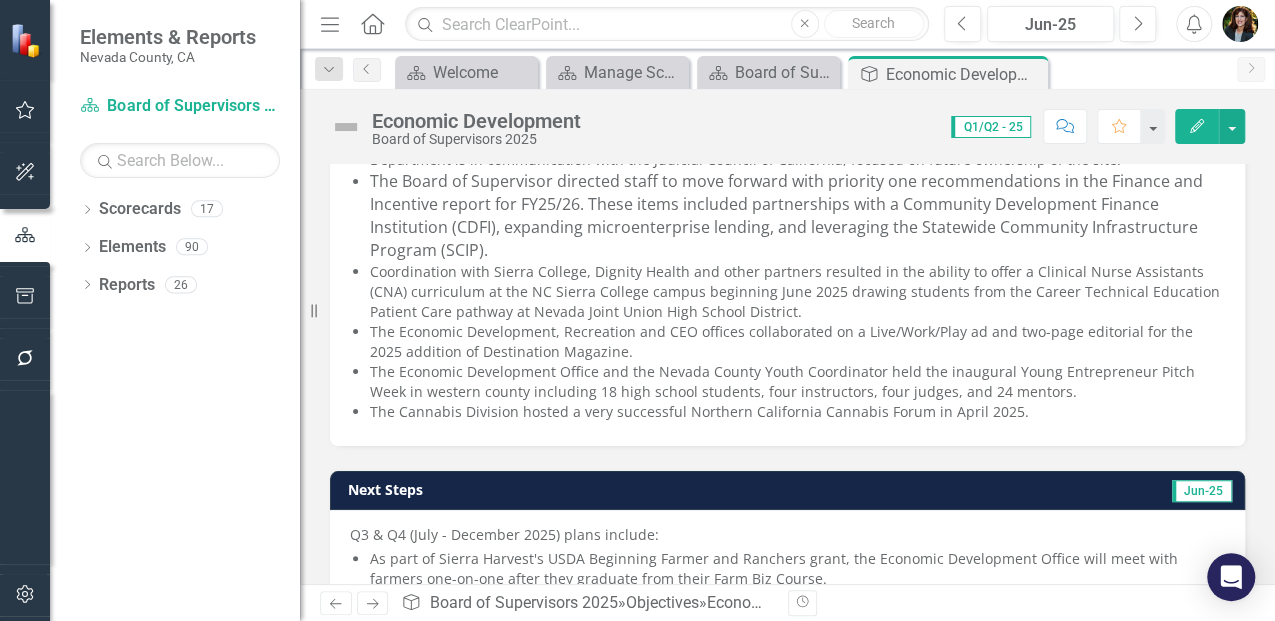 click on "Menu" 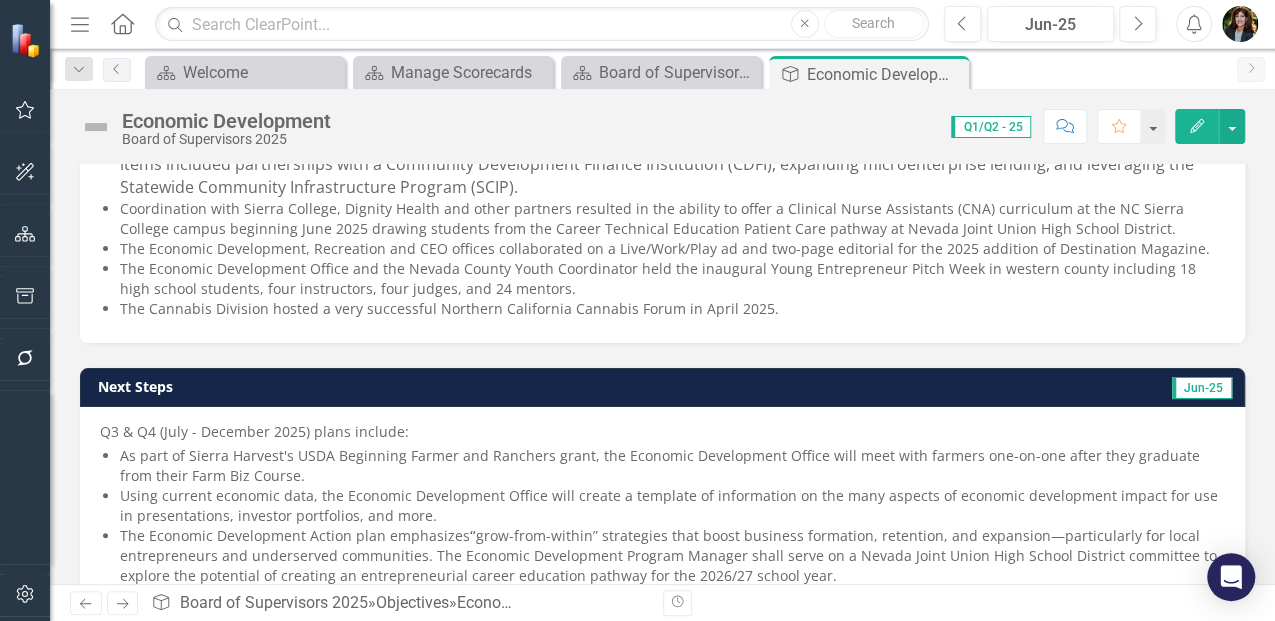 scroll, scrollTop: 426, scrollLeft: 0, axis: vertical 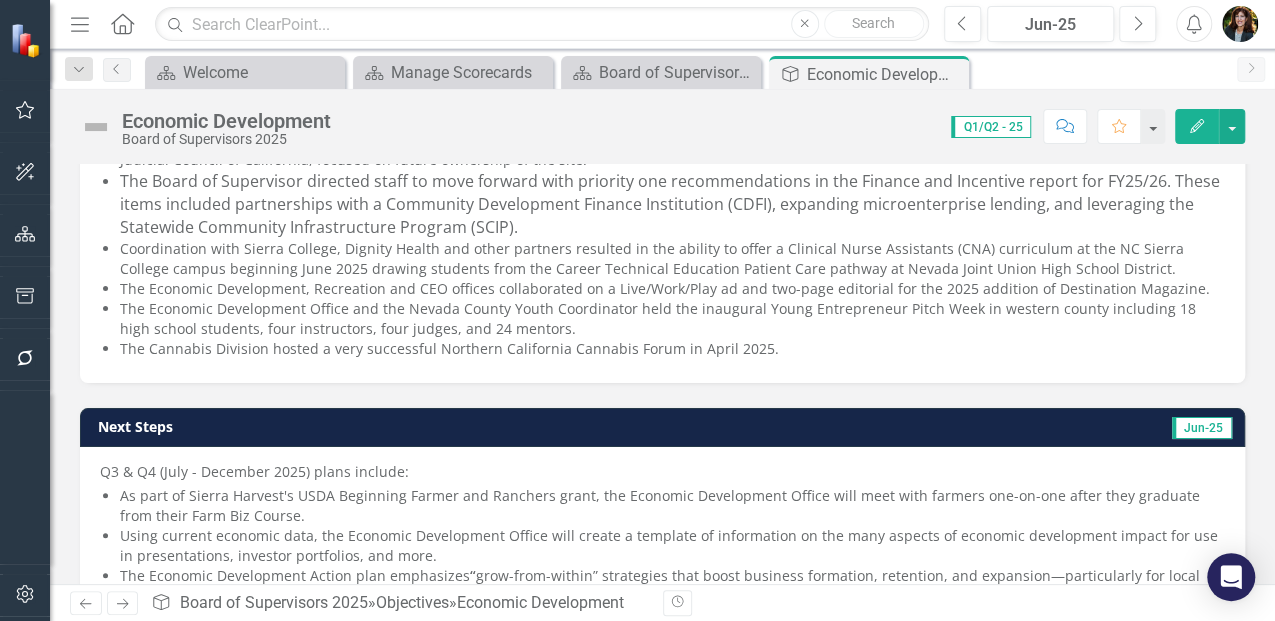 click on "Menu" 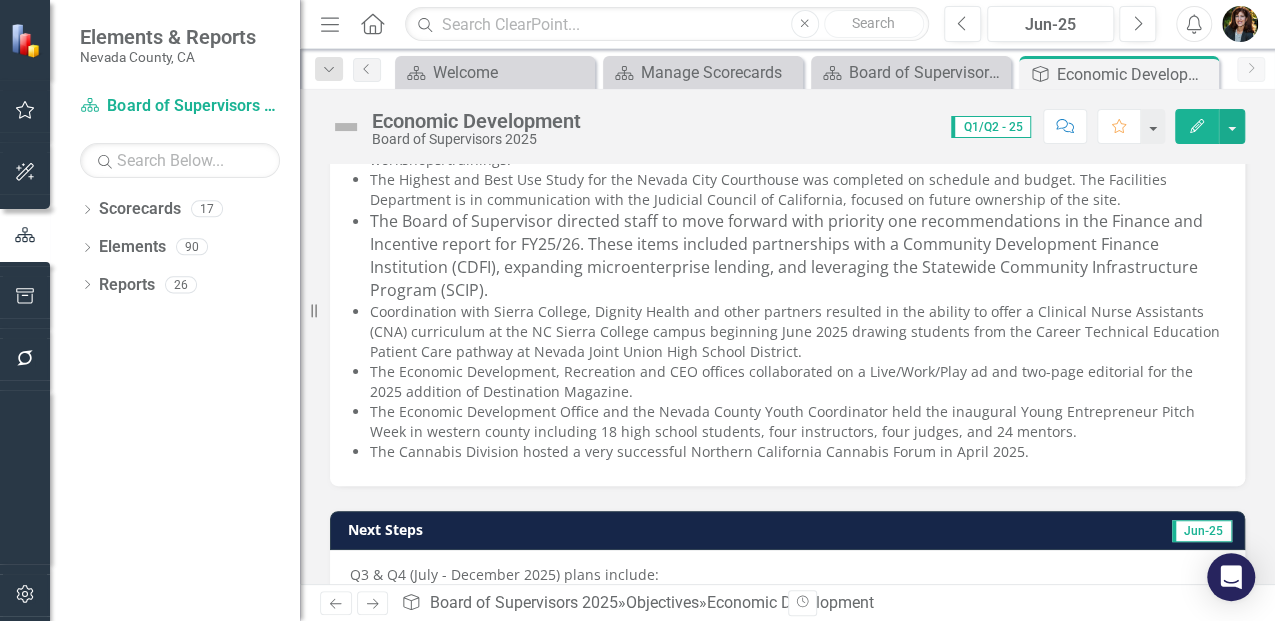 scroll, scrollTop: 466, scrollLeft: 0, axis: vertical 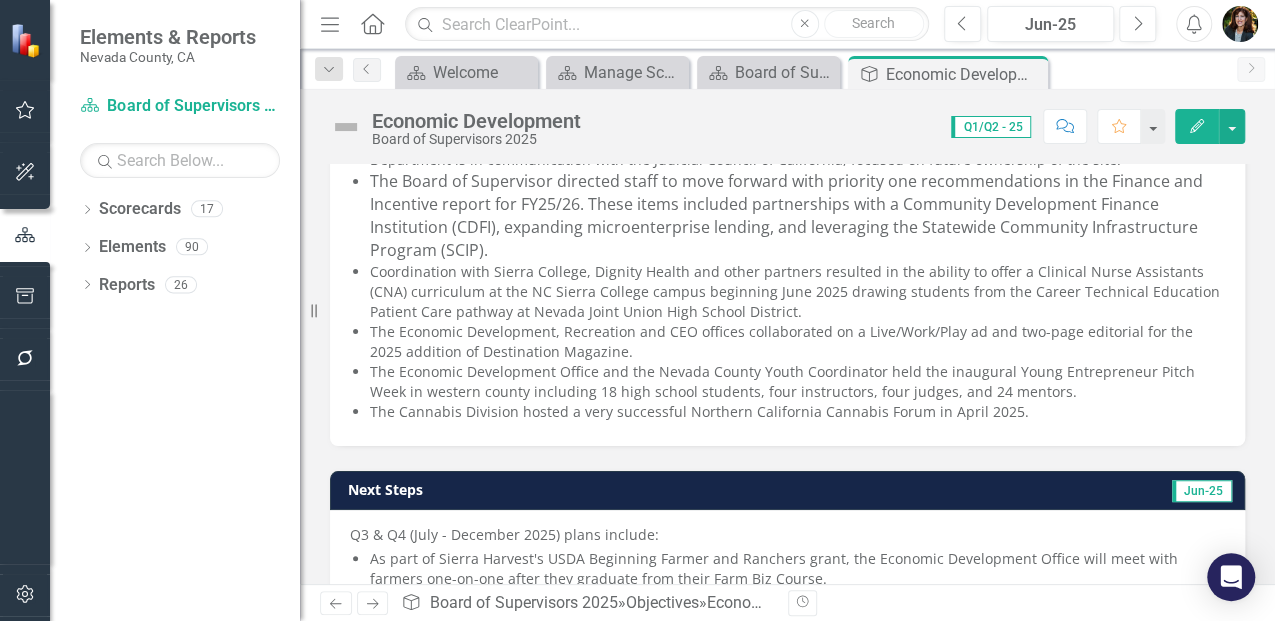 click on "Menu" 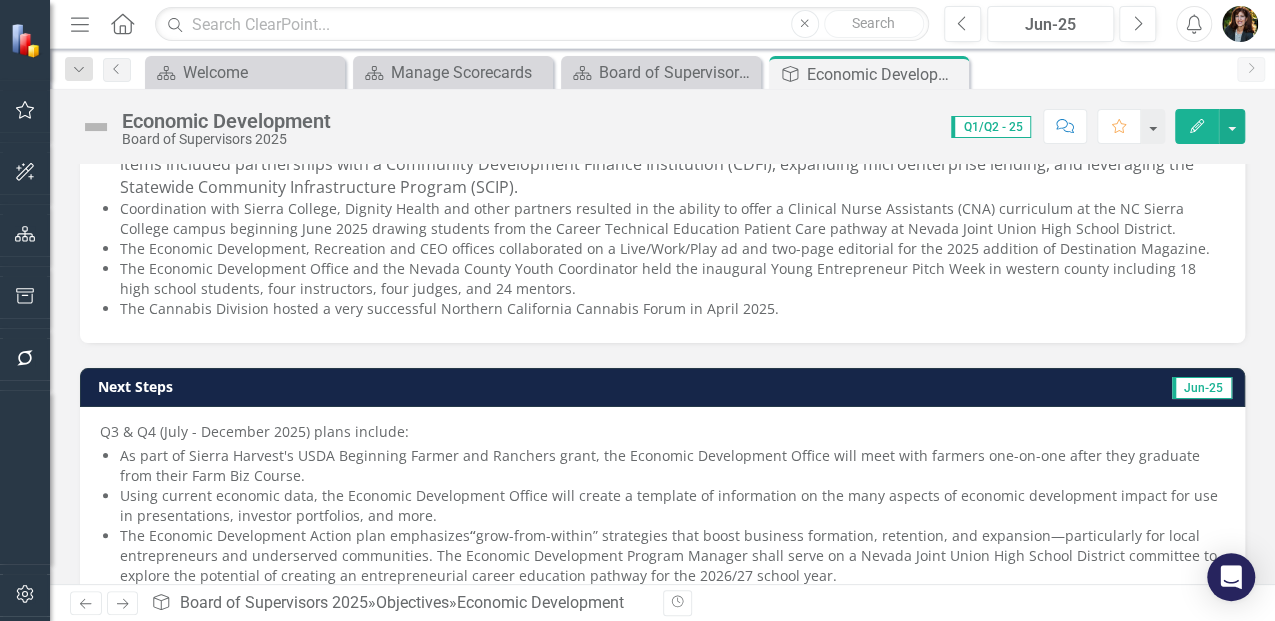 scroll, scrollTop: 426, scrollLeft: 0, axis: vertical 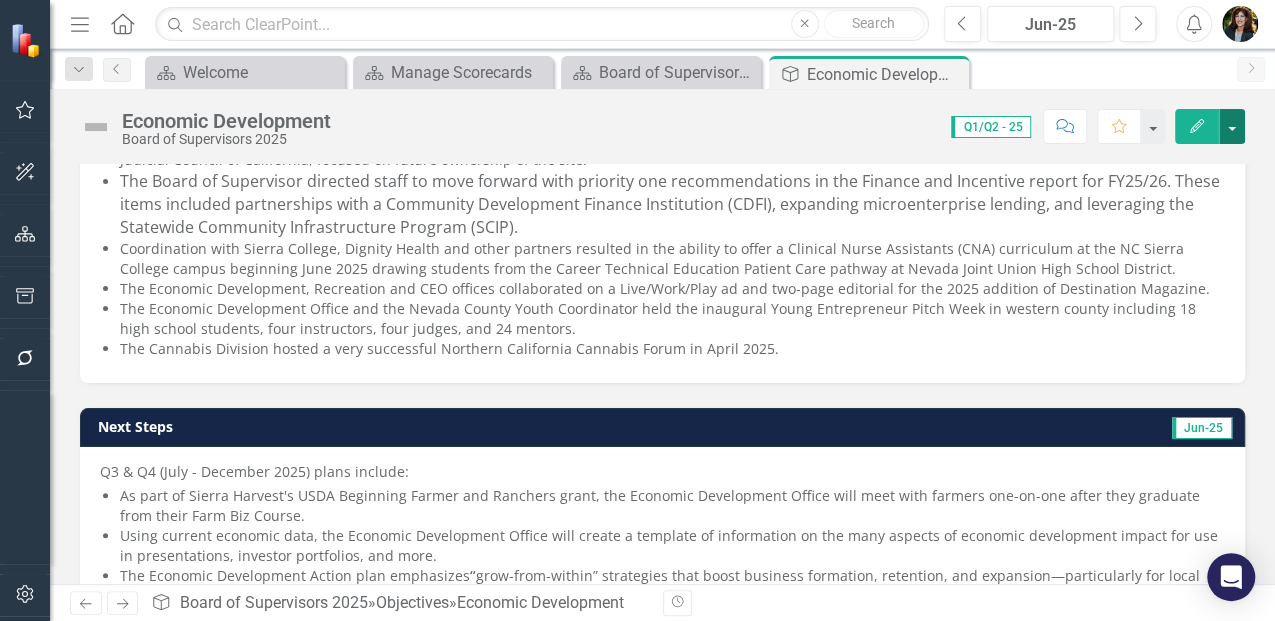 click at bounding box center [1232, 126] 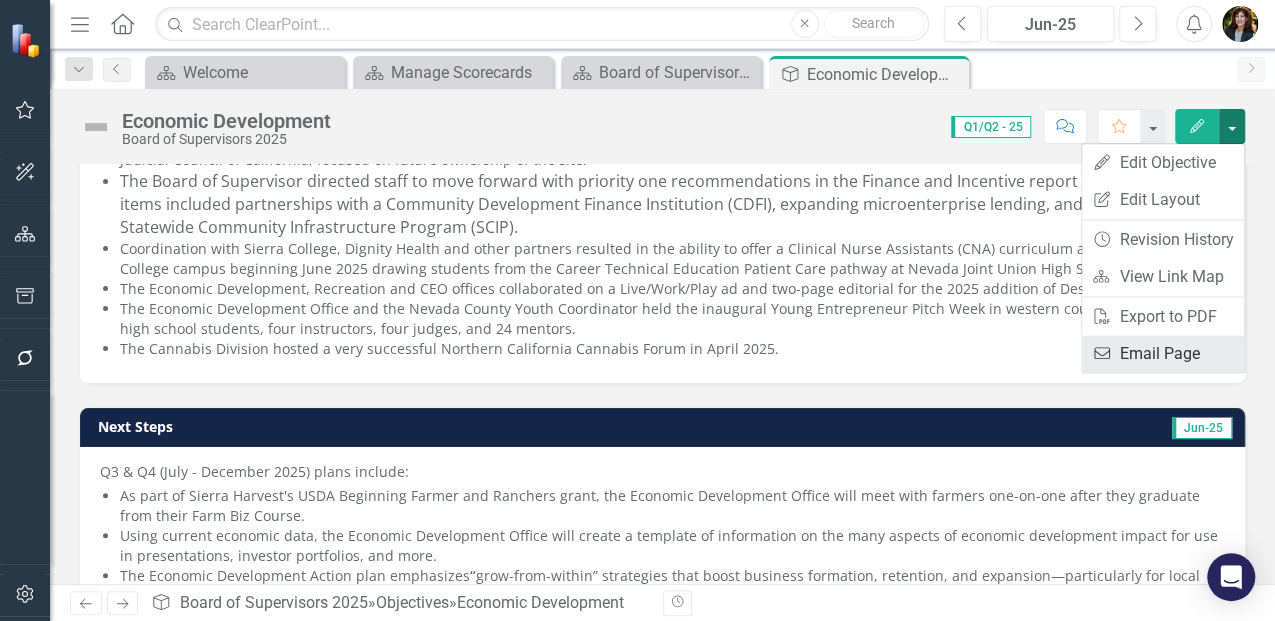 click on "Email Email Page" at bounding box center (1163, 353) 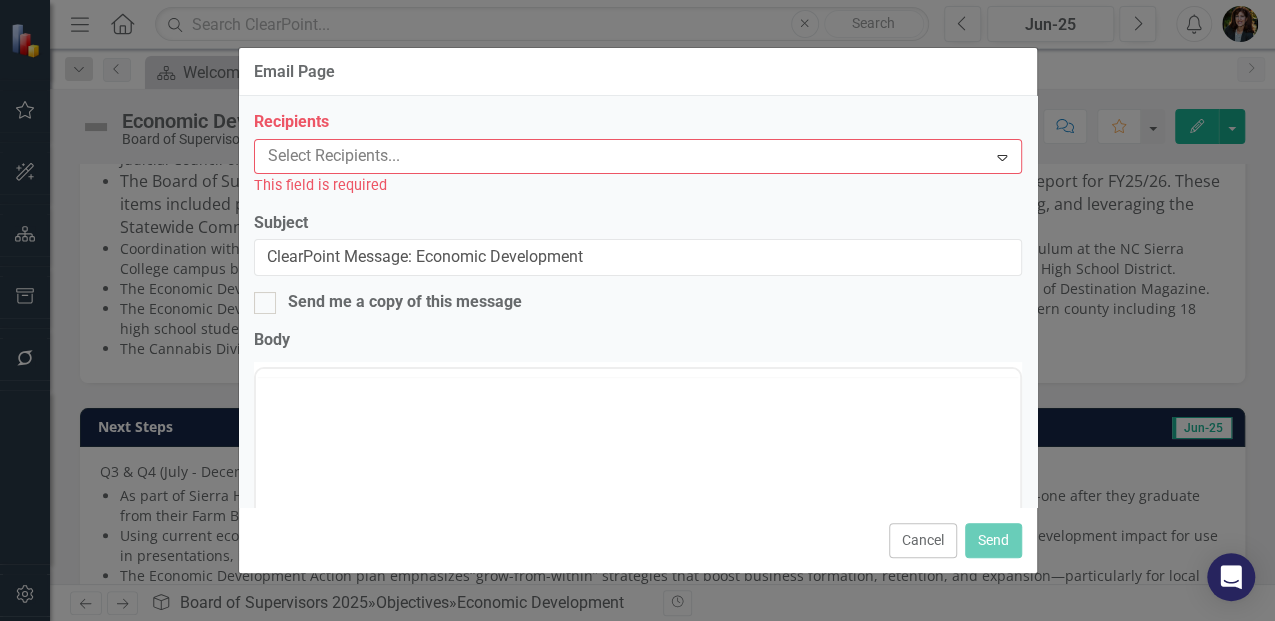 scroll, scrollTop: 0, scrollLeft: 0, axis: both 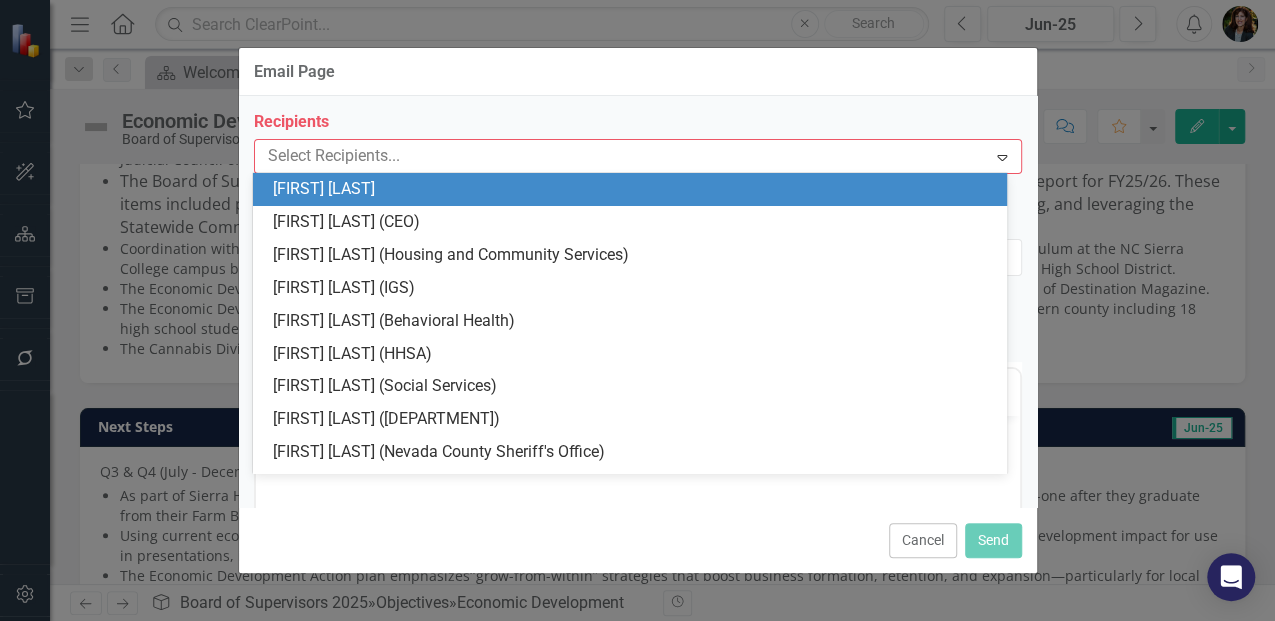 click at bounding box center (623, 156) 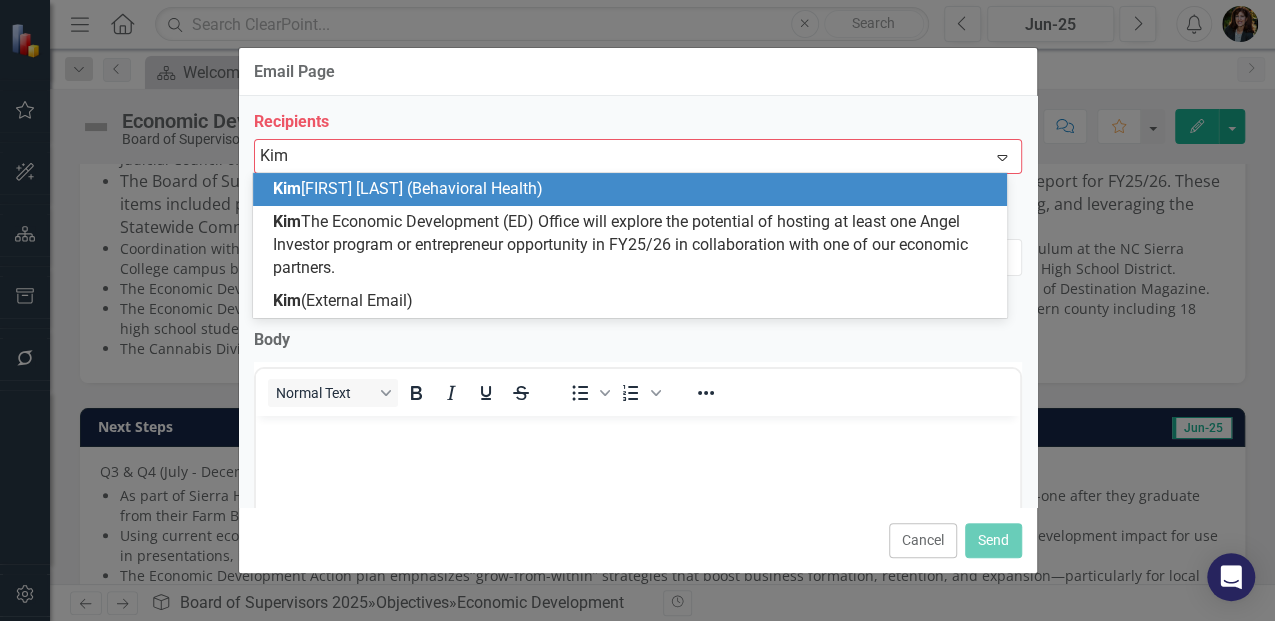 type on "Kimb" 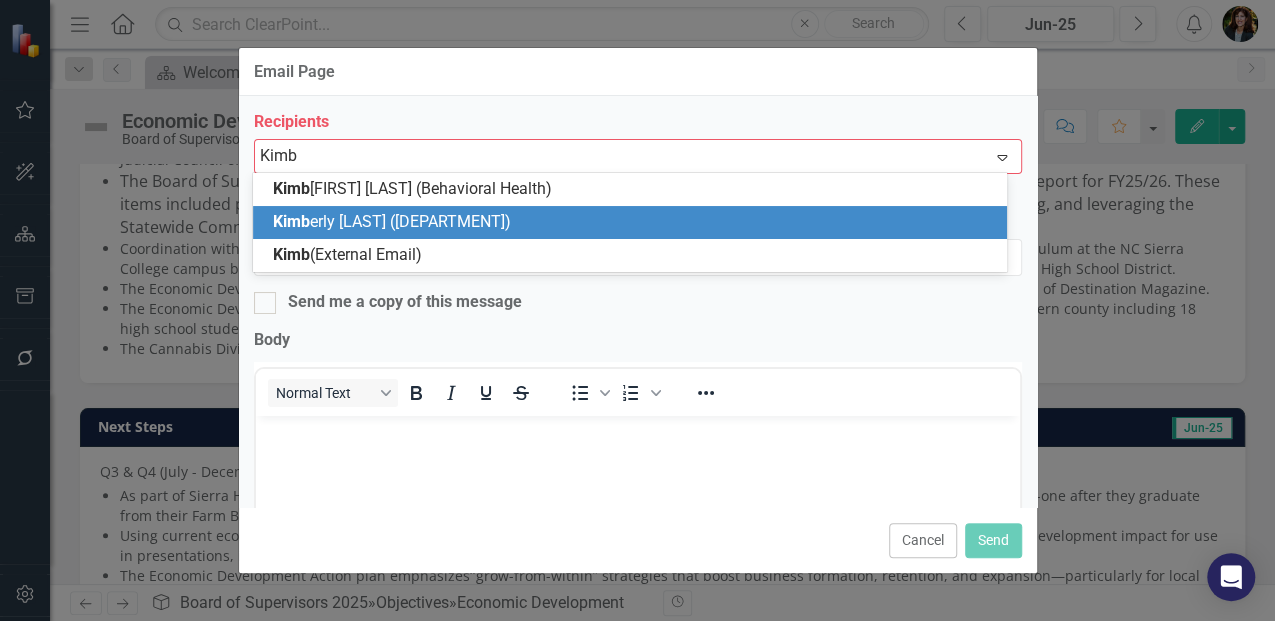 click on "Kimb" at bounding box center (291, 221) 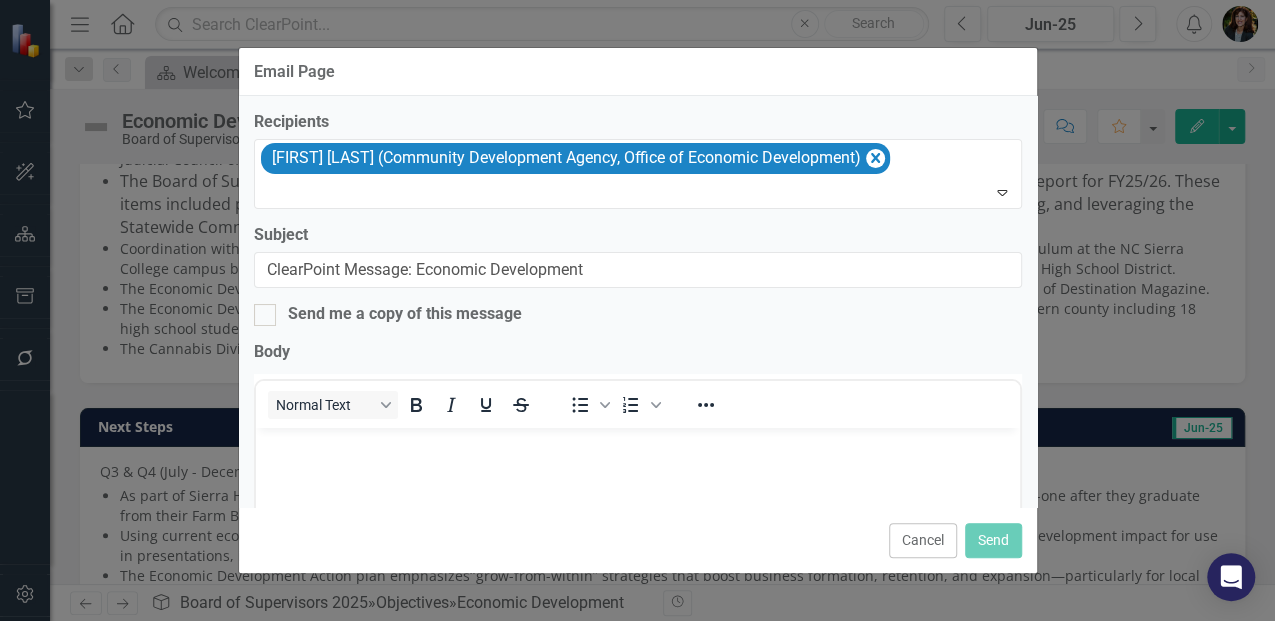 click at bounding box center [637, 578] 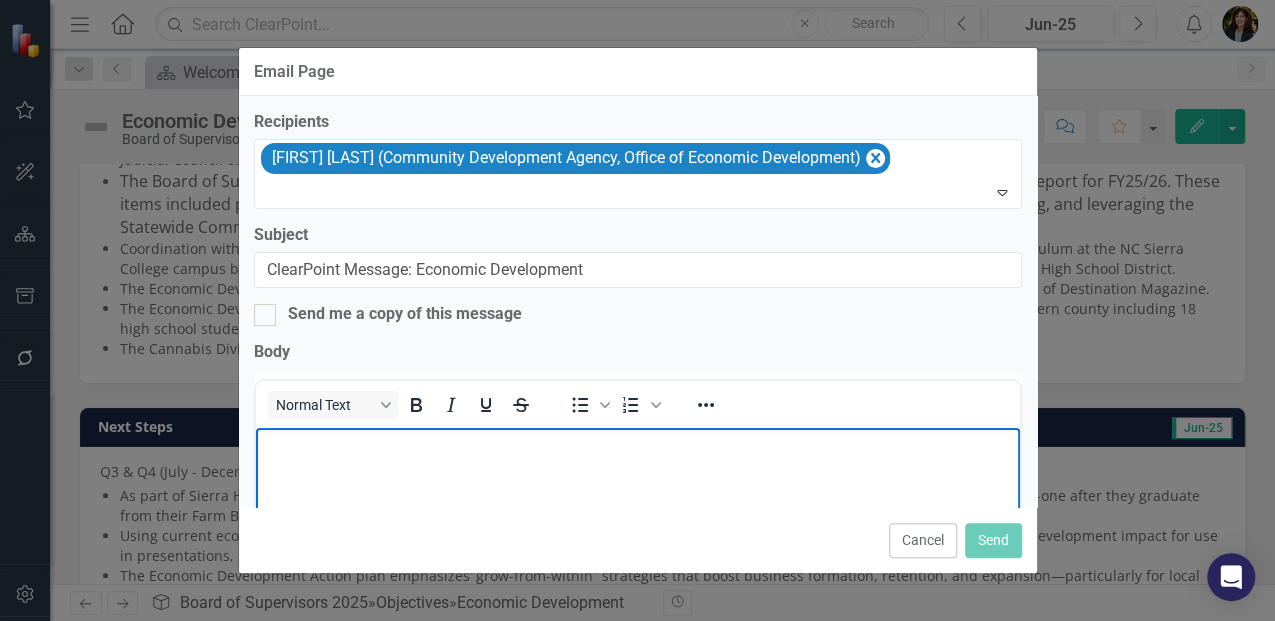 type 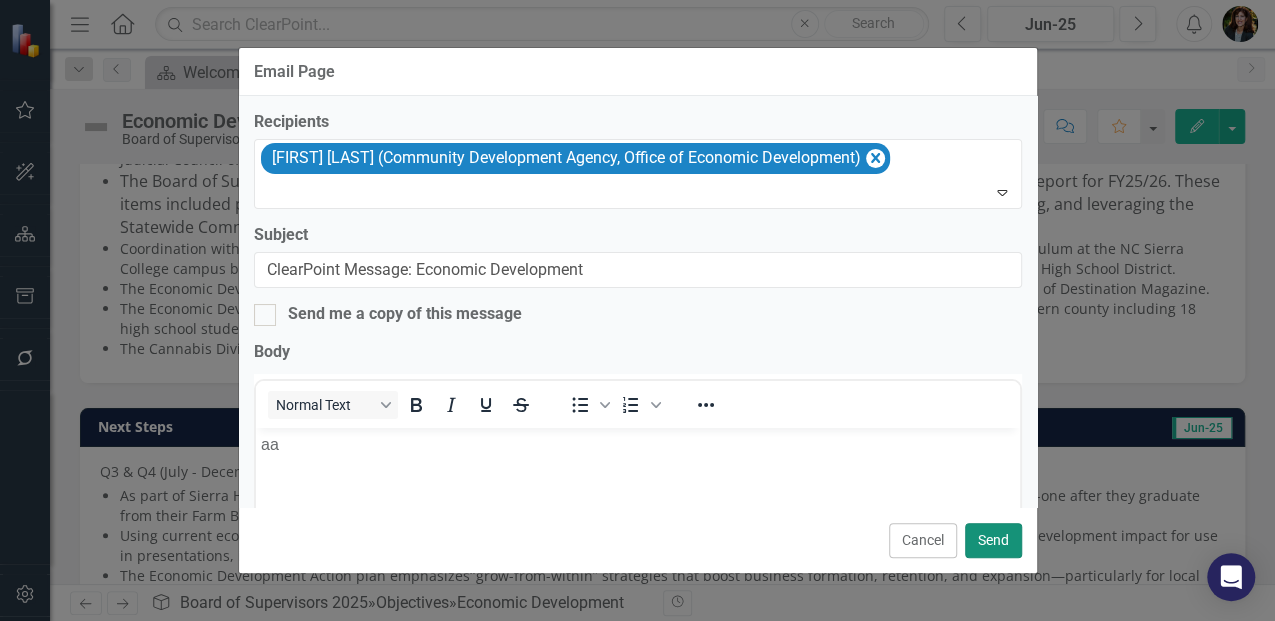 click on "Send" at bounding box center [993, 540] 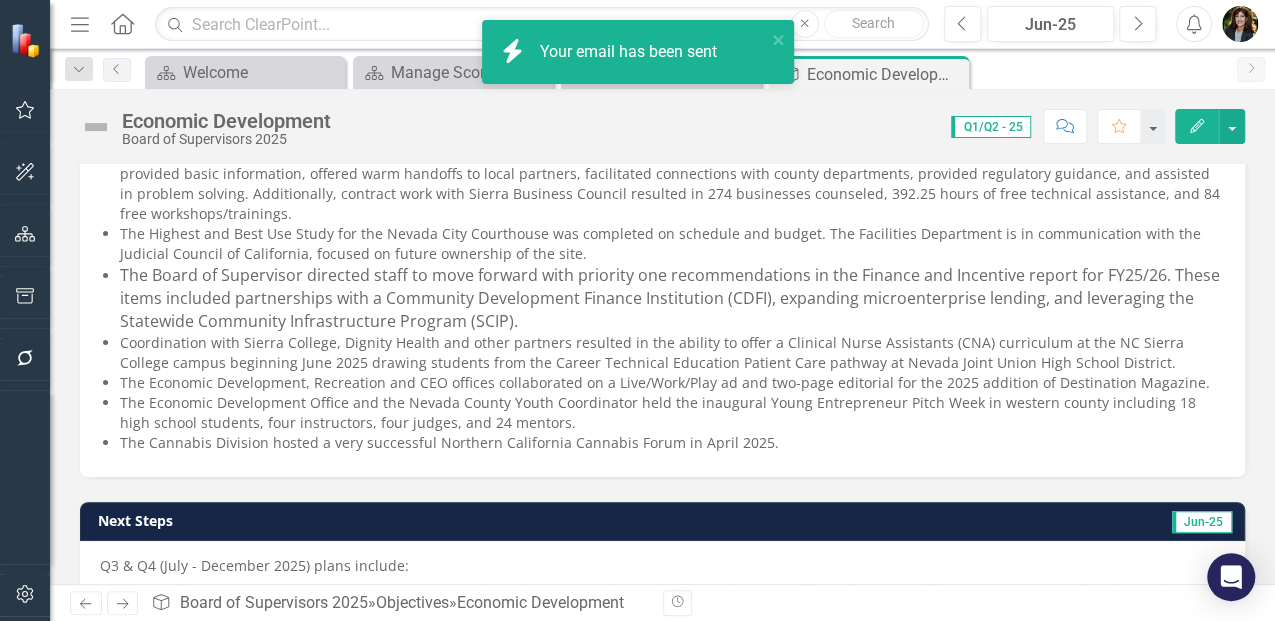 scroll, scrollTop: 226, scrollLeft: 0, axis: vertical 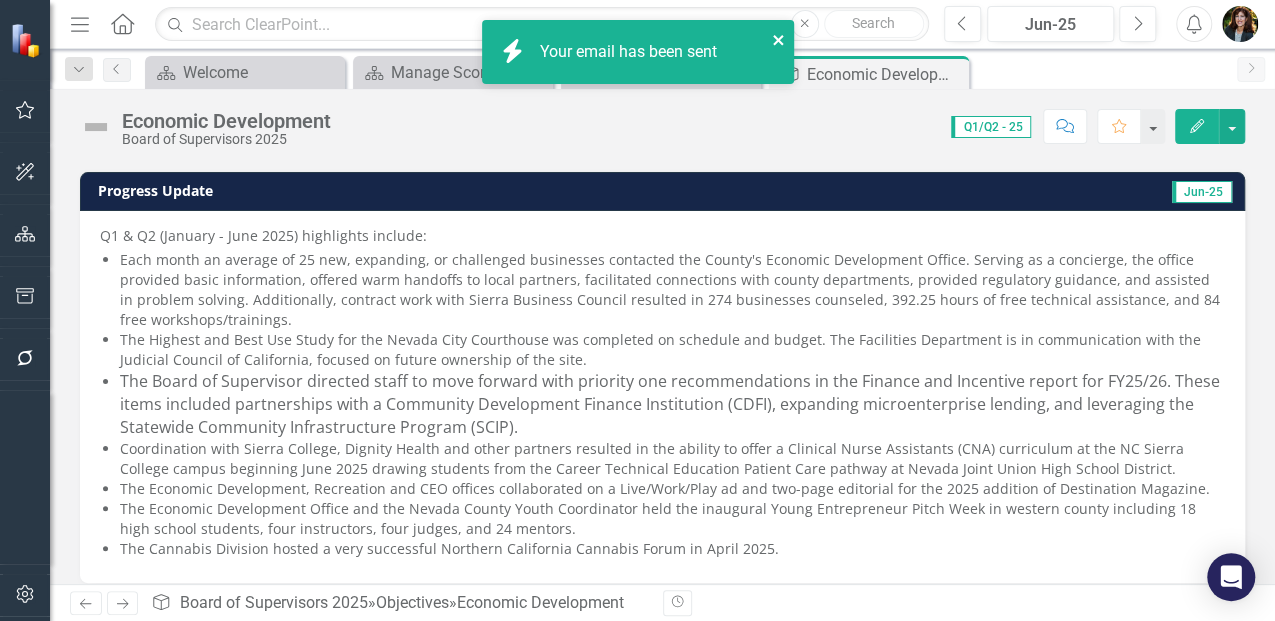 click 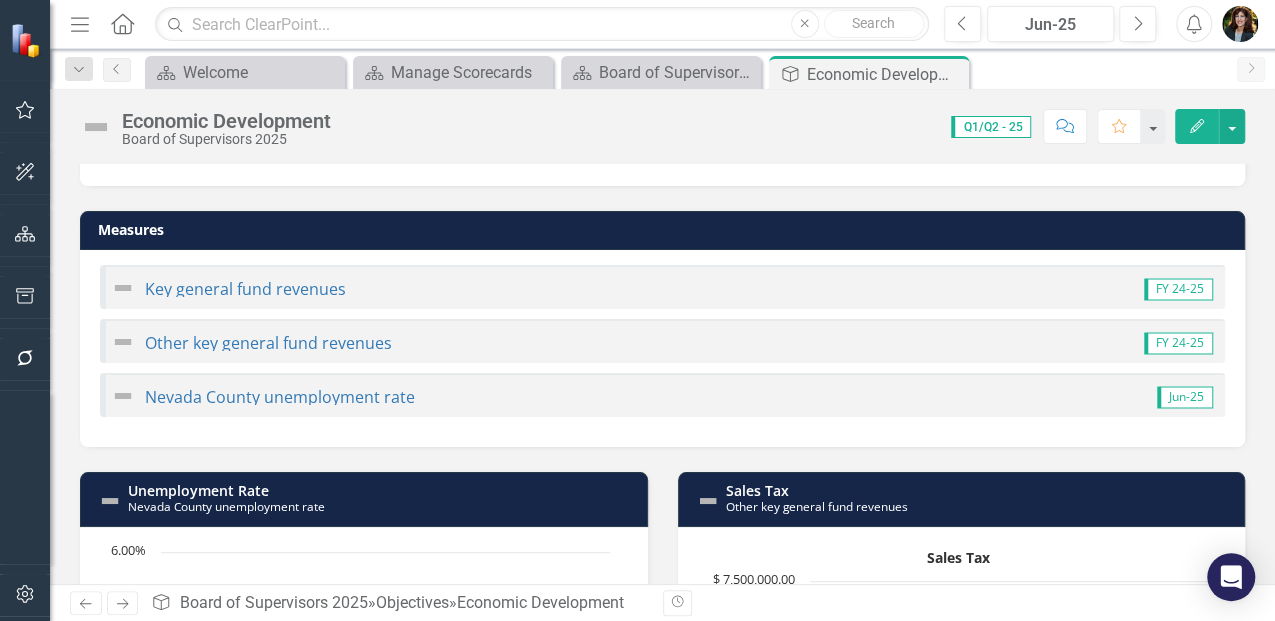 scroll, scrollTop: 927, scrollLeft: 0, axis: vertical 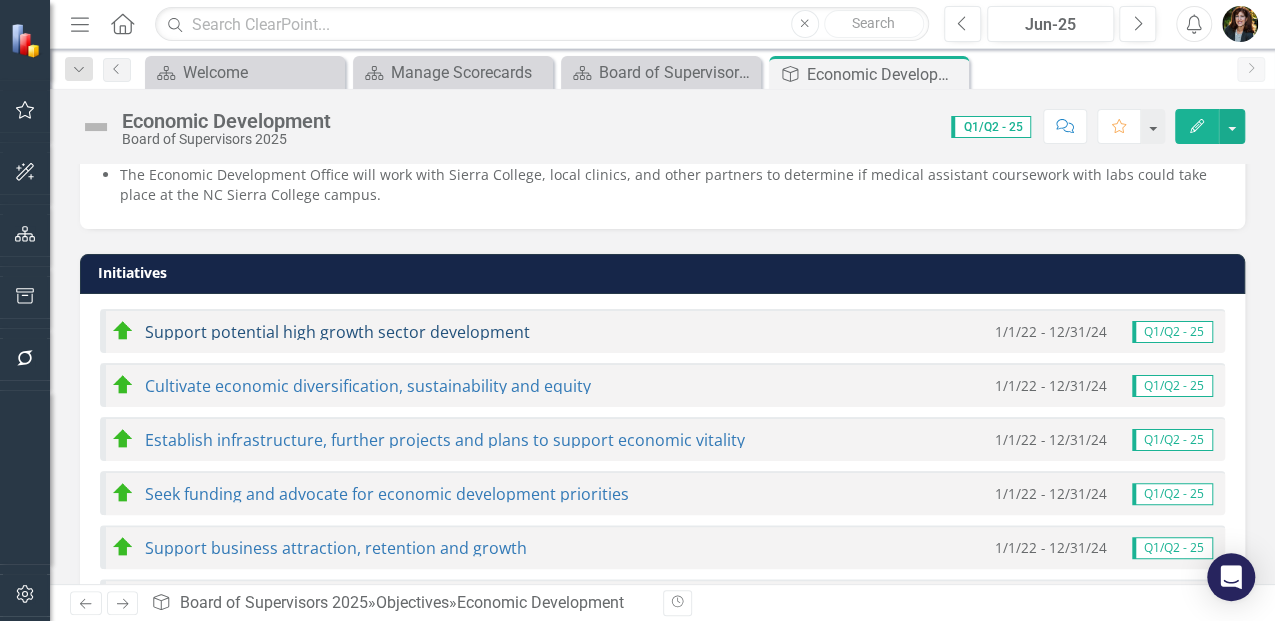 click on "Support potential high growth sector development" at bounding box center (337, 332) 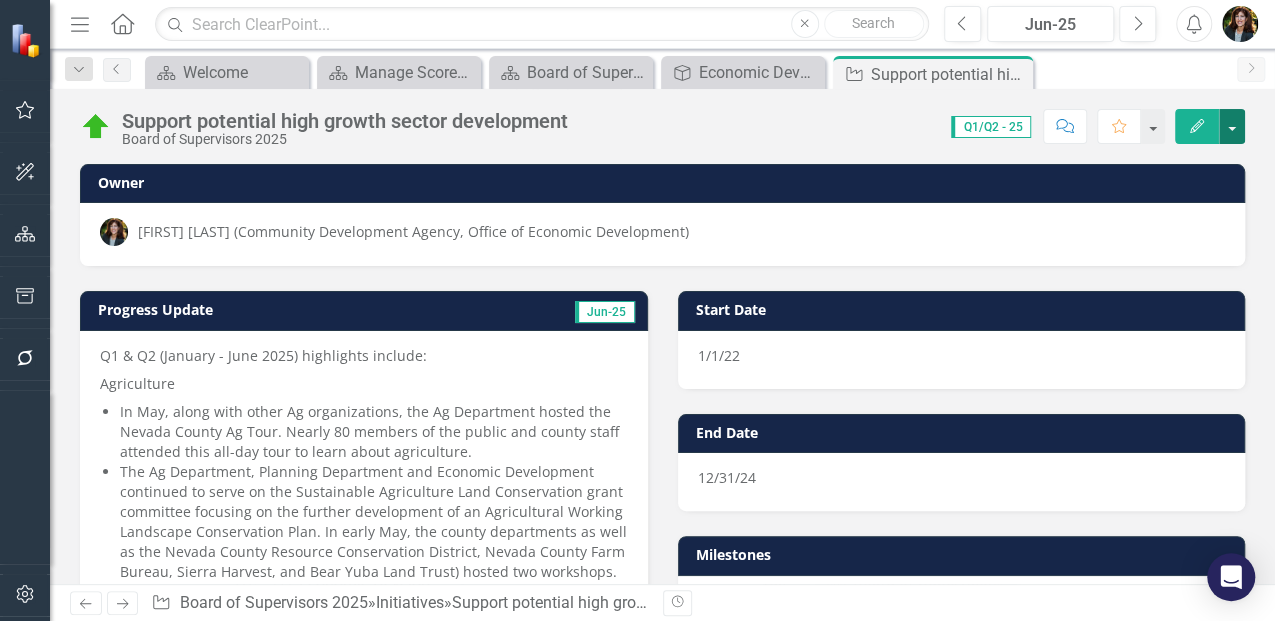 click at bounding box center [1232, 126] 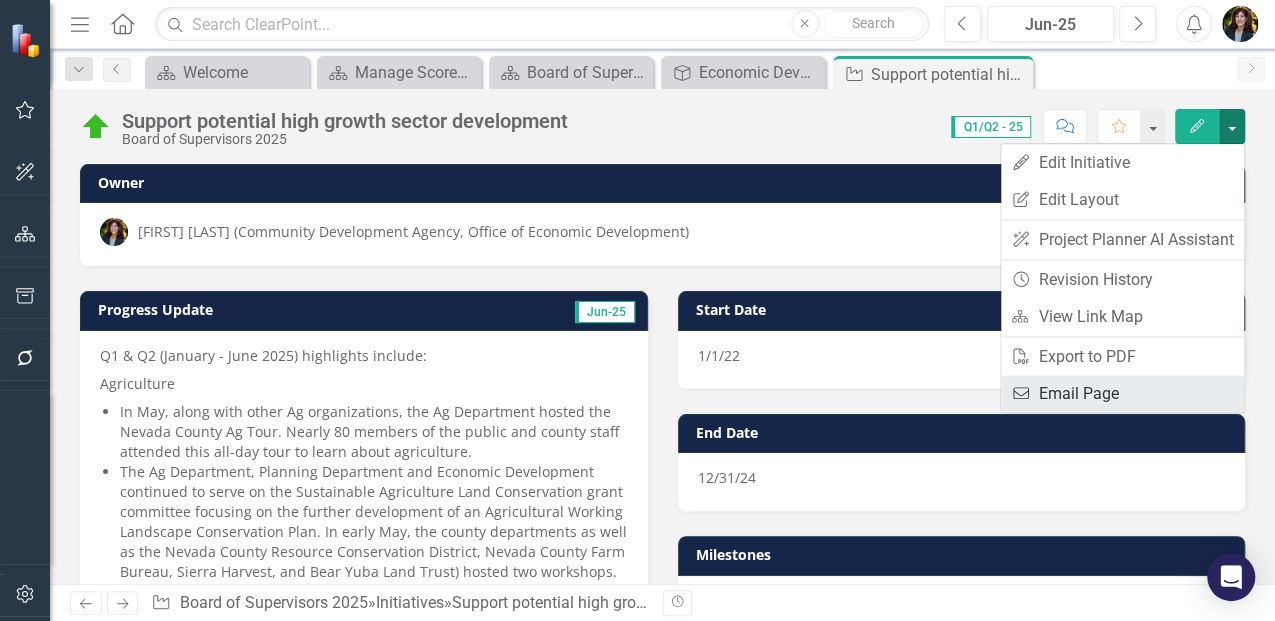 click on "Email Email Page" at bounding box center [1122, 393] 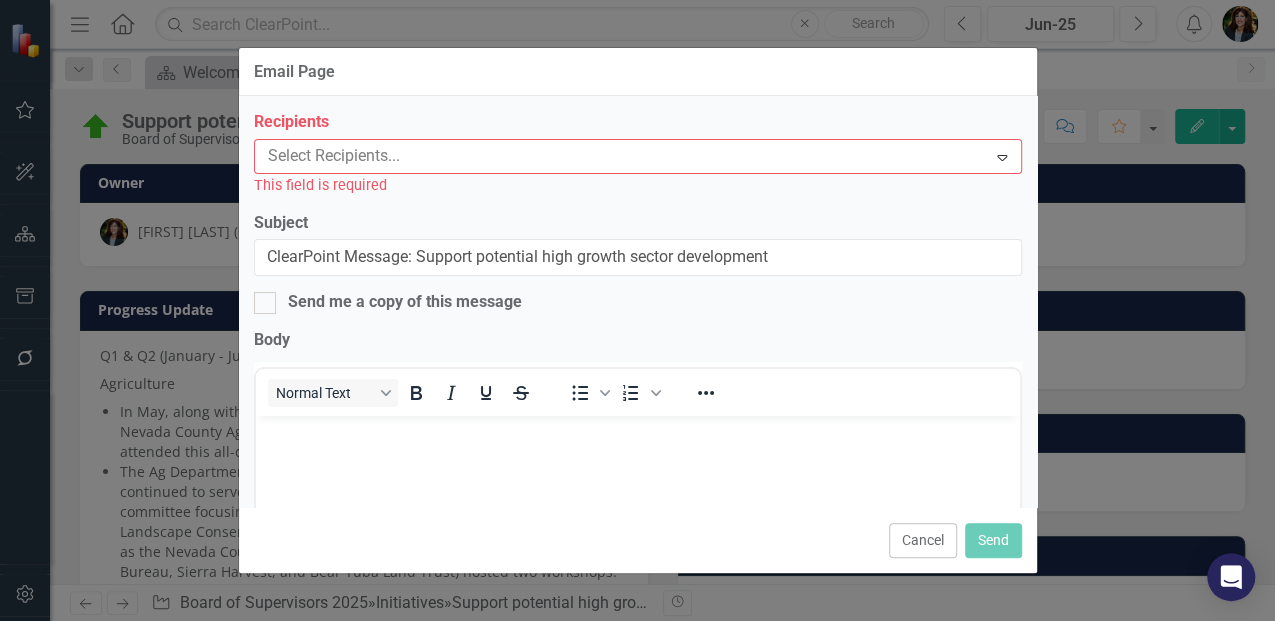 scroll, scrollTop: 0, scrollLeft: 0, axis: both 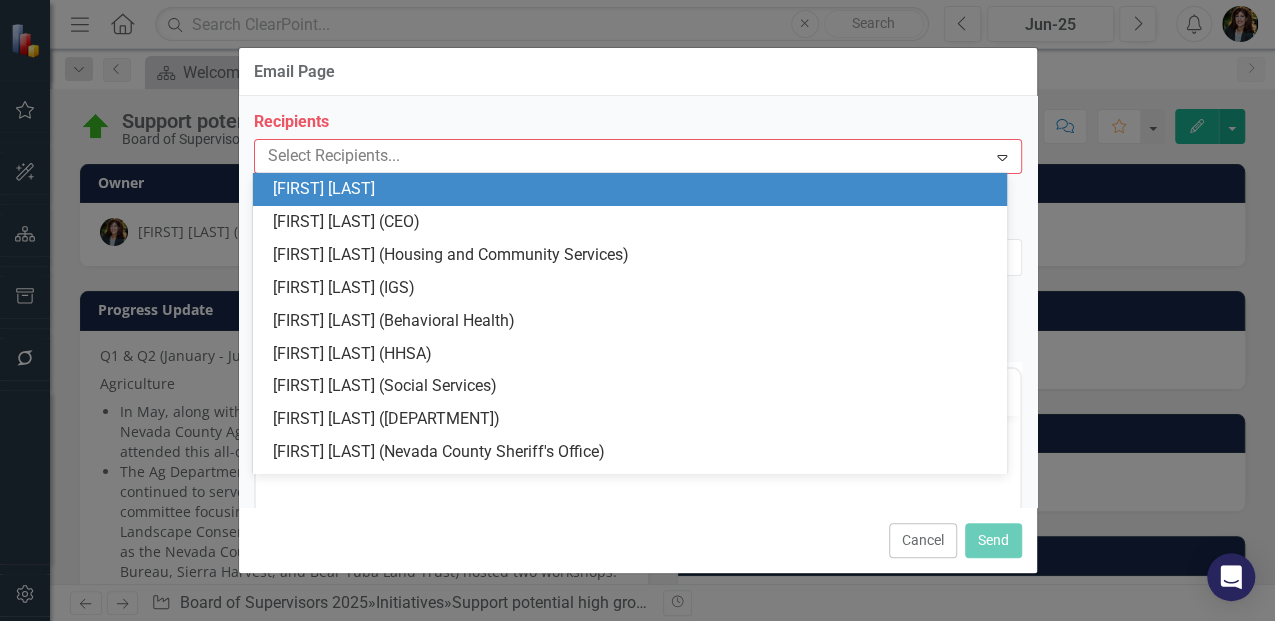 click at bounding box center (623, 156) 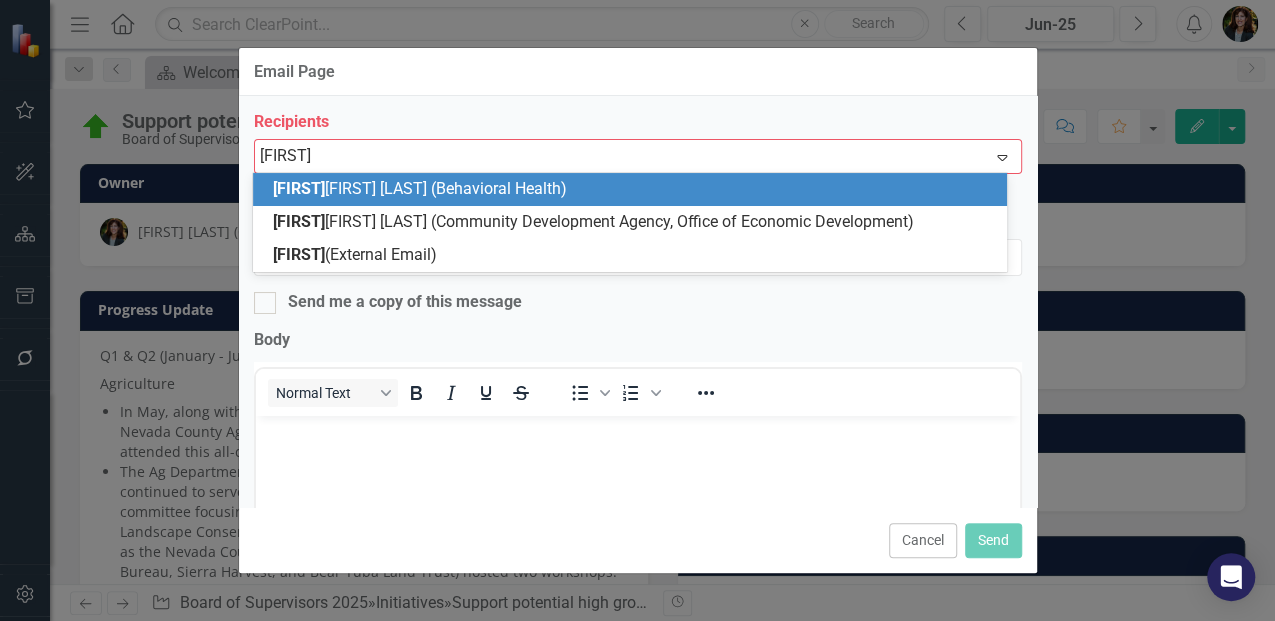 type on "[FIRST]" 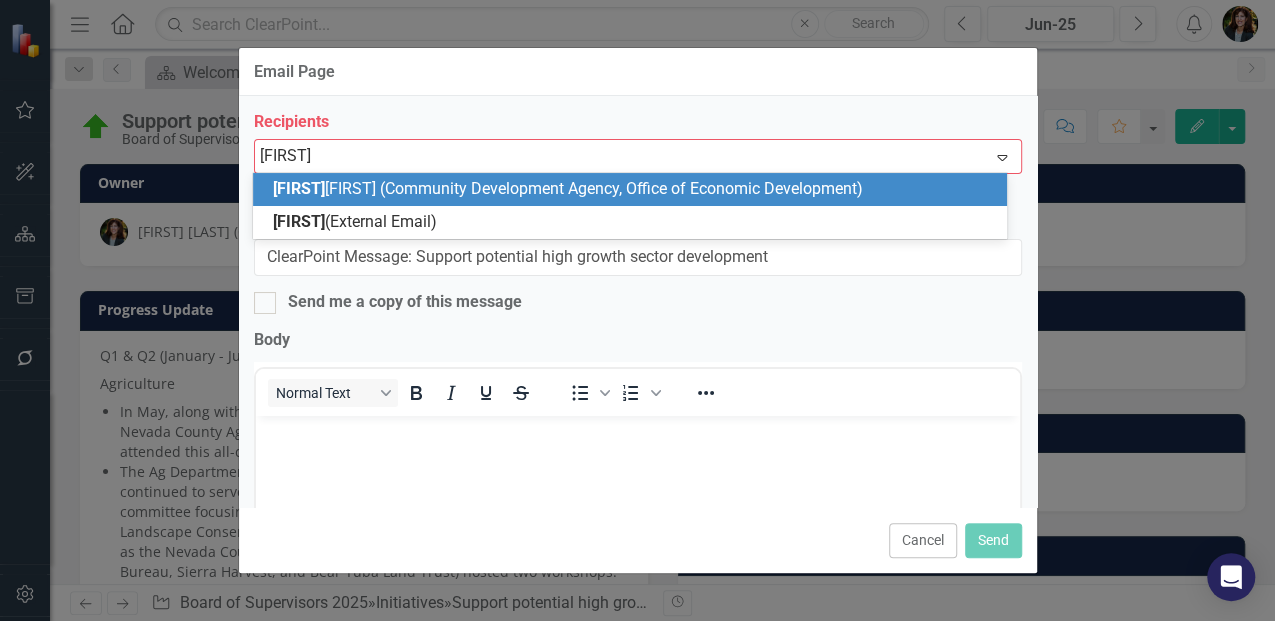 click on "[FIRST] [LAST] (Community Development Agency, Office of Economic Development)" at bounding box center [568, 188] 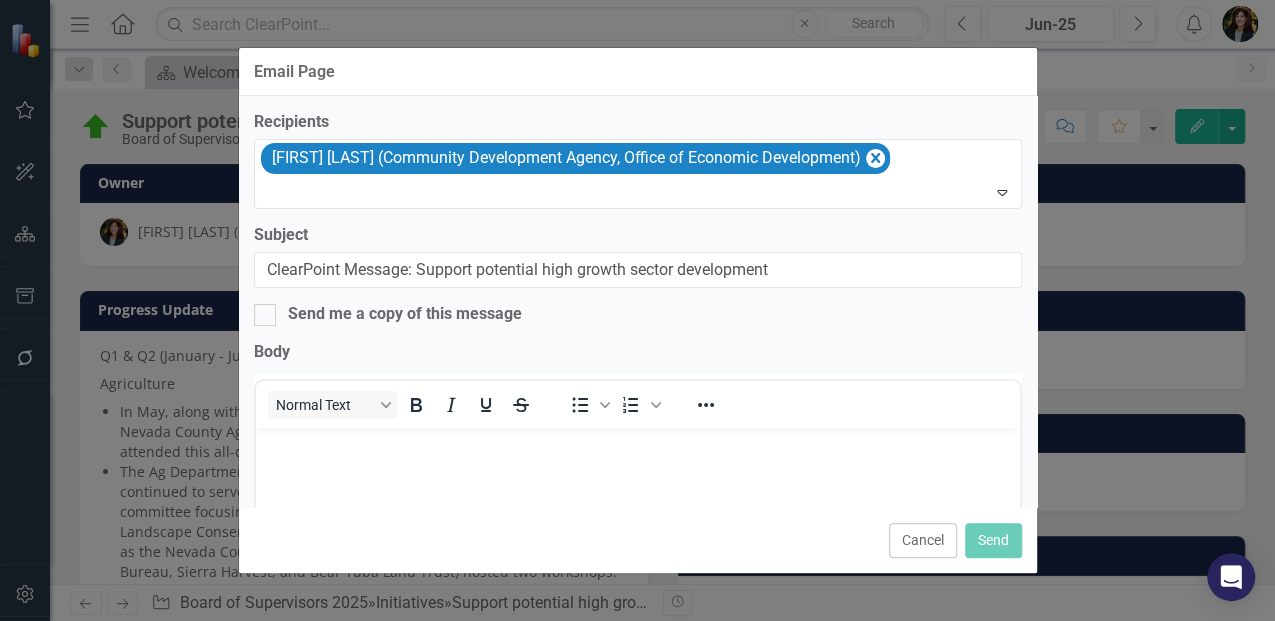 click at bounding box center (637, 578) 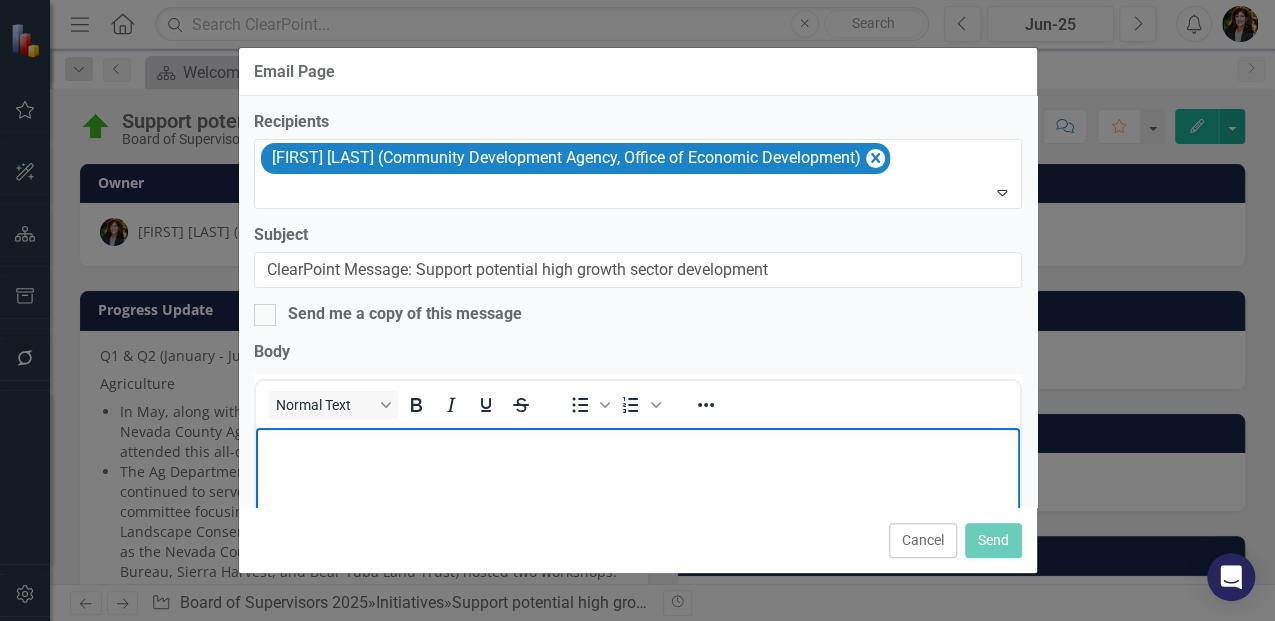 type 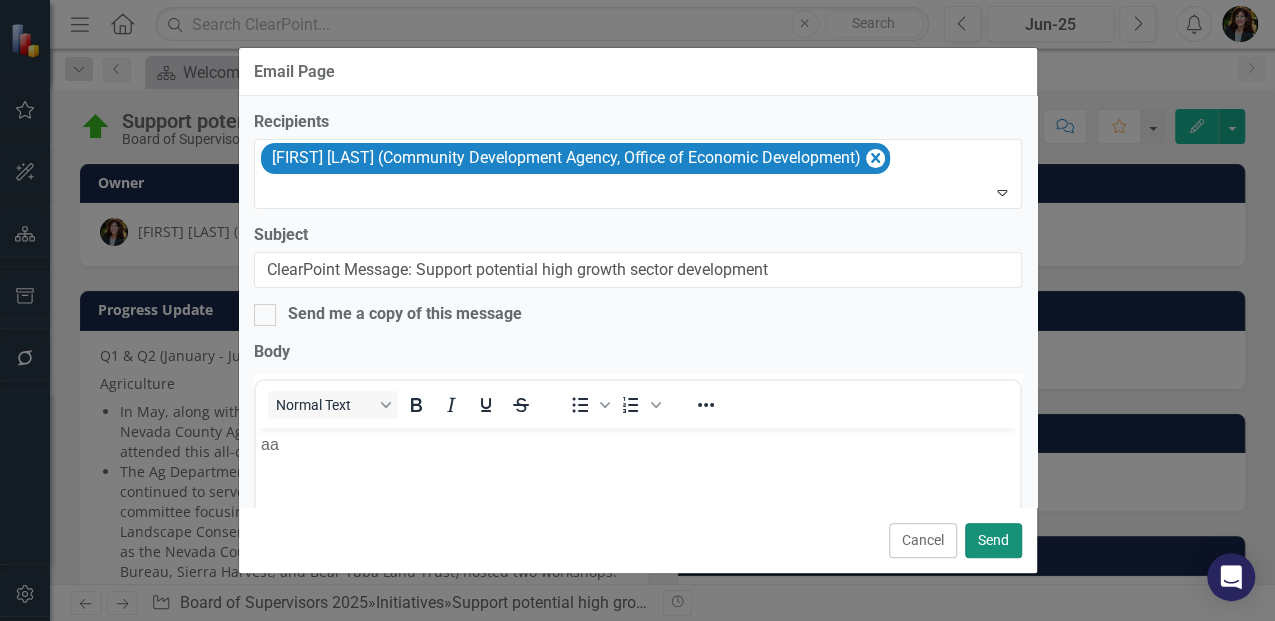click on "Send" at bounding box center [993, 540] 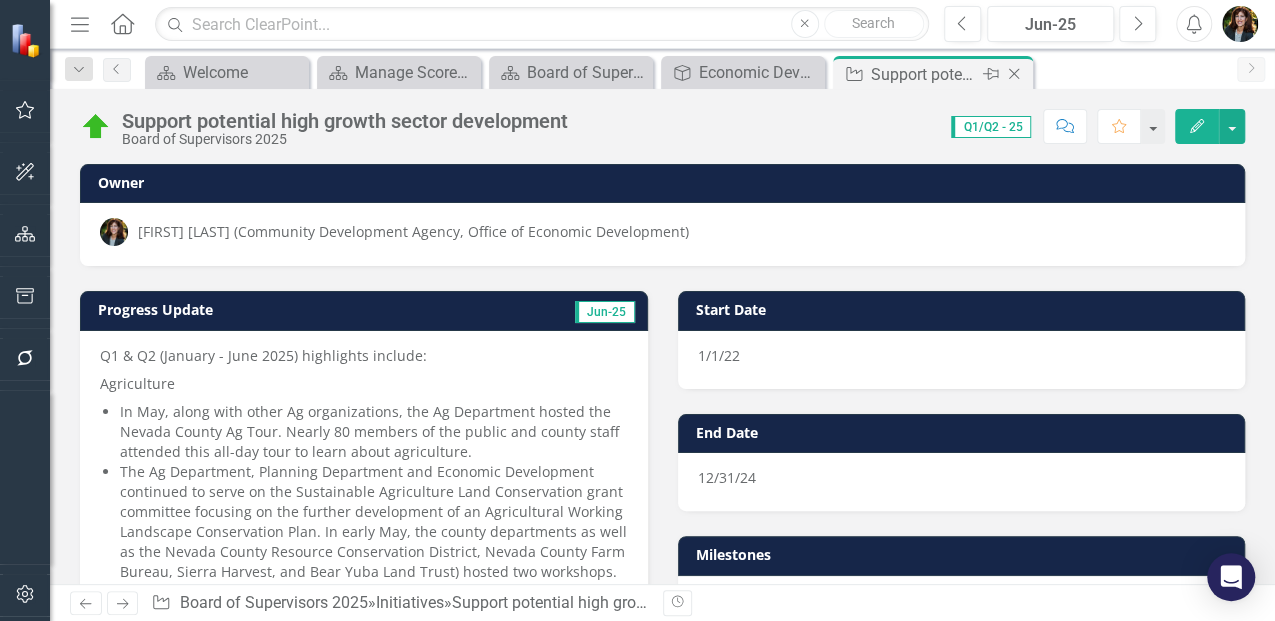 click on "Close" 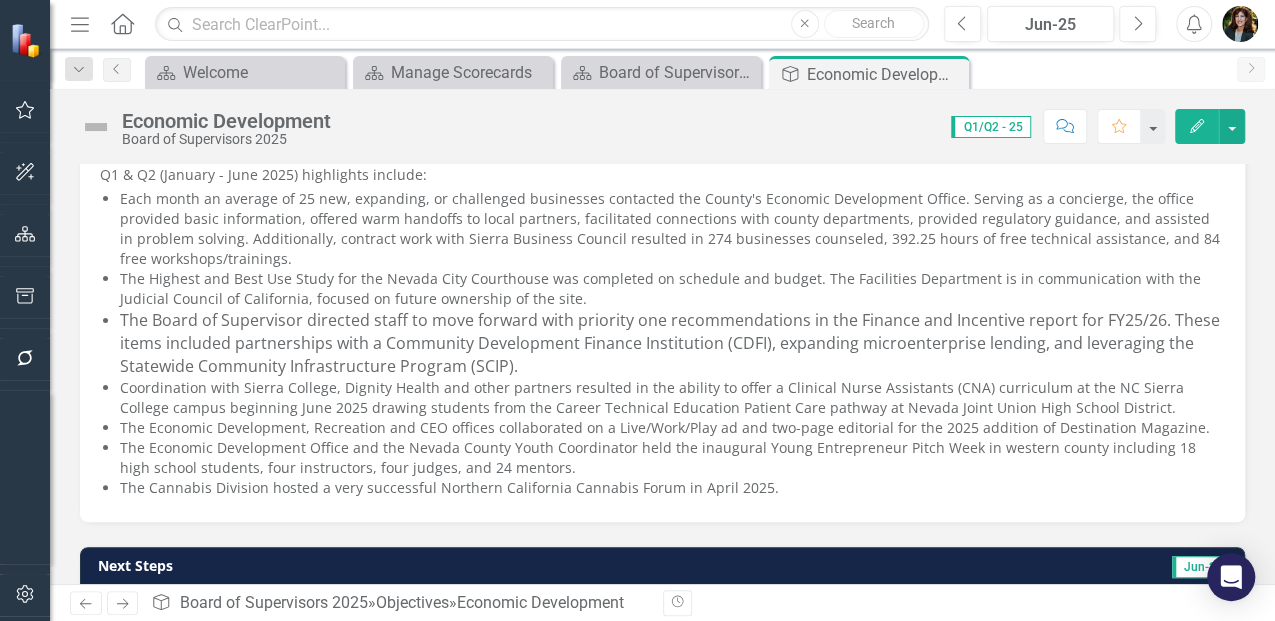 scroll, scrollTop: 266, scrollLeft: 0, axis: vertical 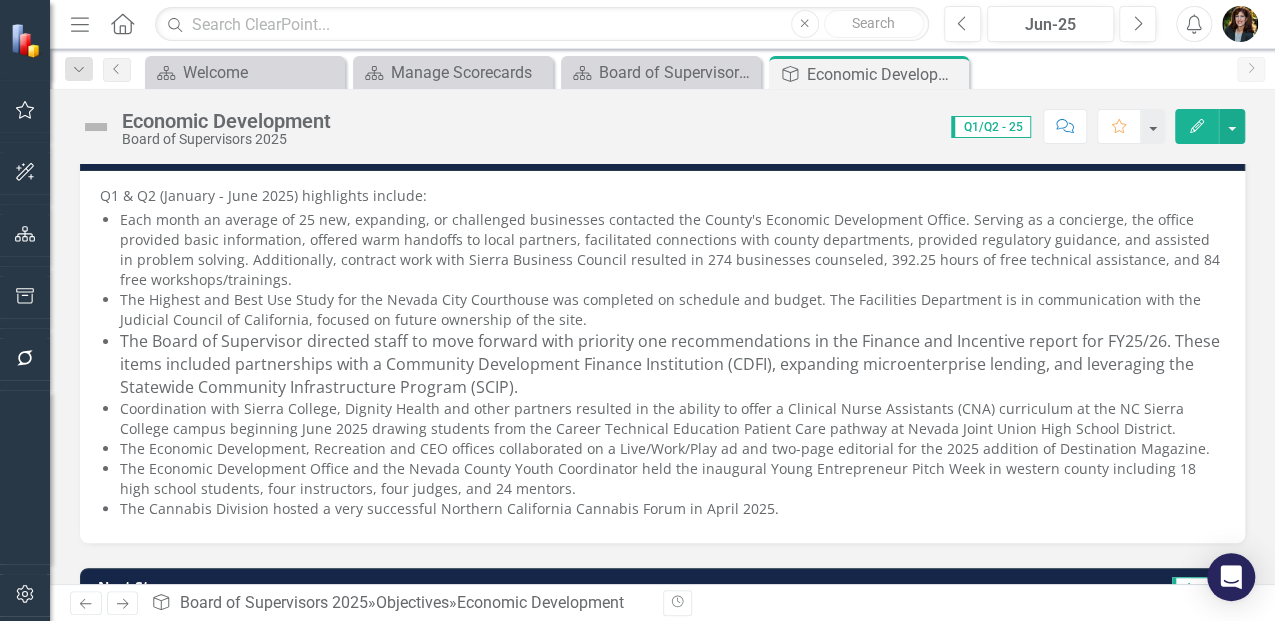 click on "The Highest and Best Use Study for the Nevada City Courthouse was completed on schedule and budget. The Facilities Department is in communication with the Judicial Council of California, focused on future ownership of the site." at bounding box center [672, 310] 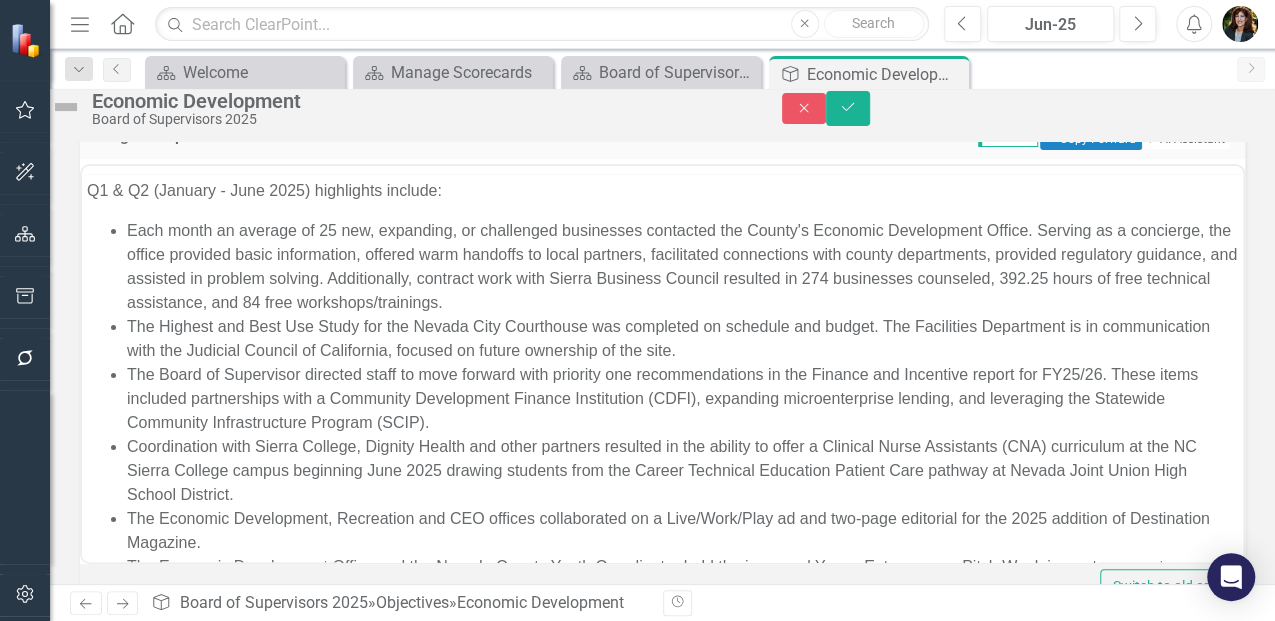 click on "Each month an average of 25 new, expanding, or challenged businesses contacted the County's Economic Development Office. Serving as a concierge, the office provided basic information, offered warm handoffs to local partners, facilitated connections with county departments, provided regulatory guidance, and assisted in problem solving. Additionally, contract work with Sierra Business Council resulted in 274 businesses counseled, 392.25 hours of free technical assistance, and 84 free workshops/trainings." at bounding box center [682, 267] 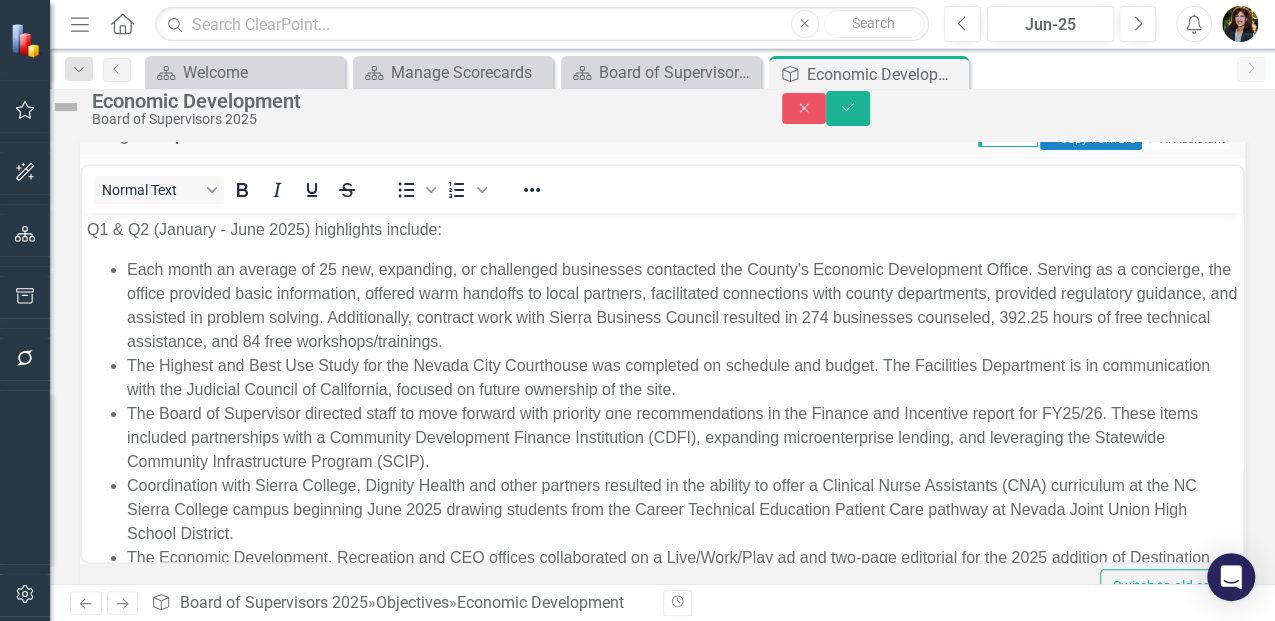click on "The Highest and Best Use Study for the Nevada City Courthouse was completed on schedule and budget. The Facilities Department is in communication with the Judicial Council of California, focused on future ownership of the site." at bounding box center (682, 378) 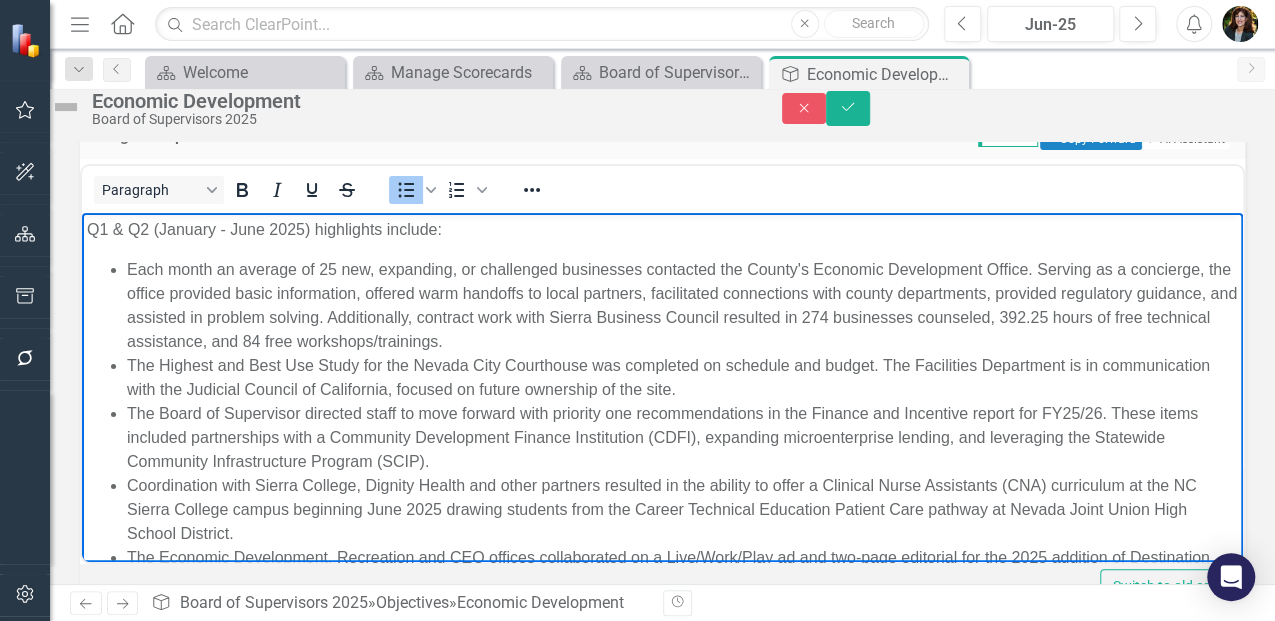 type 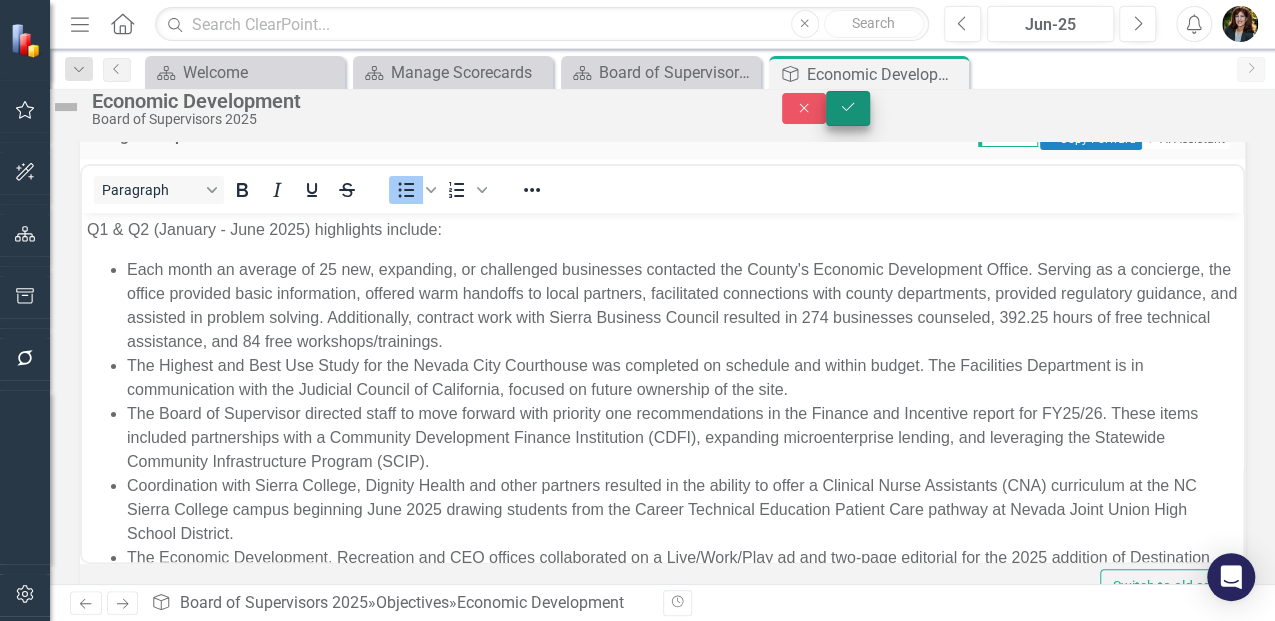 click on "Save" at bounding box center (848, 108) 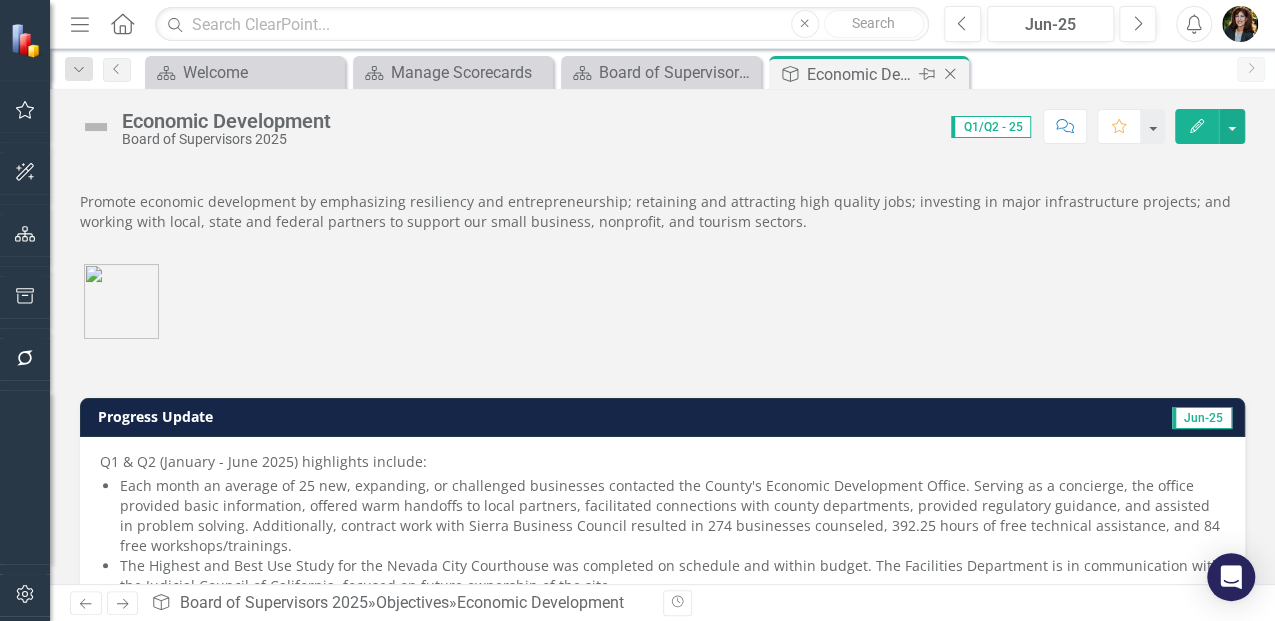 click 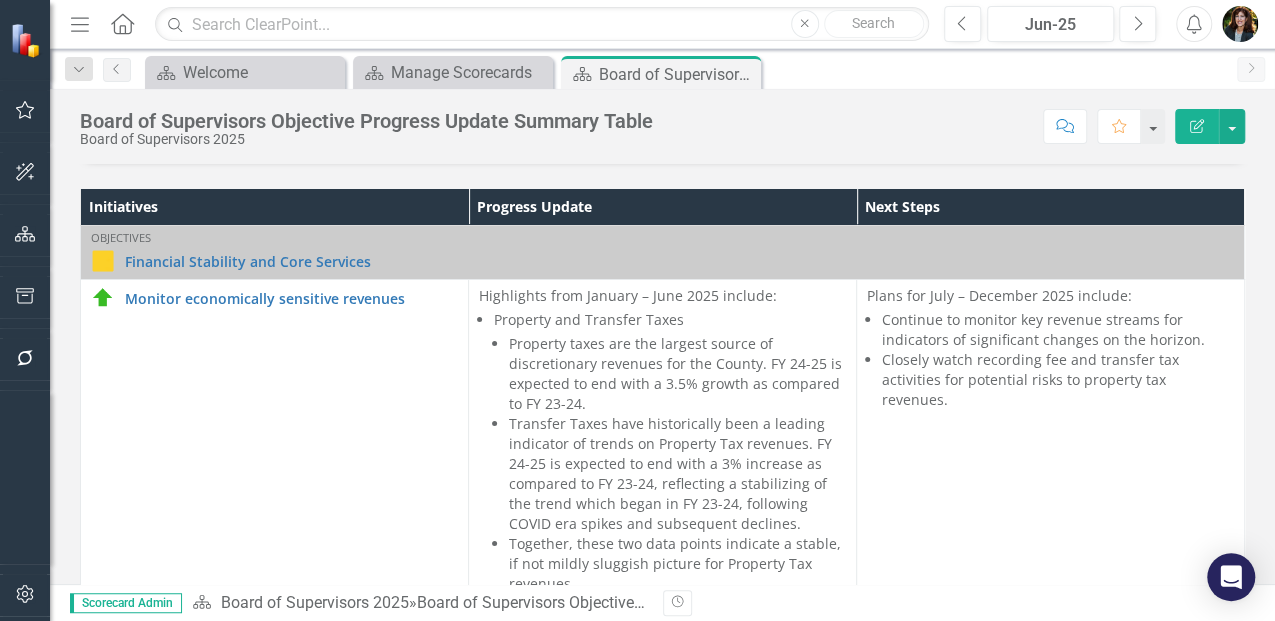 scroll, scrollTop: 400, scrollLeft: 0, axis: vertical 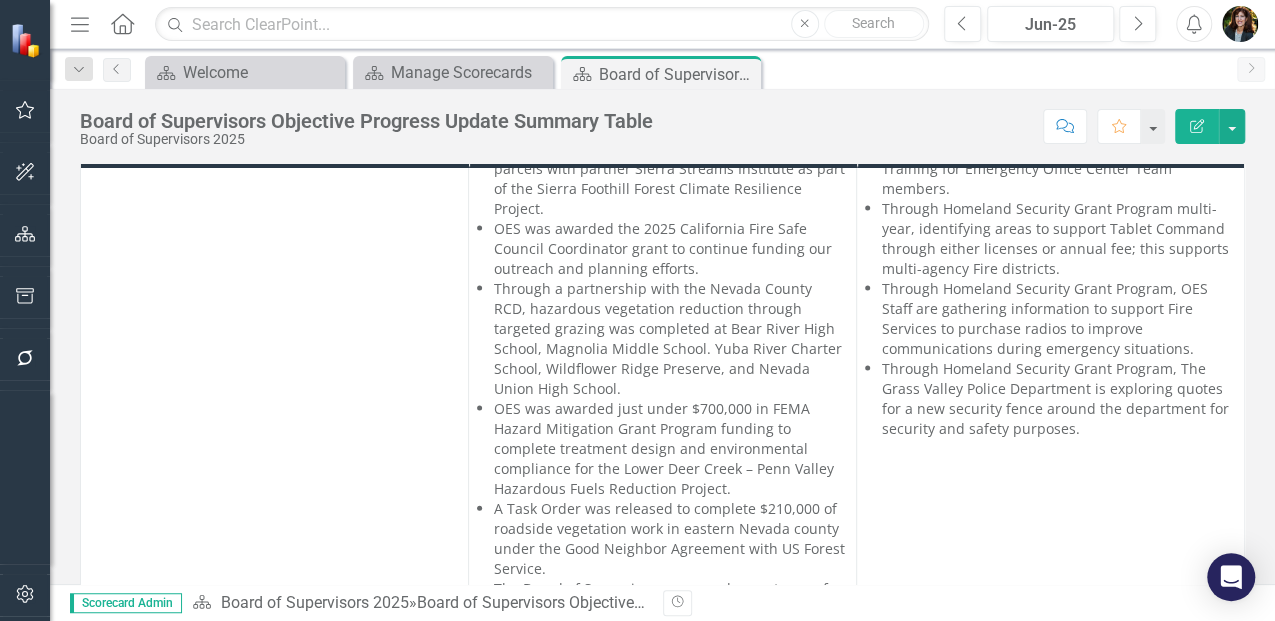 click on "Economic Development" at bounding box center (679, 920) 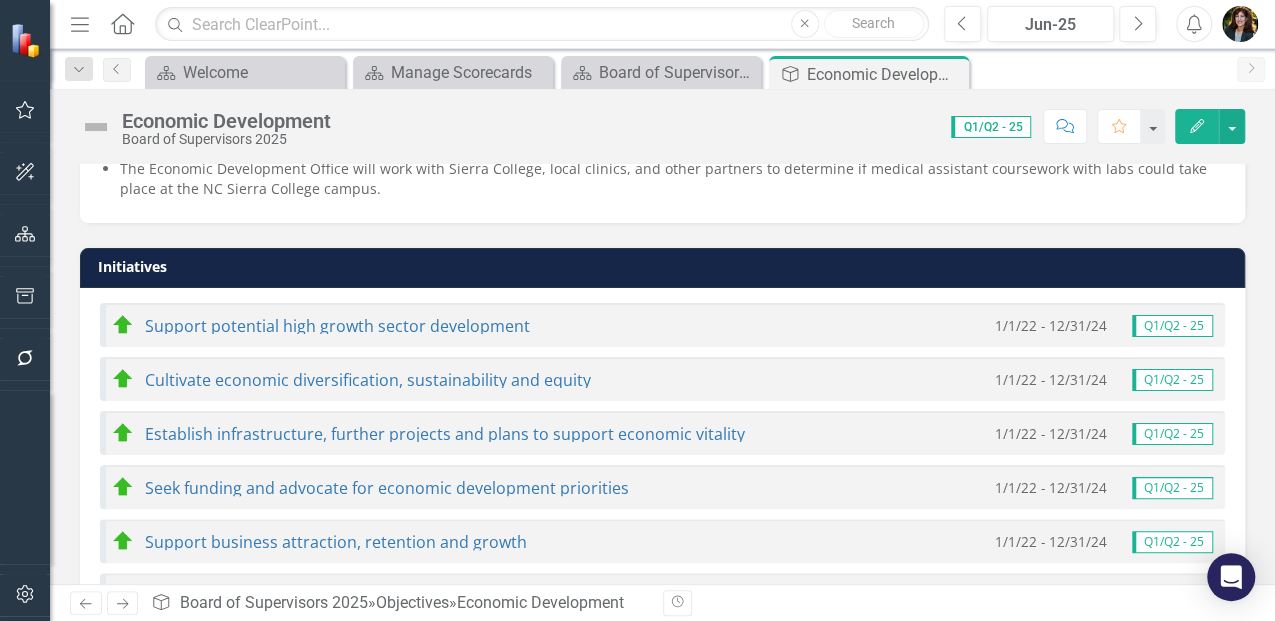scroll, scrollTop: 1000, scrollLeft: 0, axis: vertical 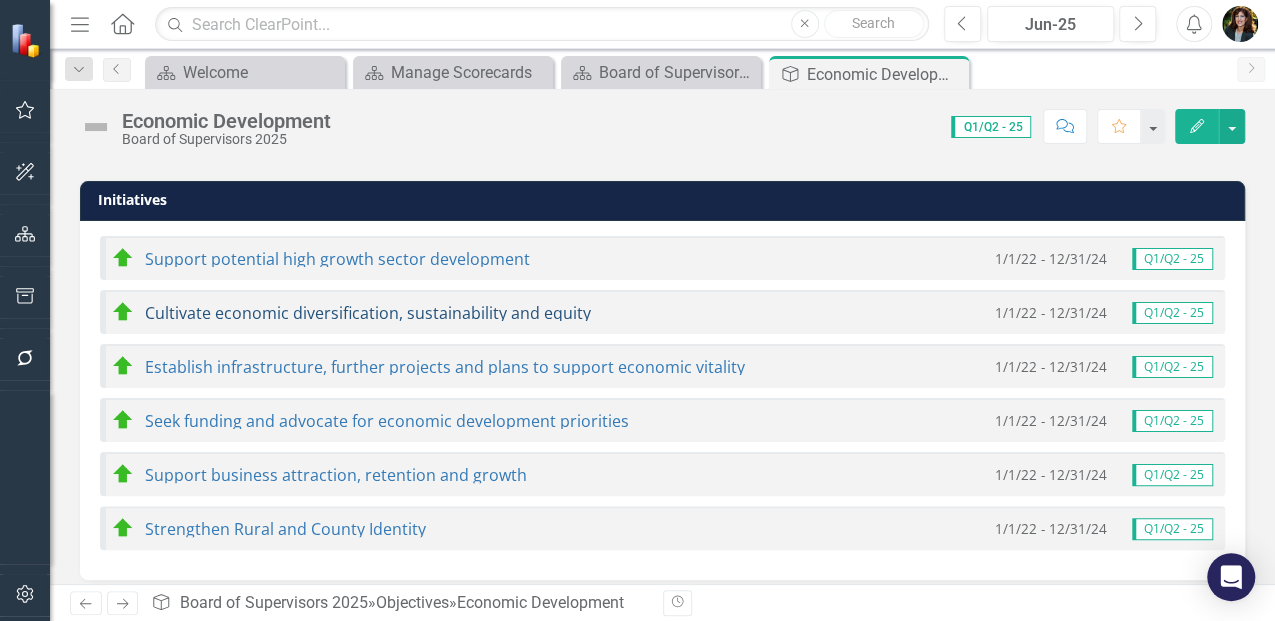 click on "Cultivate economic diversification, sustainability and equity" at bounding box center [368, 313] 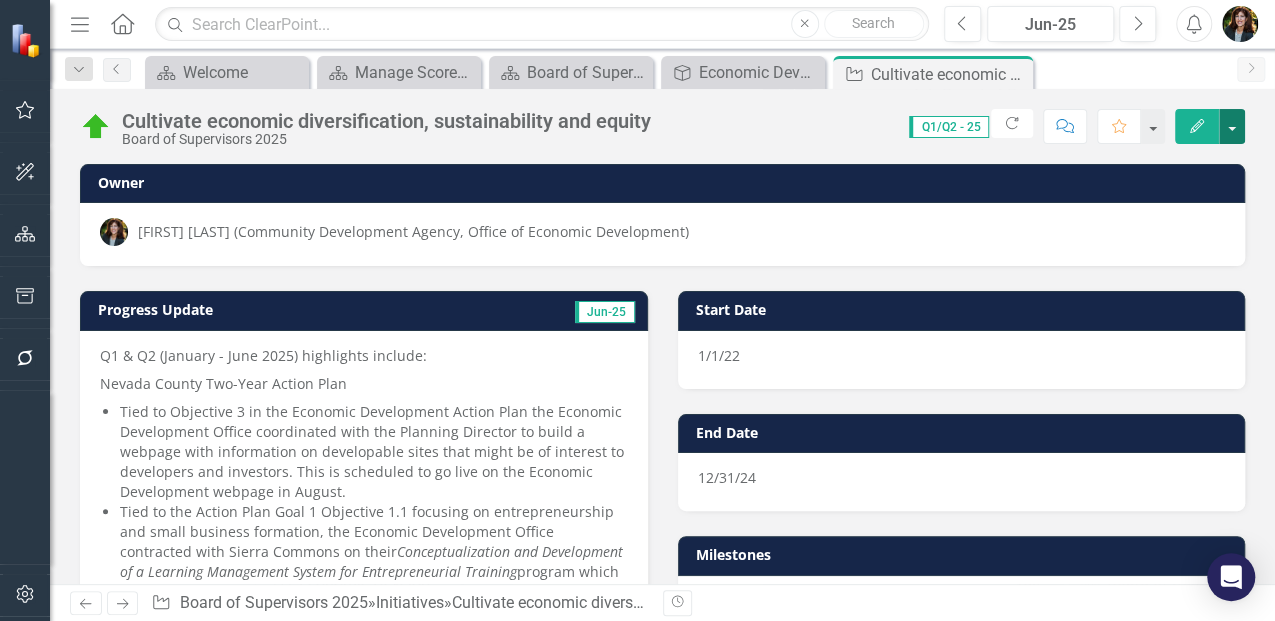 click at bounding box center (1232, 126) 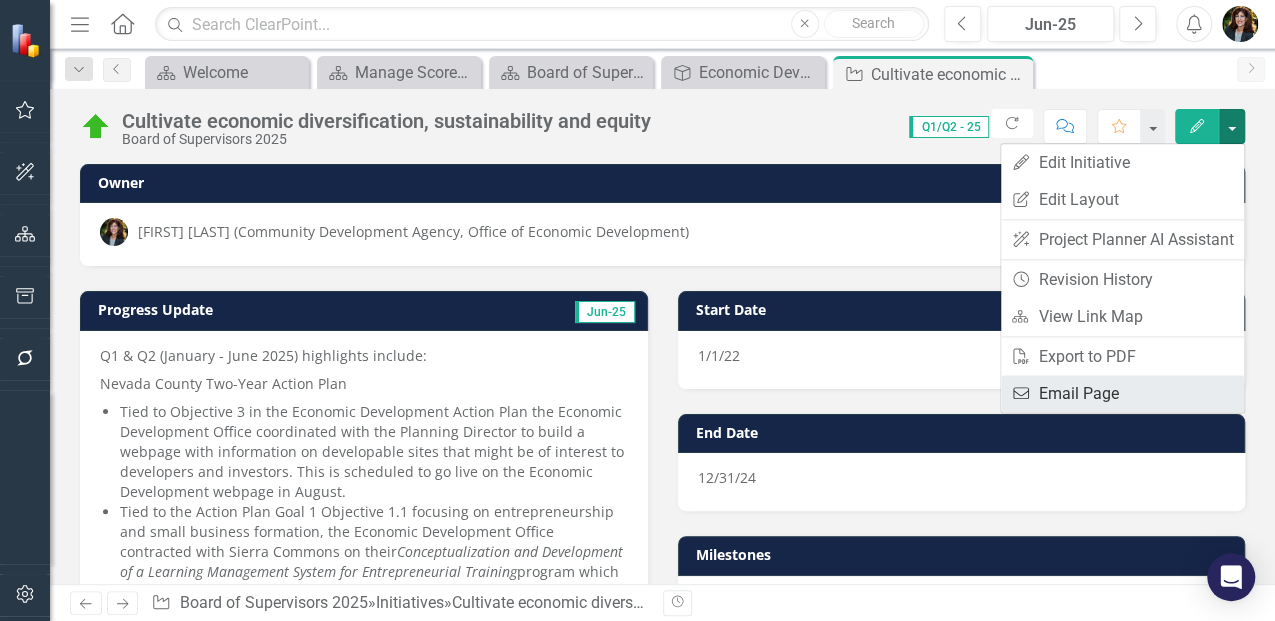 click on "Email Email Page" at bounding box center (1122, 393) 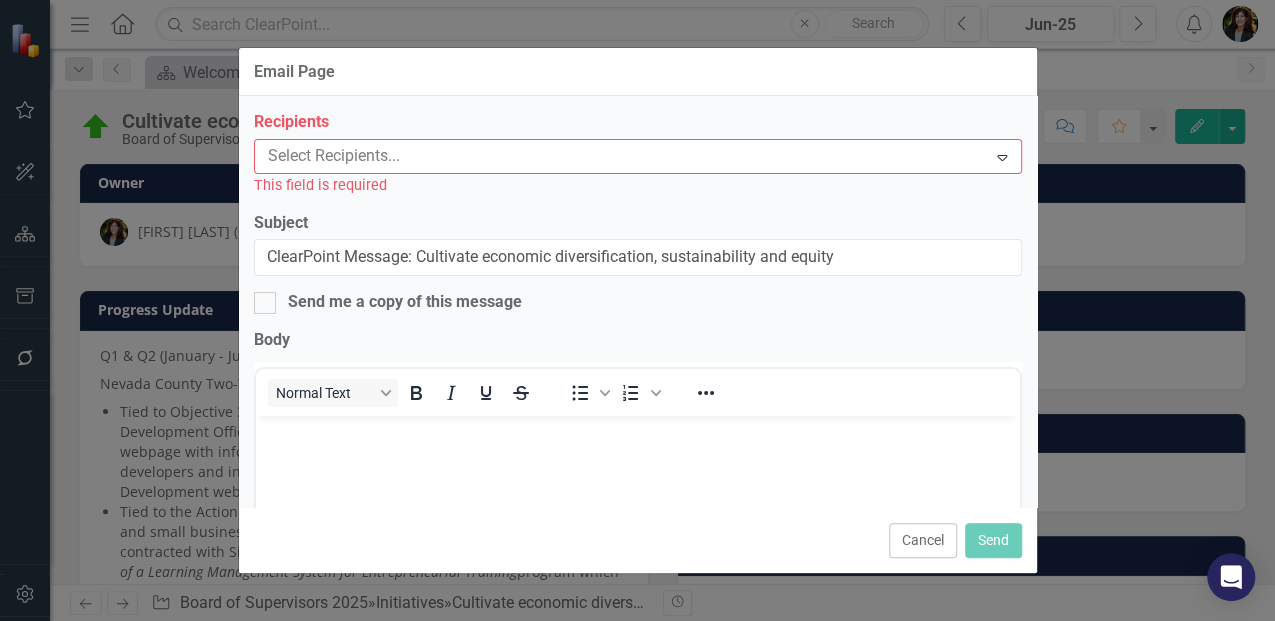 scroll, scrollTop: 0, scrollLeft: 0, axis: both 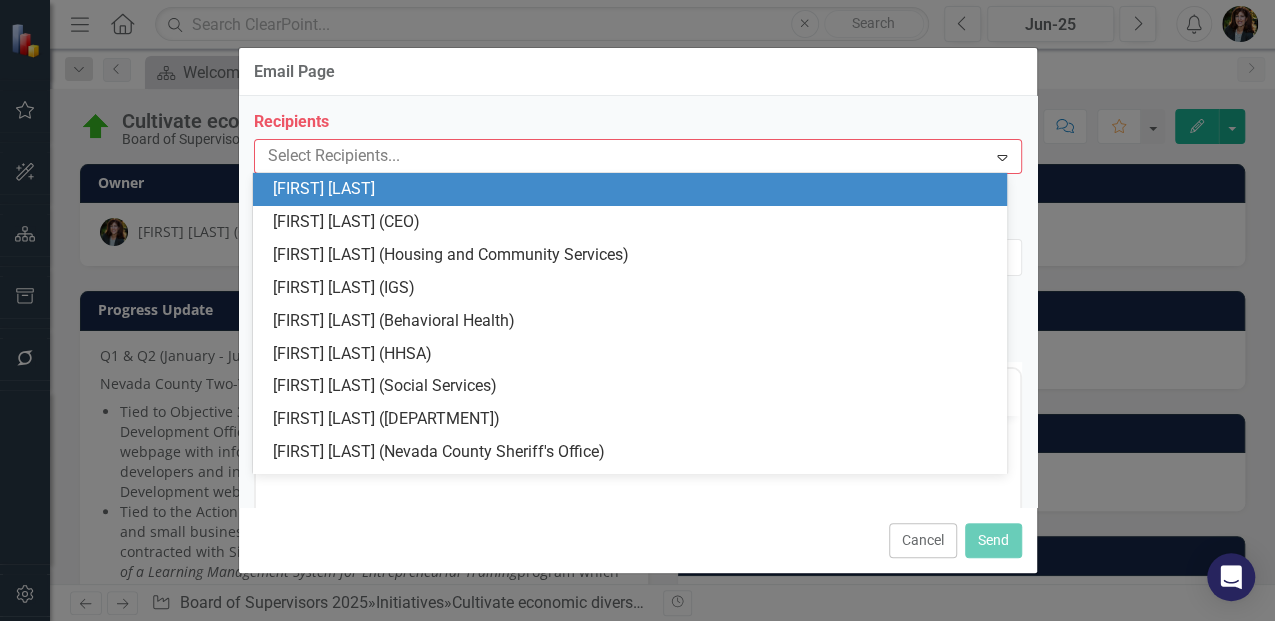 click at bounding box center [623, 156] 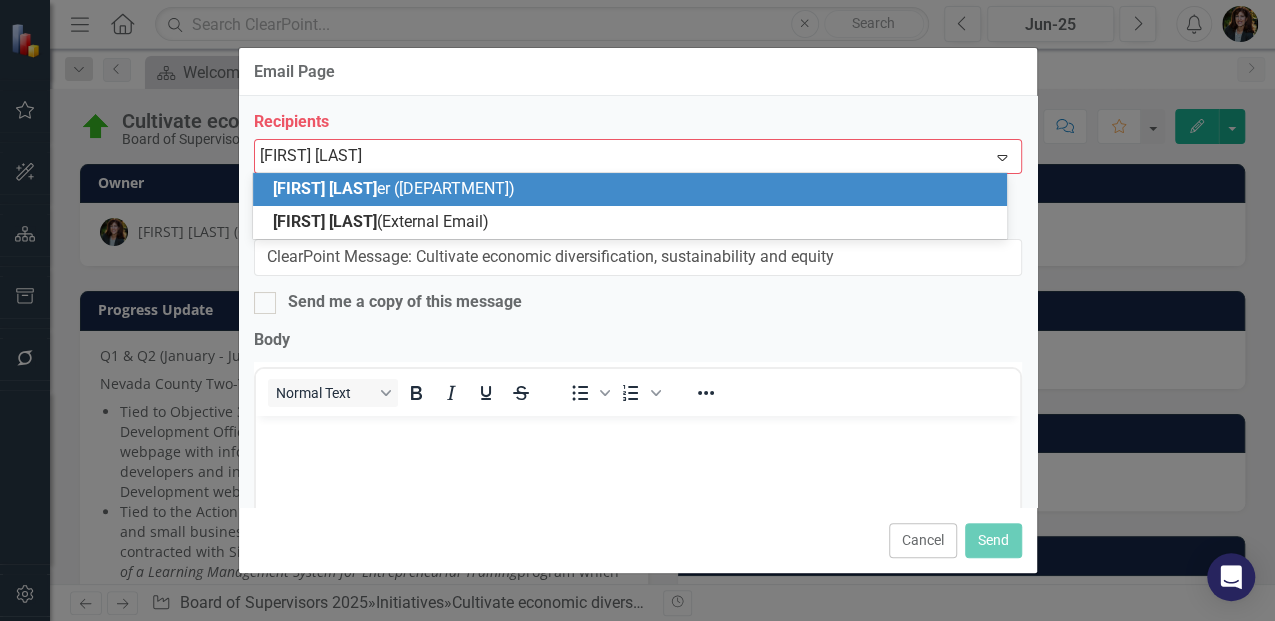 type on "[FIRST] [LAST]" 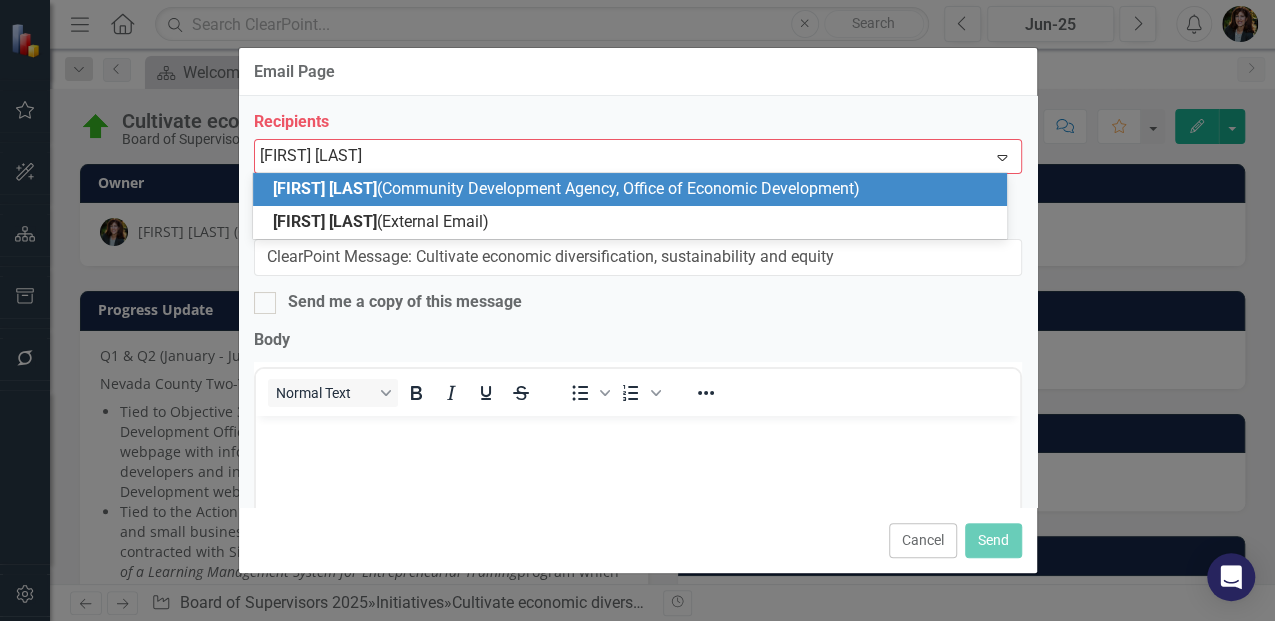 type 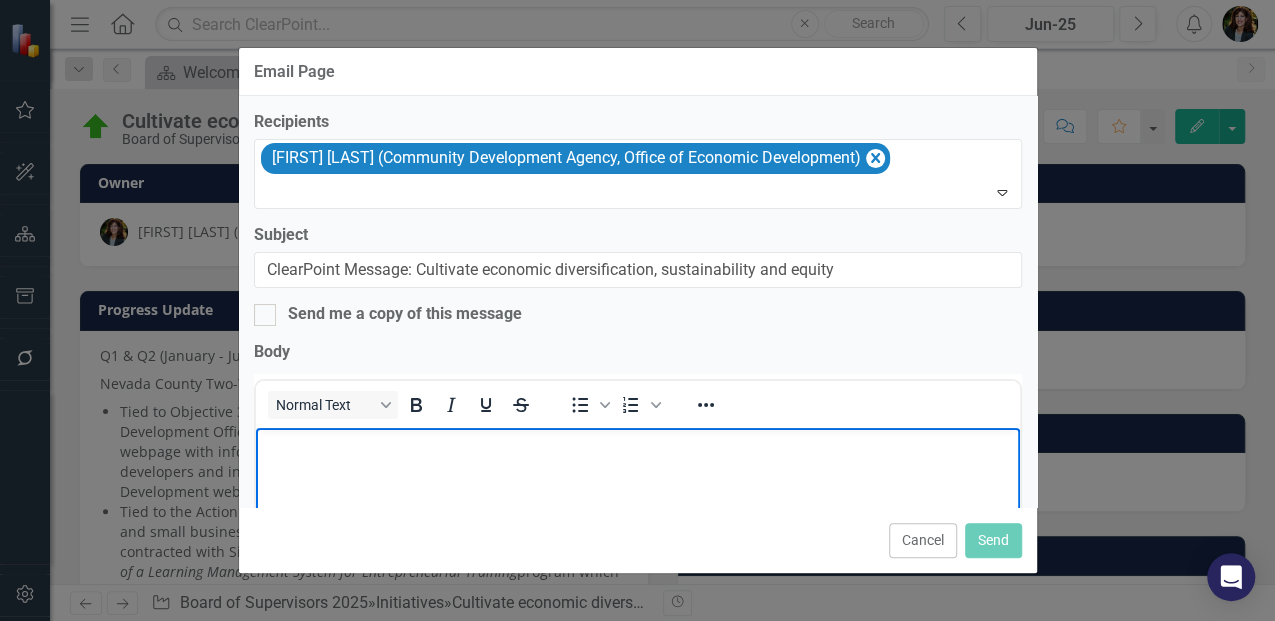 click at bounding box center [637, 445] 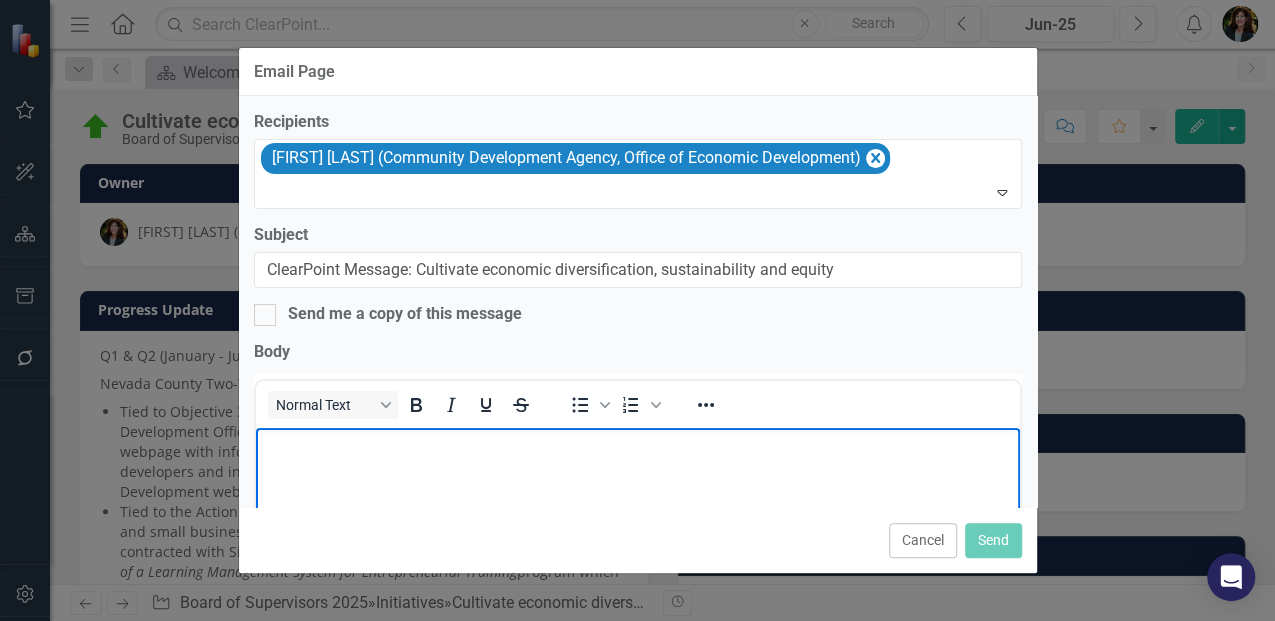 type 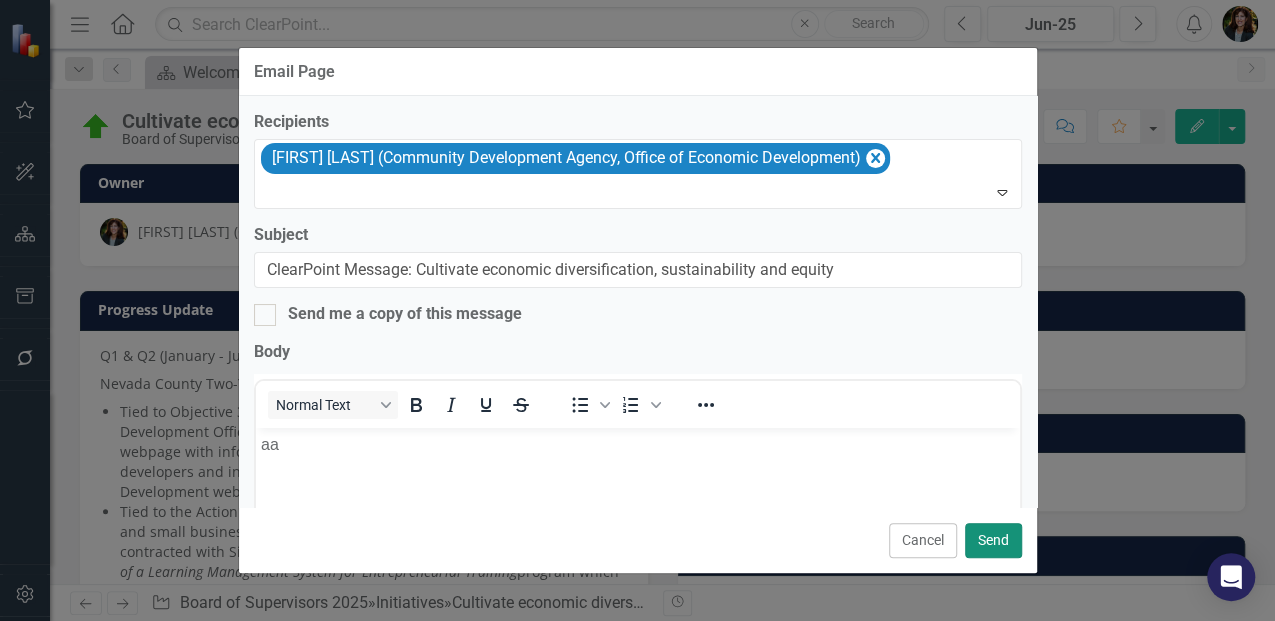 click on "Send" at bounding box center [993, 540] 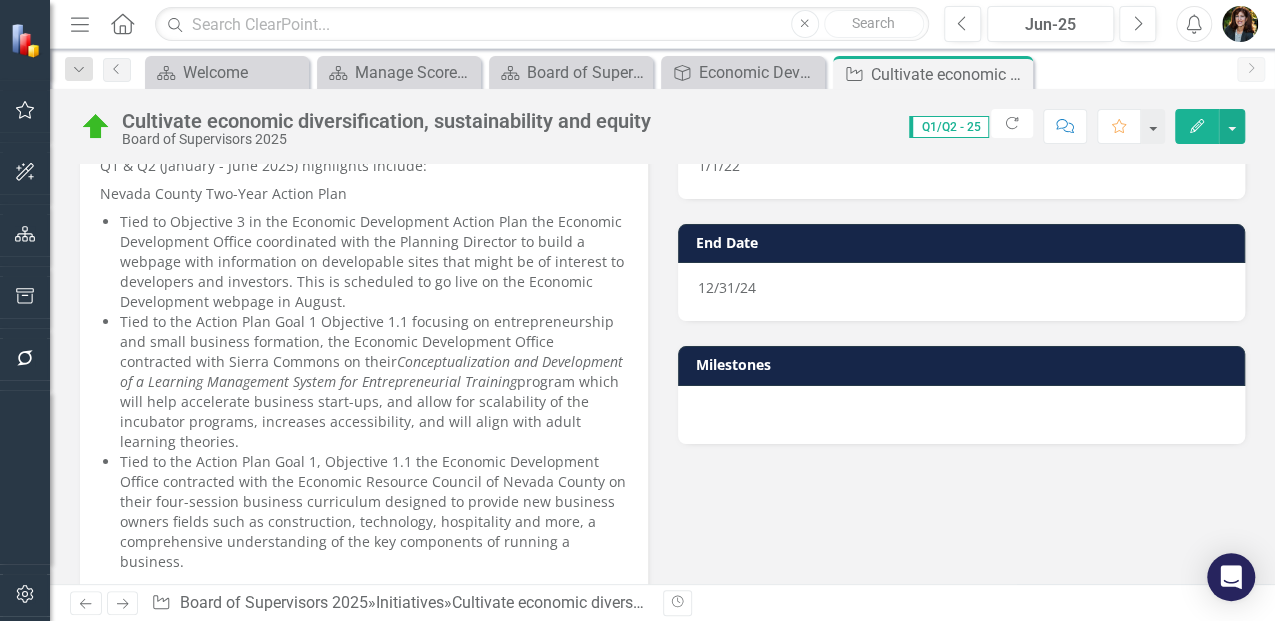 scroll, scrollTop: 200, scrollLeft: 0, axis: vertical 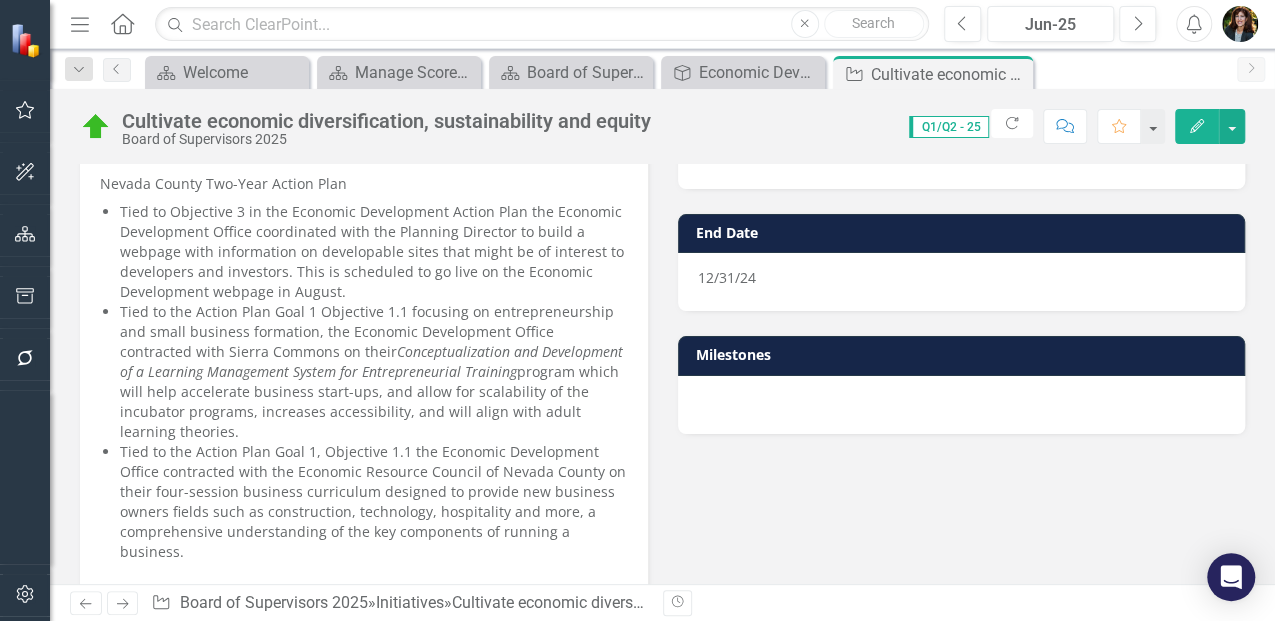 click on "Tied to Objective 3 in the Economic Development Action Plan the Economic Development Office coordinated with the Planning Director to build a webpage with information on developable sites that might be of interest to developers and investors. This is scheduled to go live on the Economic Development webpage in August." at bounding box center [374, 252] 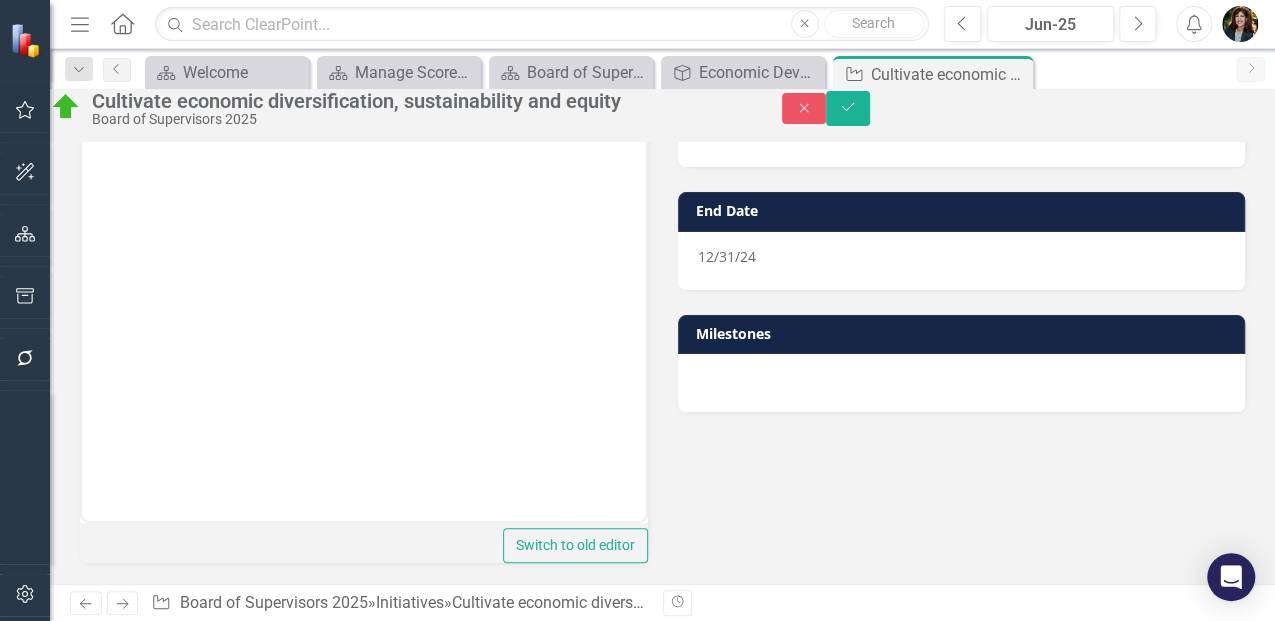 scroll, scrollTop: 210, scrollLeft: 0, axis: vertical 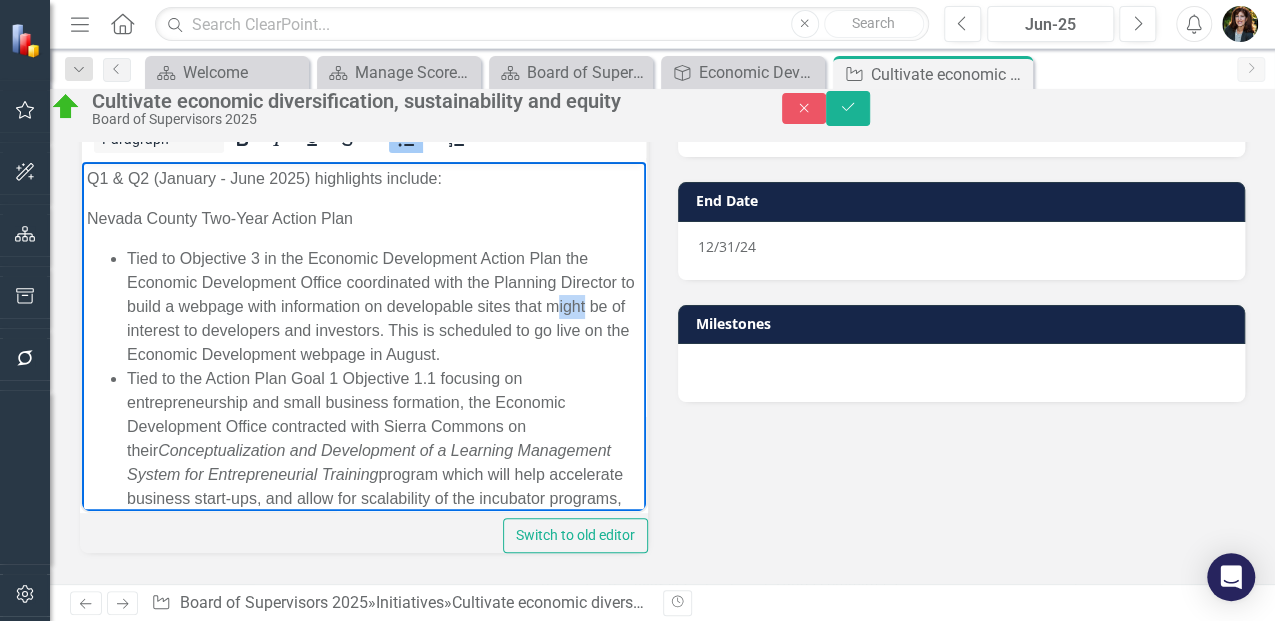 drag, startPoint x: 232, startPoint y: 328, endPoint x: 206, endPoint y: 332, distance: 26.305893 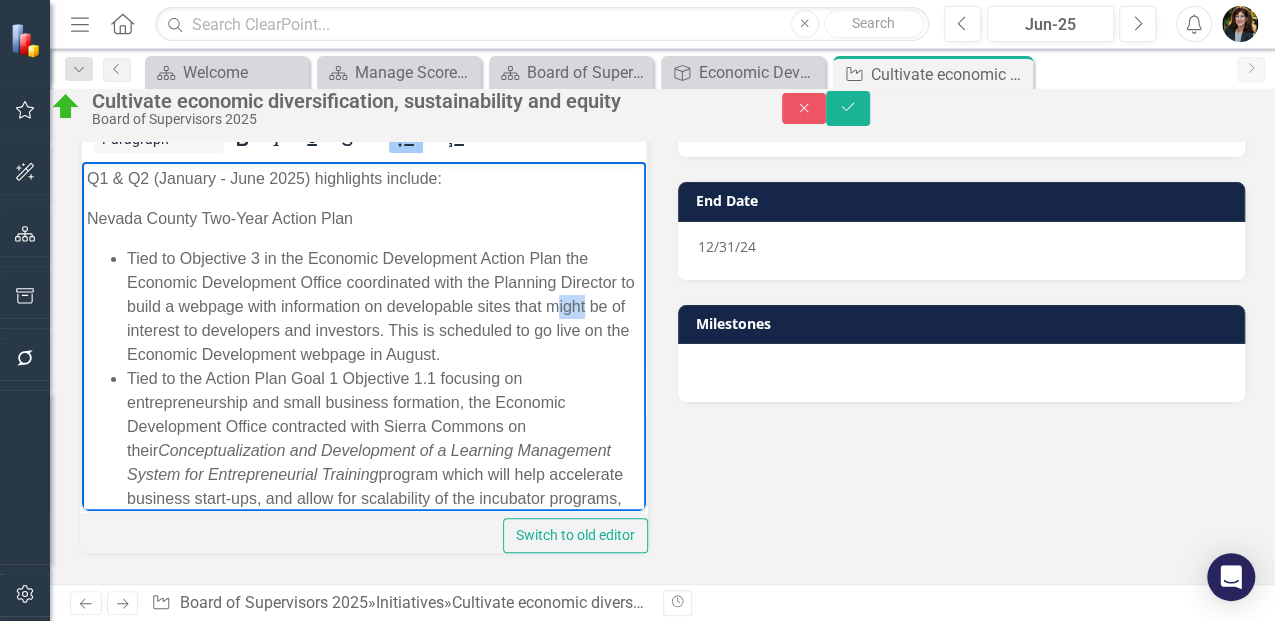 click on "Tied to Objective 3 in the Economic Development Action Plan the Economic Development Office coordinated with the Planning Director to build a webpage with information on developable sites that might be of interest to developers and investors. This is scheduled to go live on the Economic Development webpage in August." at bounding box center (384, 307) 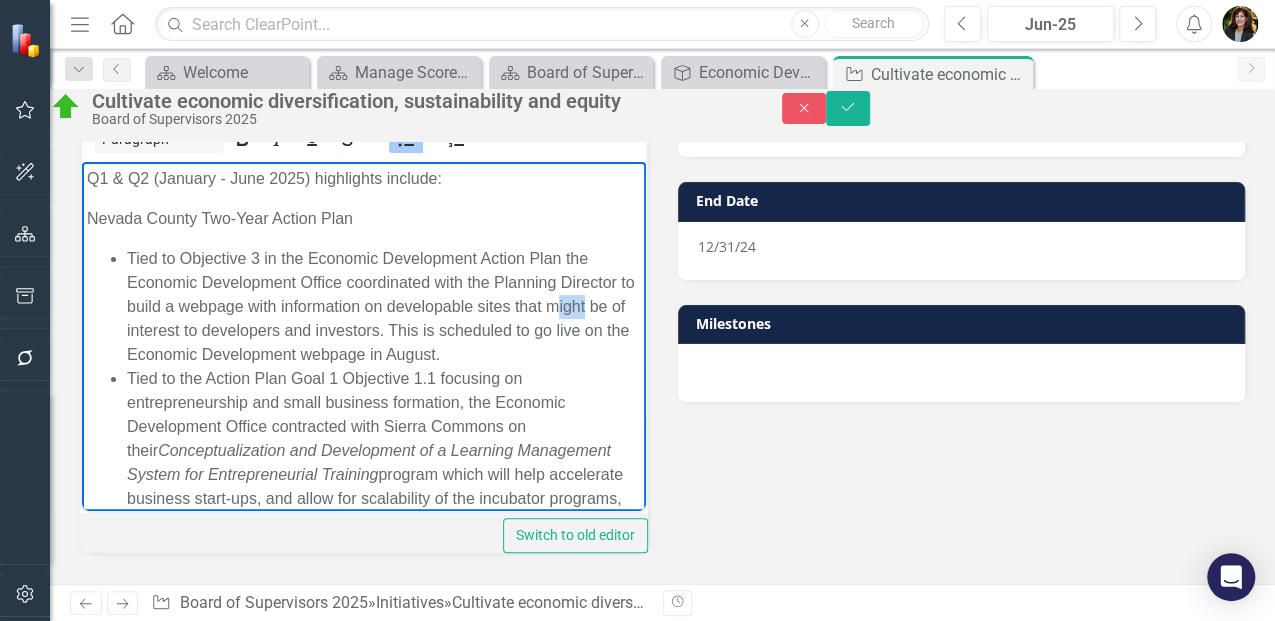 type 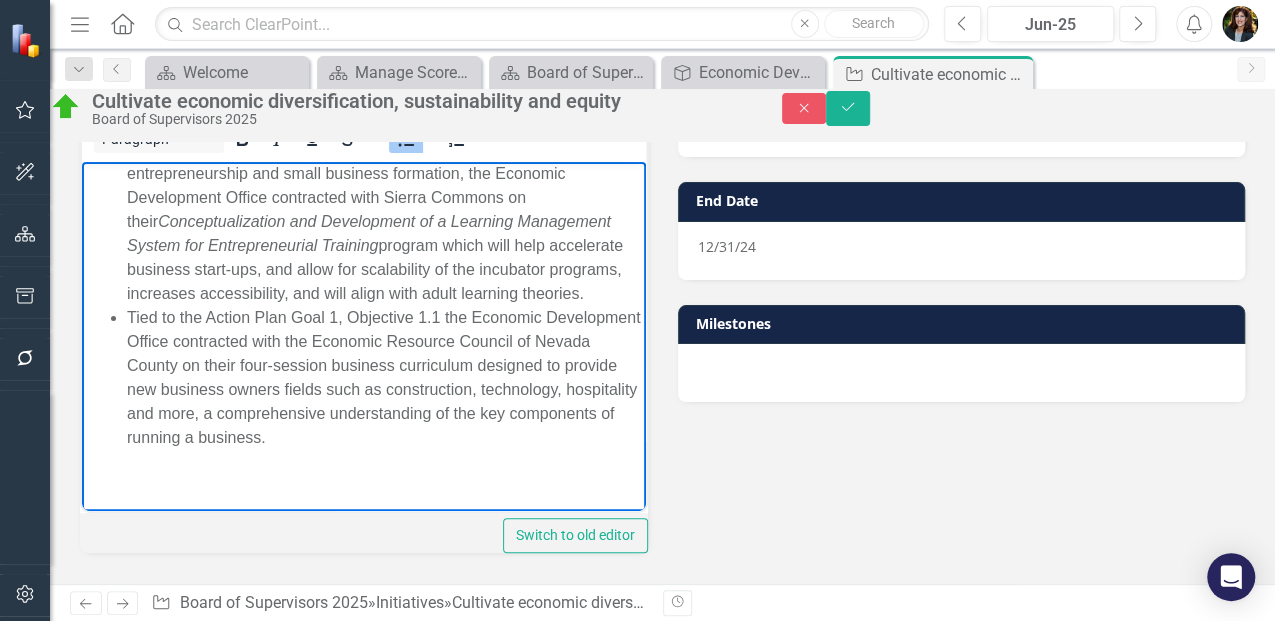 scroll, scrollTop: 300, scrollLeft: 0, axis: vertical 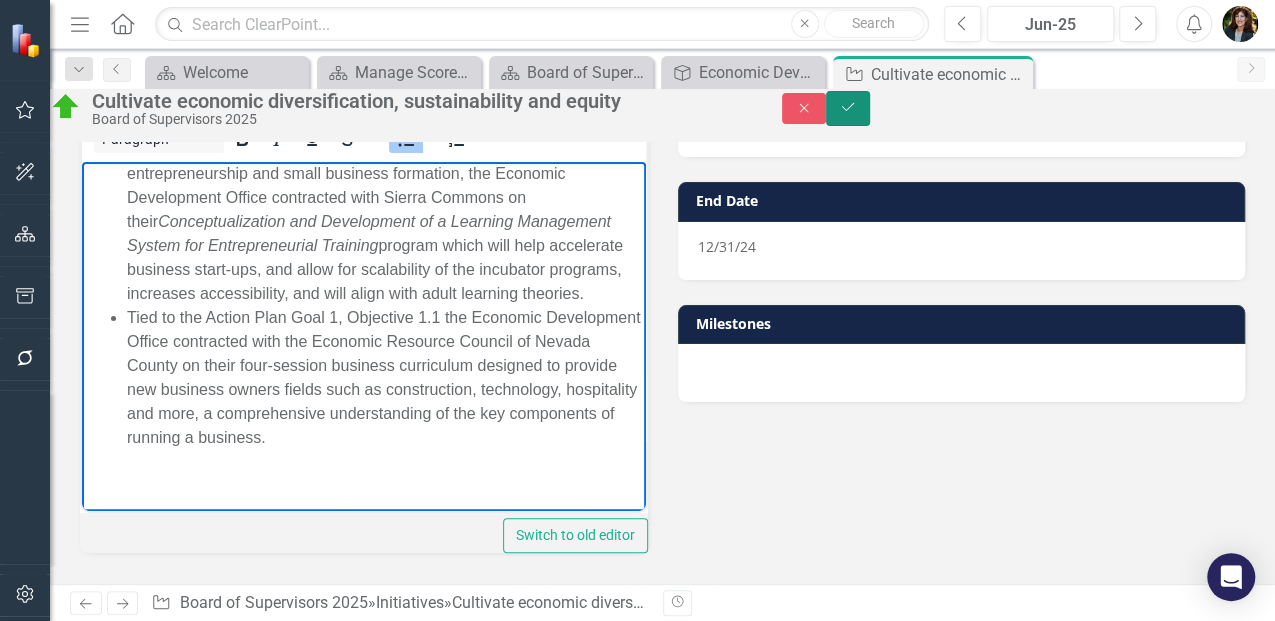 click on "Save" at bounding box center (848, 108) 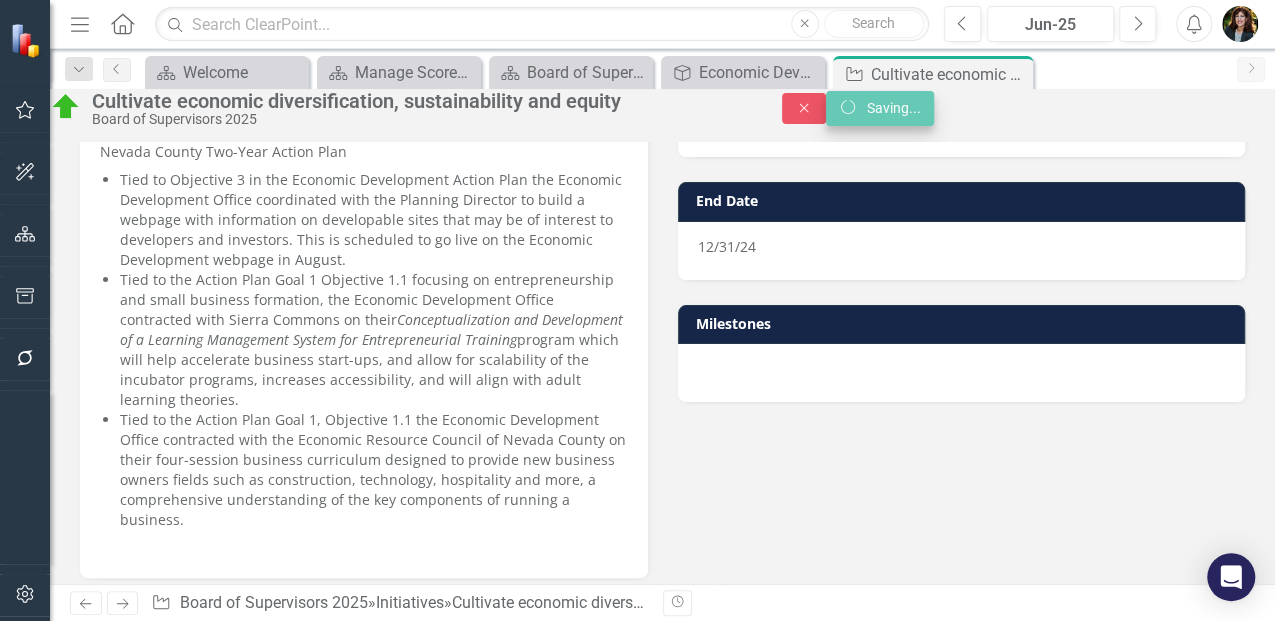 scroll, scrollTop: 200, scrollLeft: 0, axis: vertical 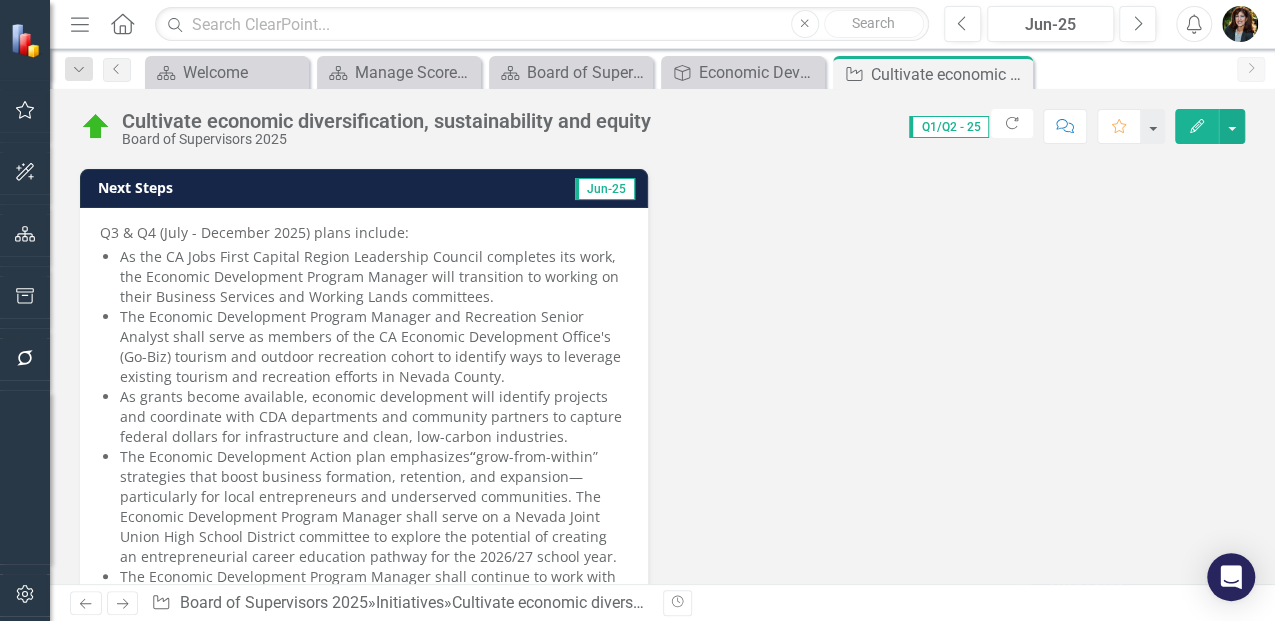 click on "The Economic Development Action plan emphasizes  “ grow-from-within” strategies that boost business formation, retention, and expansion—particularly for local entrepreneurs and underserved communities. The Economic Development Program Manager shall serve on a Nevada Joint Union High School District committee to explore the potential of creating an entrepreneurial career education pathway for the 2026/27 school year." at bounding box center (374, 507) 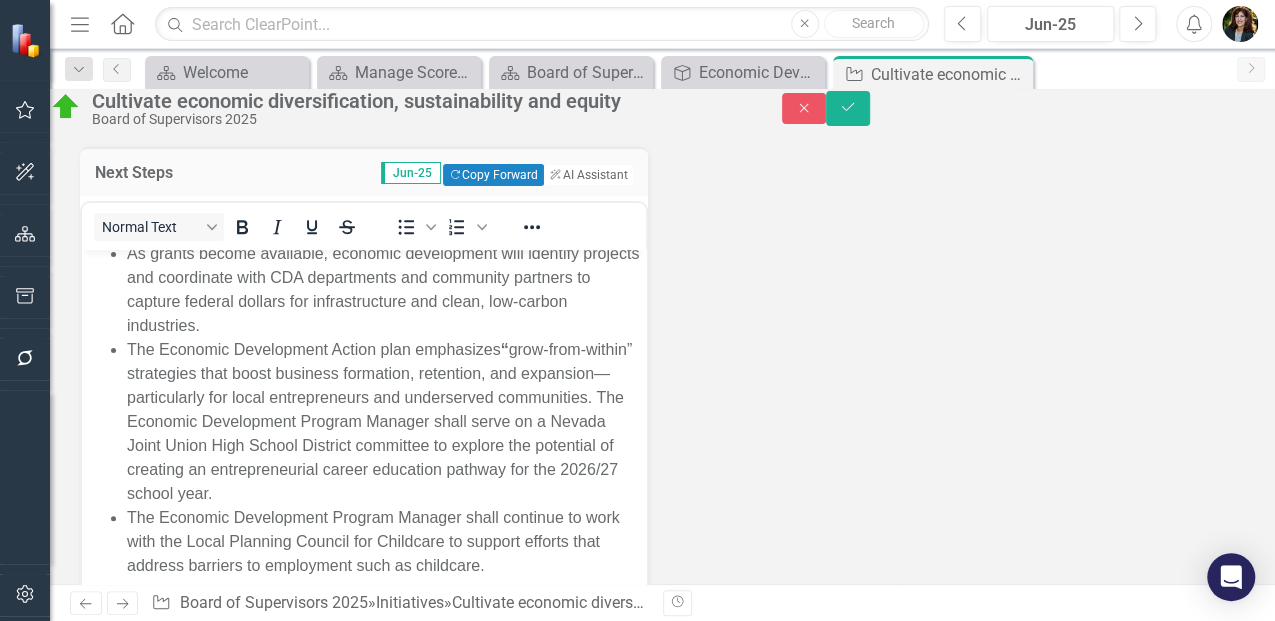scroll, scrollTop: 266, scrollLeft: 0, axis: vertical 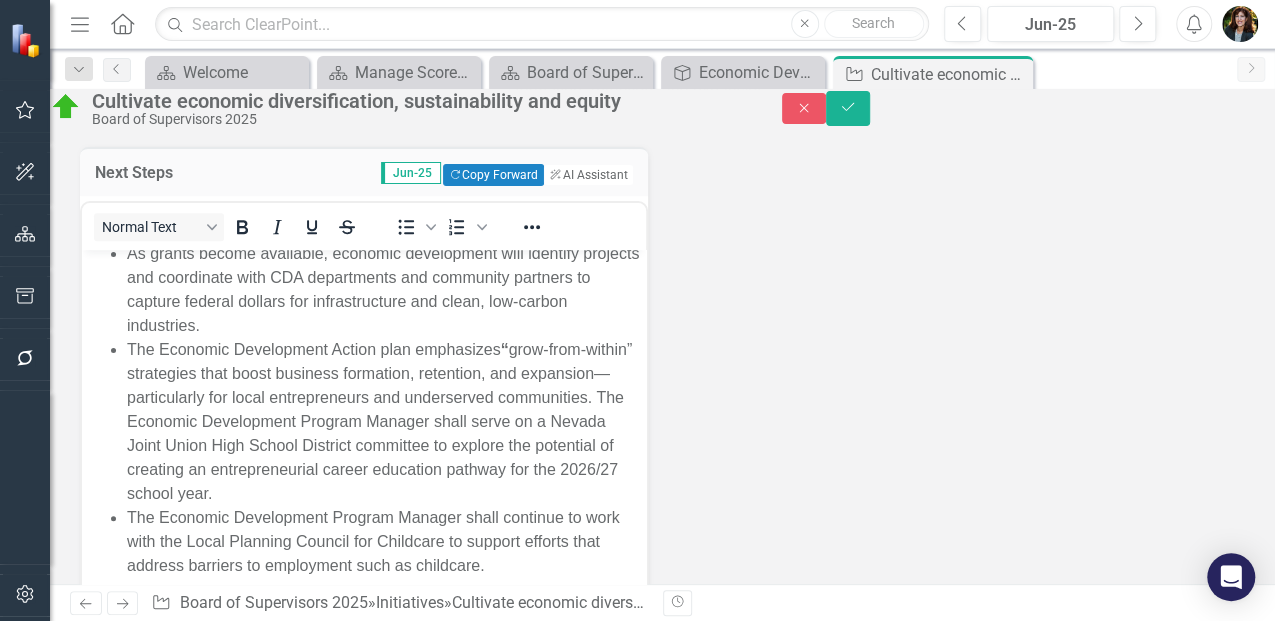 click on "The Economic Development Action plan emphasizes  “ grow-from-within” strategies that boost business formation, retention, and expansion—particularly for local entrepreneurs and underserved communities. The Economic Development Program Manager shall serve on a Nevada Joint Union High School District committee to explore the potential of creating an entrepreneurial career education pathway for the 2026/27 school year." at bounding box center [384, 421] 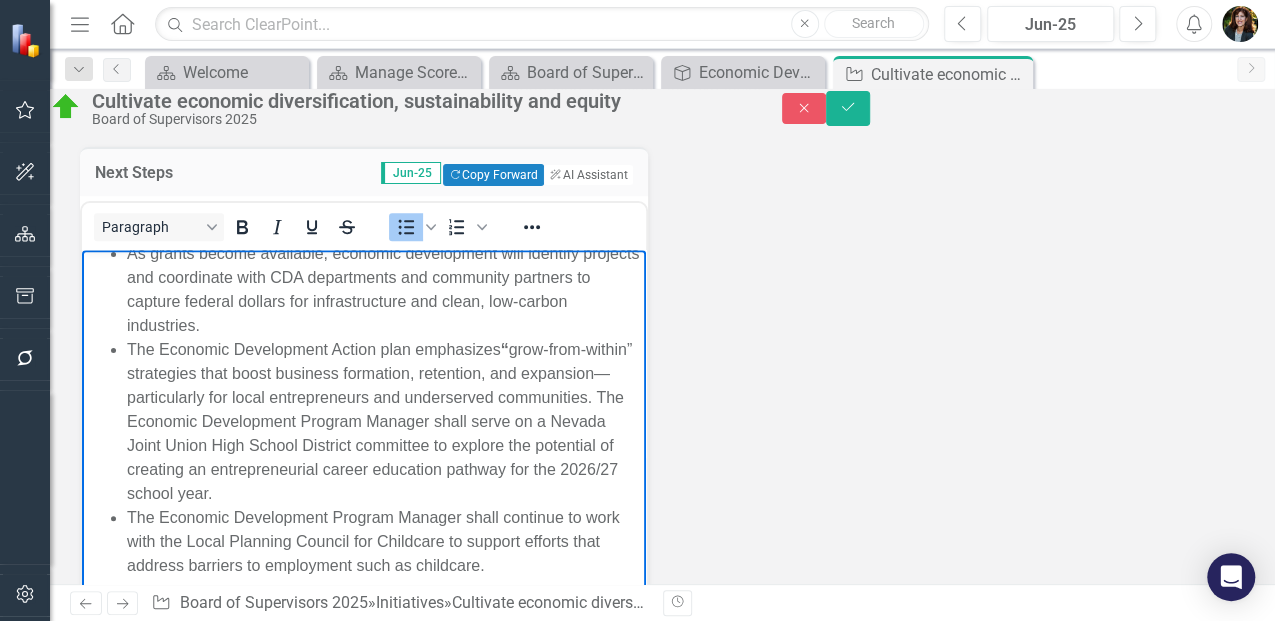 type 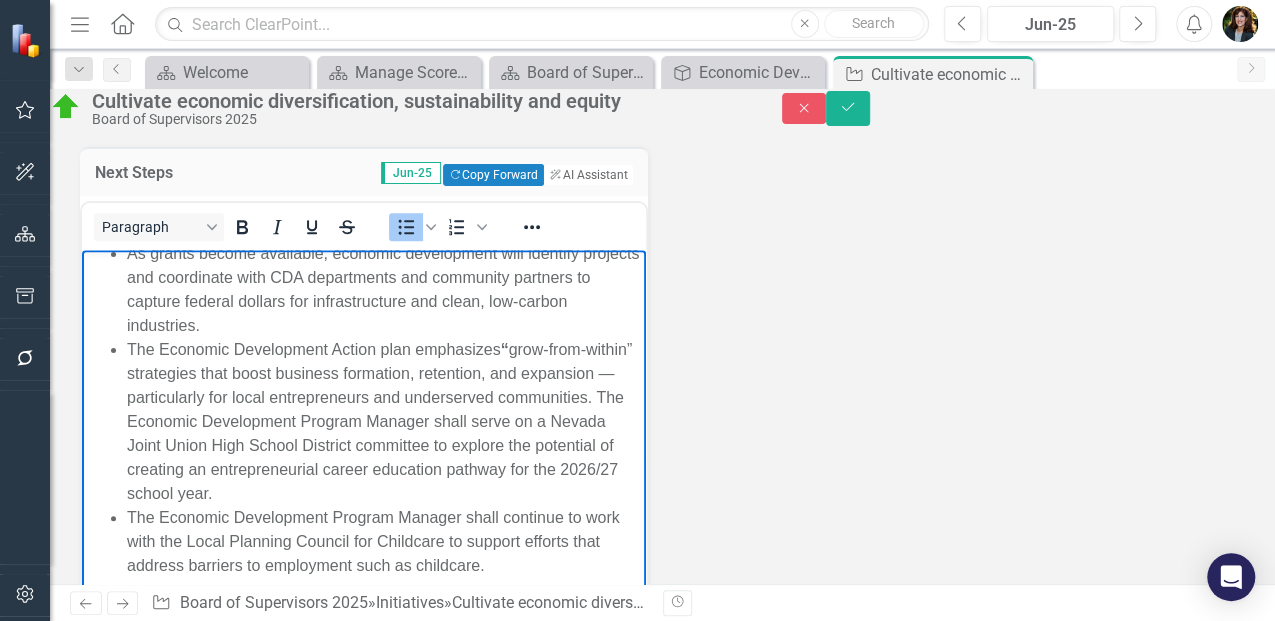 click on "The Economic Development Action plan emphasizes “ grow-from-within” strategies that boost business formation, retention, and expansion —particularly for local entrepreneurs and underserved communities. The Economic Development Program Manager shall serve on a Nevada Joint Union High School District committee to explore the potential of creating an entrepreneurial career education pathway for the 2026/27 school year." at bounding box center [384, 421] 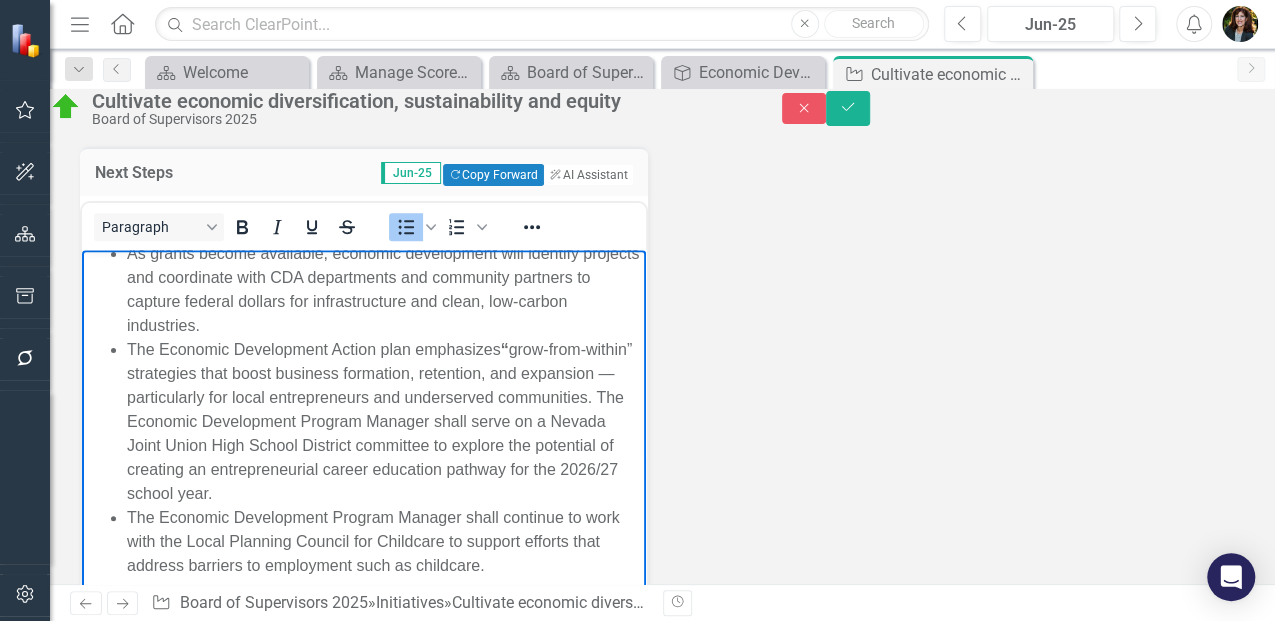 scroll, scrollTop: 292, scrollLeft: 0, axis: vertical 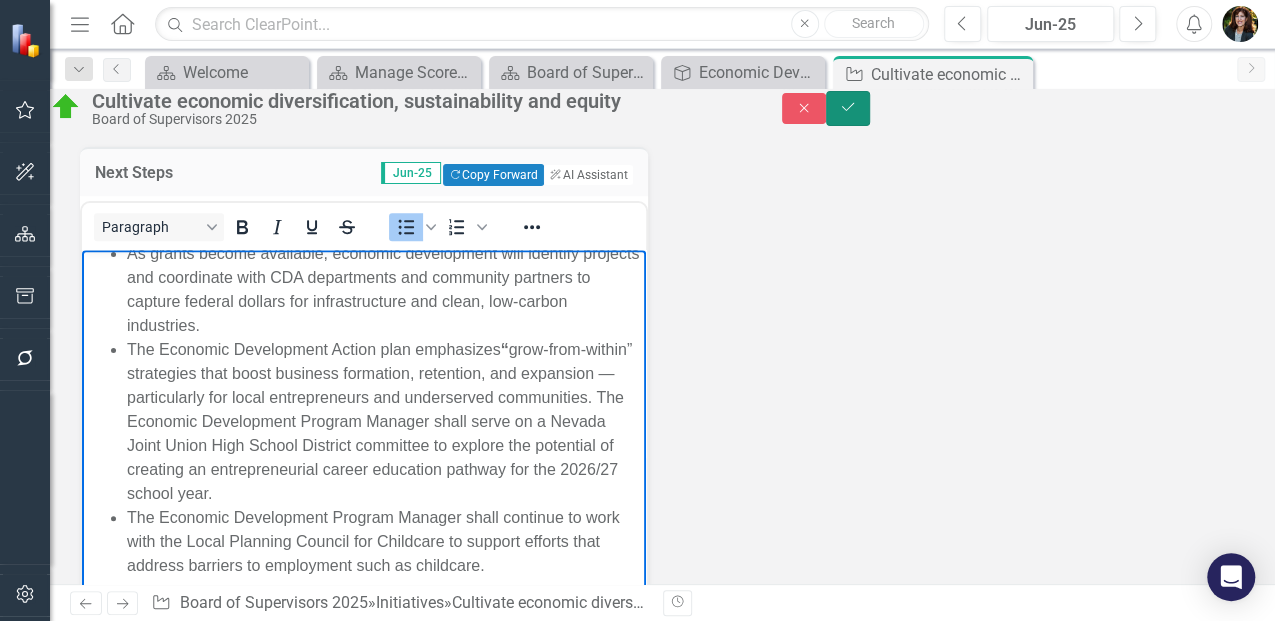 click on "Save" at bounding box center (848, 108) 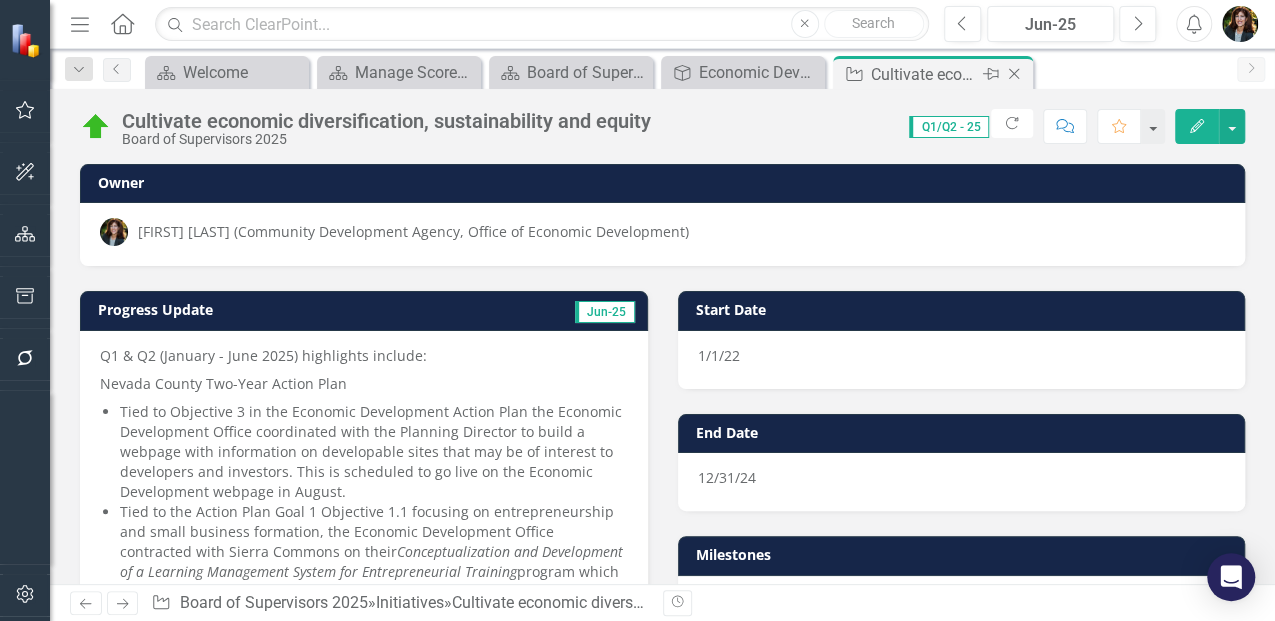click on "Close" 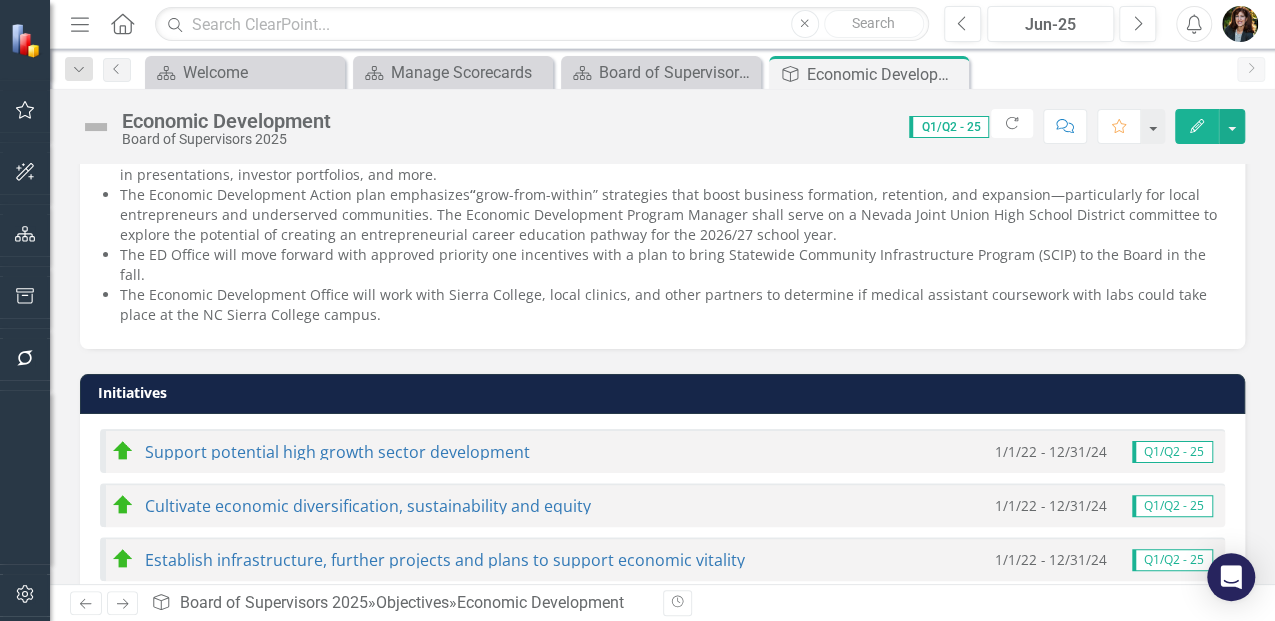 scroll, scrollTop: 1000, scrollLeft: 0, axis: vertical 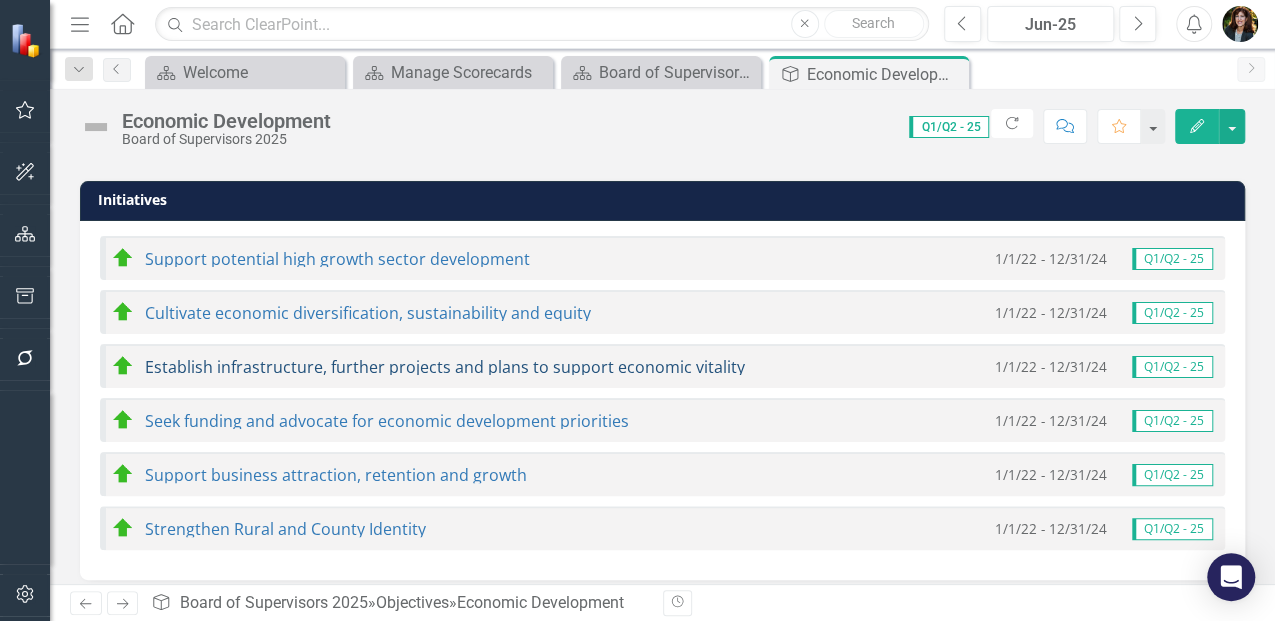 click on "Establish infrastructure, further projects and plans to support economic vitality" at bounding box center (445, 367) 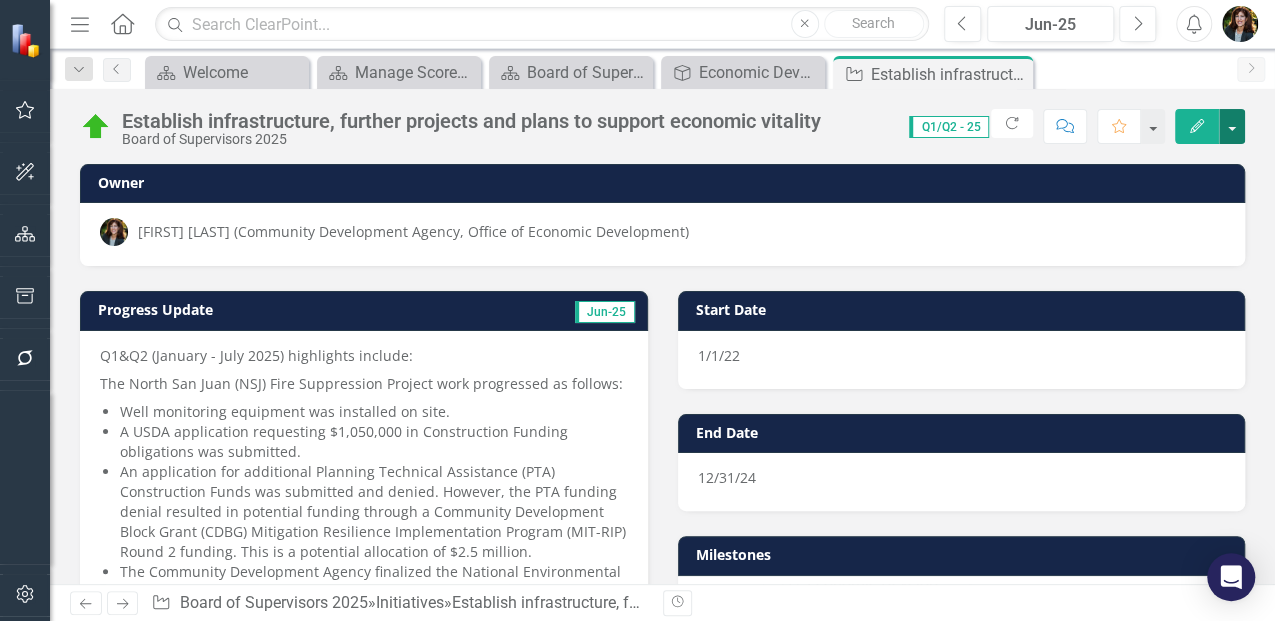 click at bounding box center [1232, 126] 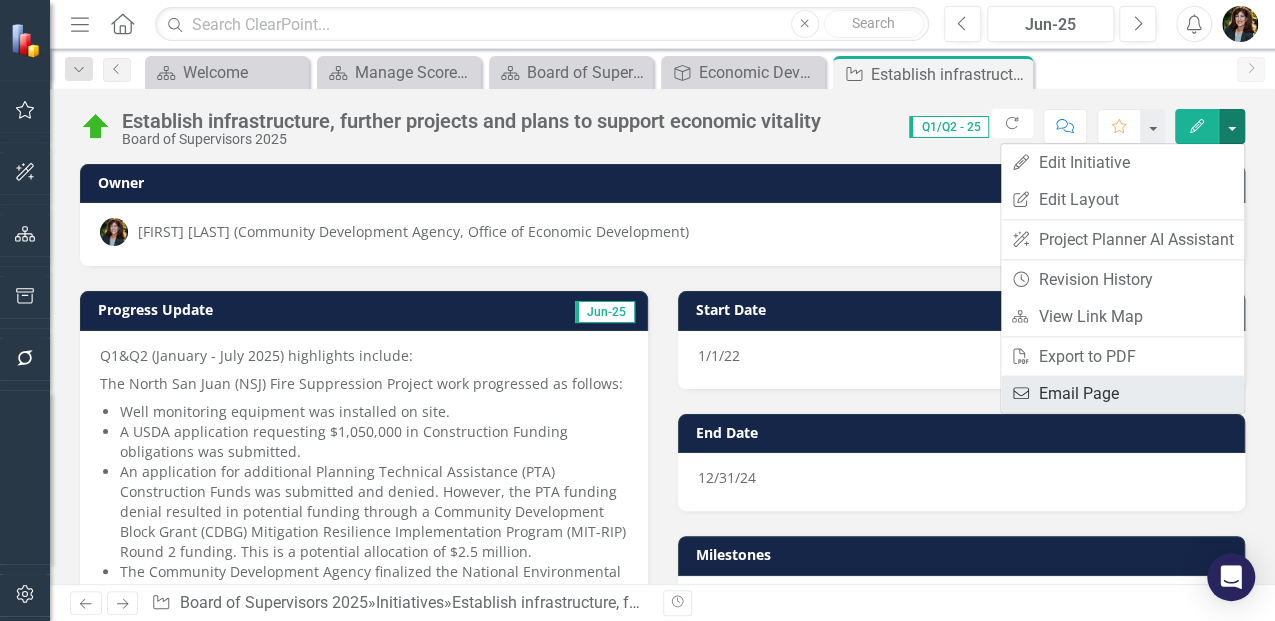 click on "Email Email Page" at bounding box center [1122, 393] 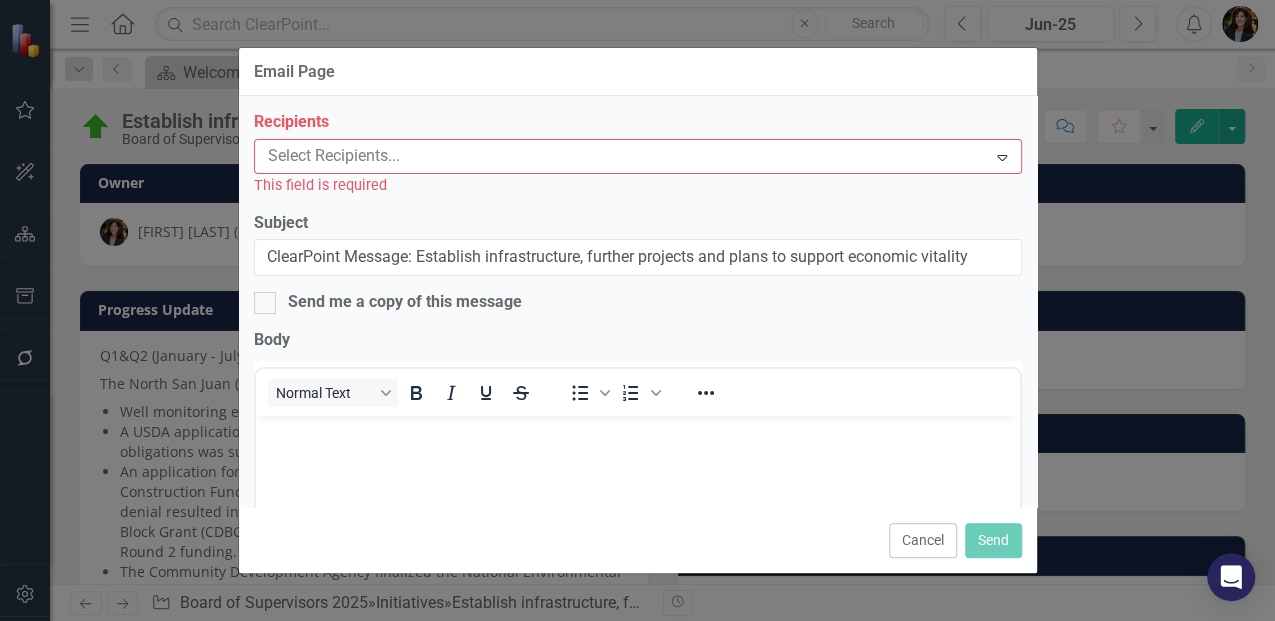 scroll, scrollTop: 0, scrollLeft: 0, axis: both 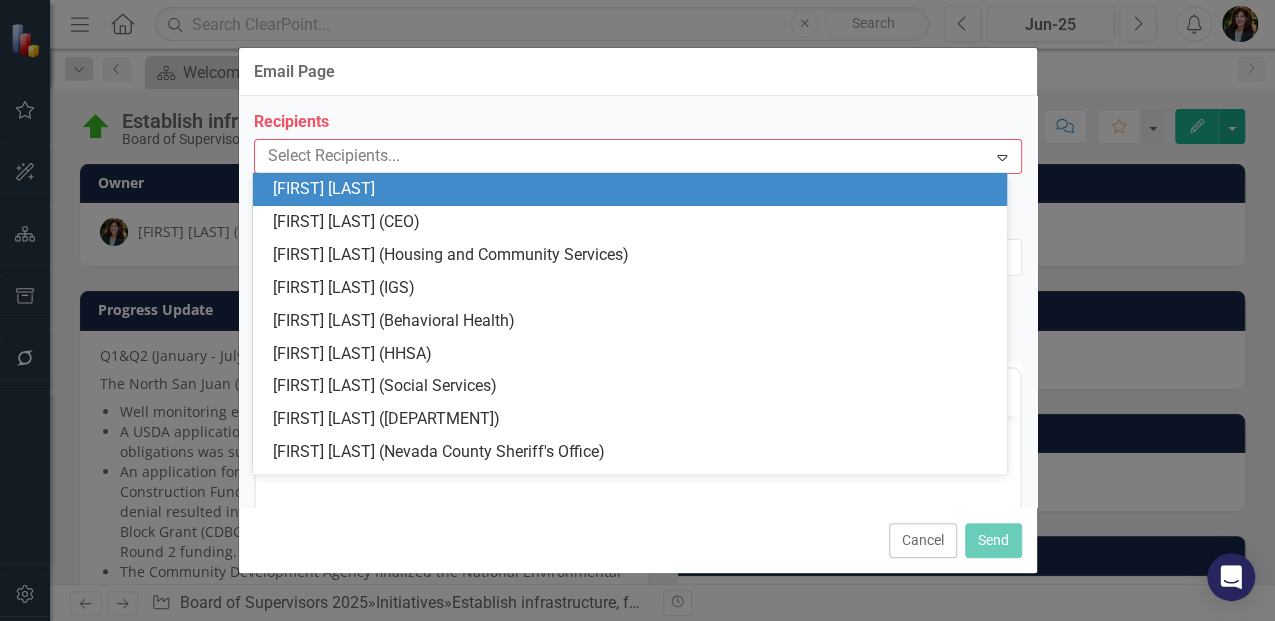 click at bounding box center (623, 156) 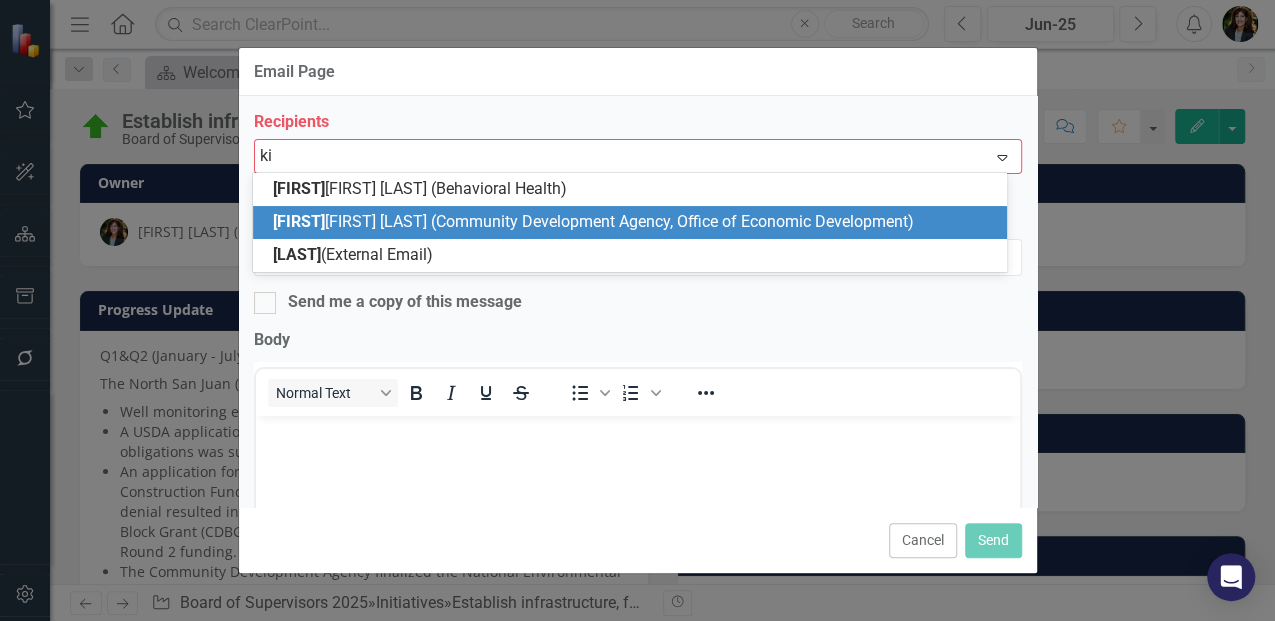 type on "k" 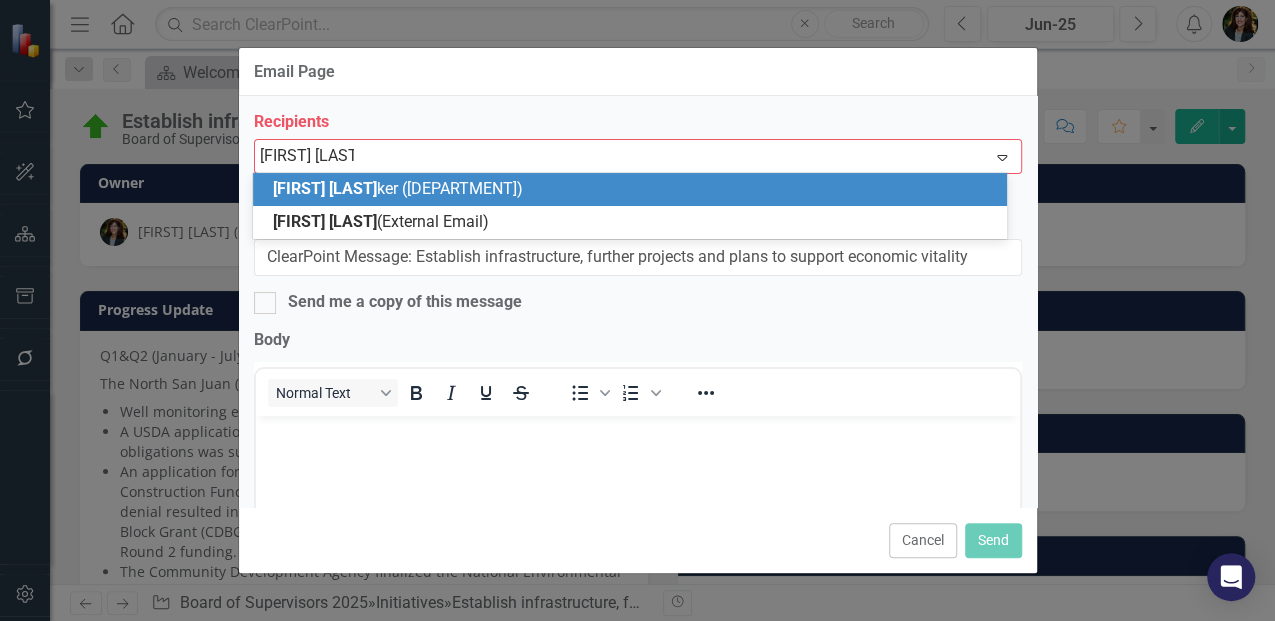 type on "[FIRST] [LAST]" 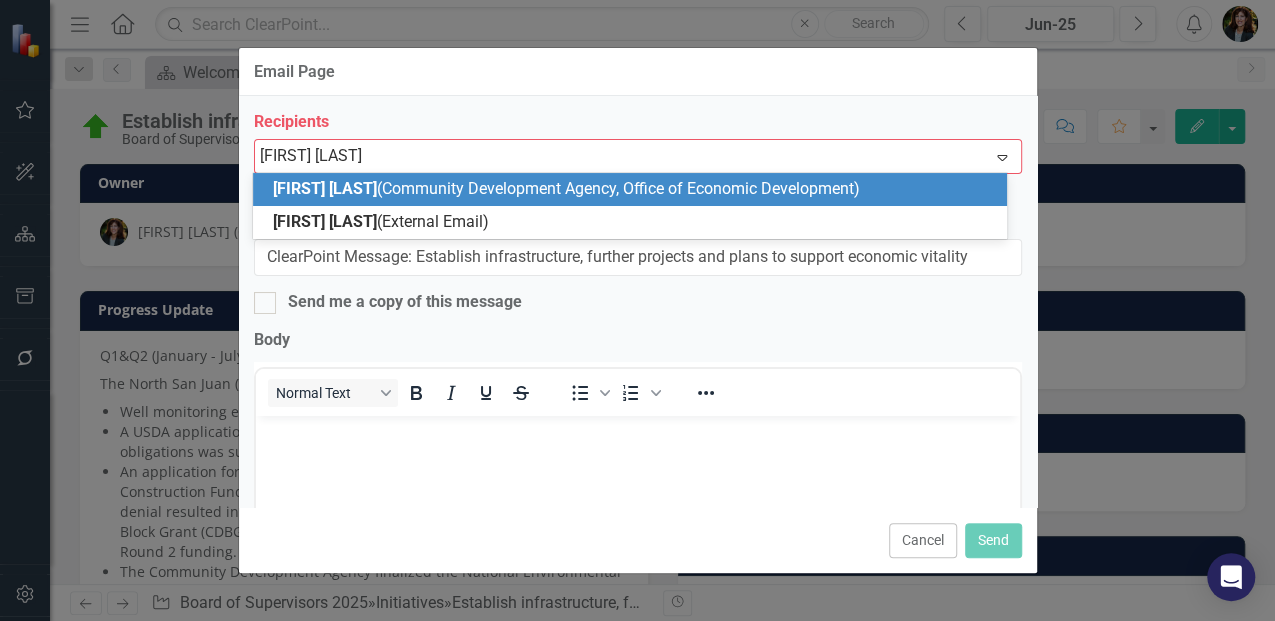 type 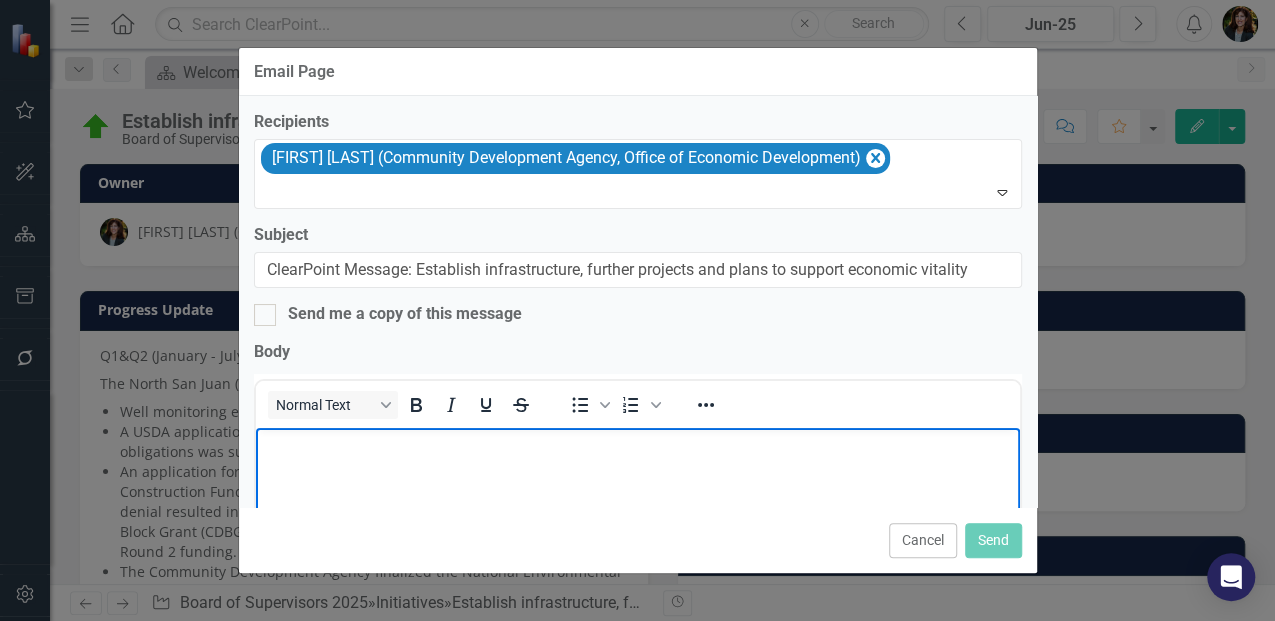 click at bounding box center [637, 578] 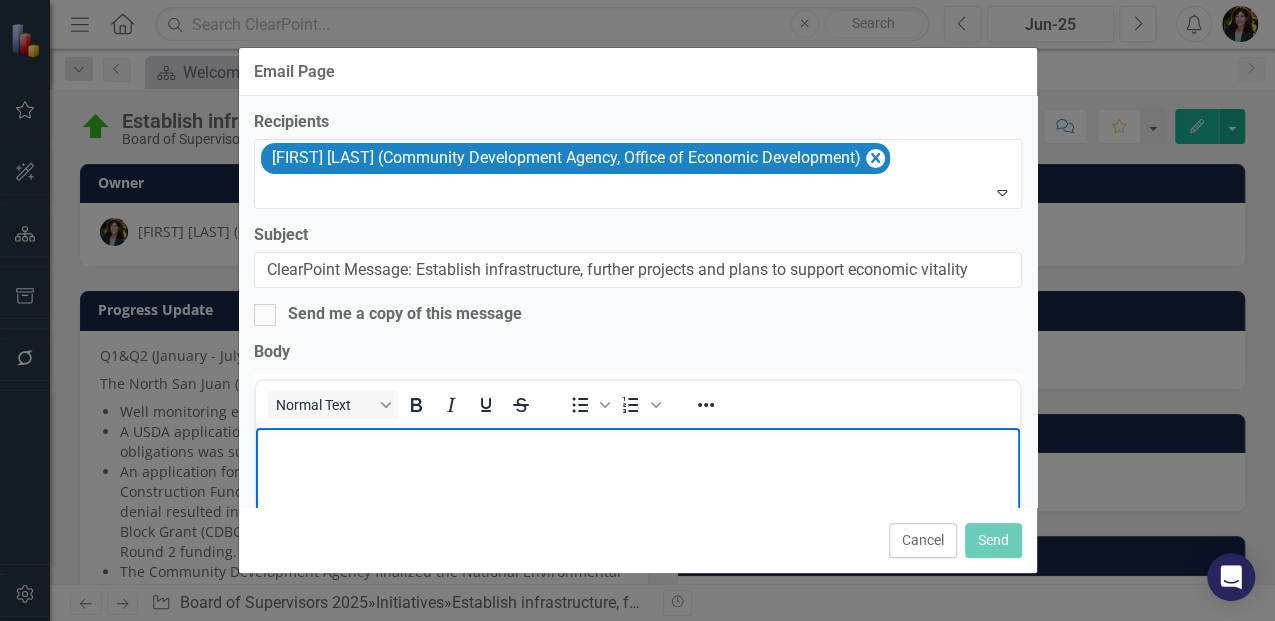 type 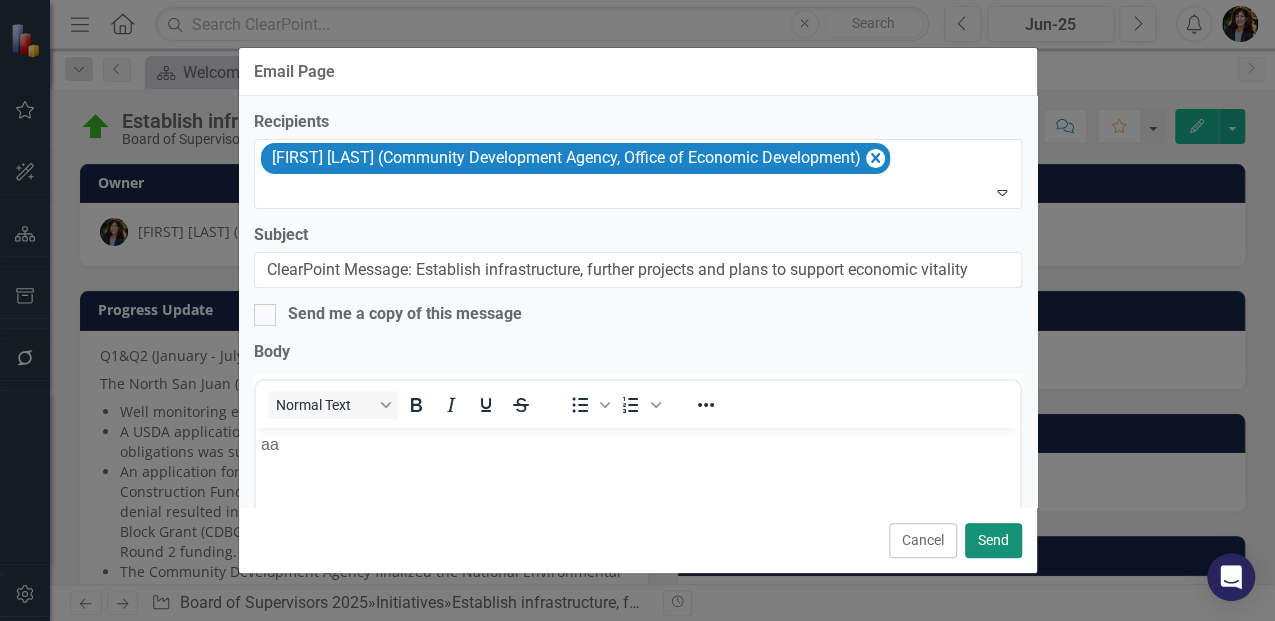 click on "Send" at bounding box center [993, 540] 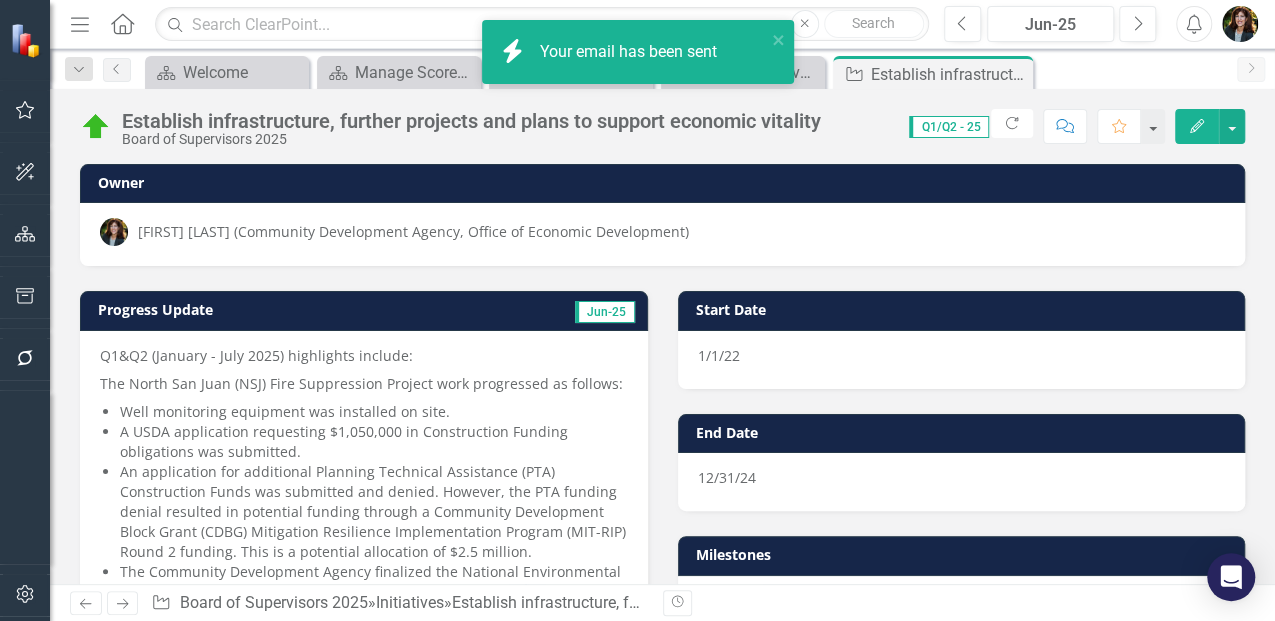 click on "A USDA application requesting $1,050,000 in Construction Funding obligations was submitted." at bounding box center [374, 442] 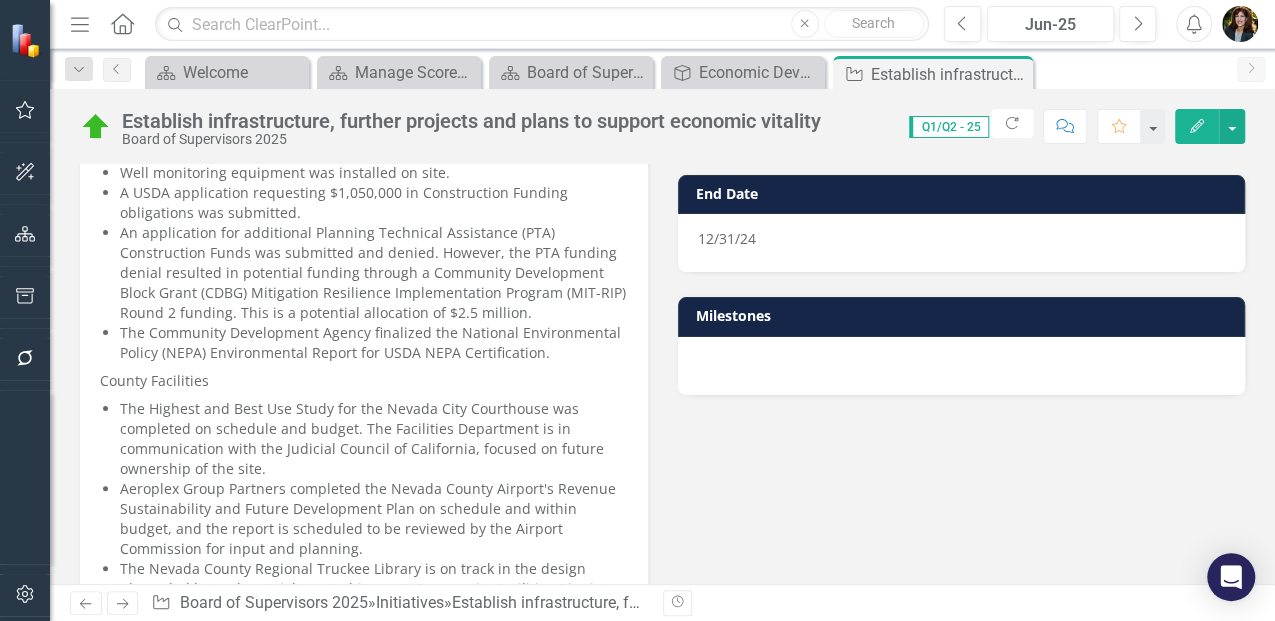 scroll, scrollTop: 266, scrollLeft: 0, axis: vertical 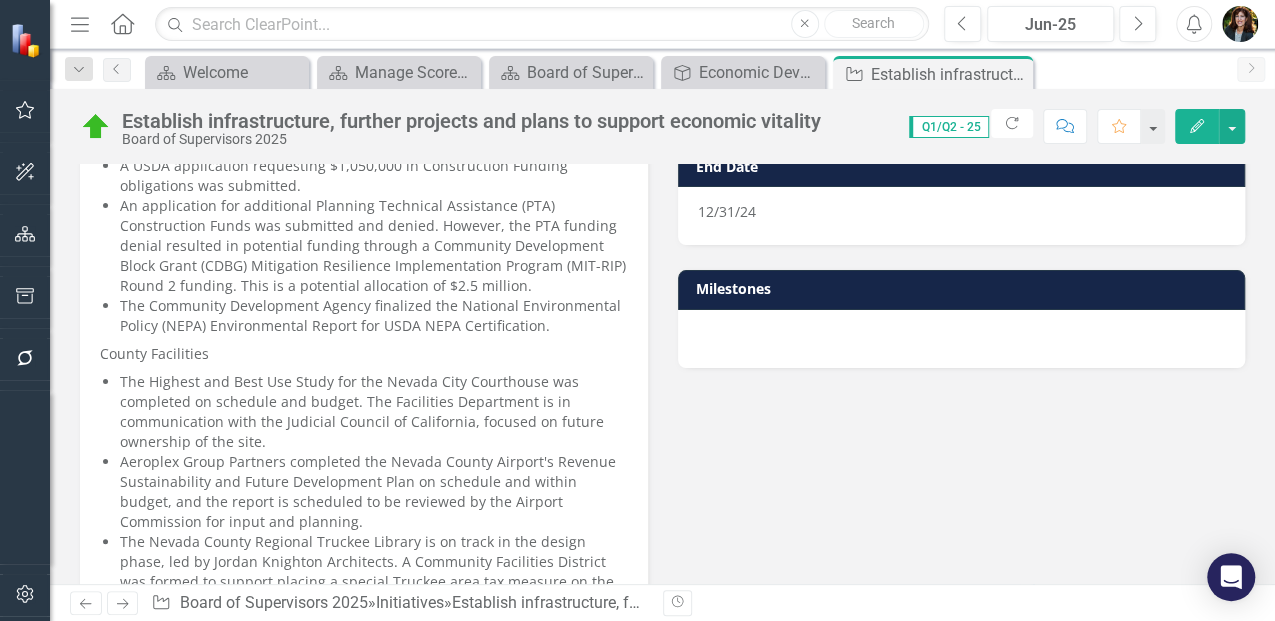 click on "The Highest and Best Use Study for the Nevada City Courthouse was completed on schedule and budget. The Facilities Department is in communication with the Judicial Council of California, focused on future ownership of the site." at bounding box center (374, 412) 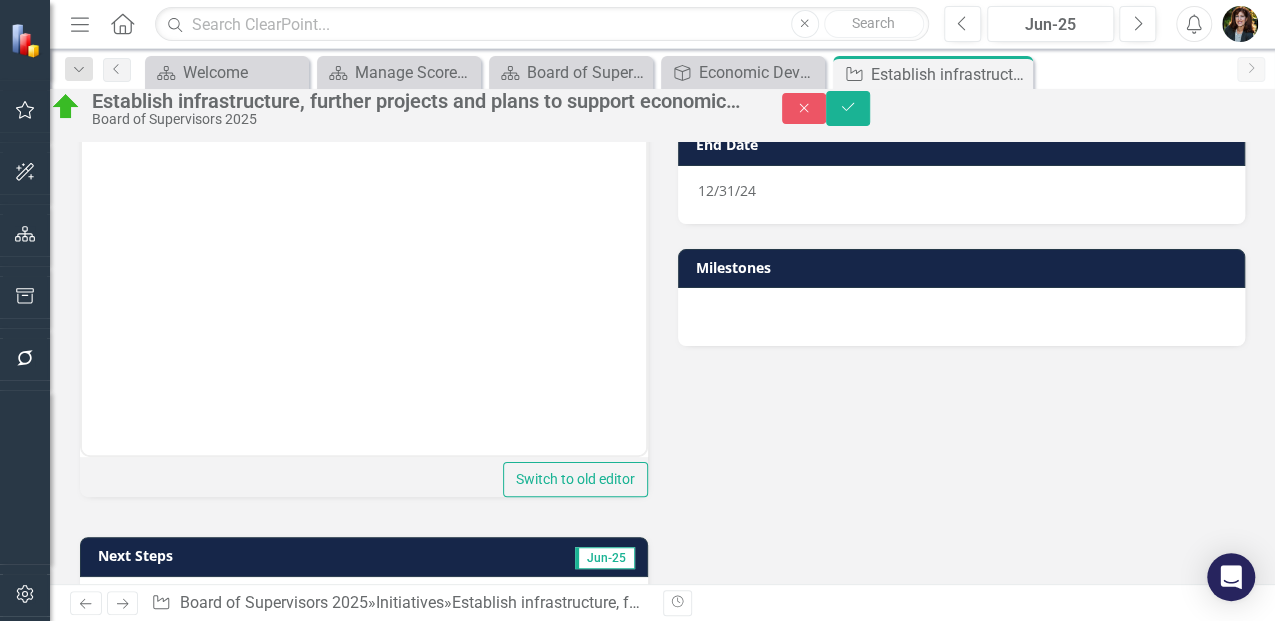 scroll, scrollTop: 276, scrollLeft: 0, axis: vertical 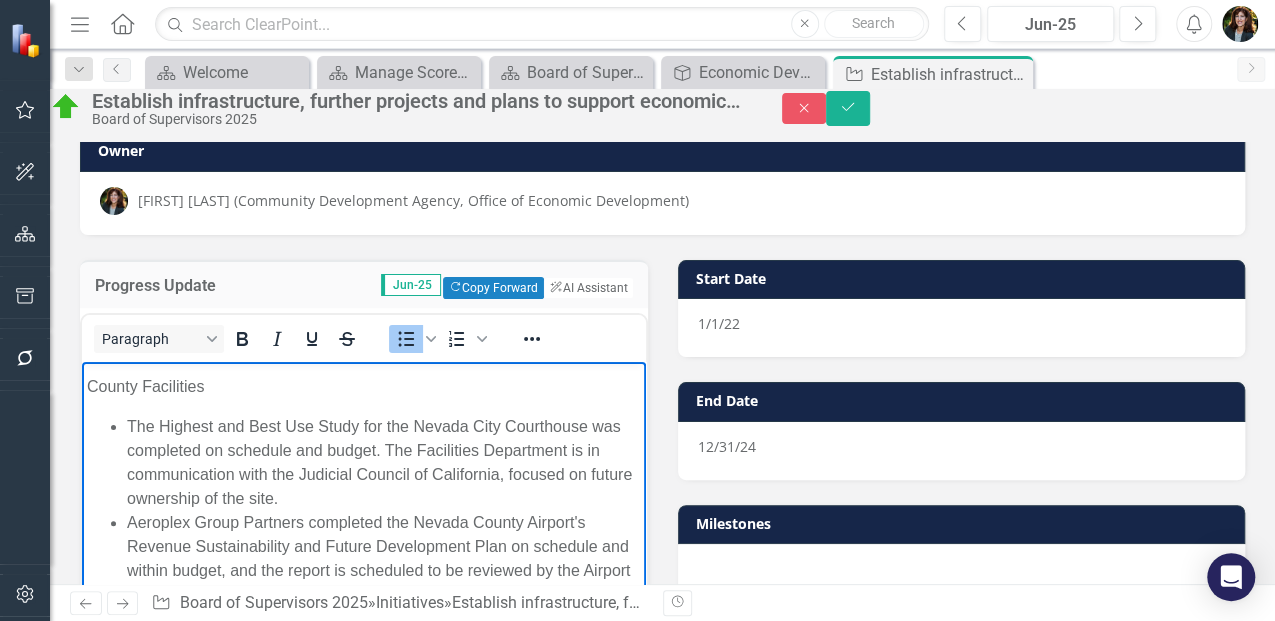 click on "The Highest and Best Use Study for the Nevada City Courthouse was completed on schedule and budget. The Facilities Department is in communication with the Judicial Council of California, focused on future ownership of the site." at bounding box center [384, 463] 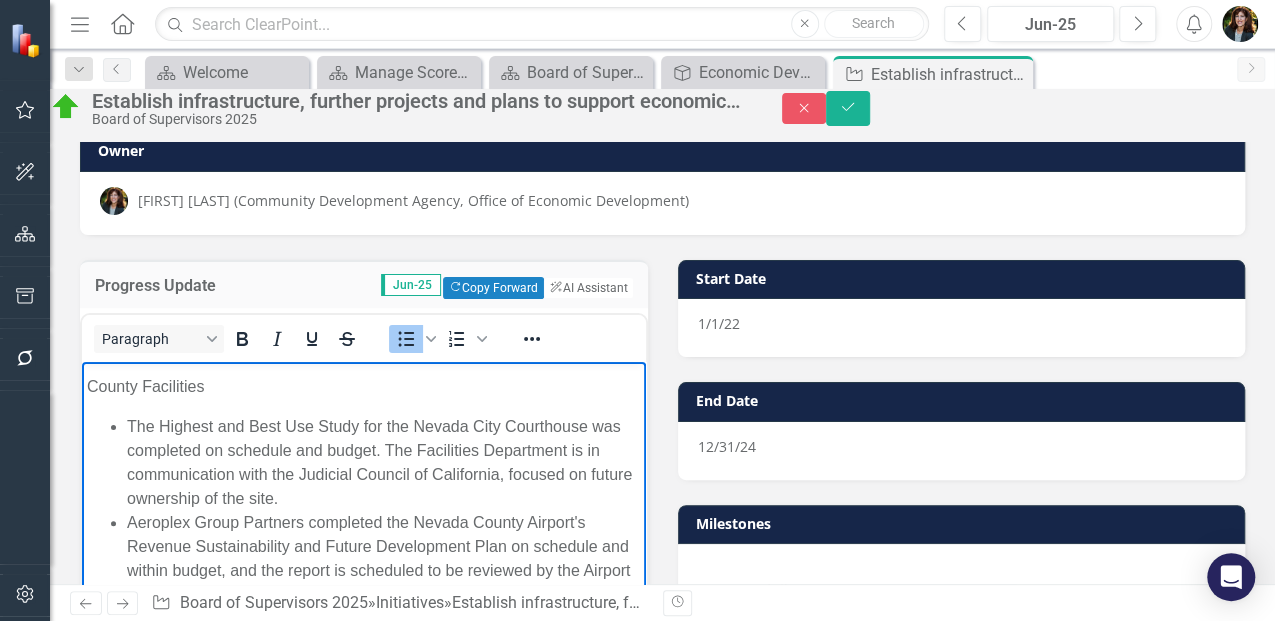 type 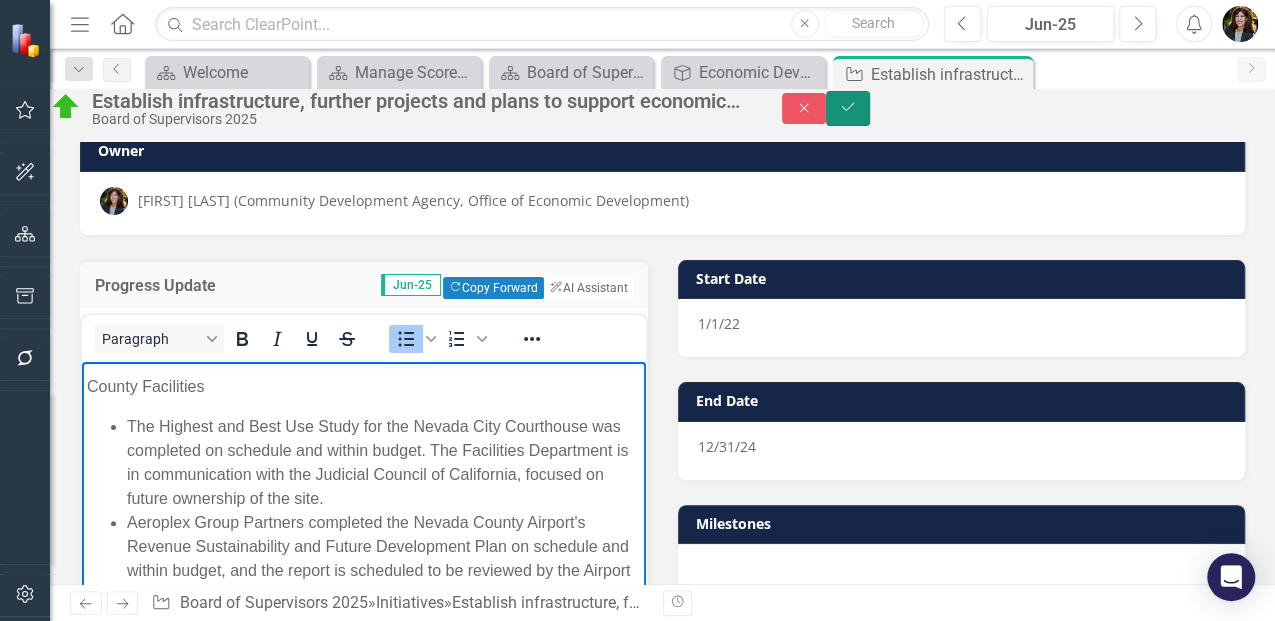 click on "Save" at bounding box center [848, 108] 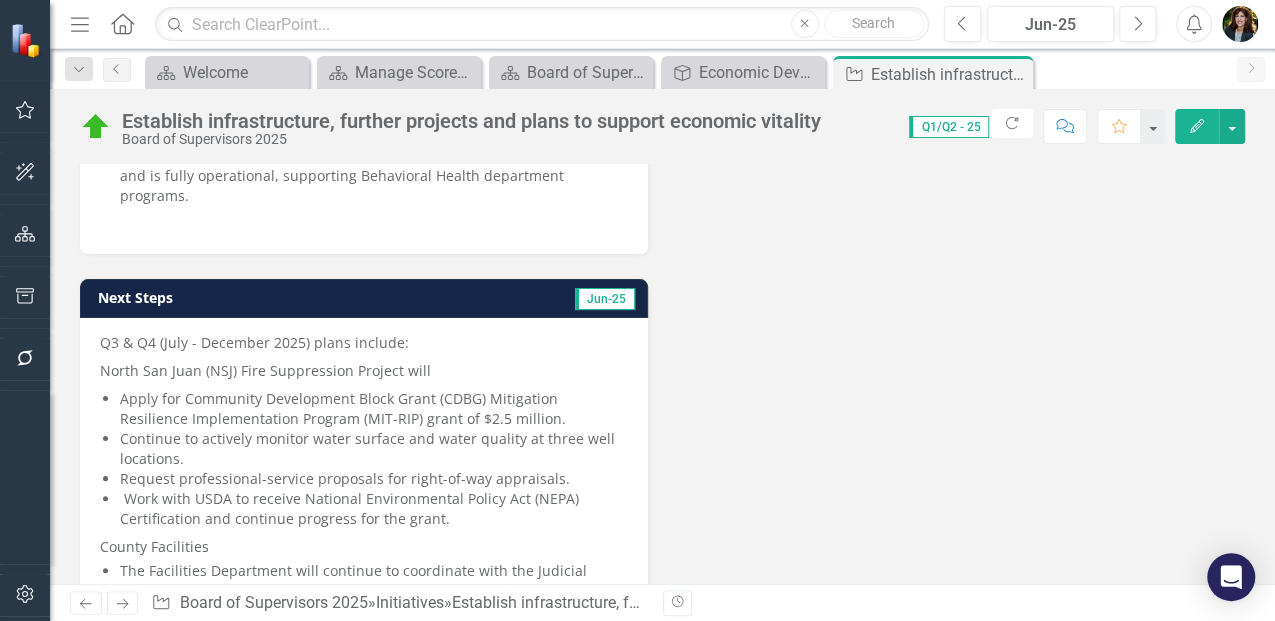 scroll, scrollTop: 800, scrollLeft: 0, axis: vertical 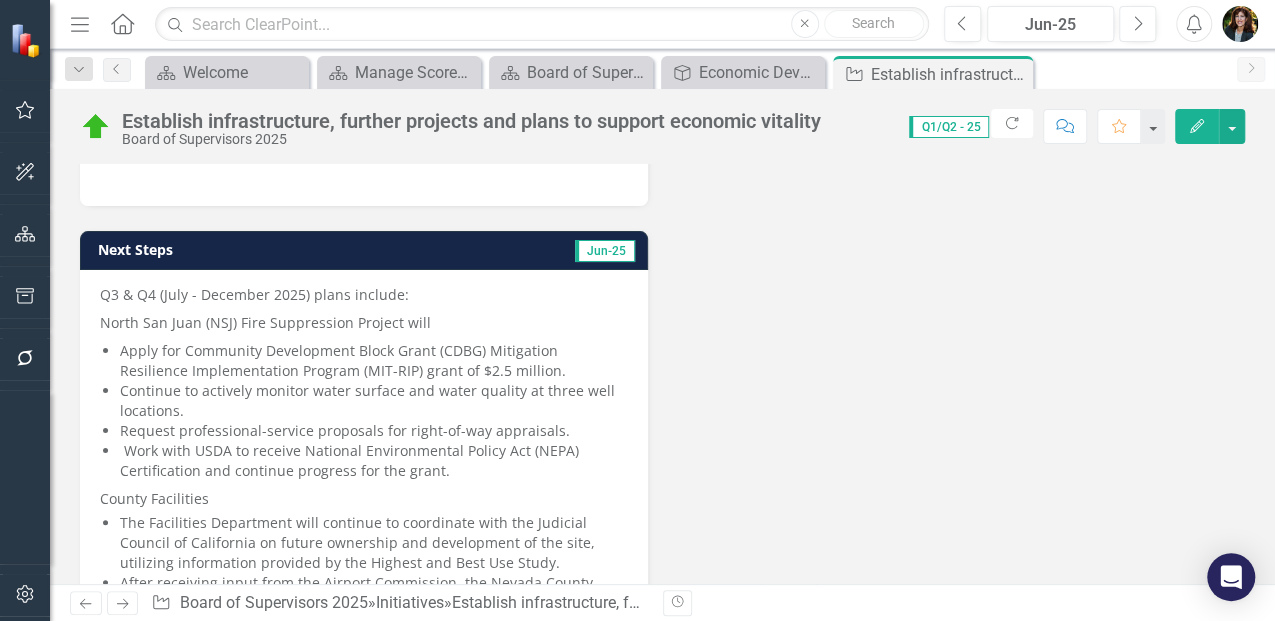 click on "Request professional-service proposals for right-of-way appraisals." at bounding box center (374, 431) 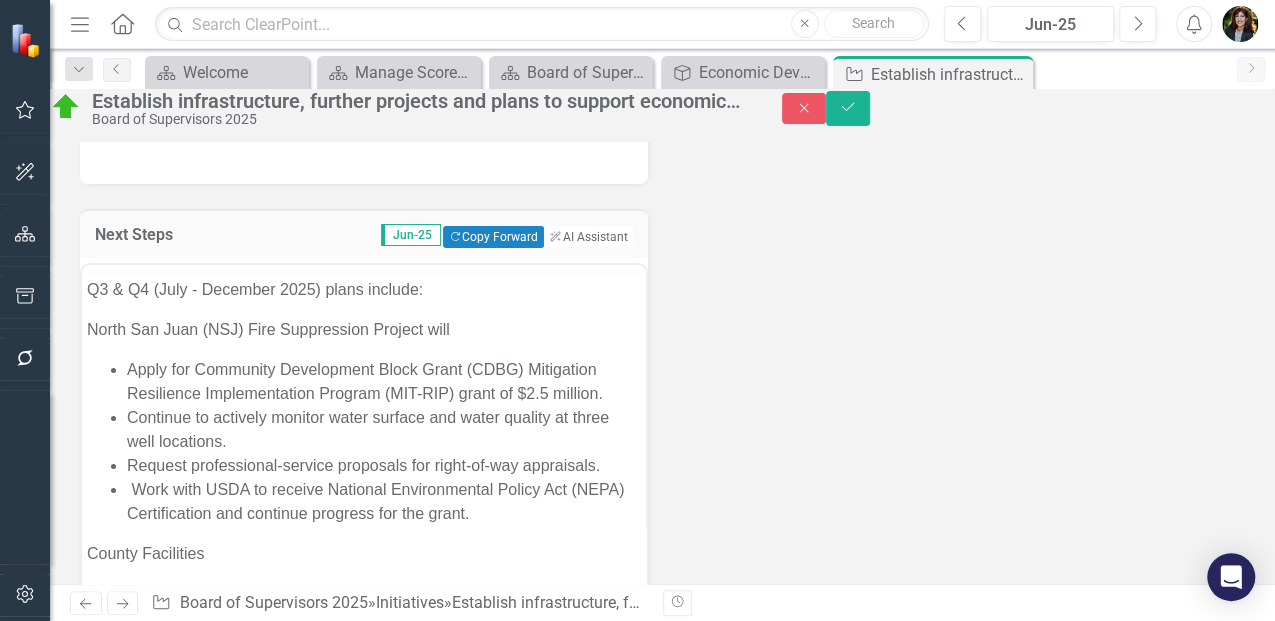 scroll, scrollTop: 0, scrollLeft: 0, axis: both 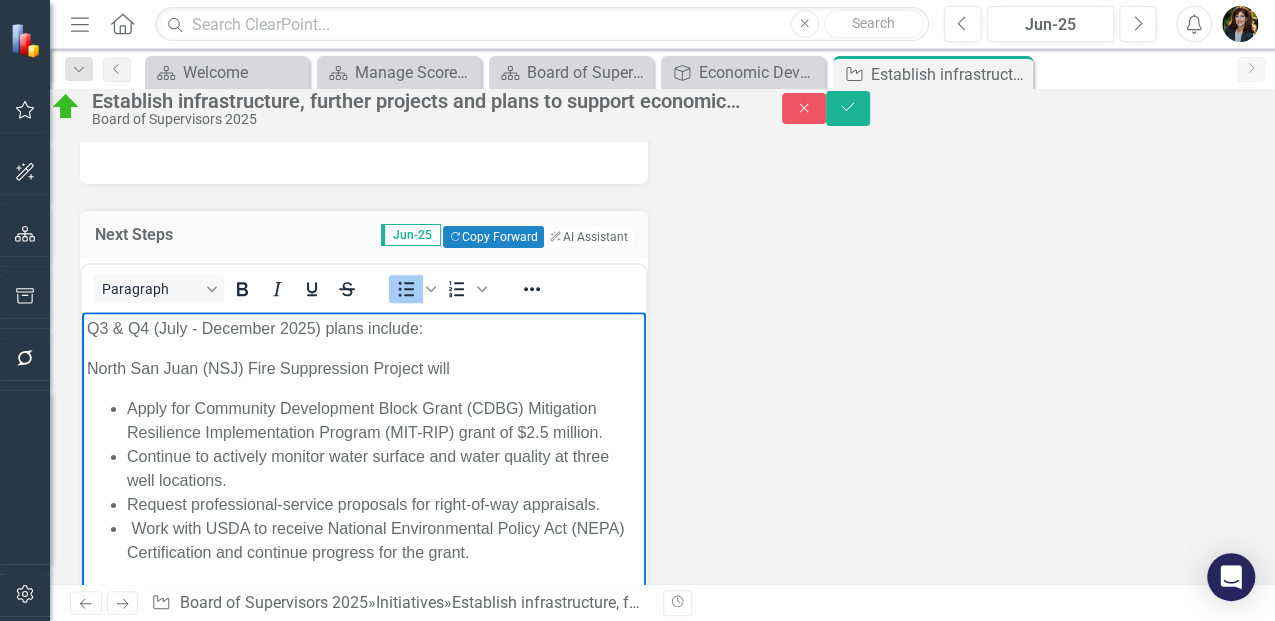 click on "Apply for Community Development Block Grant (CDBG) Mitigation Resilience Implementation Program (MIT-RIP) grant of $2.5 million." at bounding box center [384, 420] 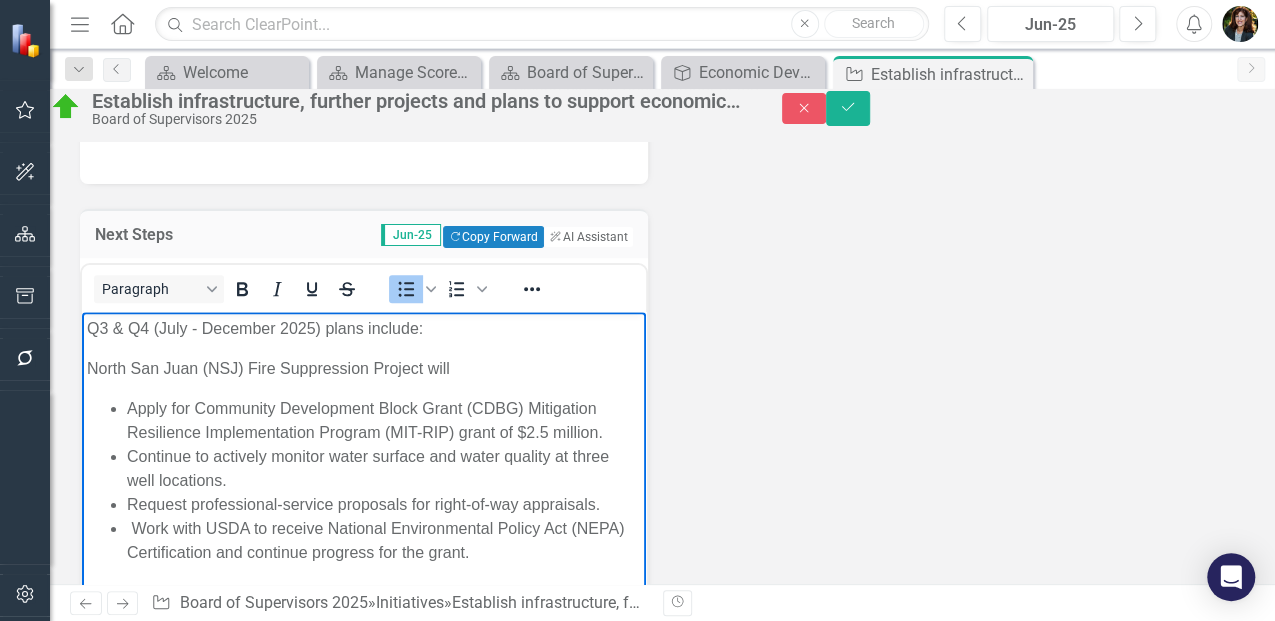 type 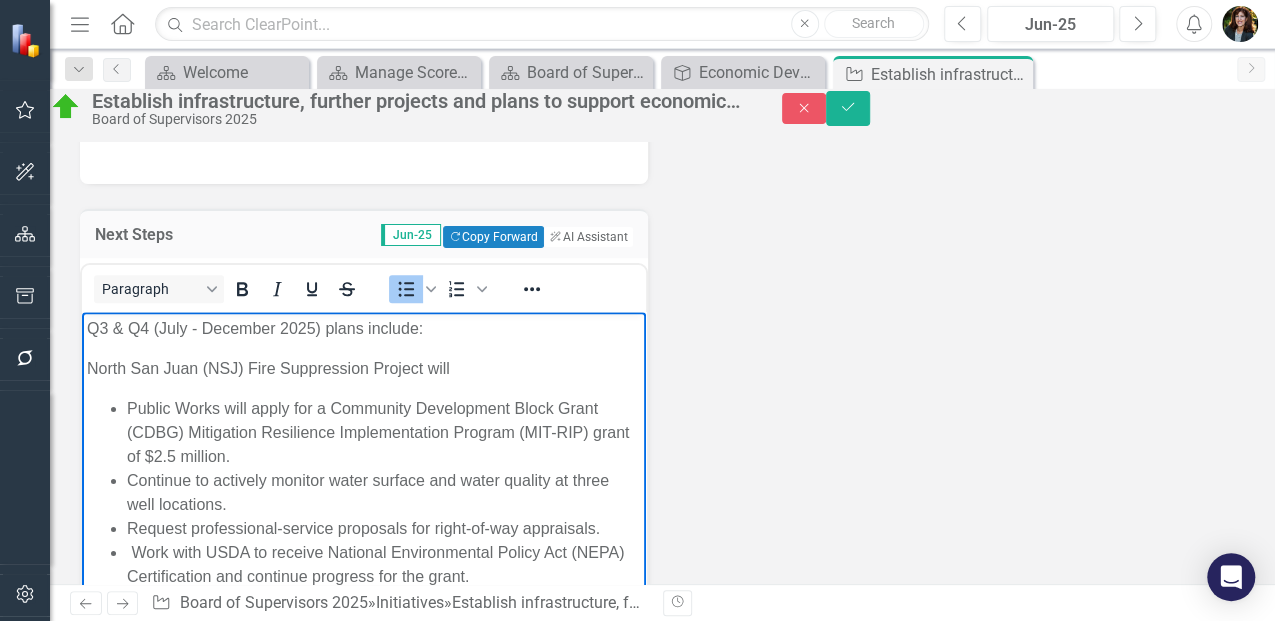 click on "Continue to actively monitor water surface and water quality at three well locations." at bounding box center (384, 492) 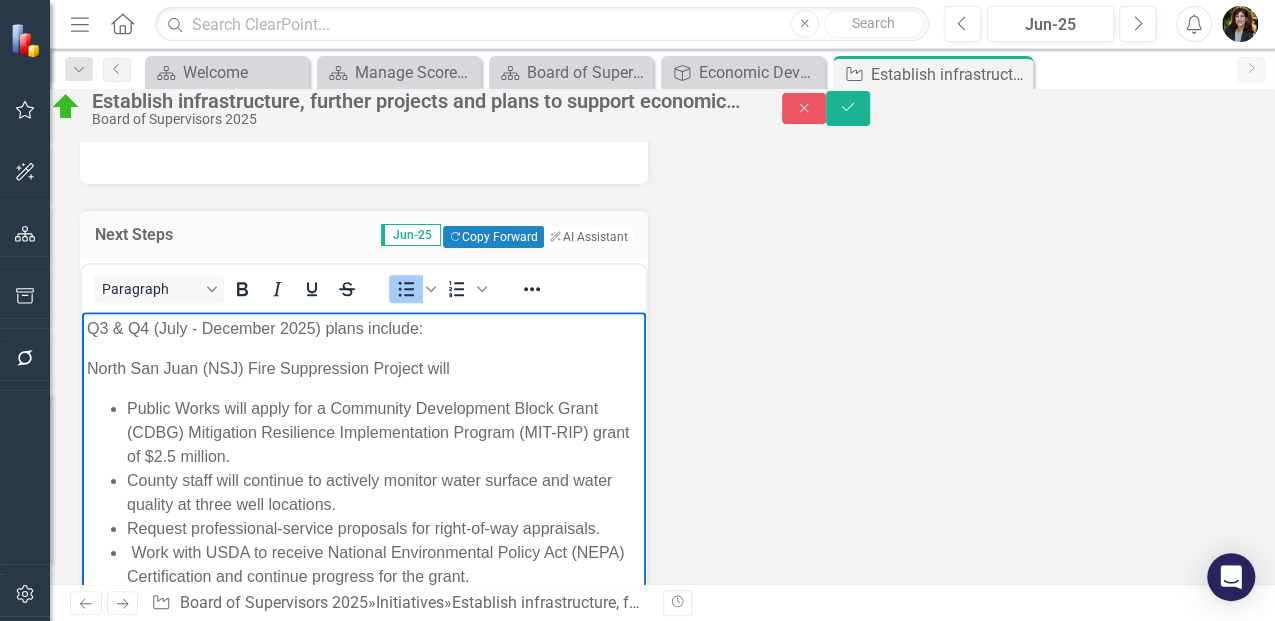 click on "Request professional-service proposals for right-of-way appraisals." at bounding box center [384, 528] 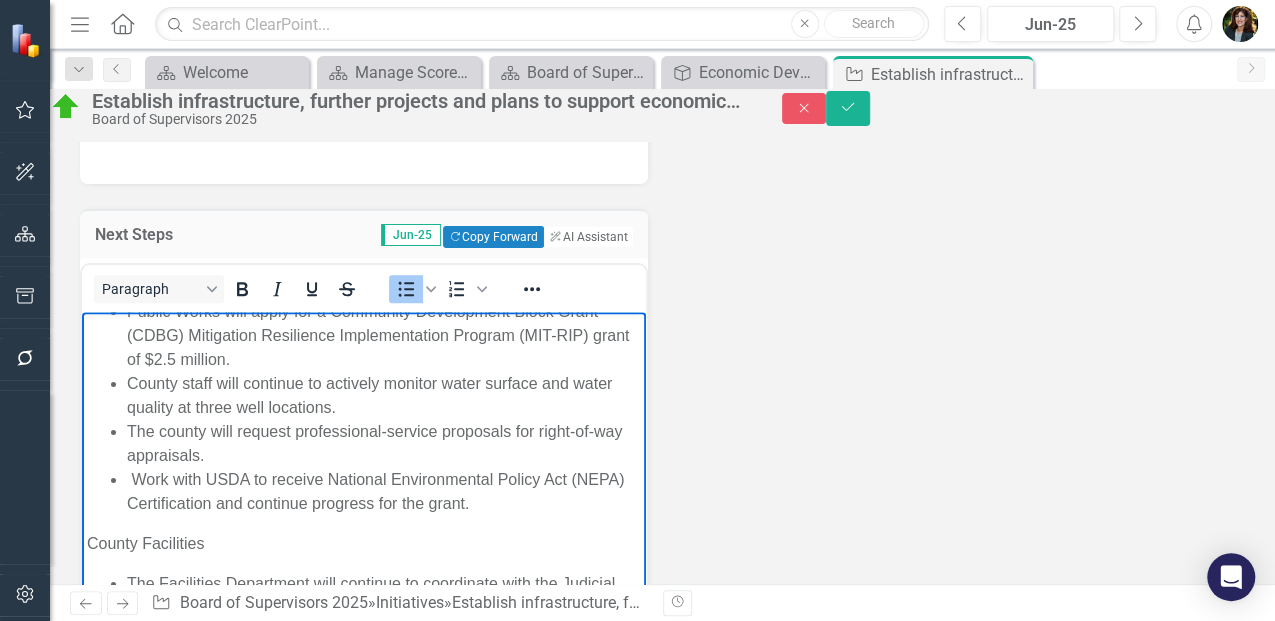 scroll, scrollTop: 200, scrollLeft: 0, axis: vertical 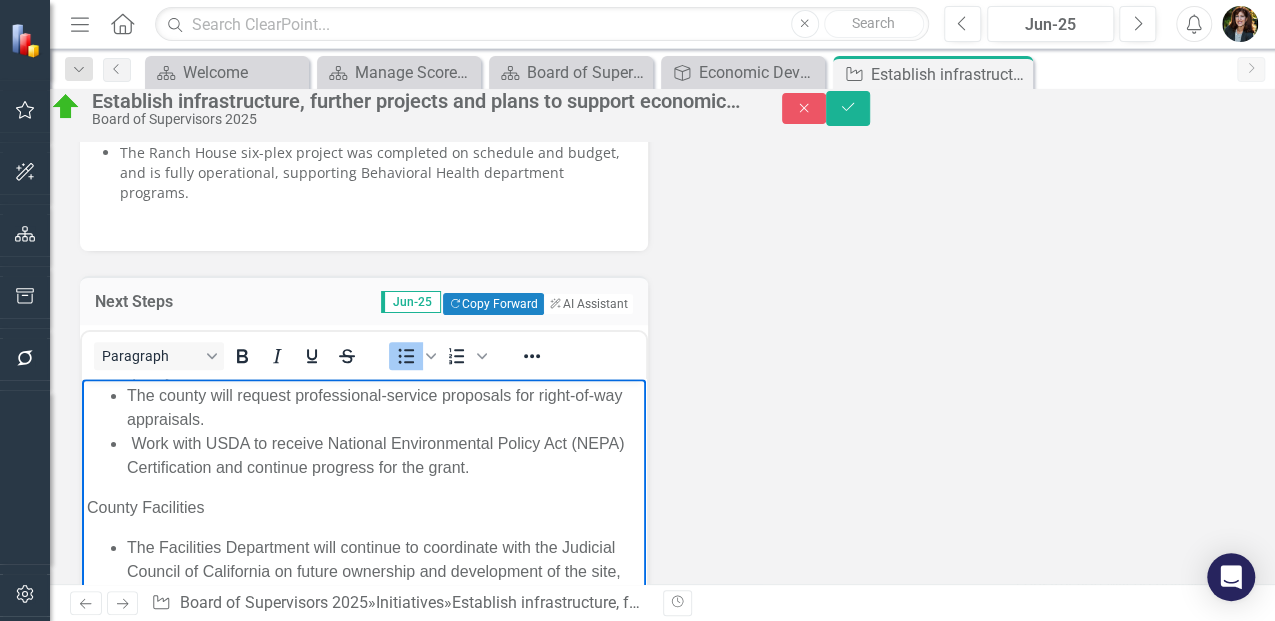 click on "Work with USDA to receive National Environmental Policy Act (NEPA) Certification and continue progress for the grant." at bounding box center (384, 455) 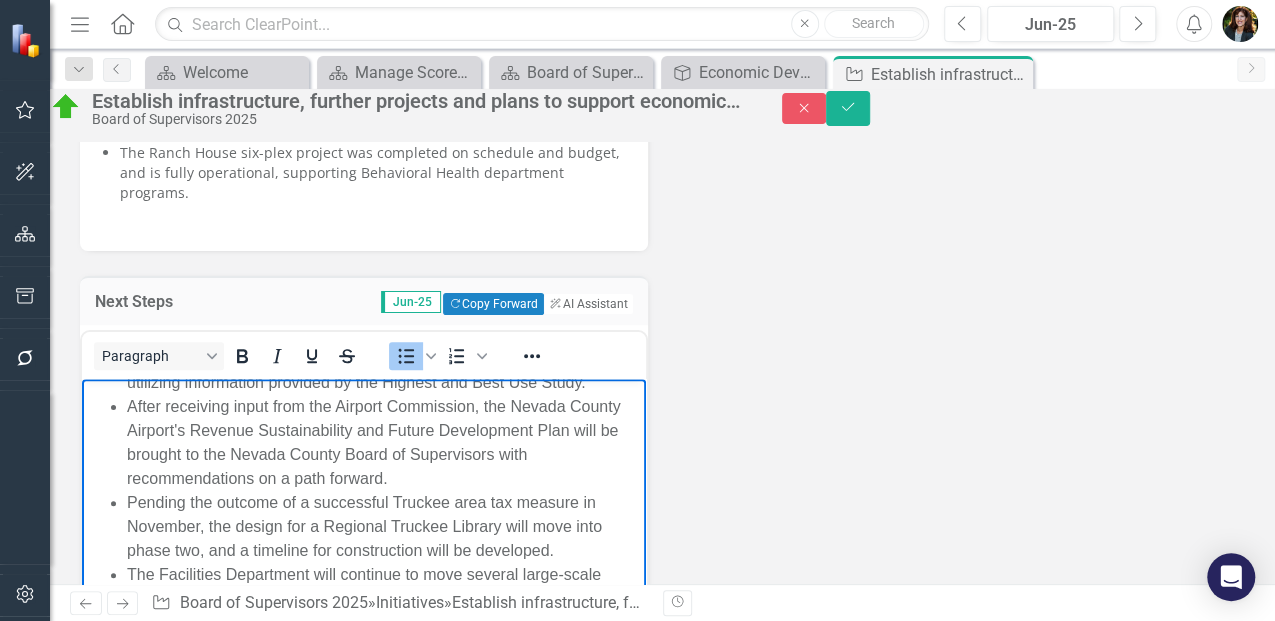 scroll, scrollTop: 484, scrollLeft: 0, axis: vertical 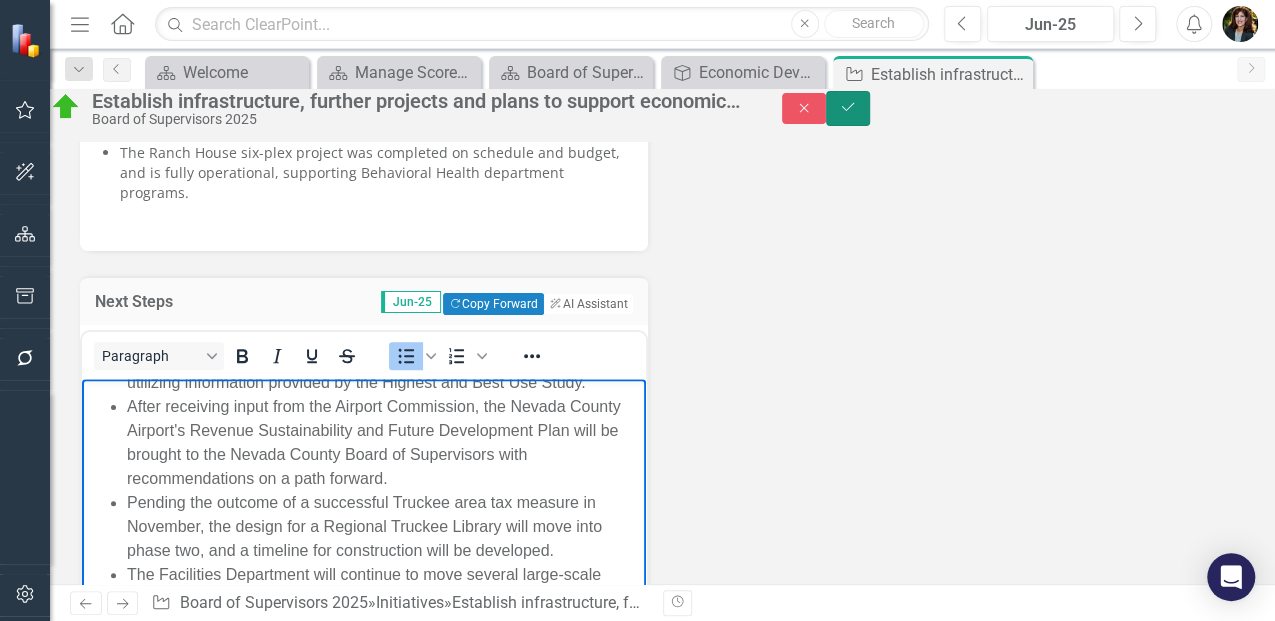 click on "Save" 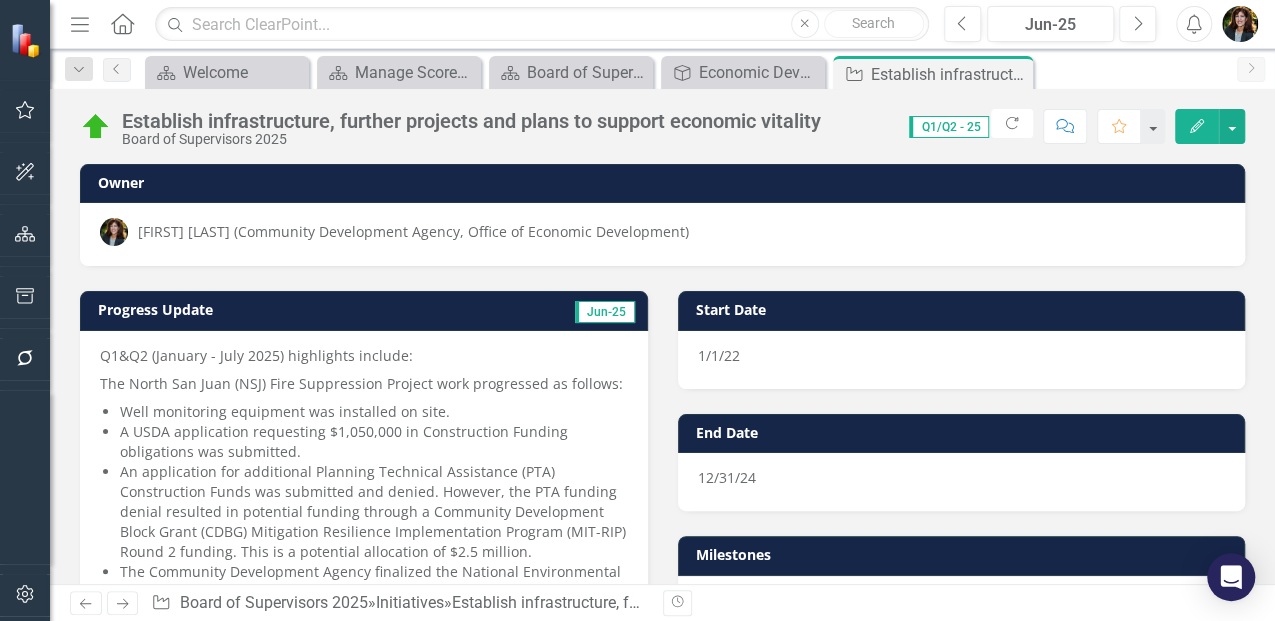 drag, startPoint x: 1014, startPoint y: 74, endPoint x: 857, endPoint y: 154, distance: 176.20726 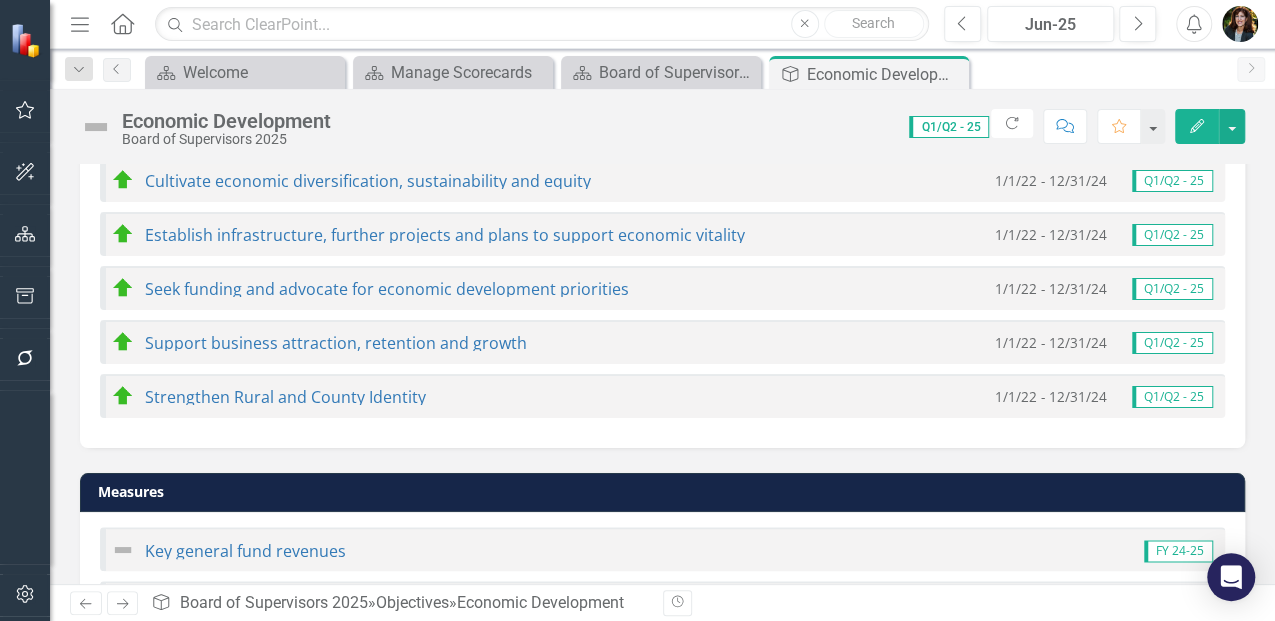 scroll, scrollTop: 1133, scrollLeft: 0, axis: vertical 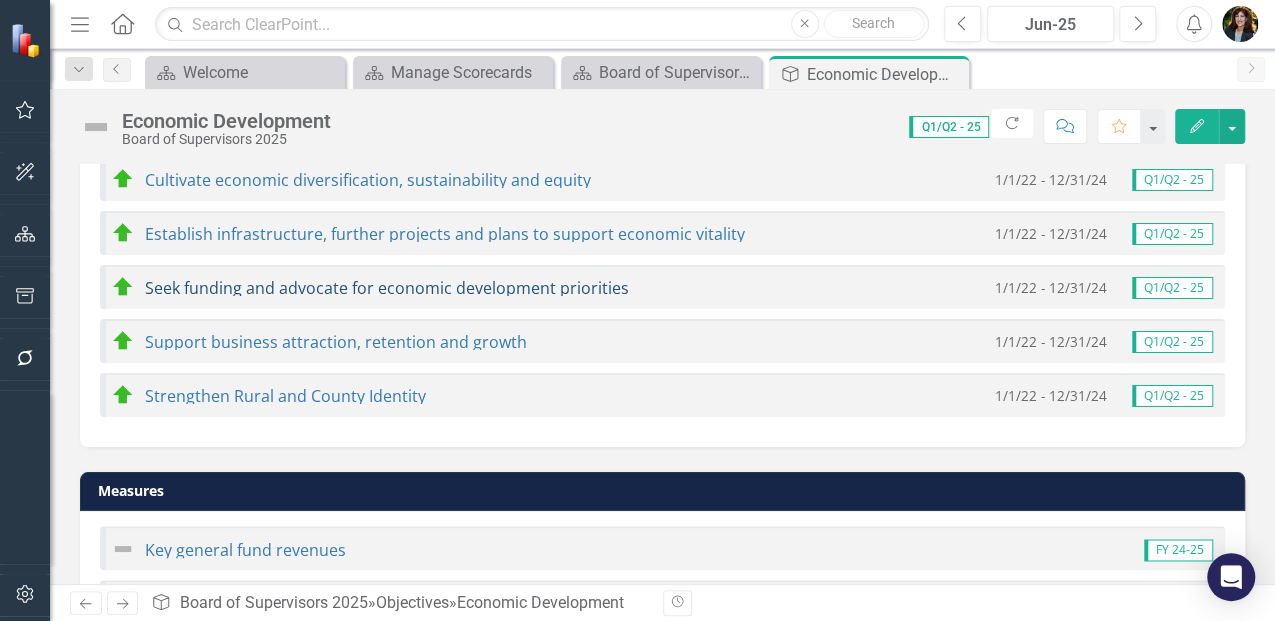 click on "Seek funding and advocate for economic development priorities" at bounding box center [387, 288] 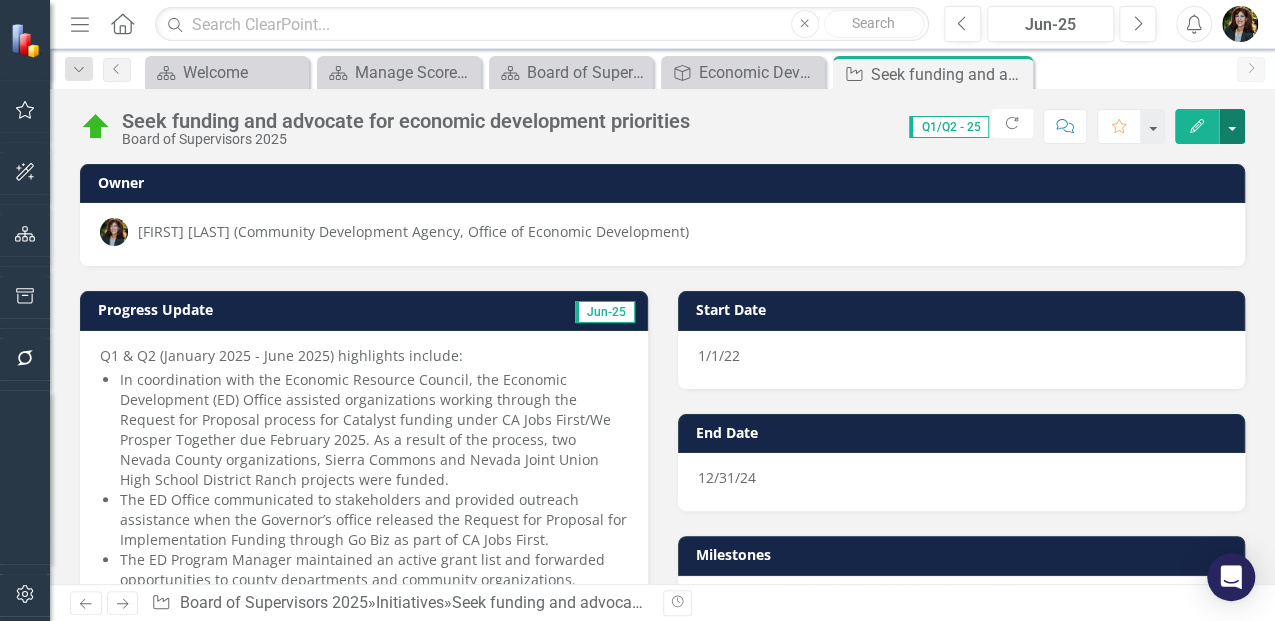 click at bounding box center [1232, 126] 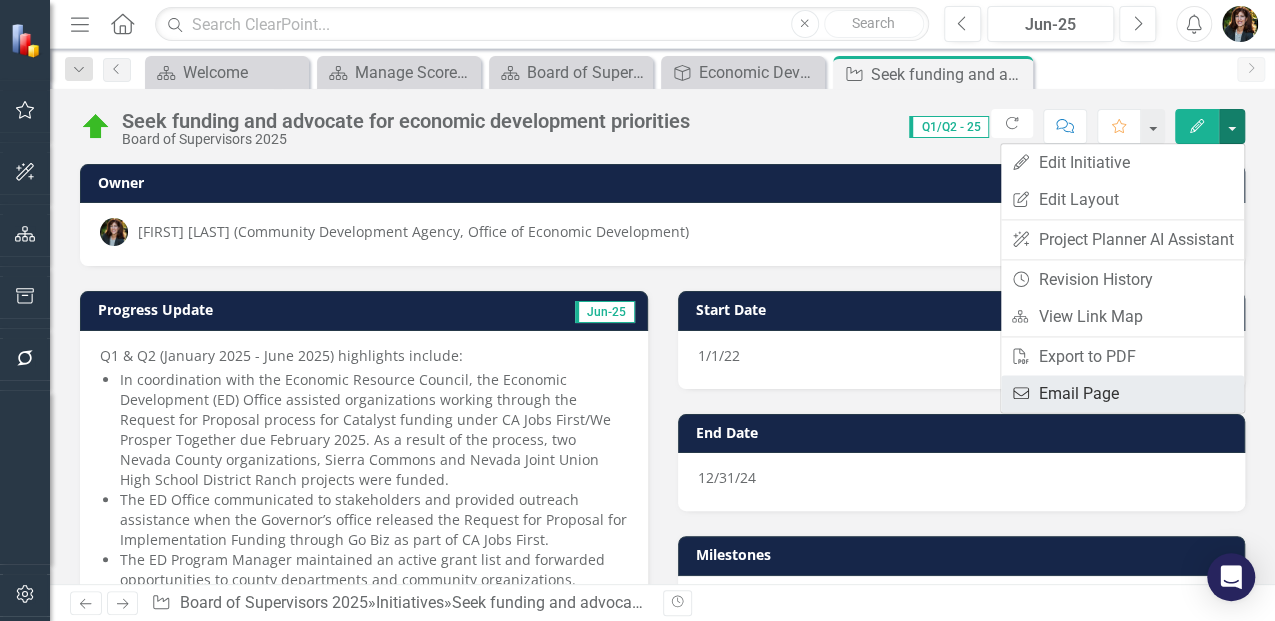 click on "Email Email Page" at bounding box center [1122, 393] 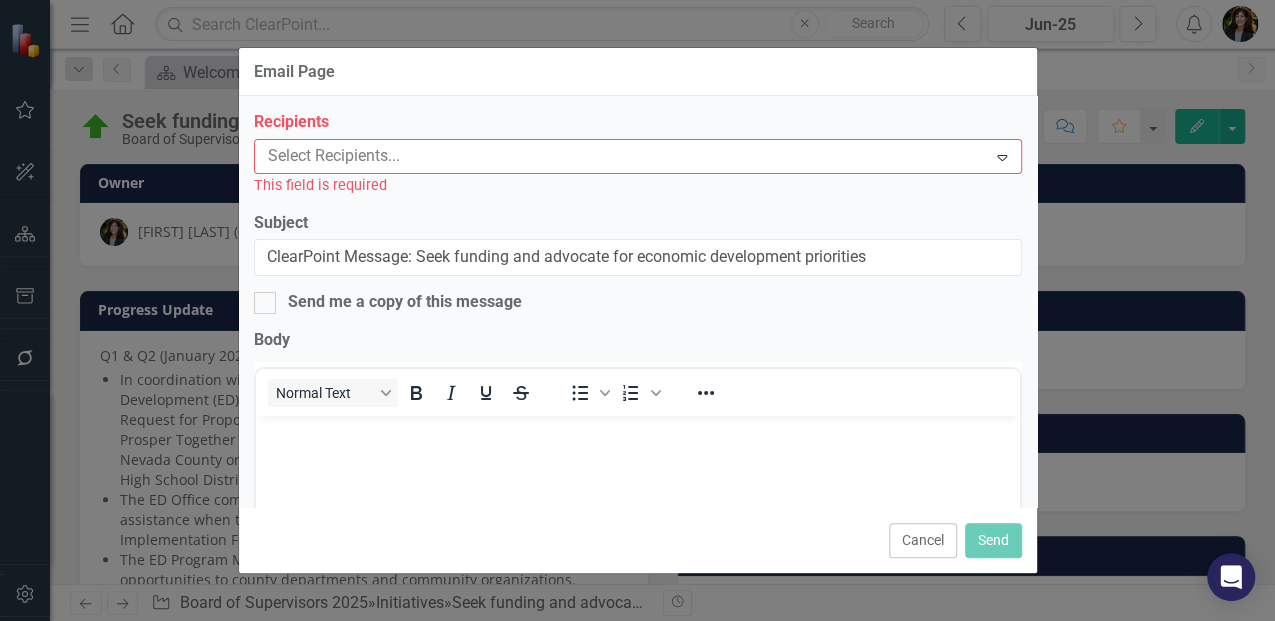 scroll, scrollTop: 0, scrollLeft: 0, axis: both 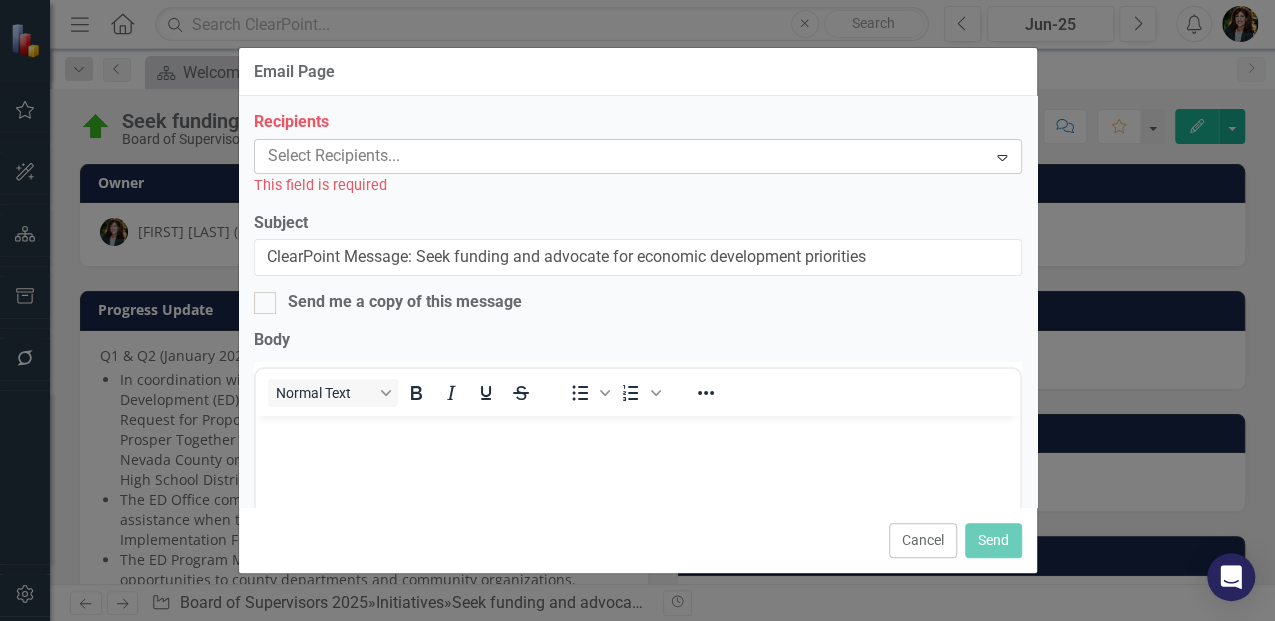 click at bounding box center [623, 156] 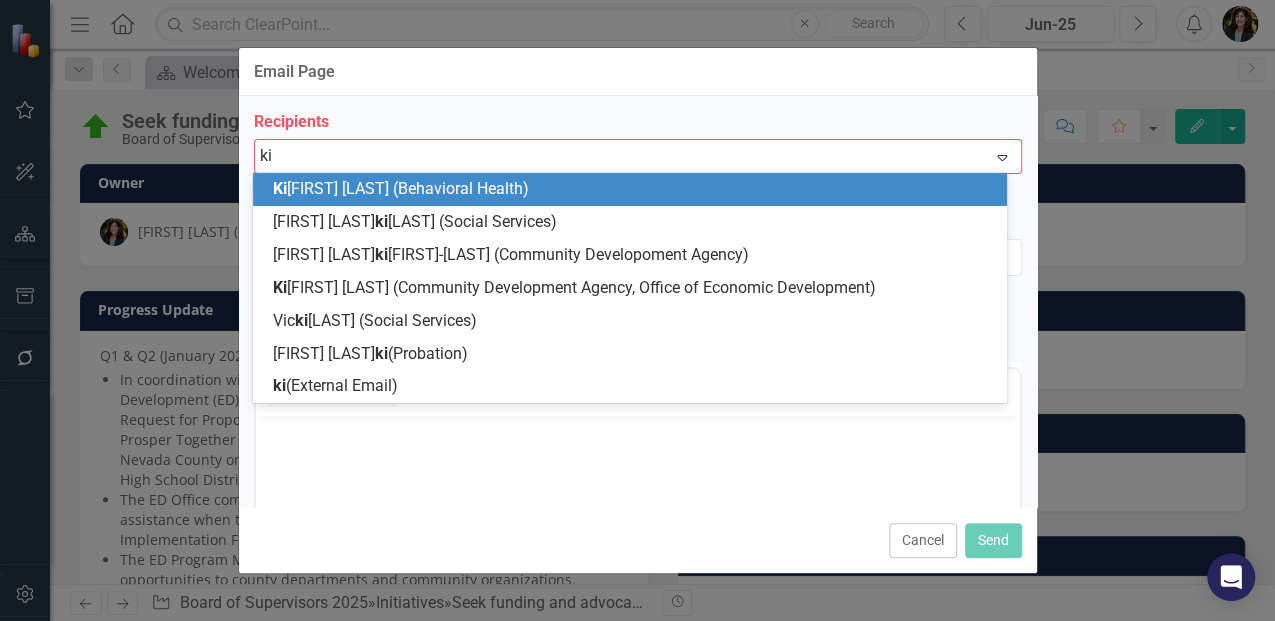 type on "[FIRST]" 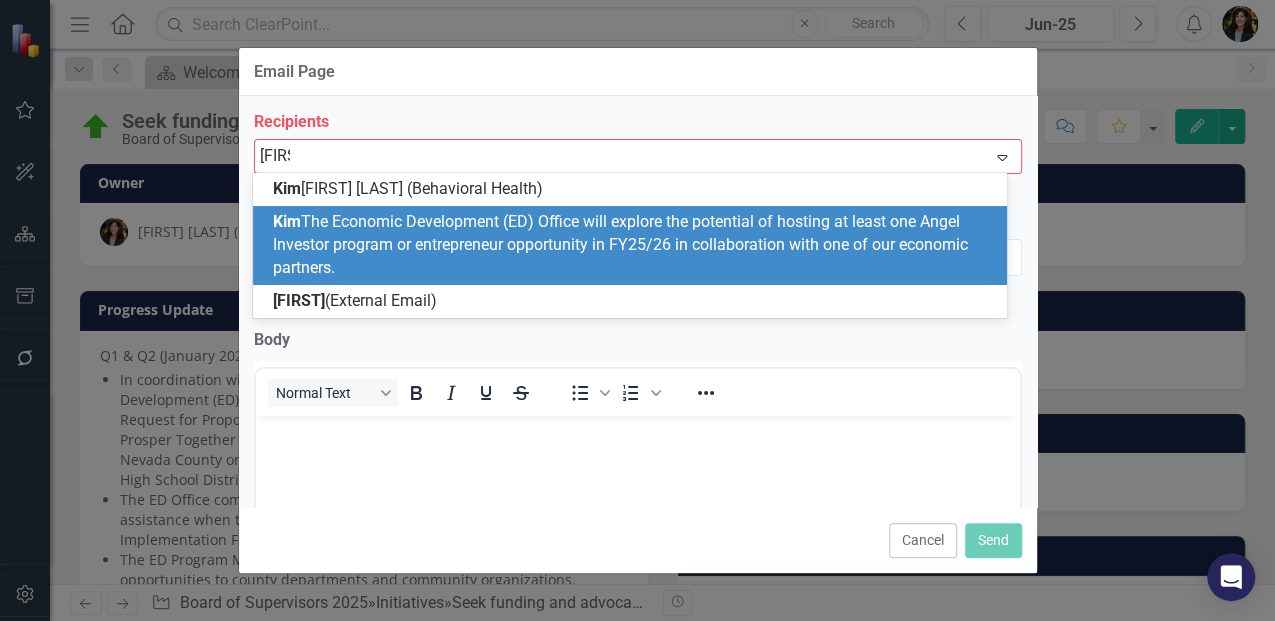 click on "[FIRST] [LAST] (Community Development Agency, Office of Economic Development)" at bounding box center (620, 244) 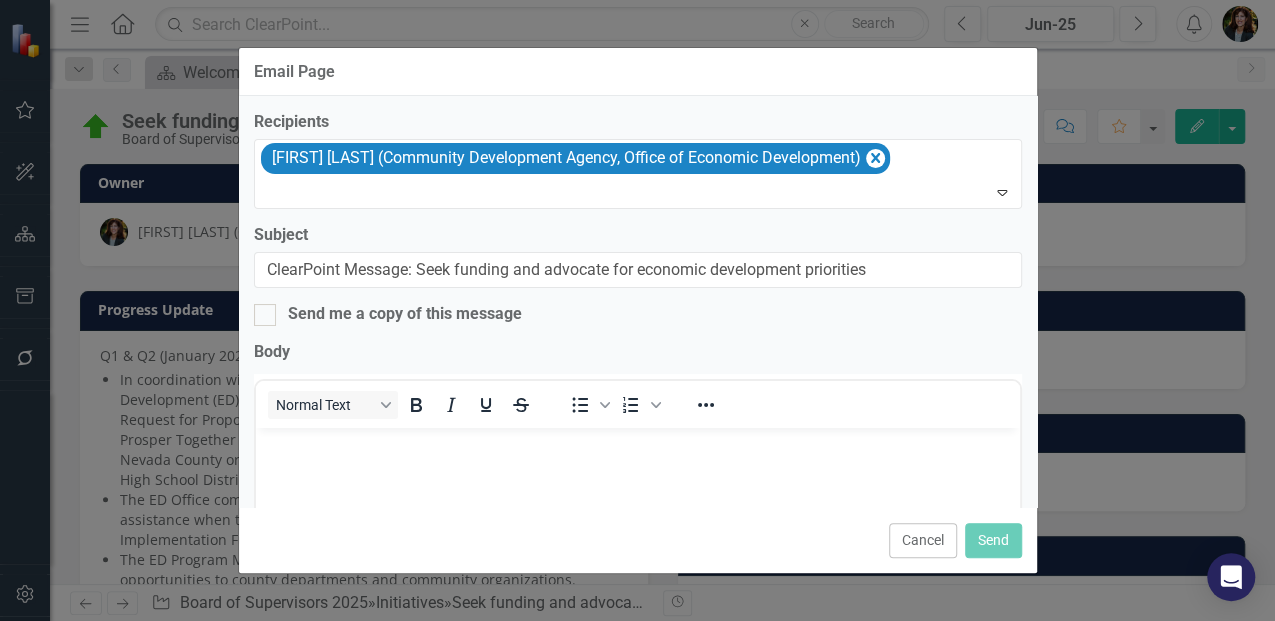 click at bounding box center (637, 445) 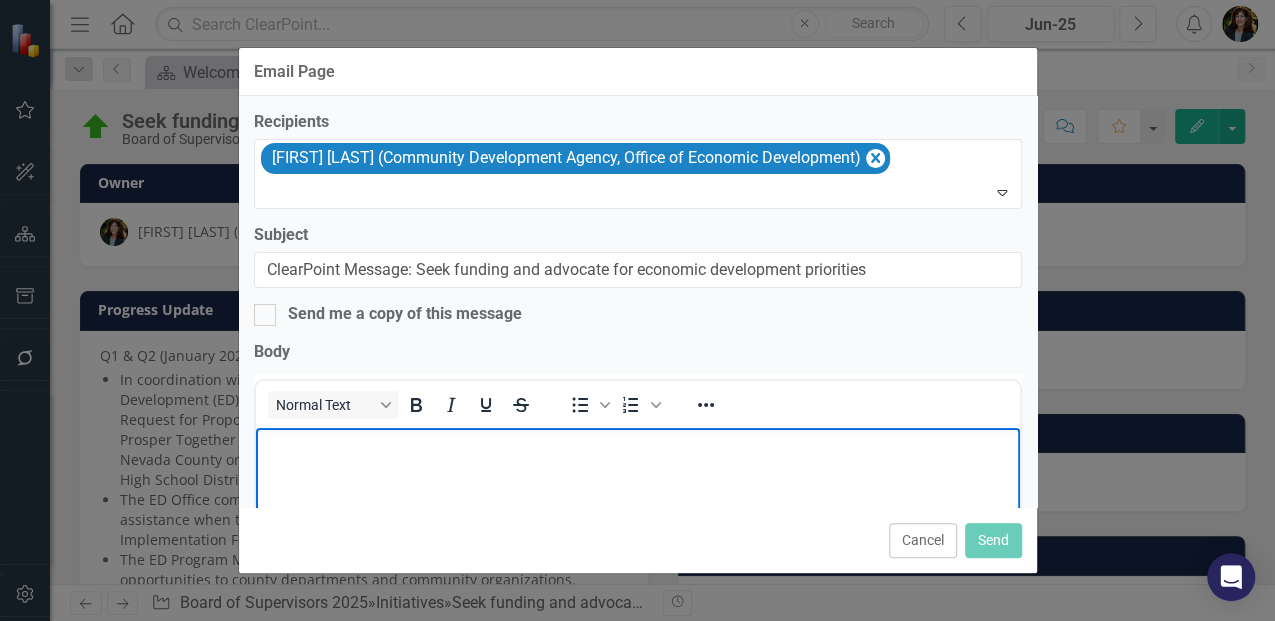 type 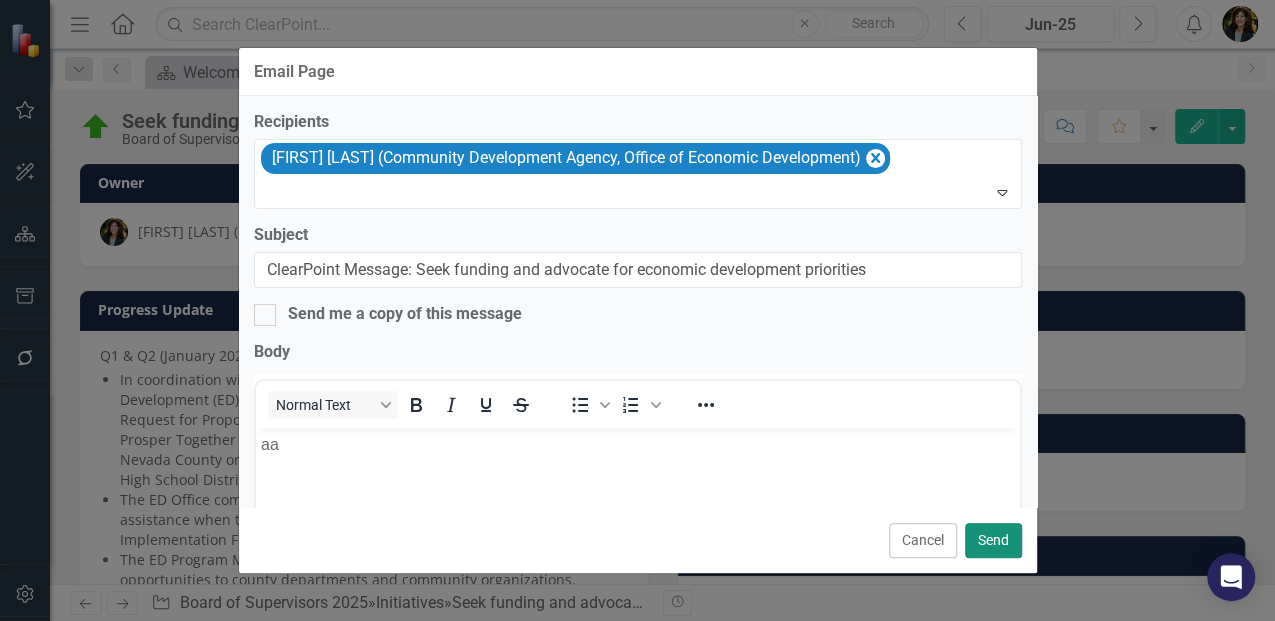 click on "Send" at bounding box center [993, 540] 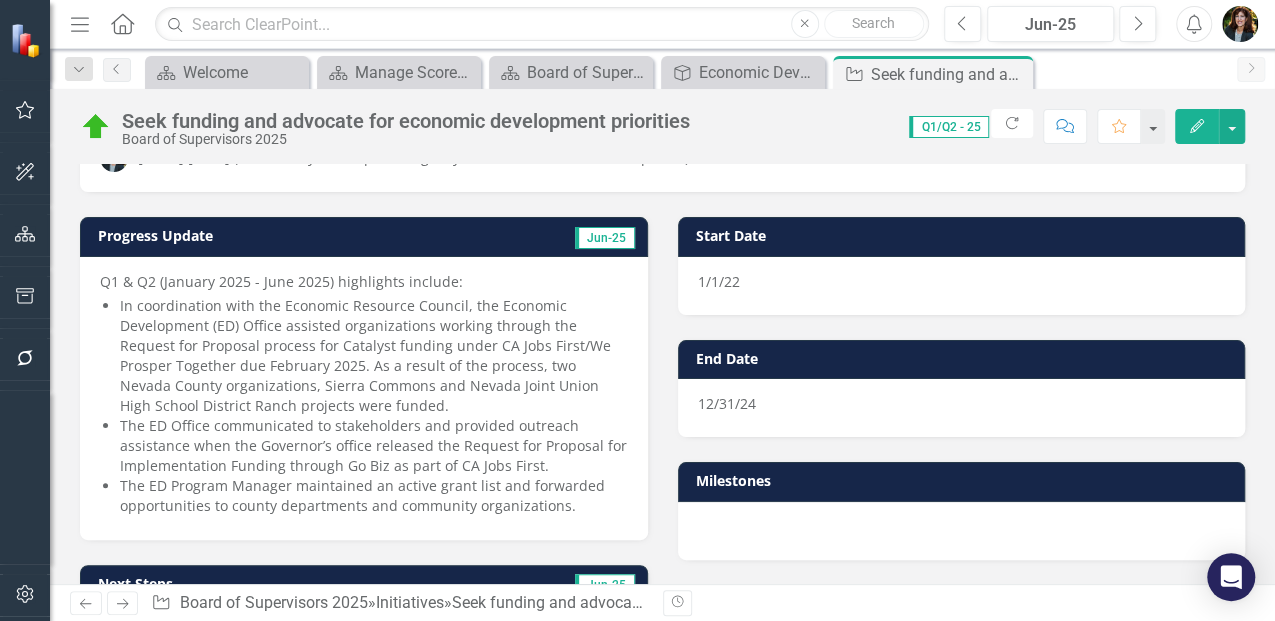scroll, scrollTop: 133, scrollLeft: 0, axis: vertical 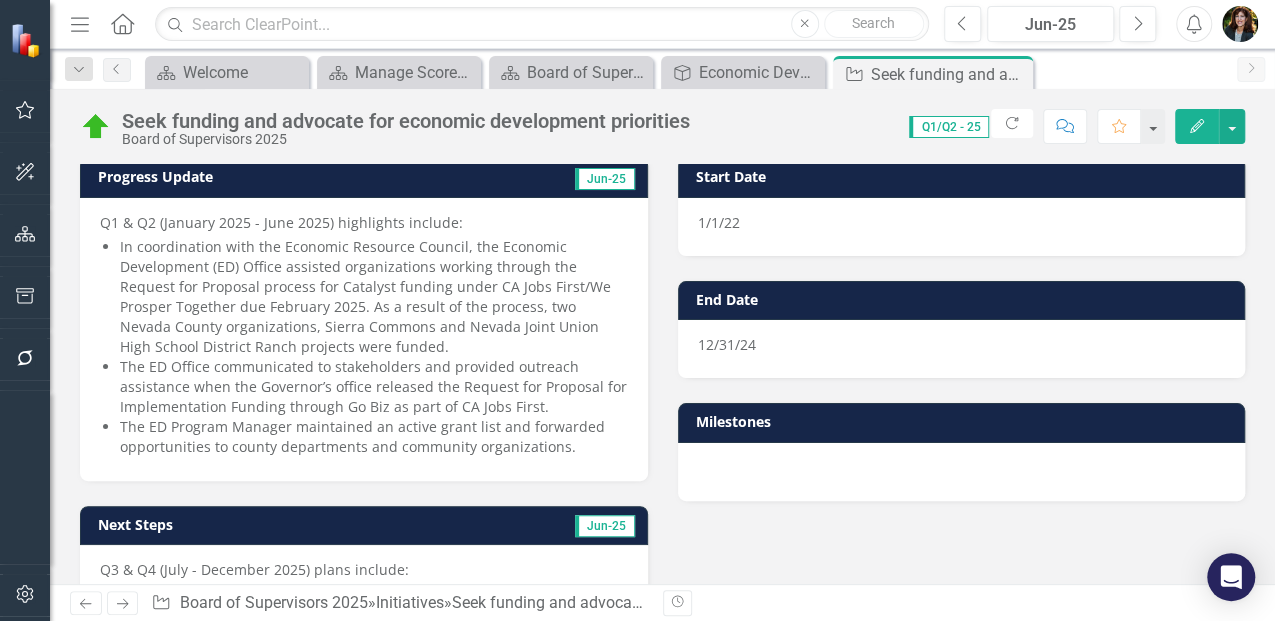 click on "In coordination with the Economic Resource Council, the Economic Development (ED) Office assisted organizations working through the Request for Proposal process for Catalyst funding under CA Jobs First/We Prosper Together due February 2025. As a result of the process, two Nevada County organizations, Sierra Commons and Nevada Joint Union High School District Ranch projects were funded." at bounding box center (374, 297) 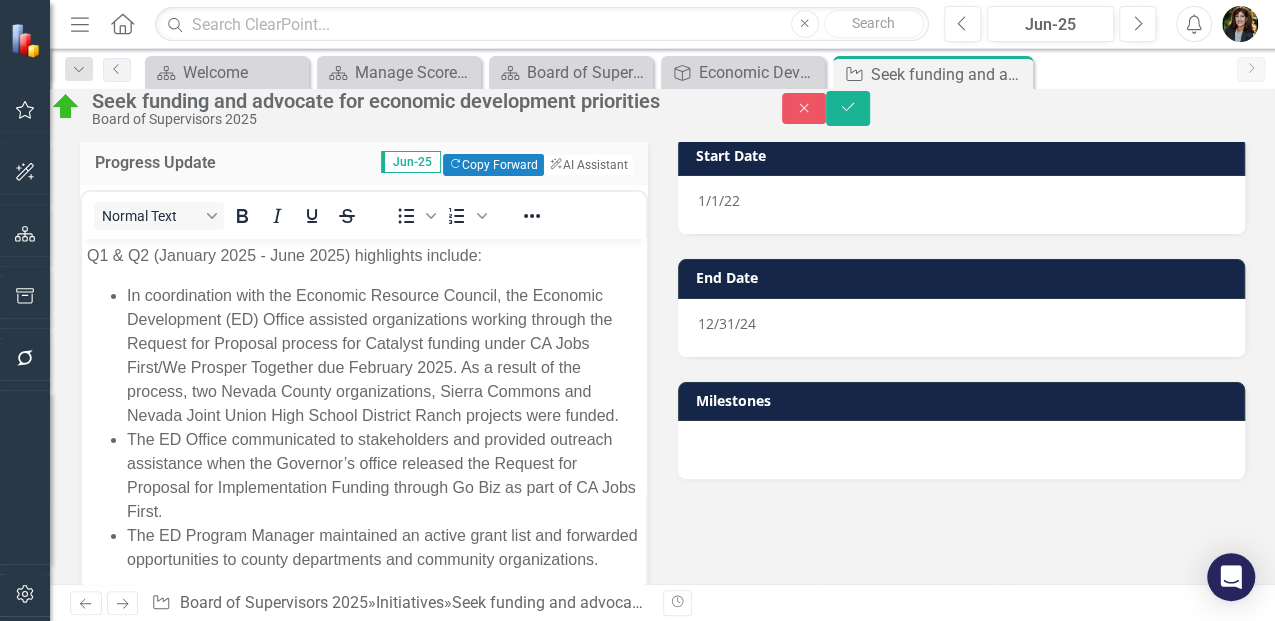 scroll, scrollTop: 52, scrollLeft: 0, axis: vertical 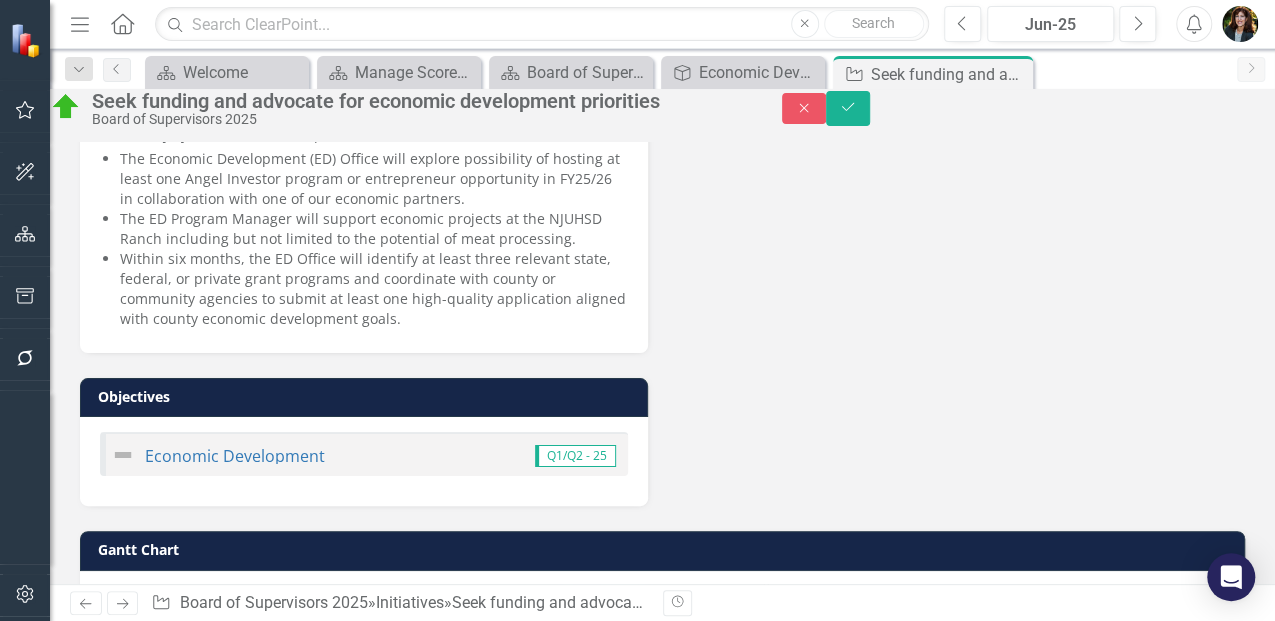 click on "Within six months, the ED Office will identify at least three relevant state, federal, or private grant programs and coordinate with county or community agencies to submit at least one high-quality application aligned with county economic development goals." at bounding box center (374, 289) 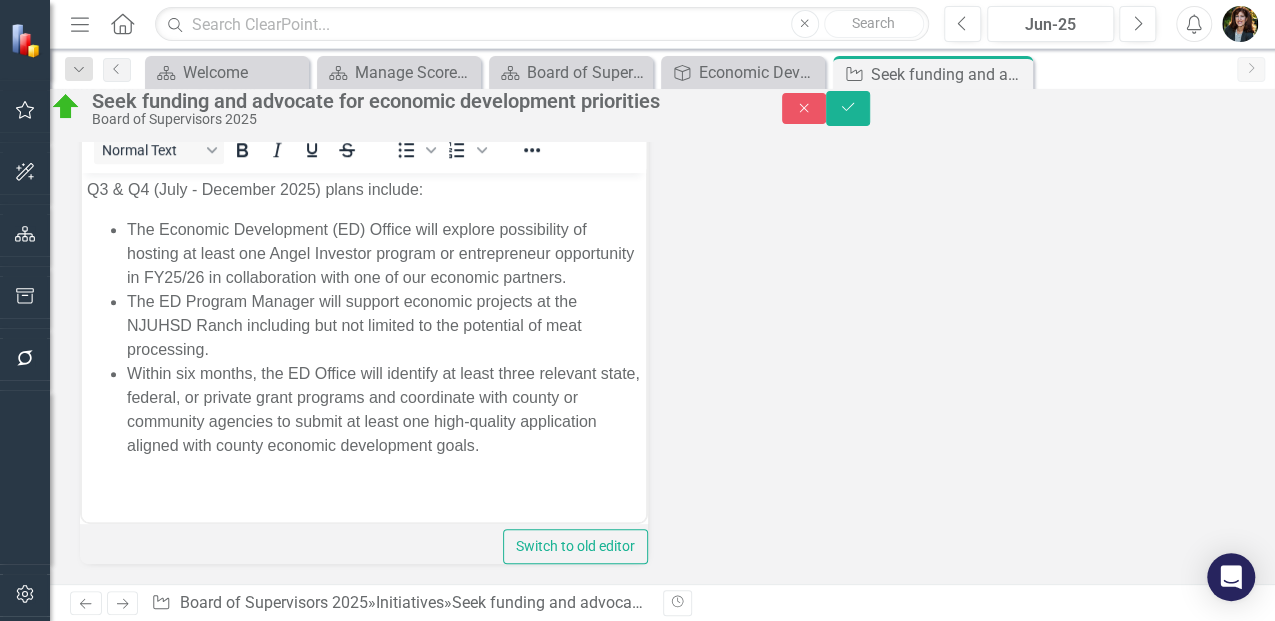 scroll, scrollTop: 0, scrollLeft: 0, axis: both 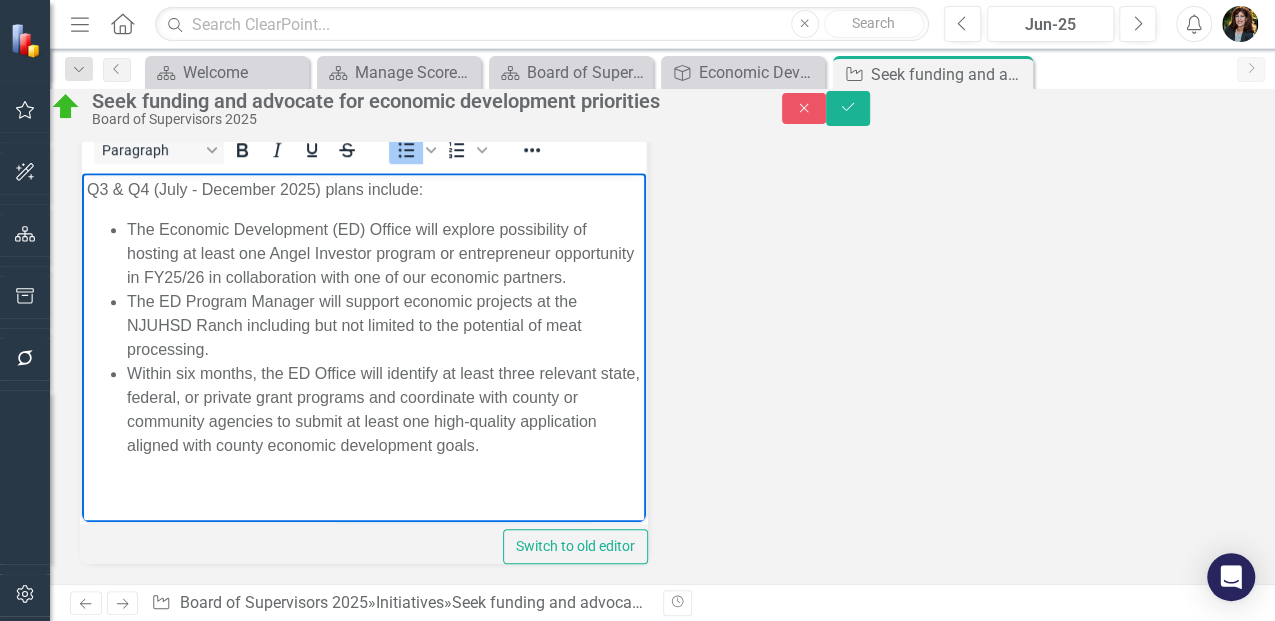 click on "Within six months, the ED Office will identify at least three relevant state, federal, or private grant programs and coordinate with county or community agencies to submit at least one high-quality application aligned with county economic development goals." at bounding box center [384, 410] 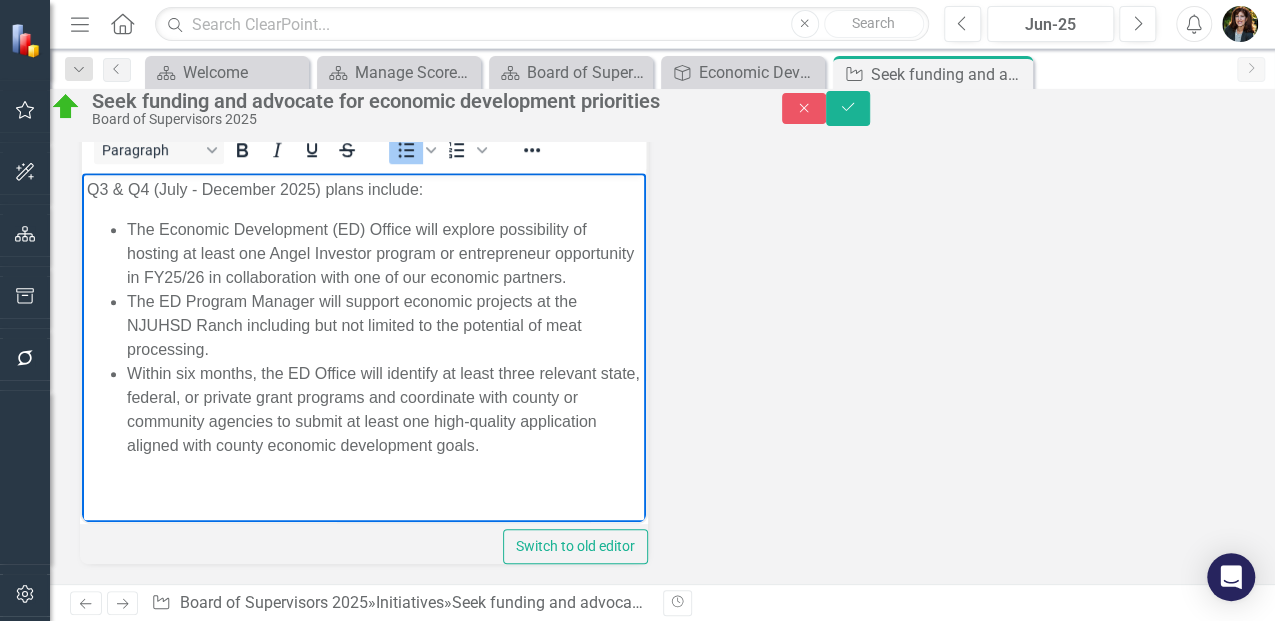 scroll, scrollTop: 8, scrollLeft: 0, axis: vertical 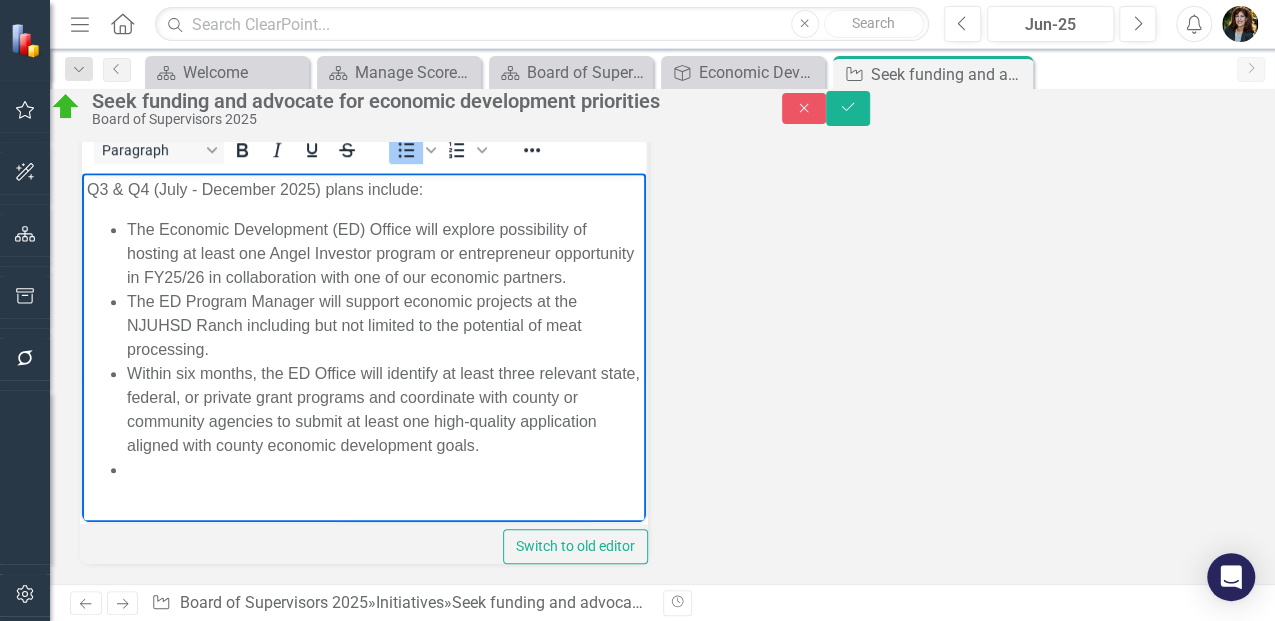 type 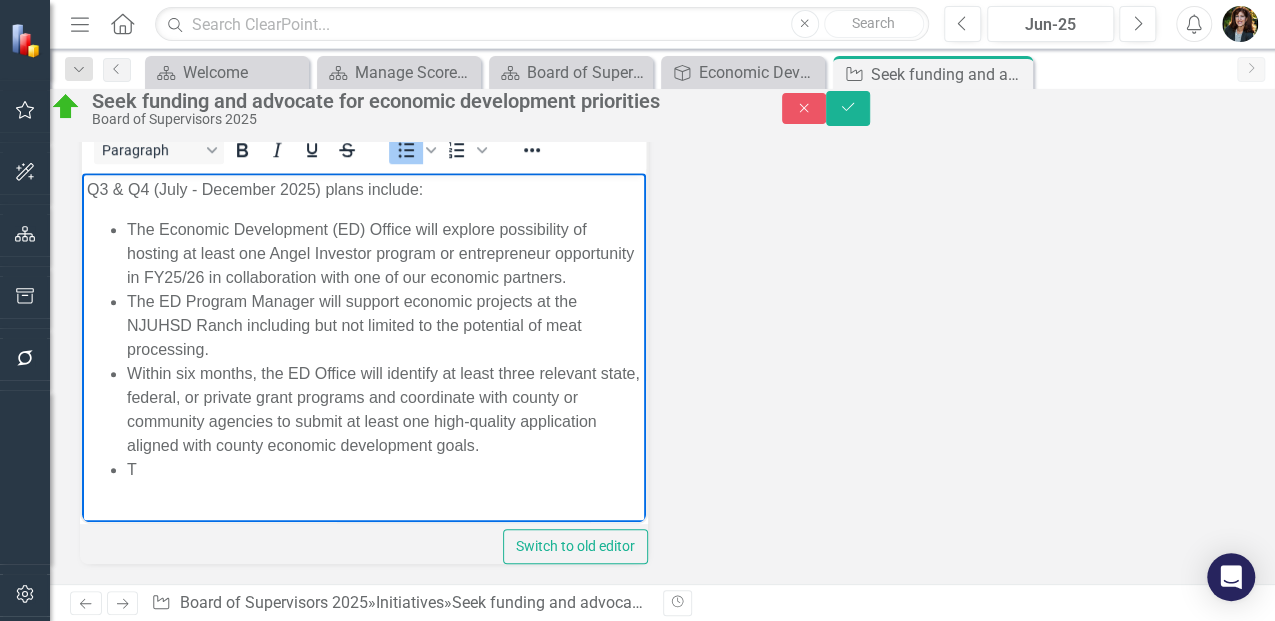 scroll, scrollTop: 738, scrollLeft: 0, axis: vertical 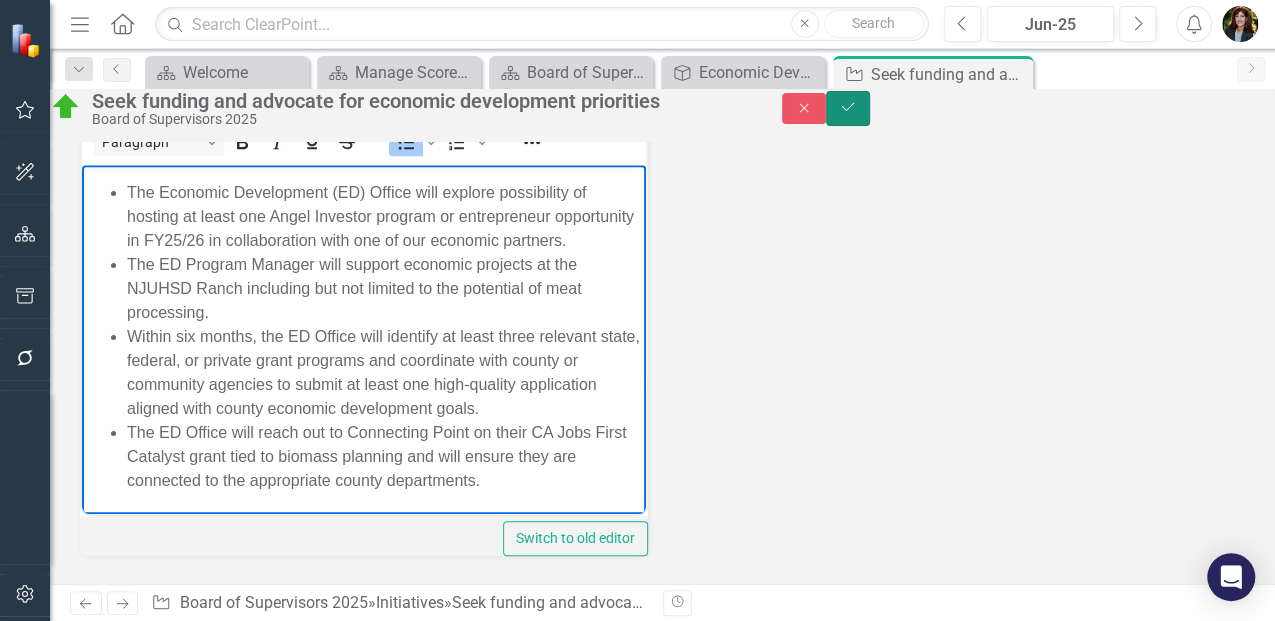 click on "Save" 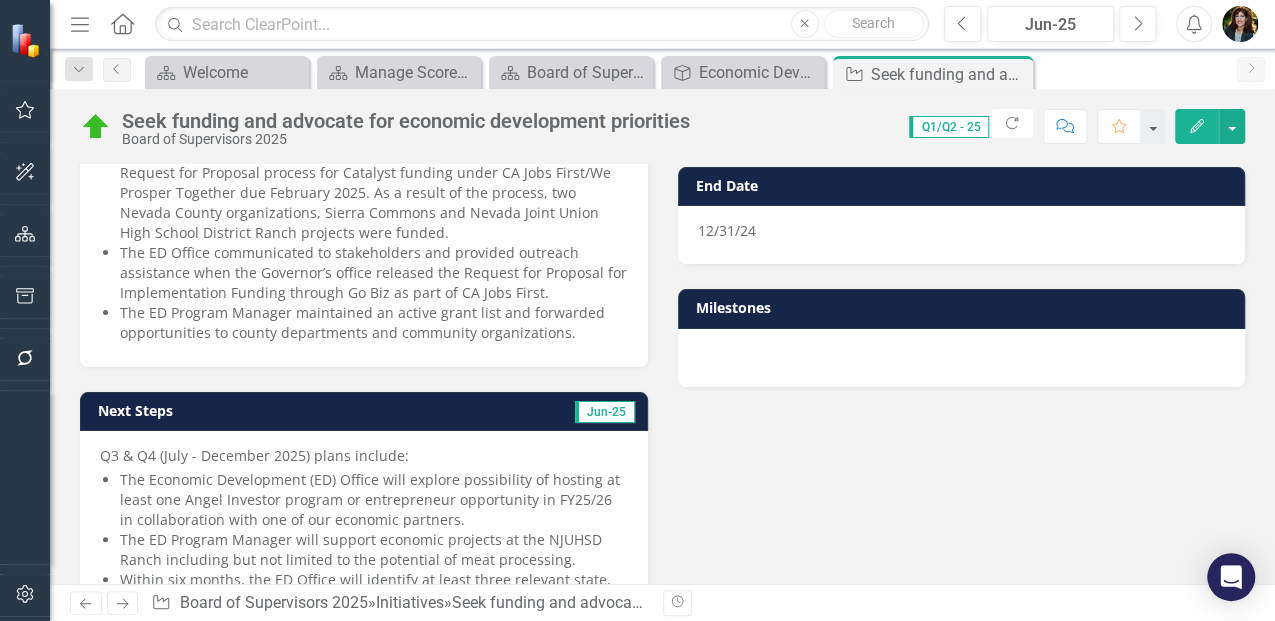 scroll, scrollTop: 333, scrollLeft: 0, axis: vertical 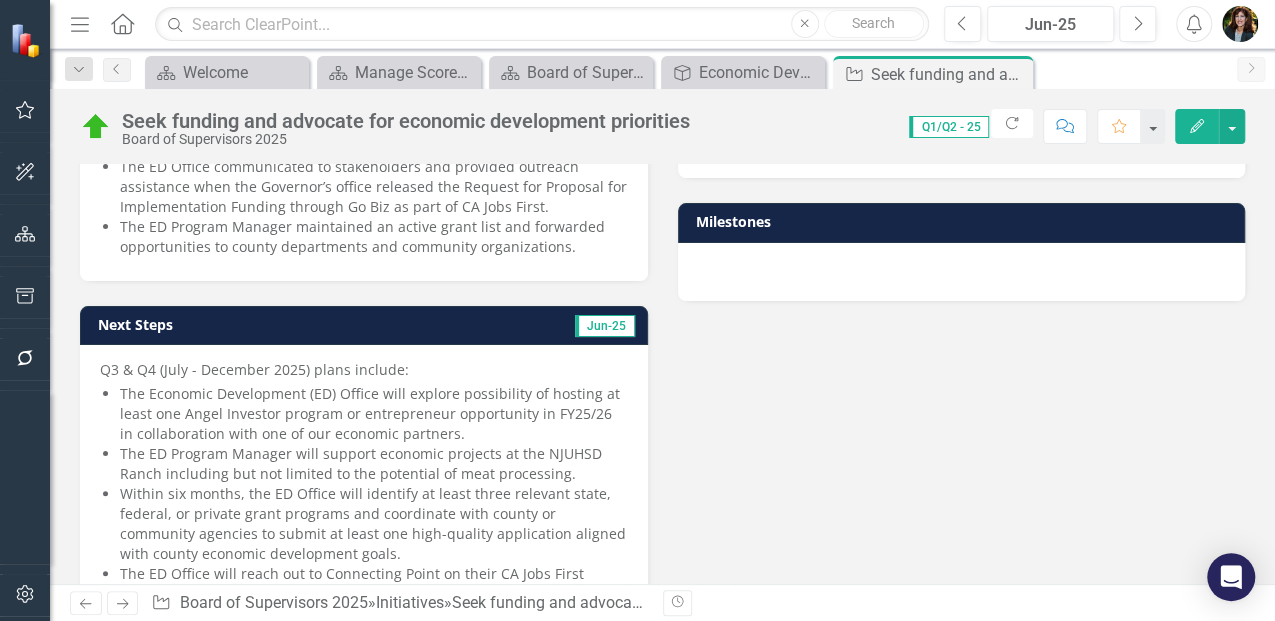 click on "The Economic Development (ED) Office will explore possibility of hosting at least one Angel Investor program or entrepreneur opportunity in FY25/26 in collaboration with one of our economic partners." at bounding box center (374, 414) 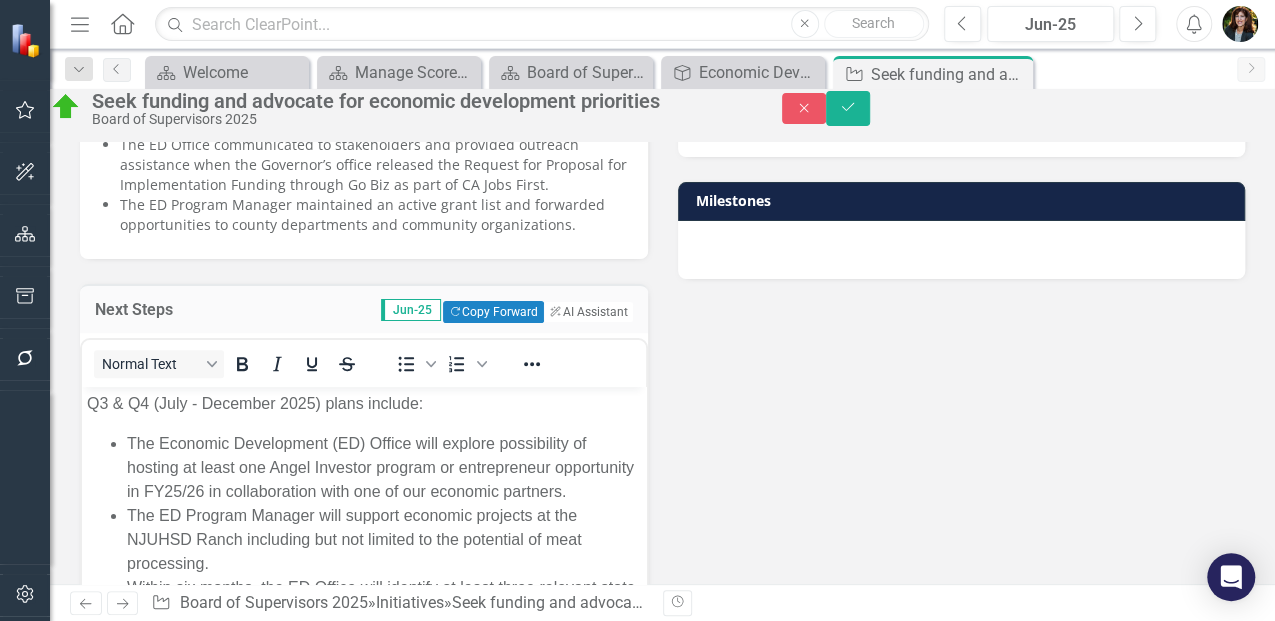 scroll, scrollTop: 0, scrollLeft: 0, axis: both 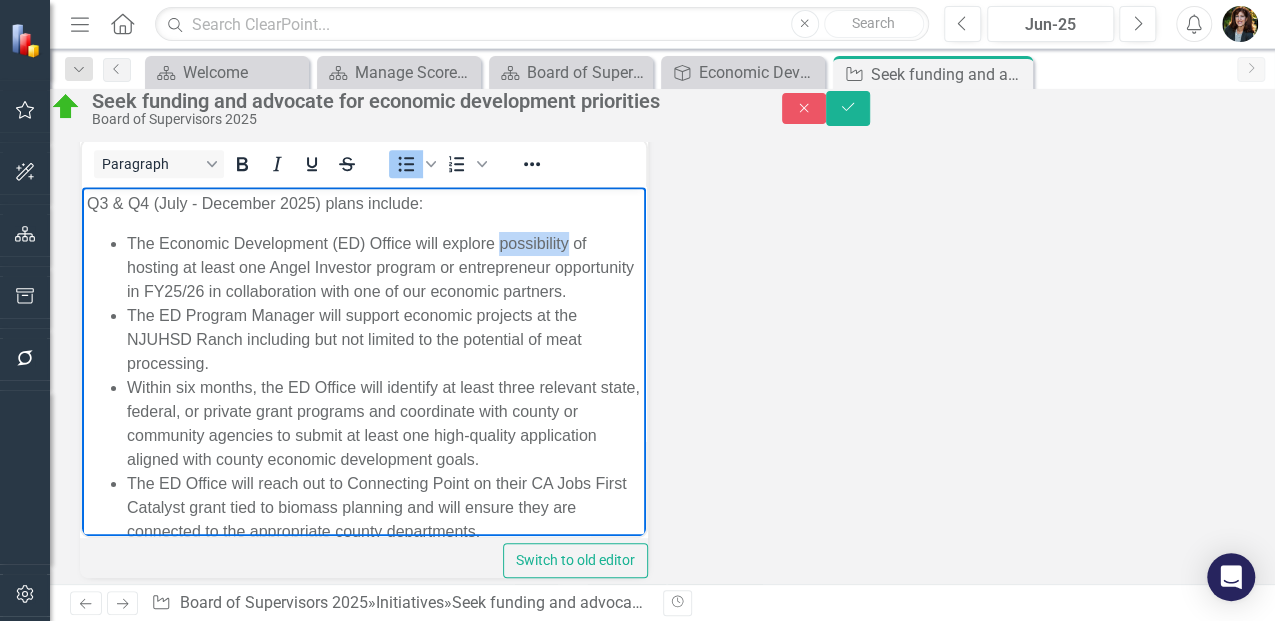 drag, startPoint x: 501, startPoint y: 247, endPoint x: 583, endPoint y: 245, distance: 82.02438 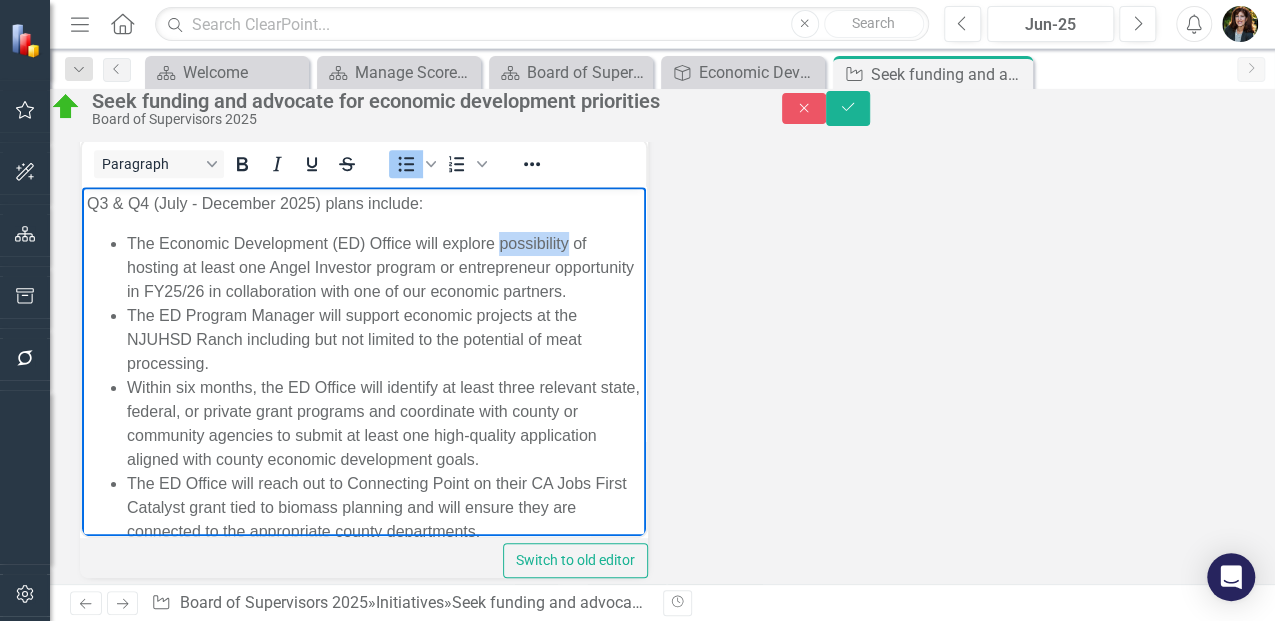 click on "Q3 & Q4 (July - December 2025) plans include: The Economic Development (ED) Office will explore possibility of hosting at least one Angel Investor program or entrepreneur opportunity in FY25/26 in collaboration with one of our economic partners. The ED Program Manager will support economic projects at the NJUHSD Ranch including but not limited to the potential of meat processing. Within six months, the ED Office will identify at least three relevant state, federal, or private grant programs and coordinate with county or community agencies to submit at least one high-quality application aligned with county economic development goals. The ED Office will reach out to Connecting Point on their CA Jobs First Catalyst grant tied to biomass planning and will ensure they are connected to the appropriate county departments." at bounding box center (364, 375) 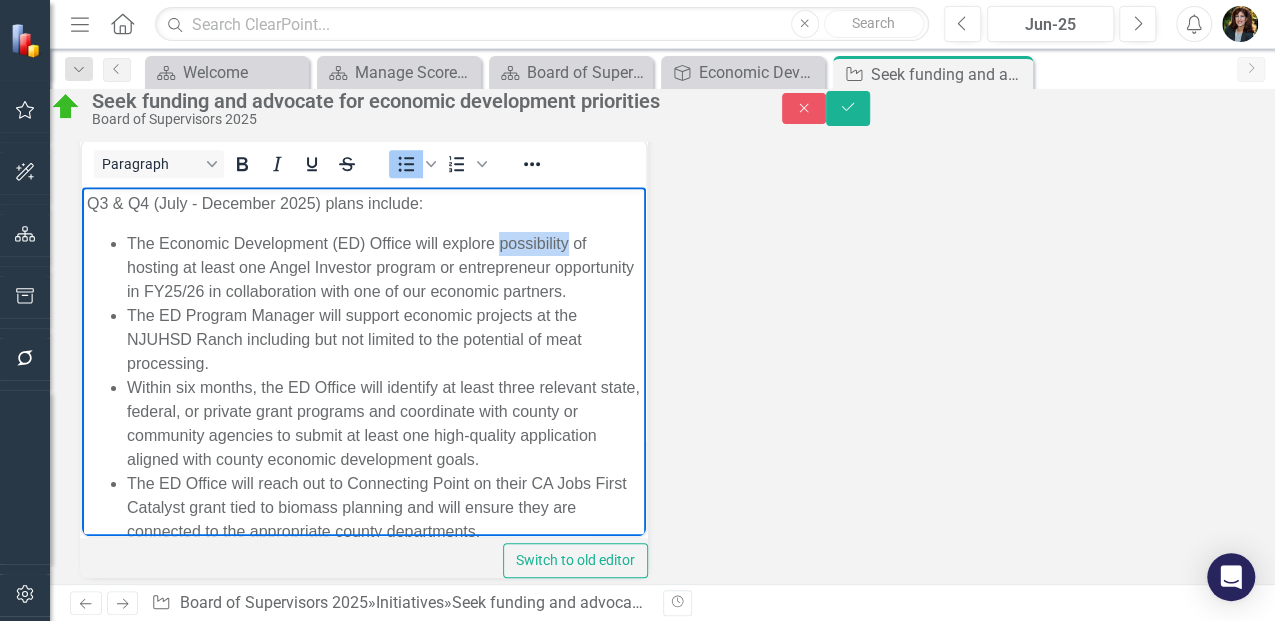 type 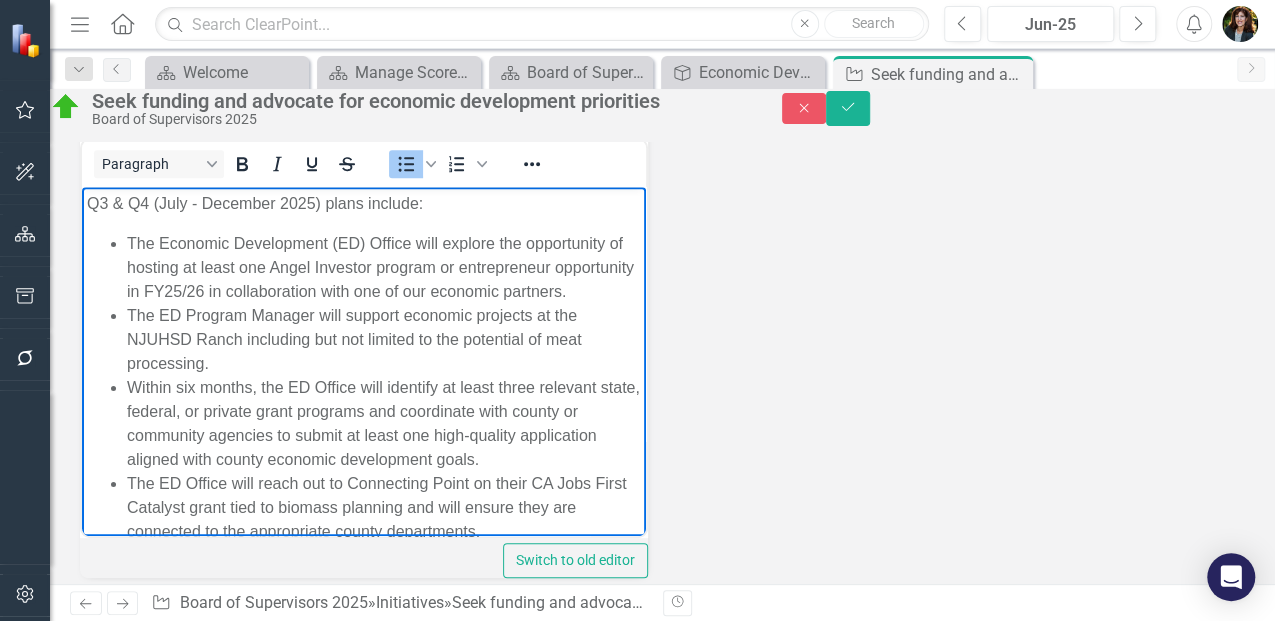 click on "The Economic Development (ED) Office will explore the opportunity of hosting at least one Angel Investor program or entrepreneur opportunity in FY25/26 in collaboration with one of our economic partners." at bounding box center (384, 267) 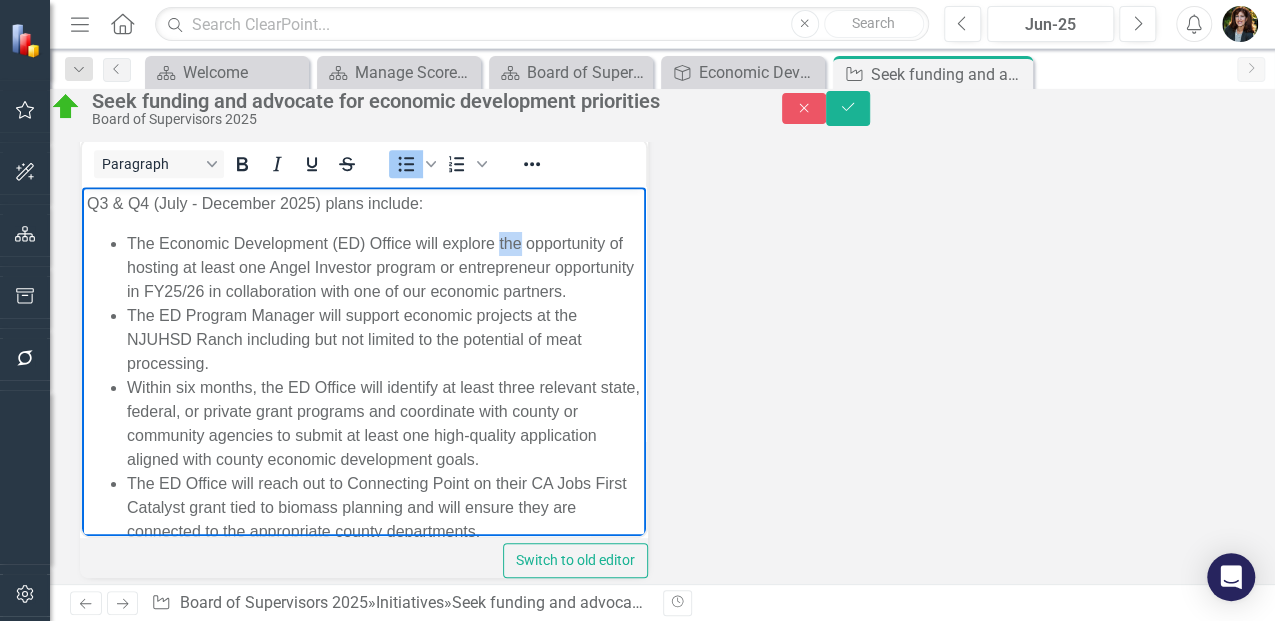 drag, startPoint x: 526, startPoint y: 247, endPoint x: 499, endPoint y: 249, distance: 27.073973 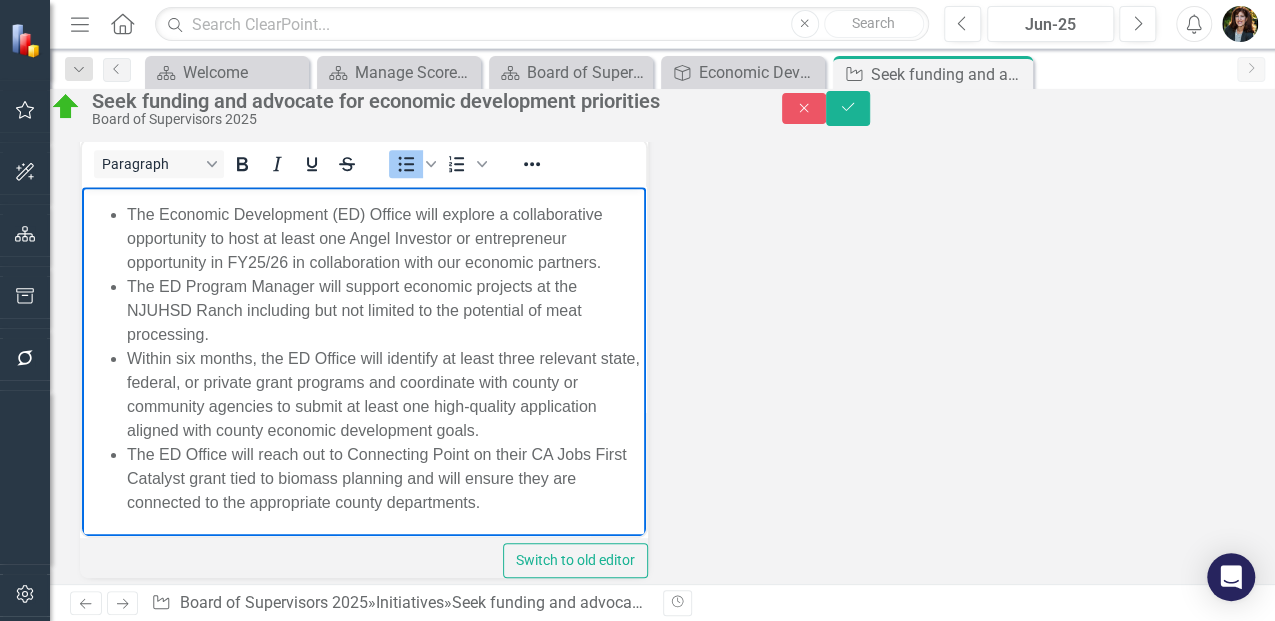 scroll, scrollTop: 100, scrollLeft: 0, axis: vertical 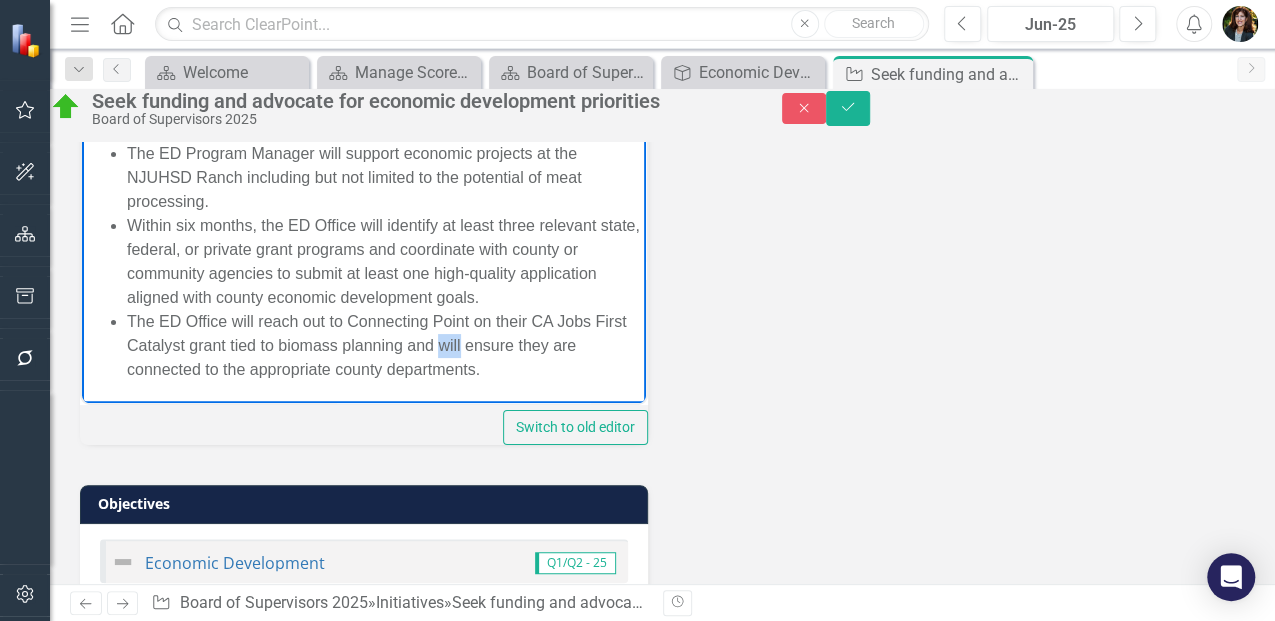 drag, startPoint x: 542, startPoint y: 315, endPoint x: 513, endPoint y: 324, distance: 30.364452 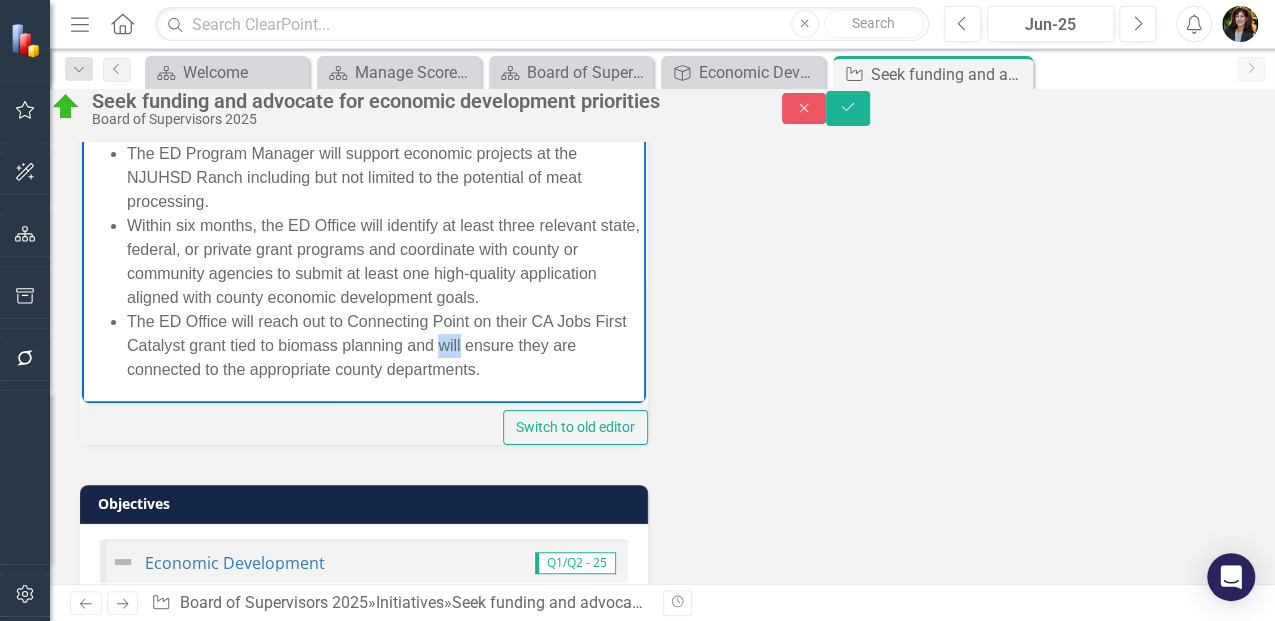 click on "The ED Office will reach out to Connecting Point on their CA Jobs First Catalyst grant tied to biomass planning and will ensure they are connected to the appropriate county departments." at bounding box center (384, 345) 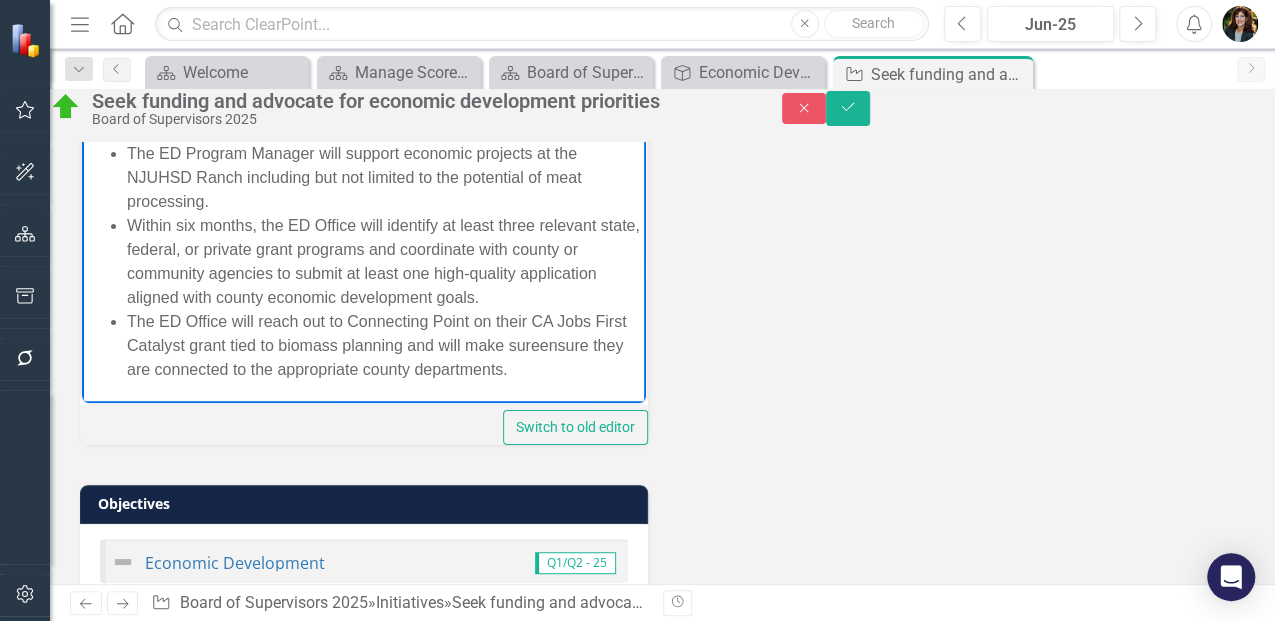 scroll, scrollTop: 76, scrollLeft: 0, axis: vertical 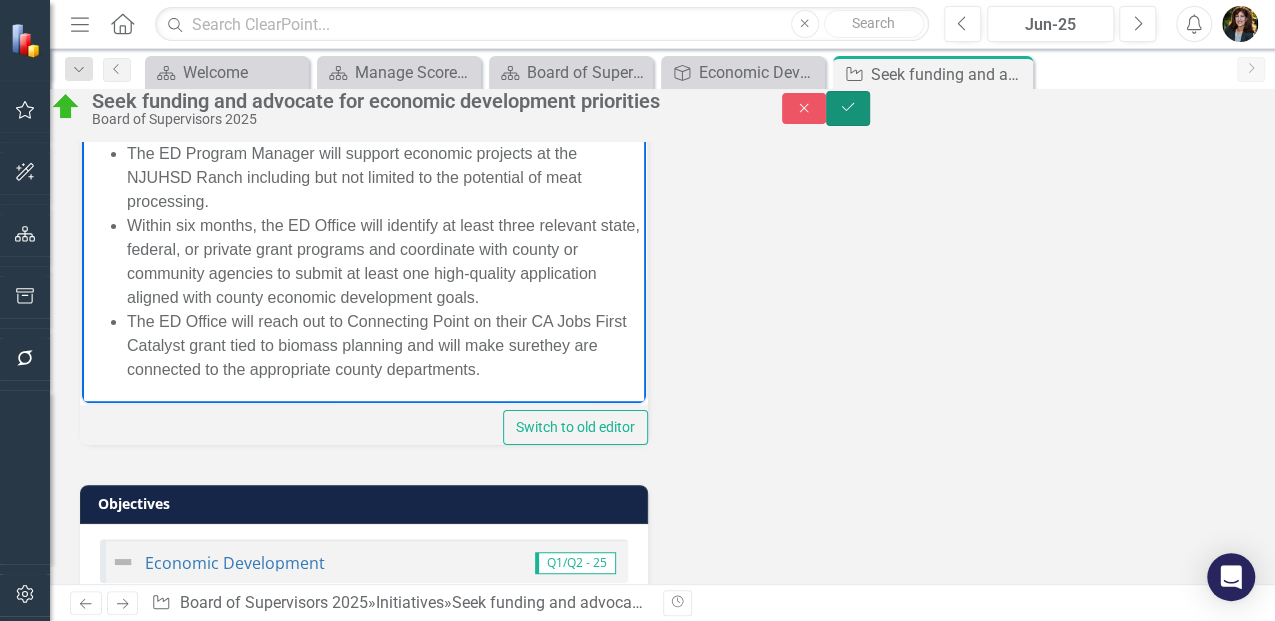 click on "Save" at bounding box center (848, 108) 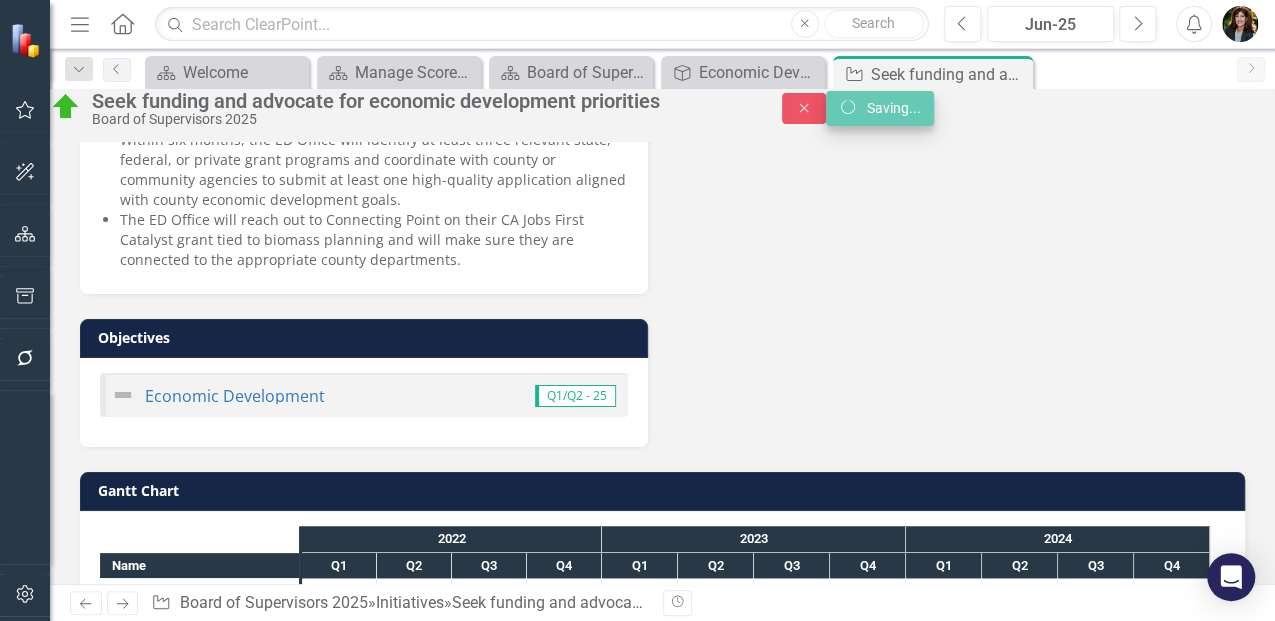 scroll, scrollTop: 656, scrollLeft: 0, axis: vertical 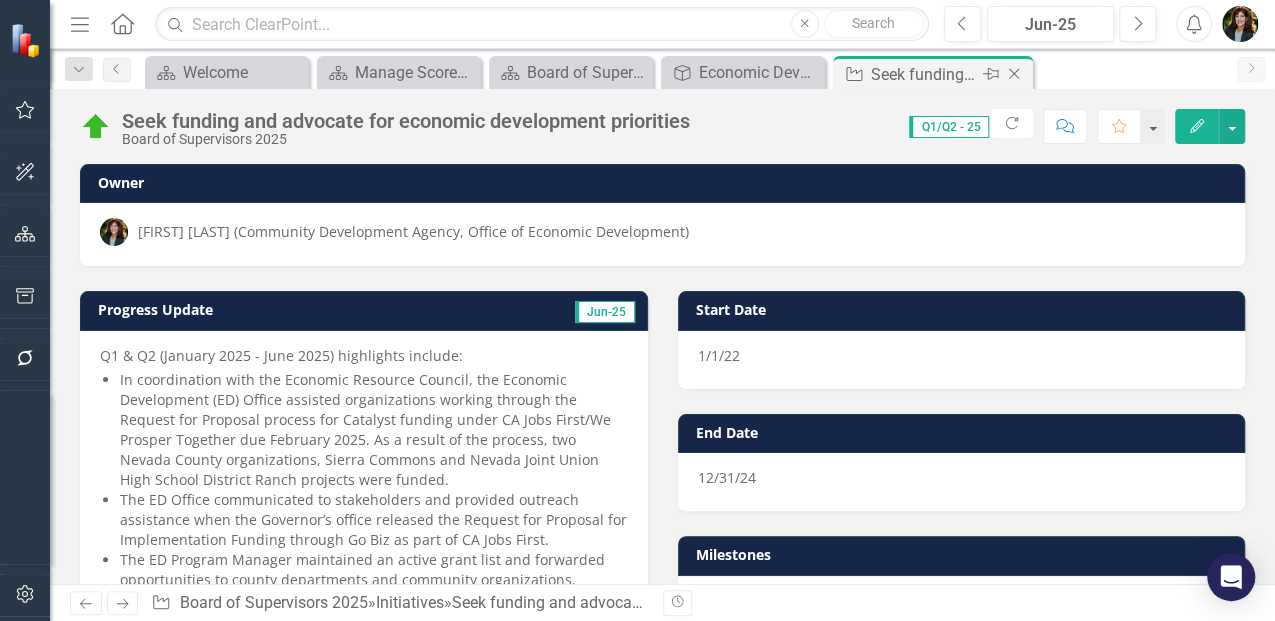 click on "Close" 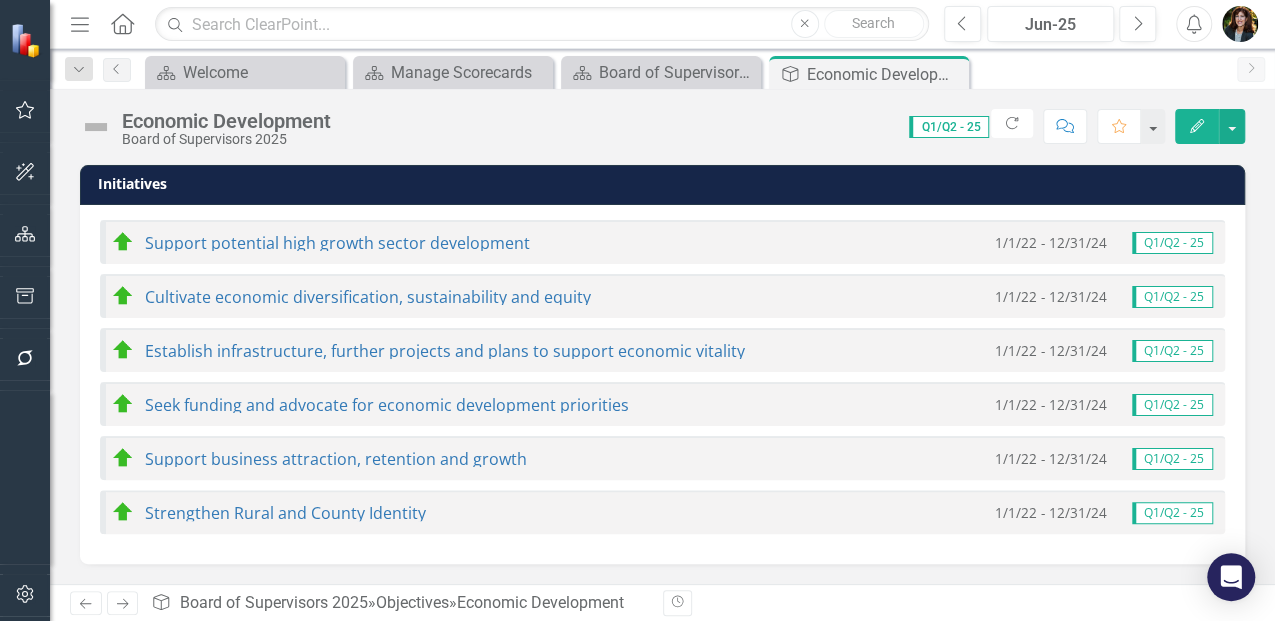scroll, scrollTop: 1066, scrollLeft: 0, axis: vertical 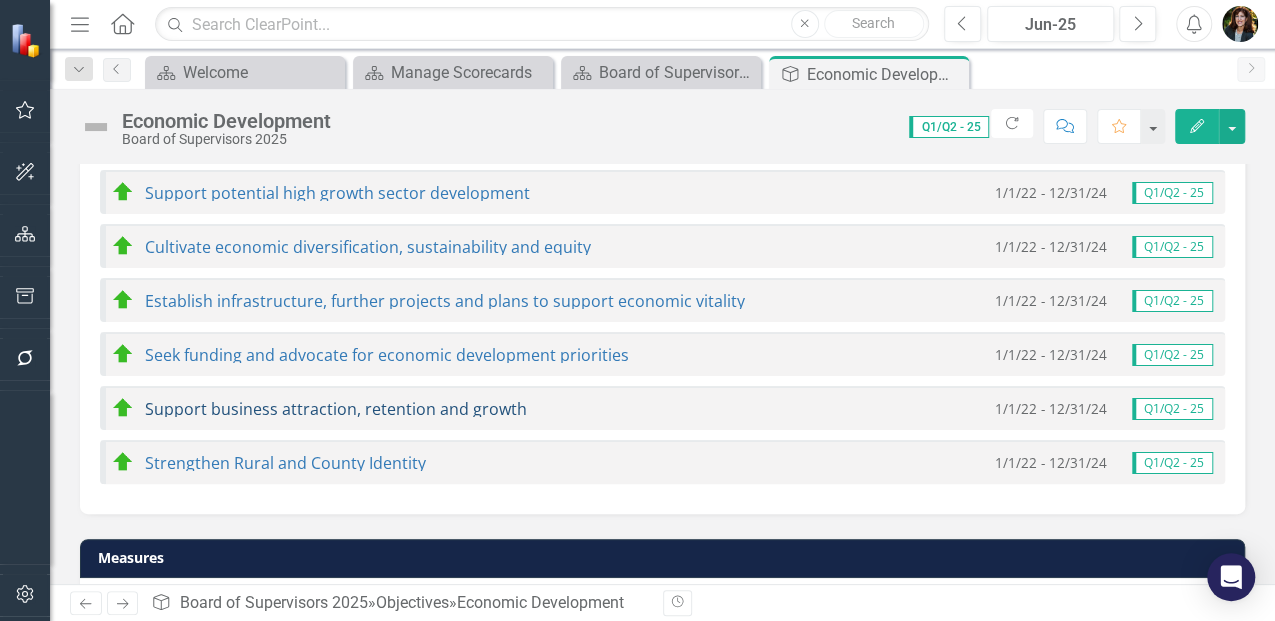 click on "Support business attraction, retention and growth" at bounding box center (336, 409) 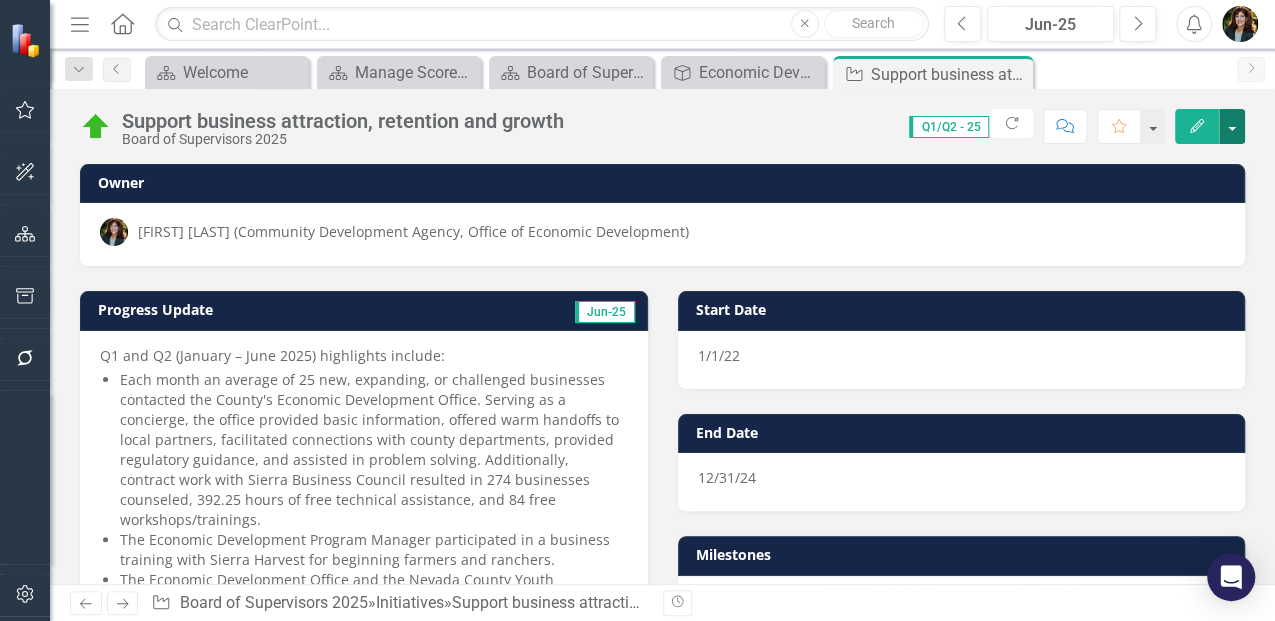click at bounding box center (1232, 126) 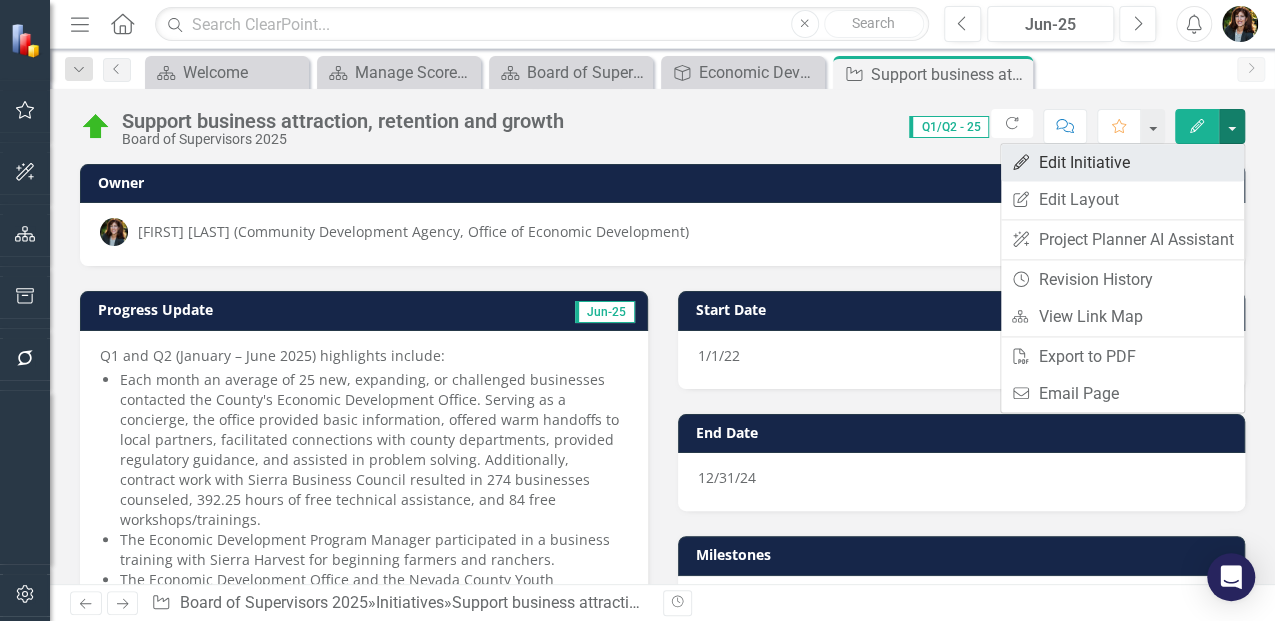 click on "Edit Edit Initiative" at bounding box center (1122, 162) 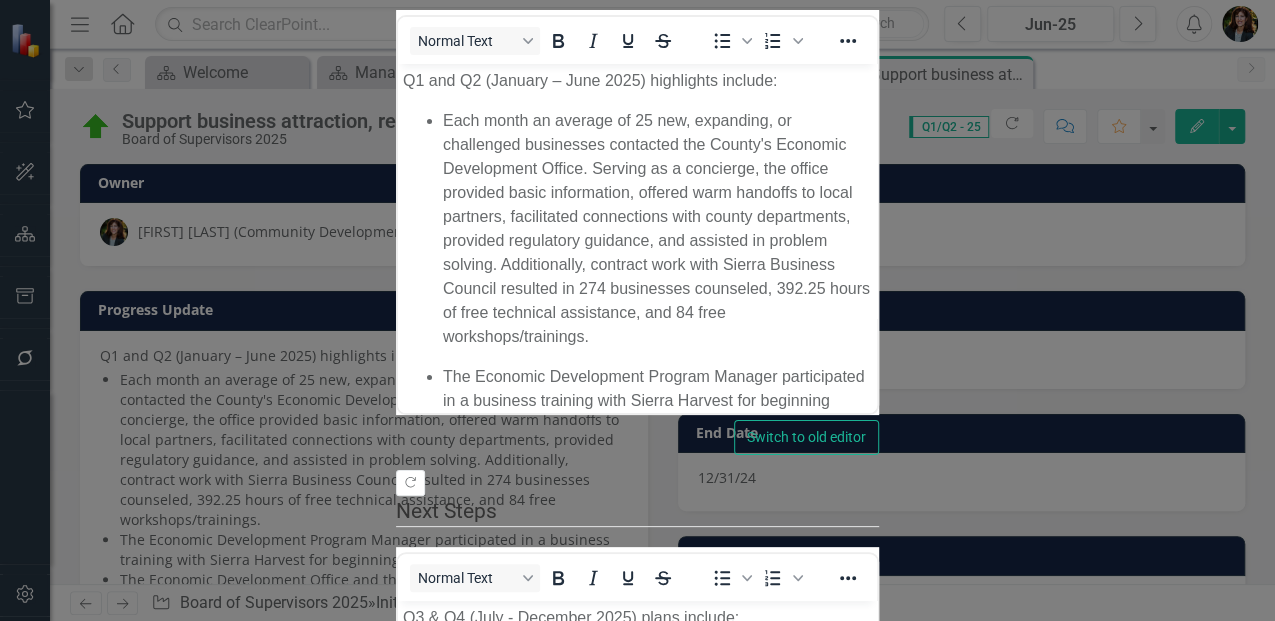scroll, scrollTop: 0, scrollLeft: 0, axis: both 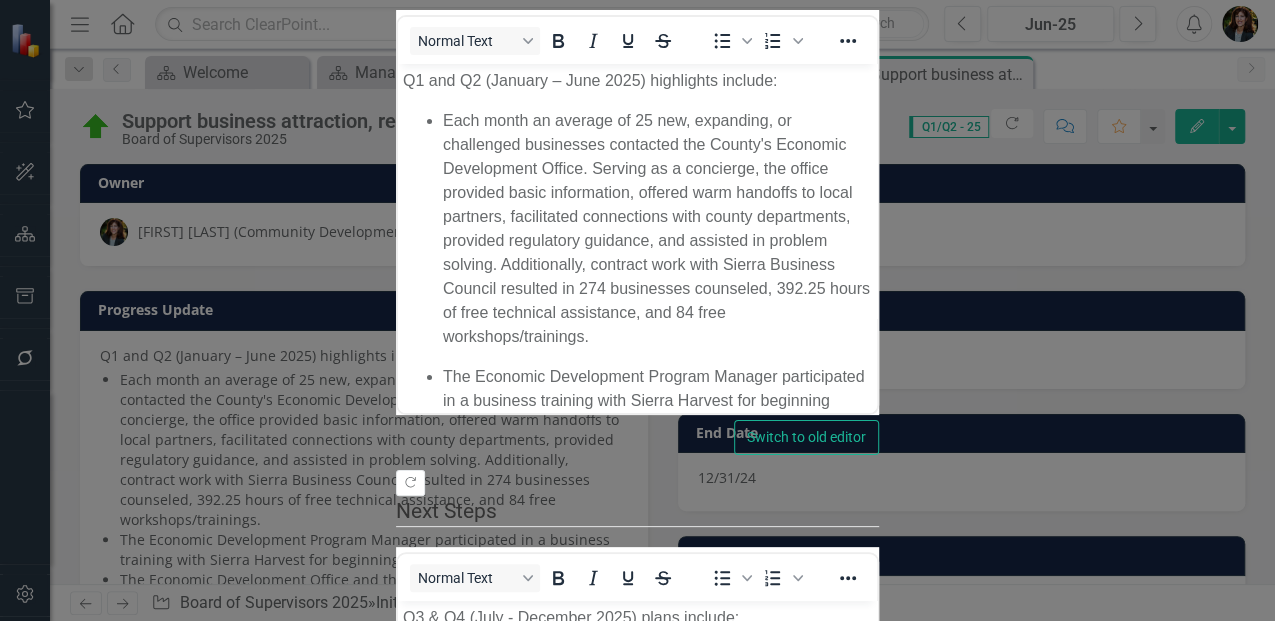 click on "Close" 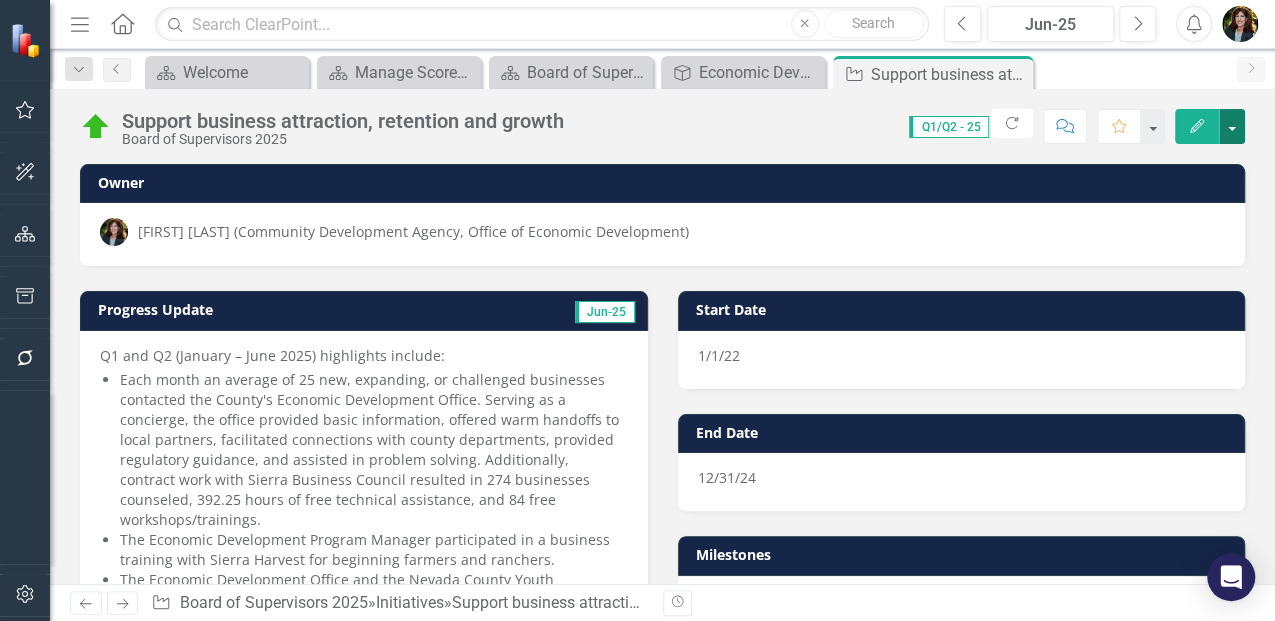 click at bounding box center [1232, 126] 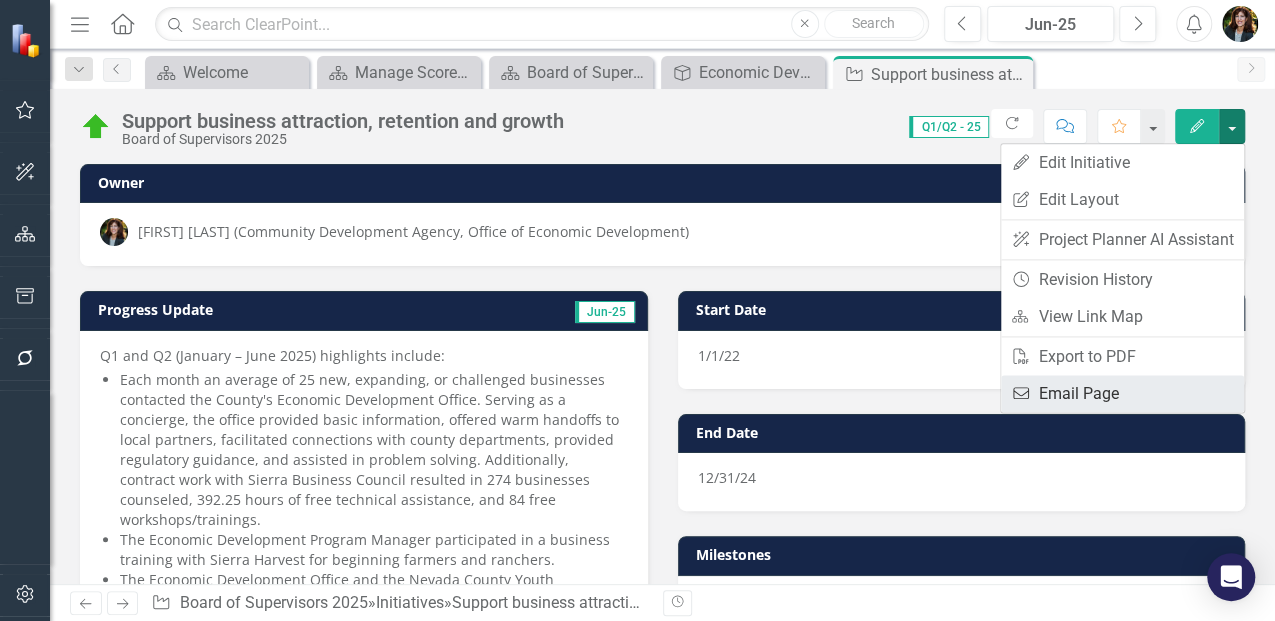 click on "Email Email Page" at bounding box center [1122, 393] 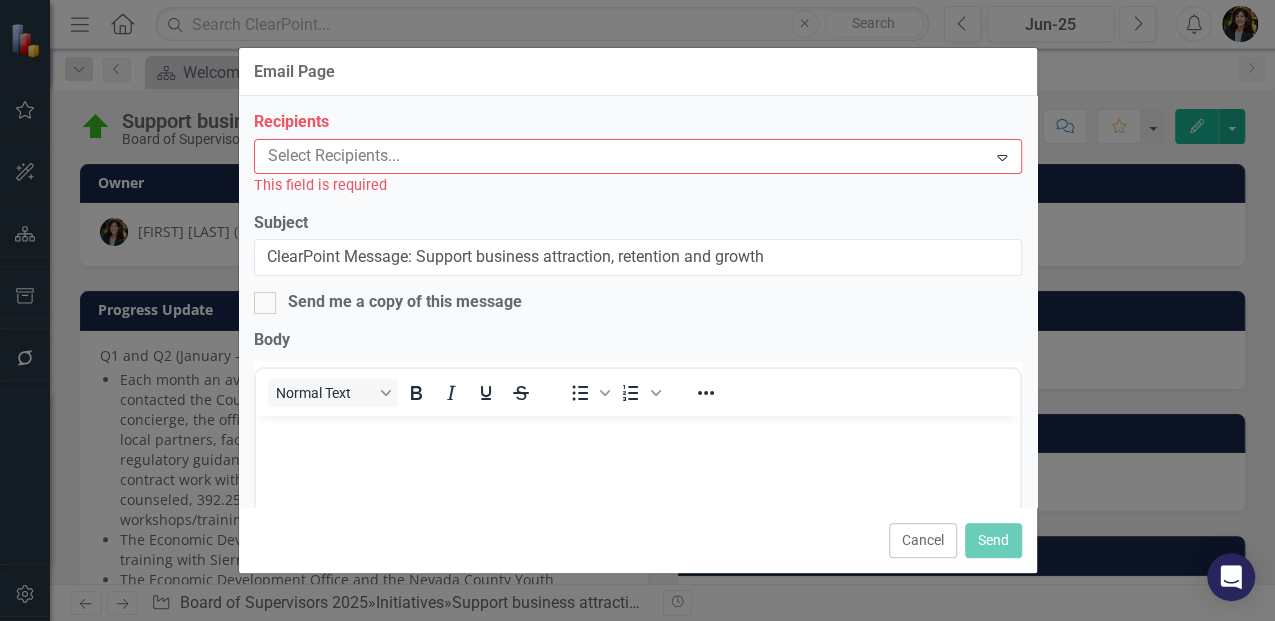 scroll, scrollTop: 0, scrollLeft: 0, axis: both 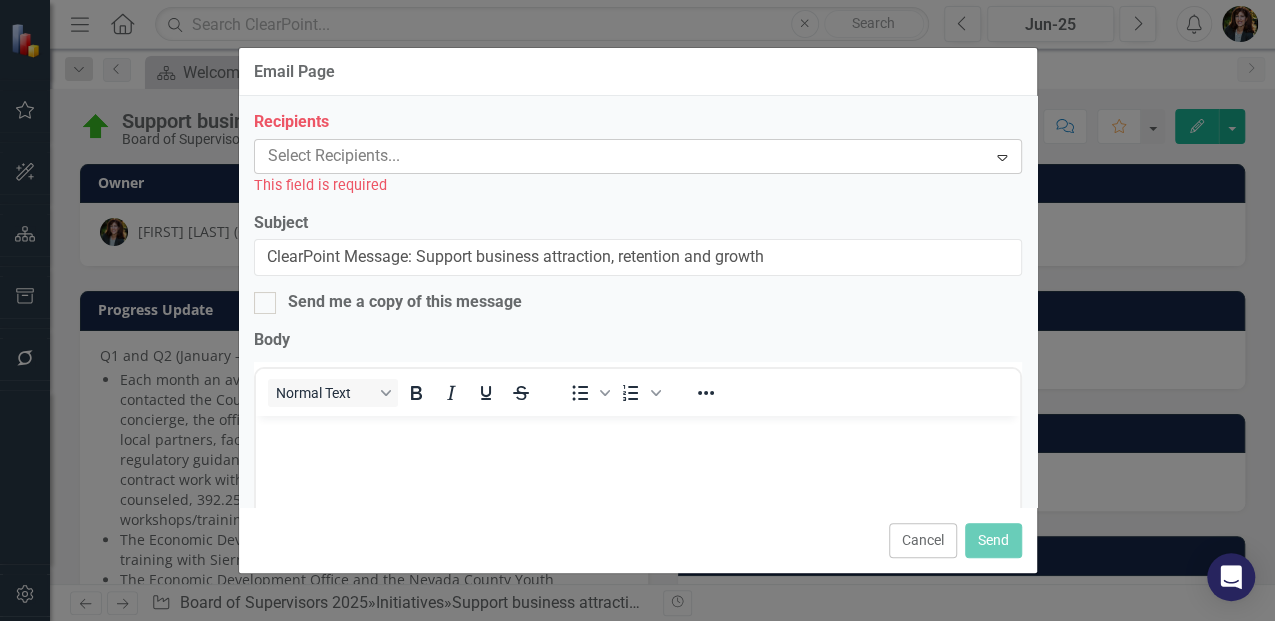 click at bounding box center (623, 156) 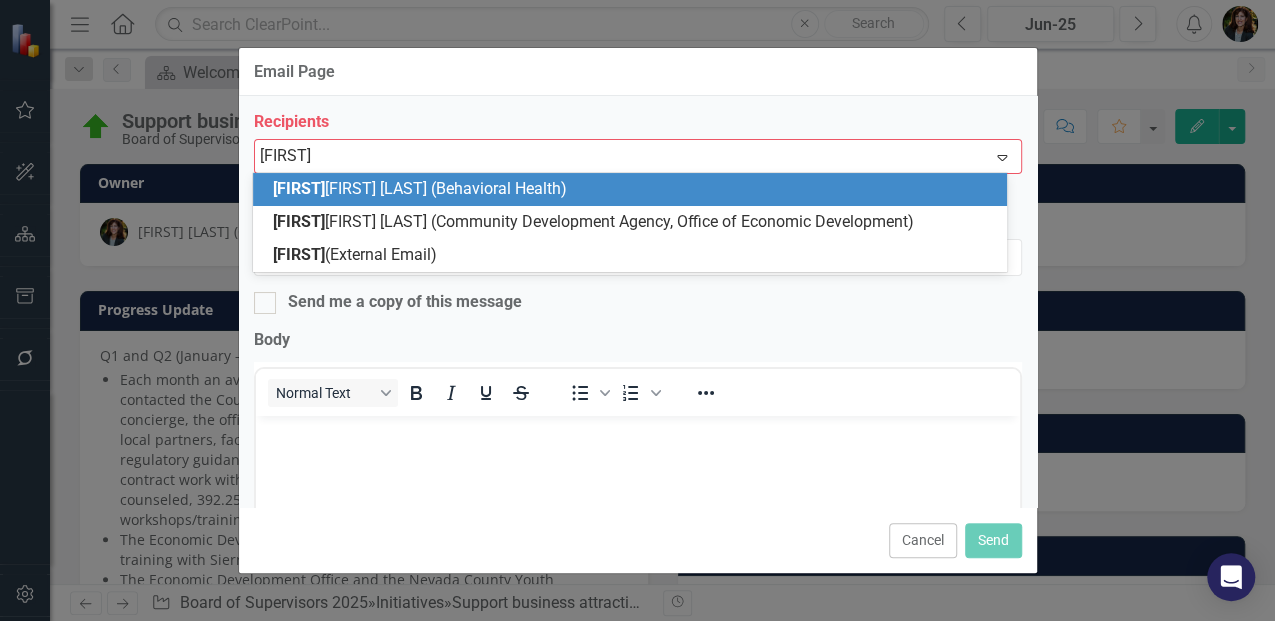 type on "[FIRST]" 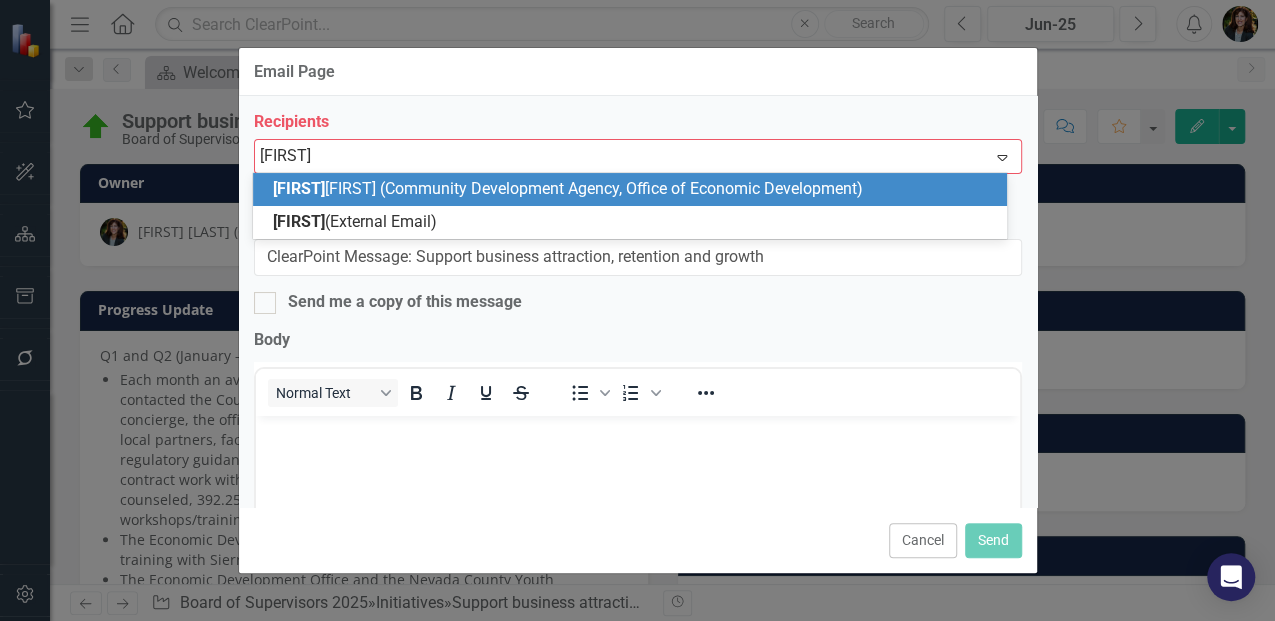click on "[FIRST] [LAST] (Community Development Agency, Office of Economic Development)" at bounding box center (568, 188) 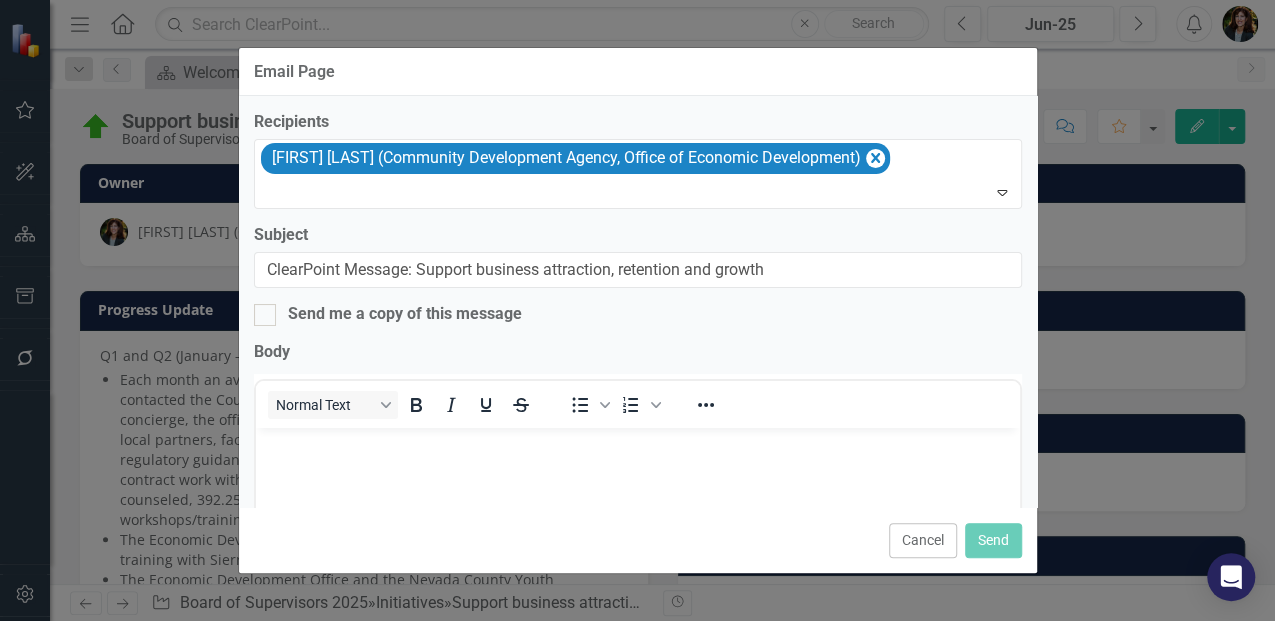 type on "a" 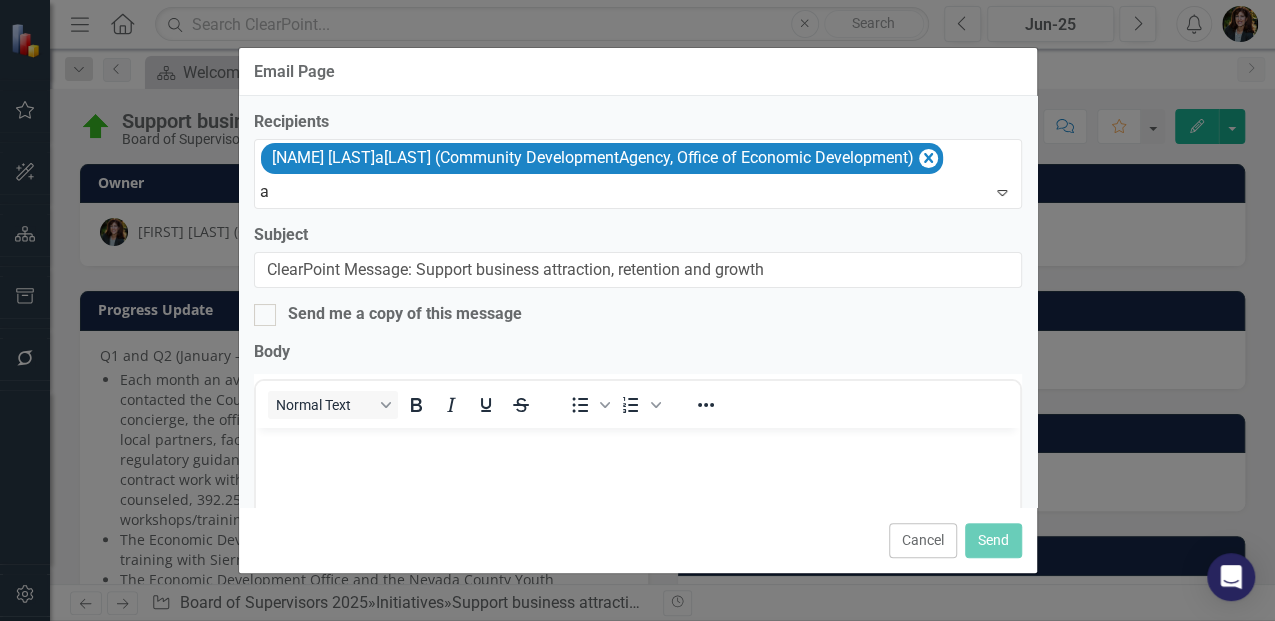 type 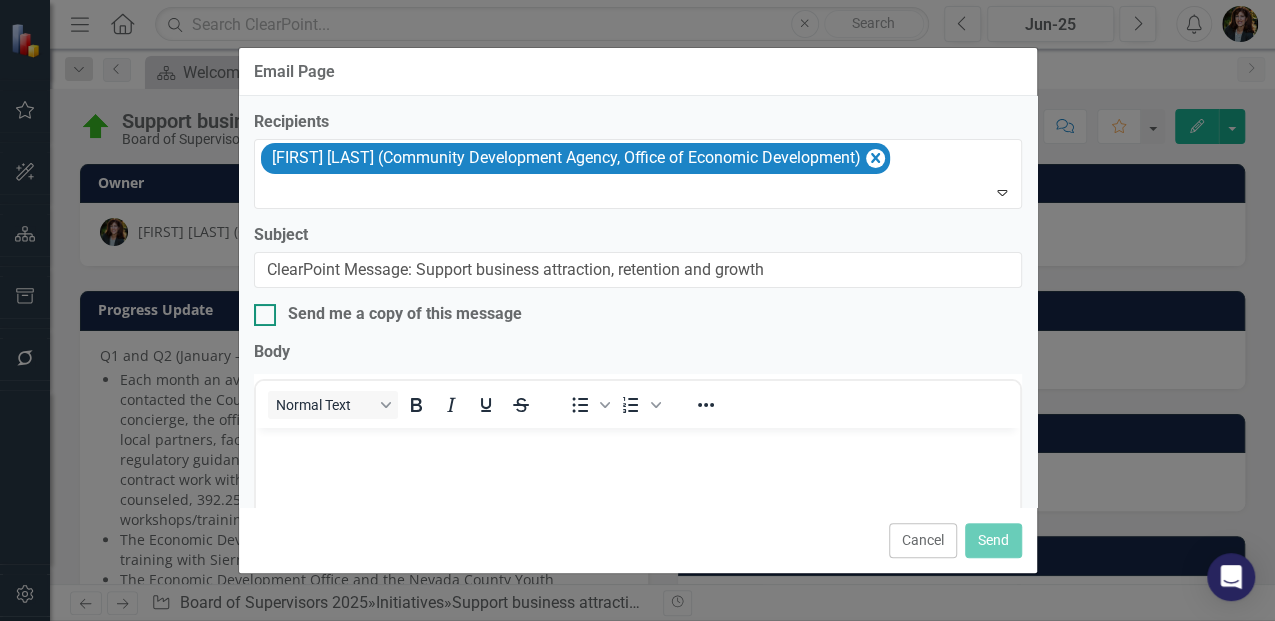 click on "[FIRST] [LAST] (Behavioral Health)" at bounding box center [641, 768] 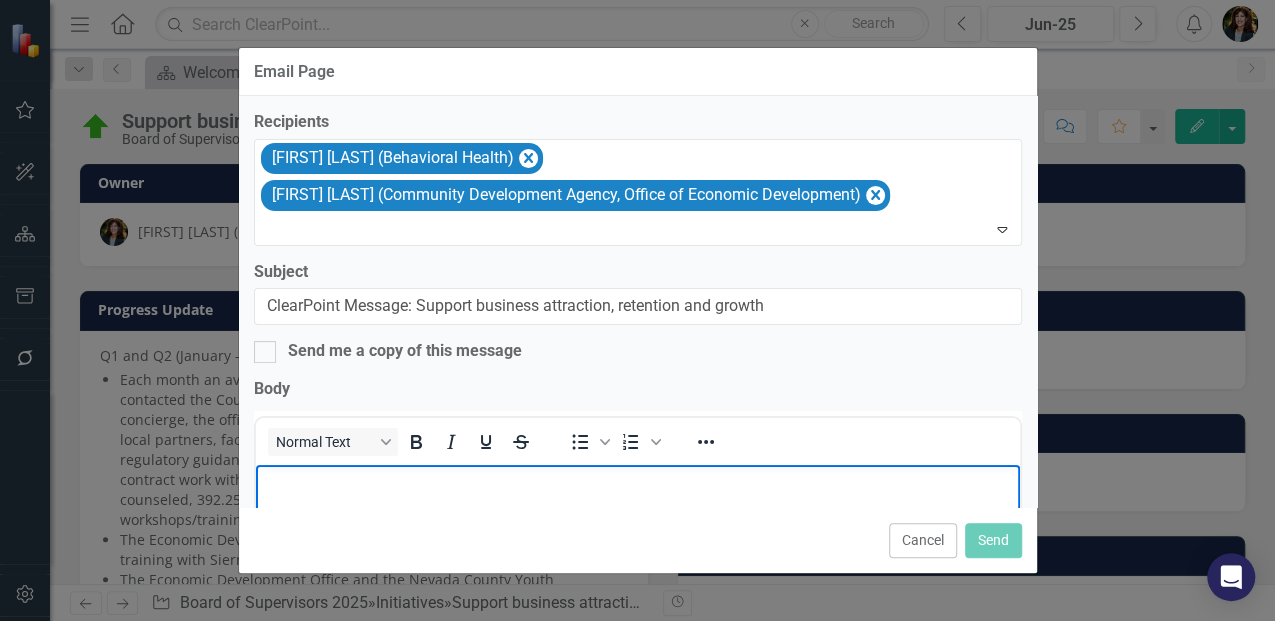 click at bounding box center [637, 482] 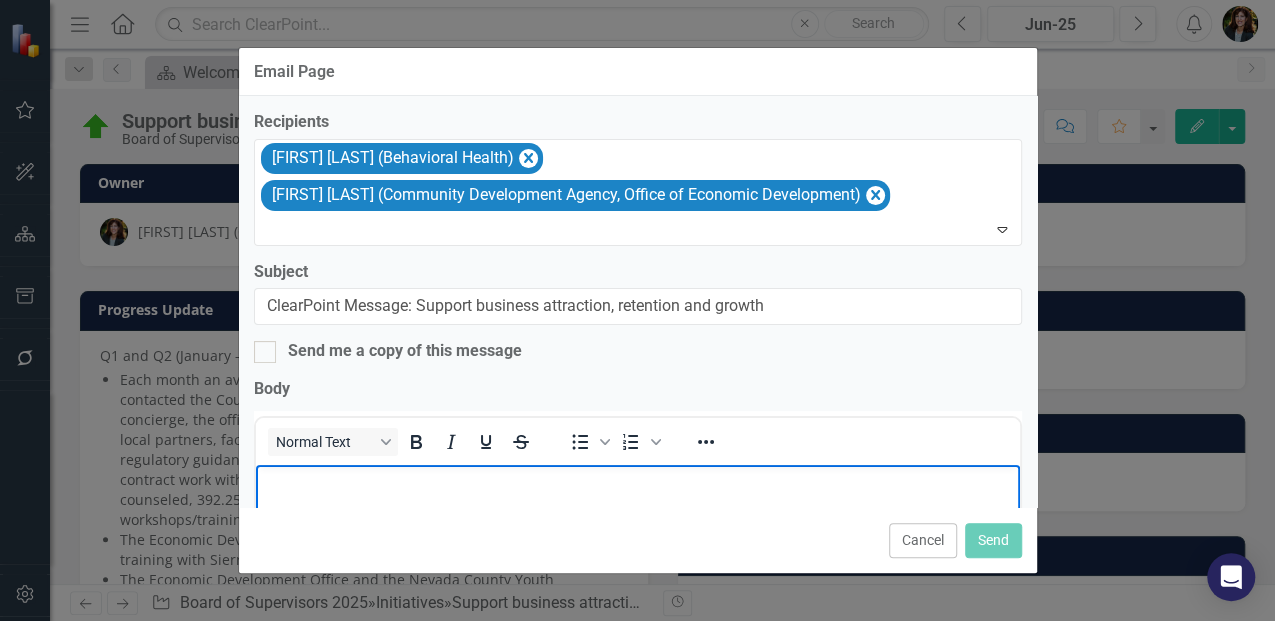 type 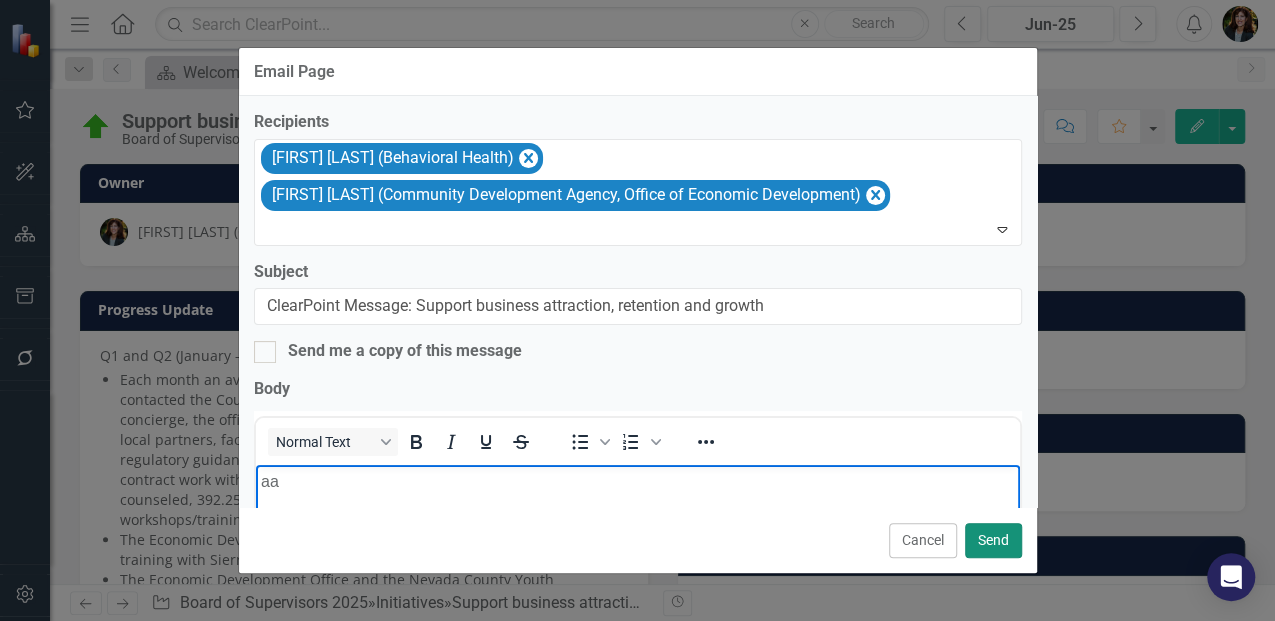 click on "Send" at bounding box center [993, 540] 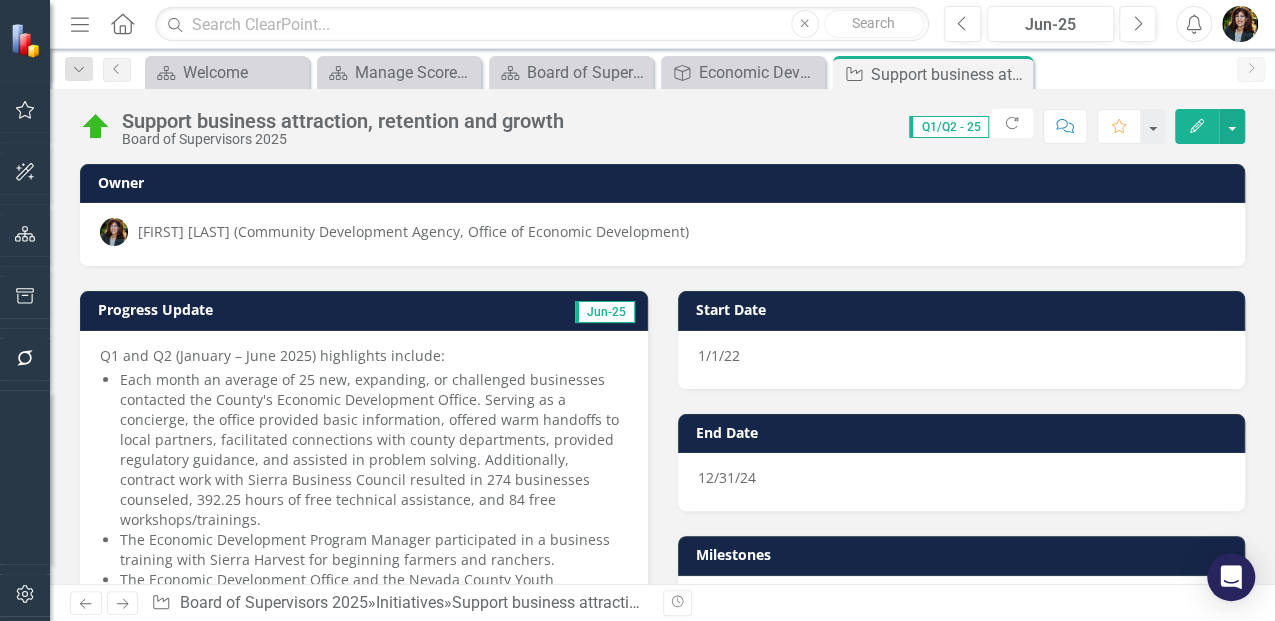 click on "Each month an average of 25 new, expanding, or challenged businesses contacted the County's Economic Development Office. Serving as a concierge, the office provided basic information, offered warm handoffs to local partners, facilitated connections with county departments, provided regulatory guidance, and assisted in problem solving. Additionally, contract work with Sierra Business Council resulted in 274 businesses counseled, 392.25 hours of free technical assistance, and 84 free workshops/trainings." at bounding box center (374, 450) 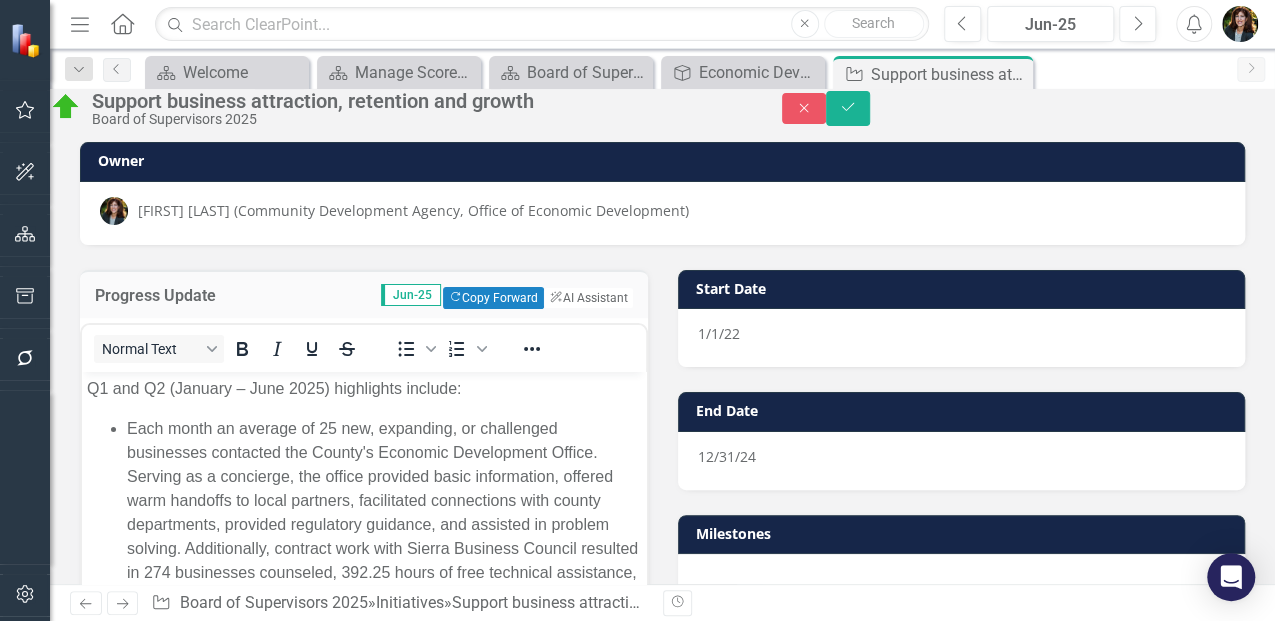 scroll, scrollTop: 0, scrollLeft: 0, axis: both 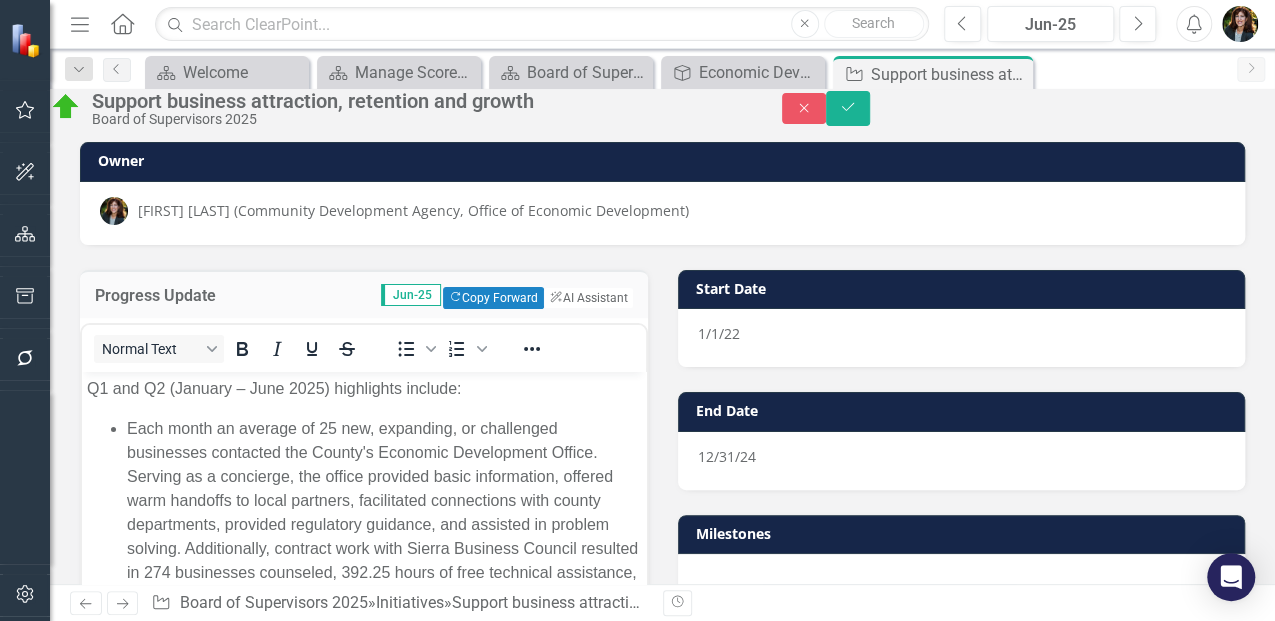 click on "Each month an average of 25 new, expanding, or challenged businesses contacted the County's Economic Development Office. Serving as a concierge, the office provided basic information, offered warm handoffs to local partners, facilitated connections with county departments, provided regulatory guidance, and assisted in problem solving. Additionally, contract work with Sierra Business Council resulted in 274 businesses counseled, 392.25 hours of free technical assistance, and 84 free workshops/trainings." at bounding box center (384, 513) 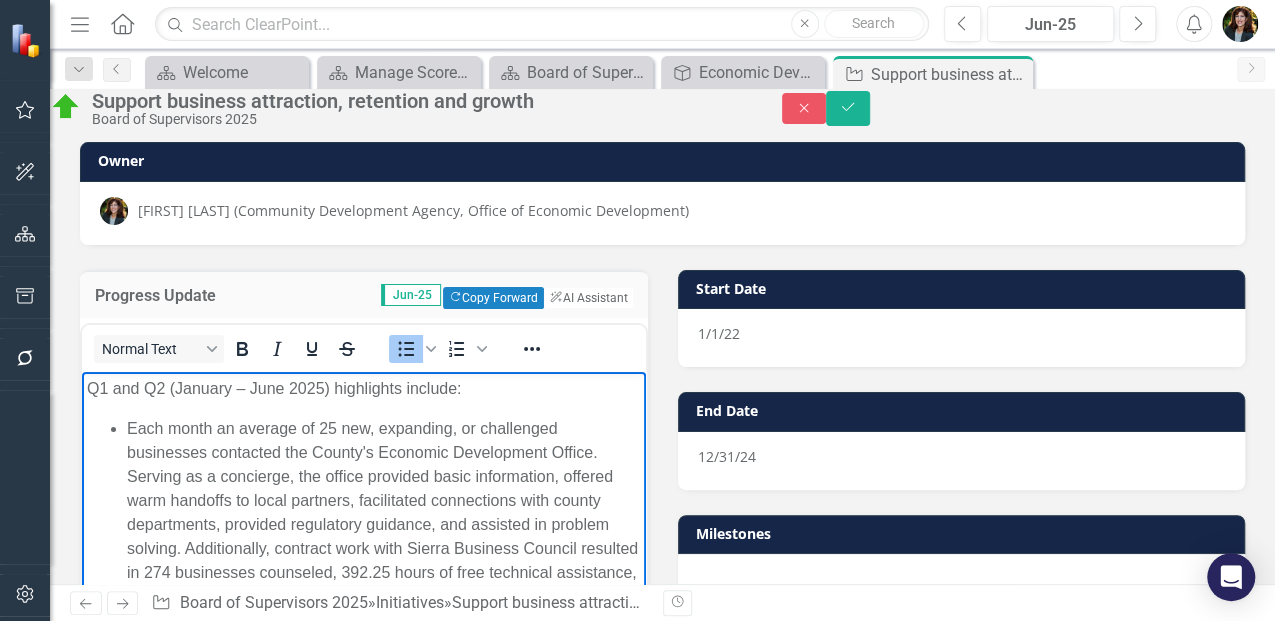 type 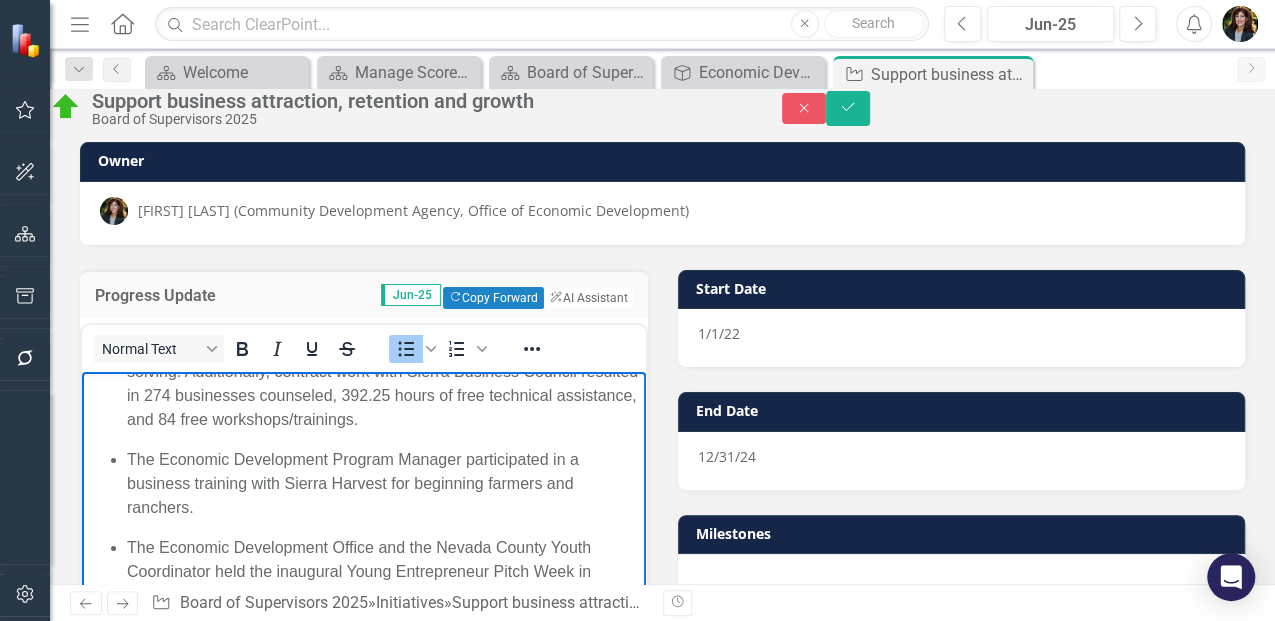 scroll, scrollTop: 200, scrollLeft: 0, axis: vertical 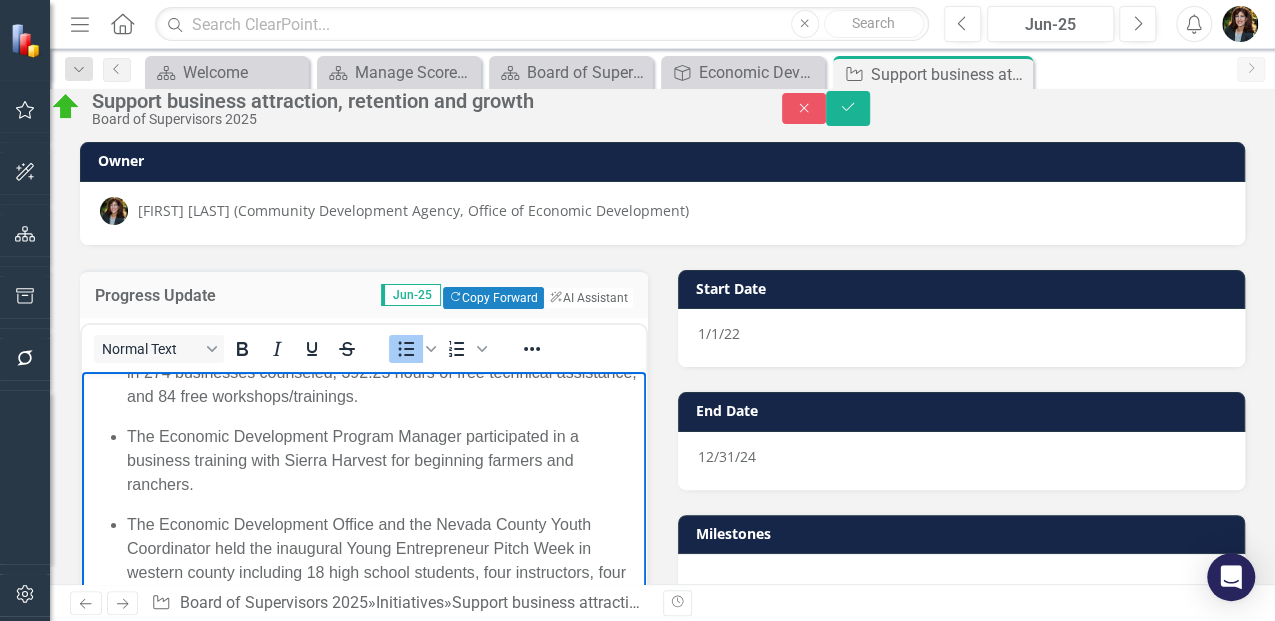 click on "The Economic Development Program Manager participated in a business training with Sierra Harvest for beginning farmers and ranchers." at bounding box center (384, 461) 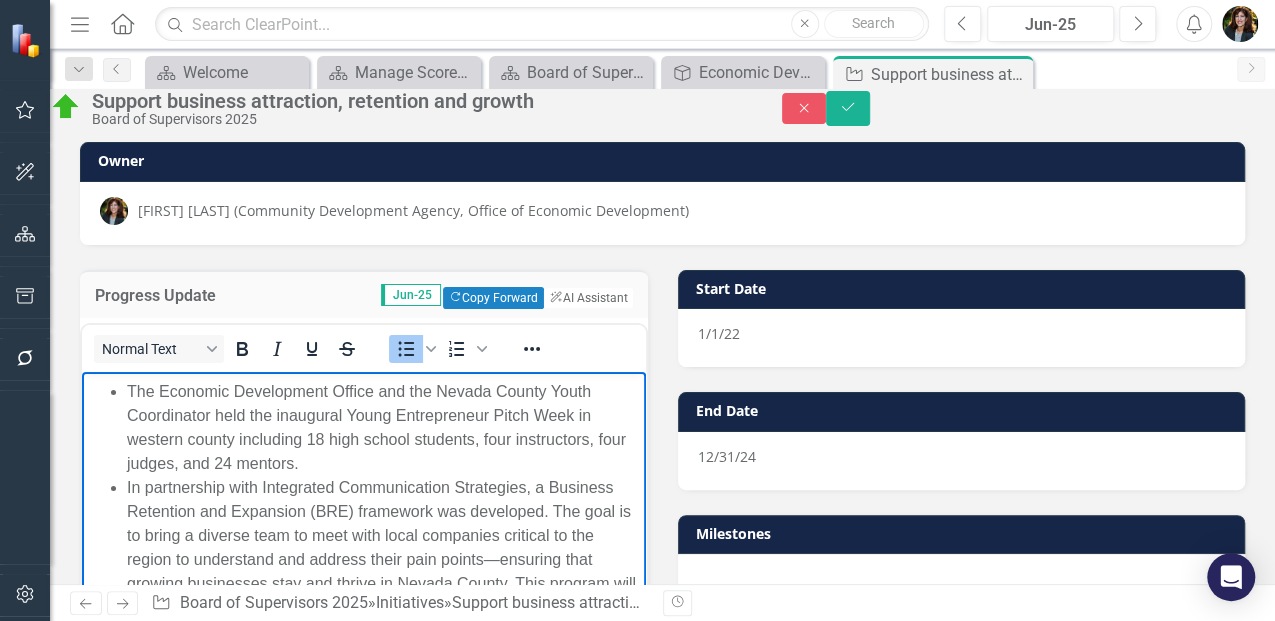 scroll, scrollTop: 333, scrollLeft: 0, axis: vertical 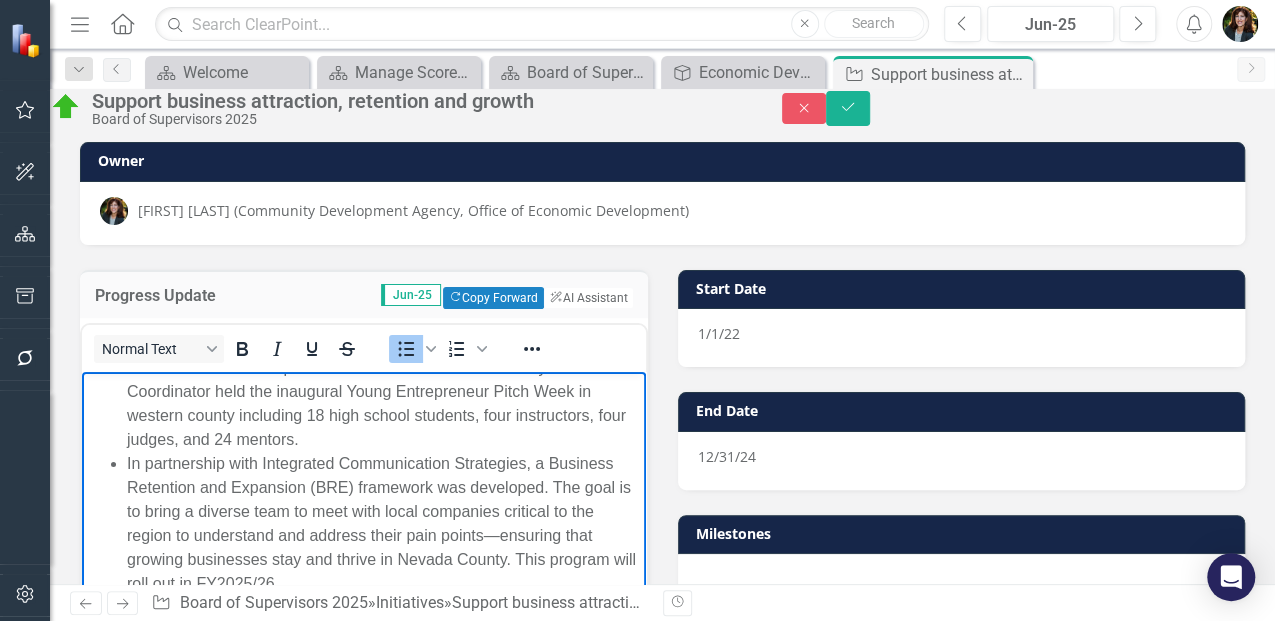 click on "The Economic Development Office and the Nevada County Youth Coordinator held the inaugural Young Entrepreneur Pitch Week in western county including 18 high school students, four instructors, four judges, and 24 mentors." at bounding box center [384, 404] 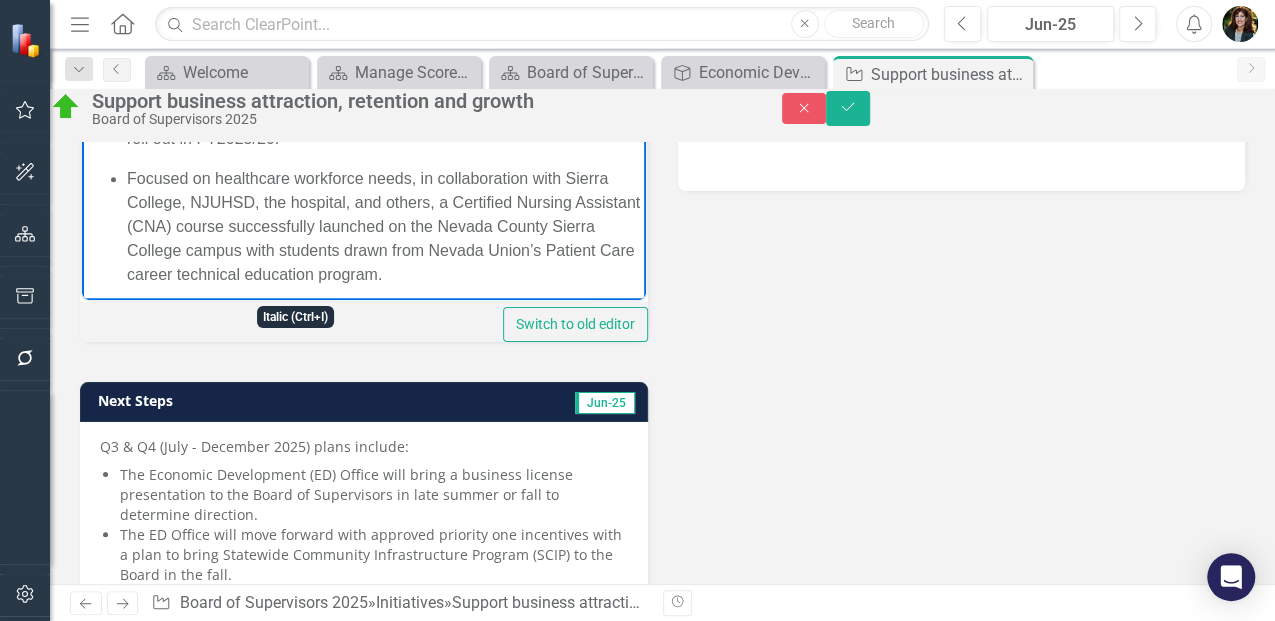 scroll, scrollTop: 466, scrollLeft: 0, axis: vertical 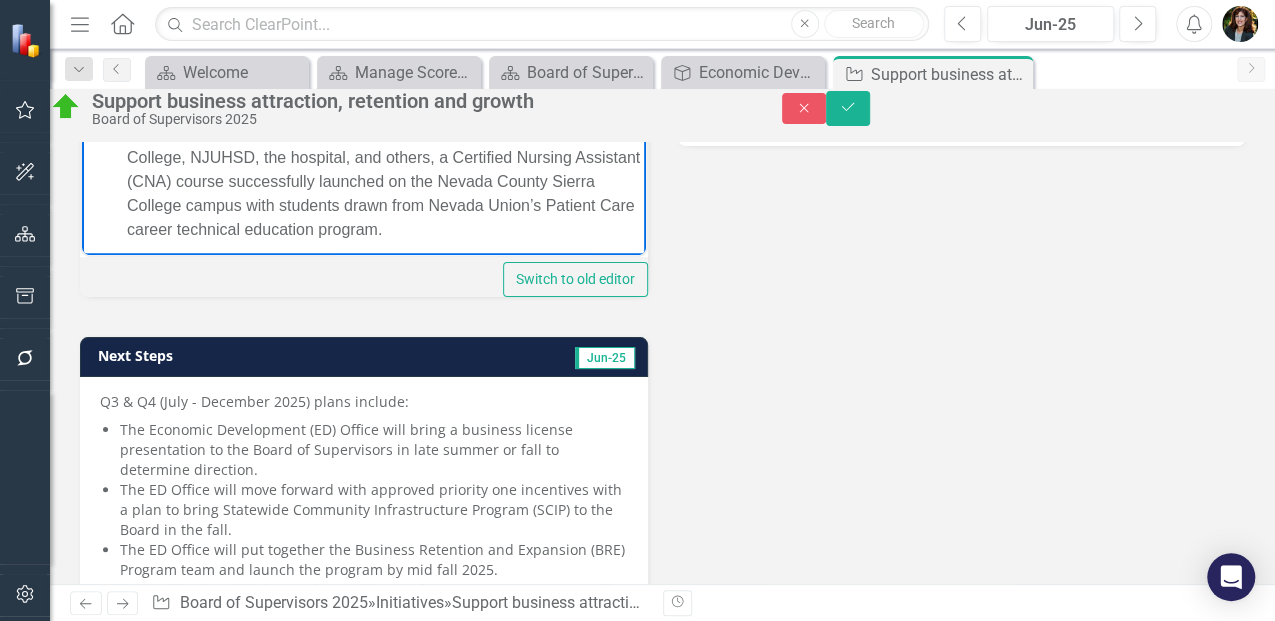 click on "The ED Office will move forward with approved priority one incentives with a plan to bring Statewide Community Infrastructure Program (SCIP) to the Board in the fall." at bounding box center (374, 510) 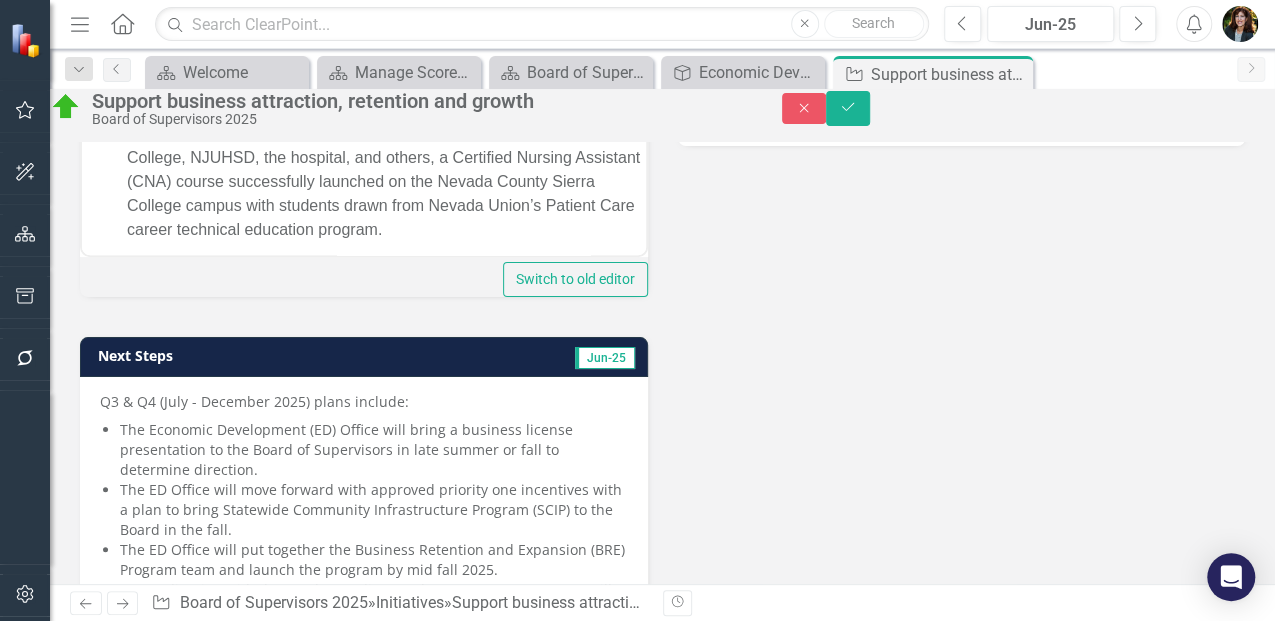 click on "The ED Office will move forward with approved priority one incentives with a plan to bring Statewide Community Infrastructure Program (SCIP) to the Board in the fall." at bounding box center [374, 510] 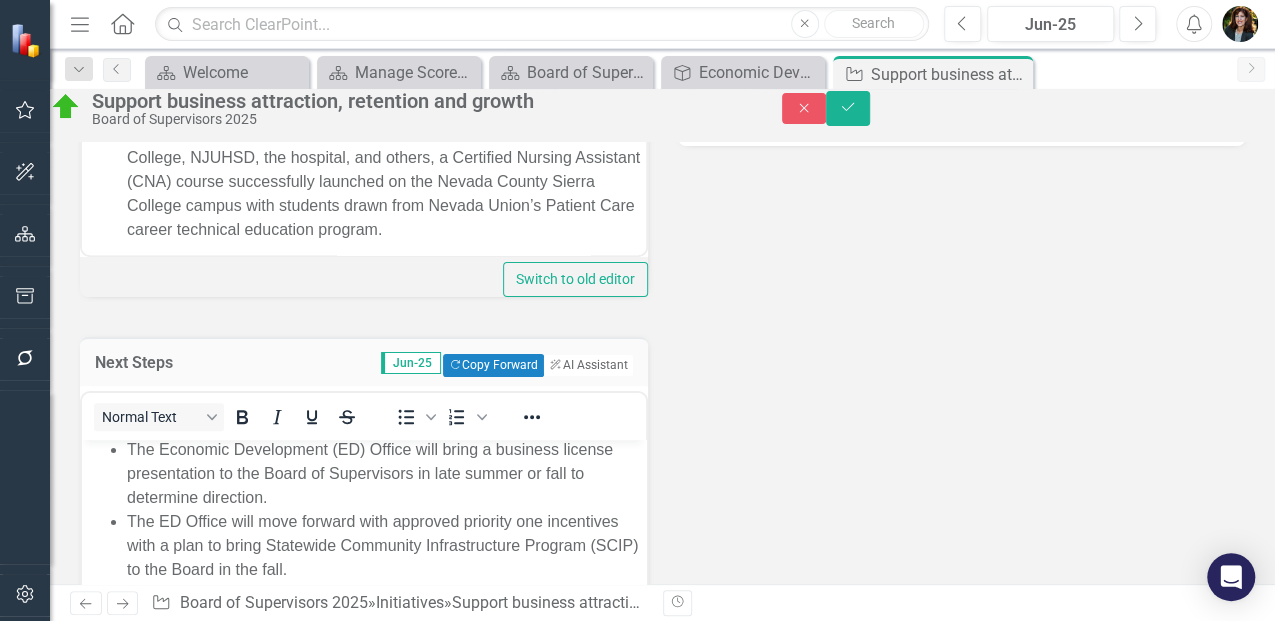 scroll, scrollTop: 66, scrollLeft: 0, axis: vertical 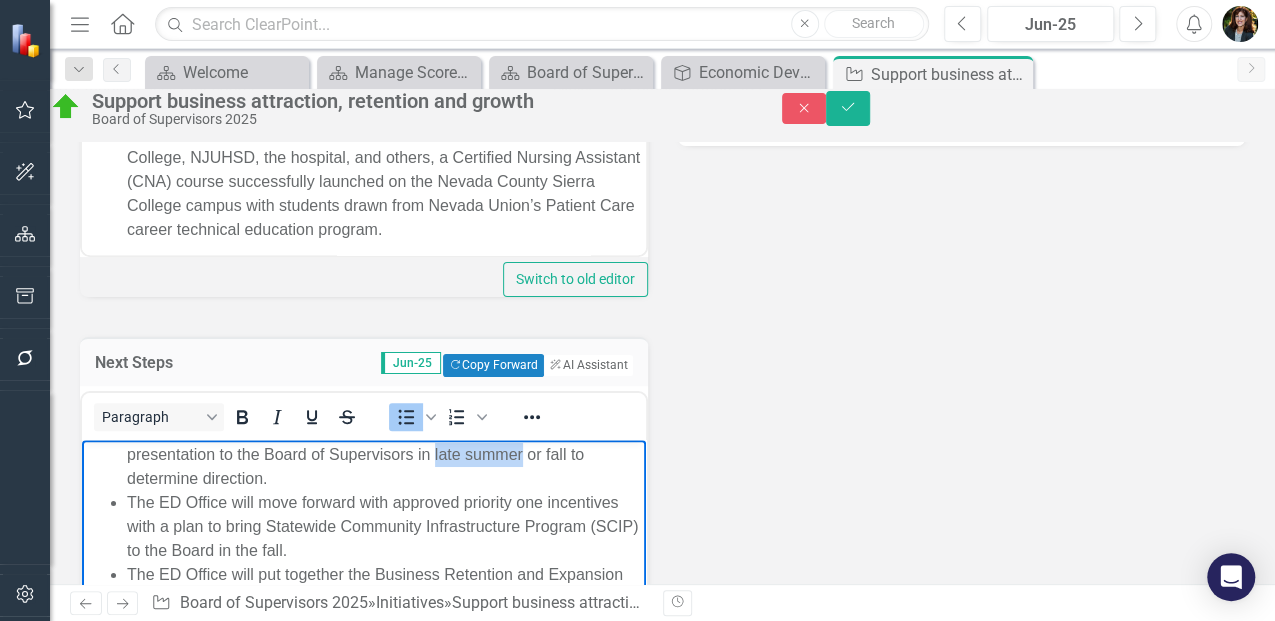 drag, startPoint x: 490, startPoint y: 456, endPoint x: 584, endPoint y: 459, distance: 94.04786 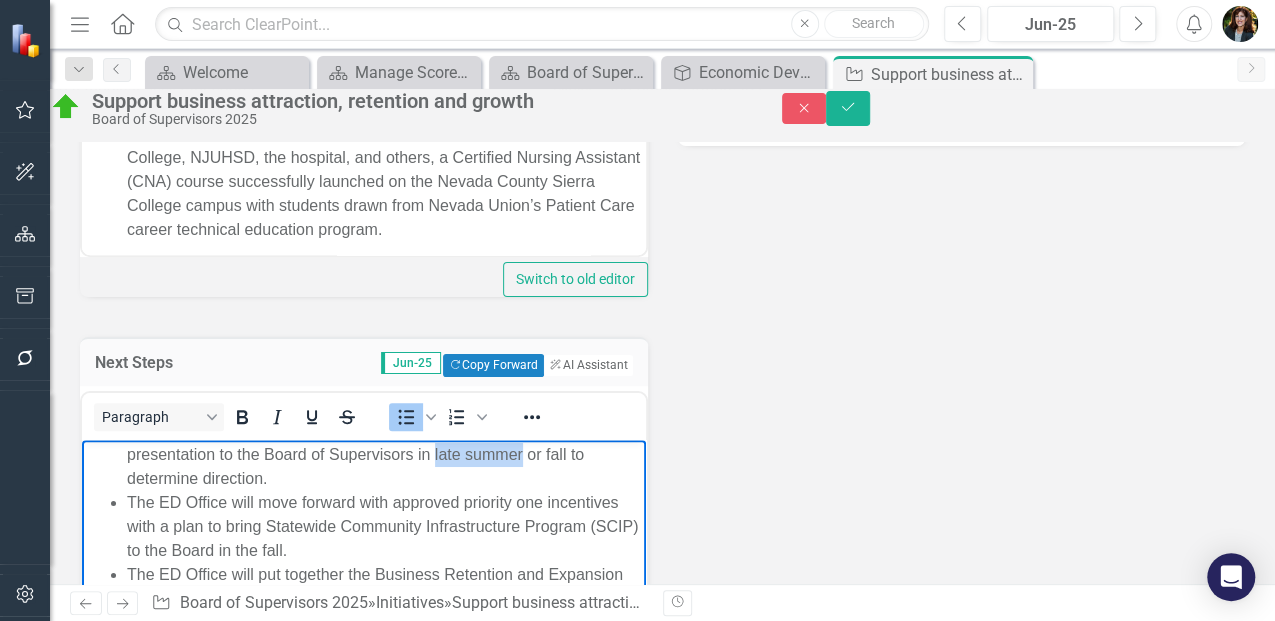 click on "Q3 & Q4 (July - December 2025) plans include: The Economic Development (ED) Office will bring a business license presentation to the Board of Supervisors in late summer or fall to determine direction. The ED Office will move forward with approved priority one incentives with a plan to bring Statewide Community Infrastructure Program (SCIP) to the Board in the fall. The ED Office will put together the Business Retention and Expansion (BRE) Program team and launch the program by mid fall 2025. In coordination with the Youth Coordinator, the ED Program manager will assist in increasing the number of student interns in business by at least five percent. The Economic Development Office will work with Sierra College, local clinics, and other partners to determine if medical assistant coursework with labs could take place at the NC Sierra College campus." at bounding box center [364, 595] 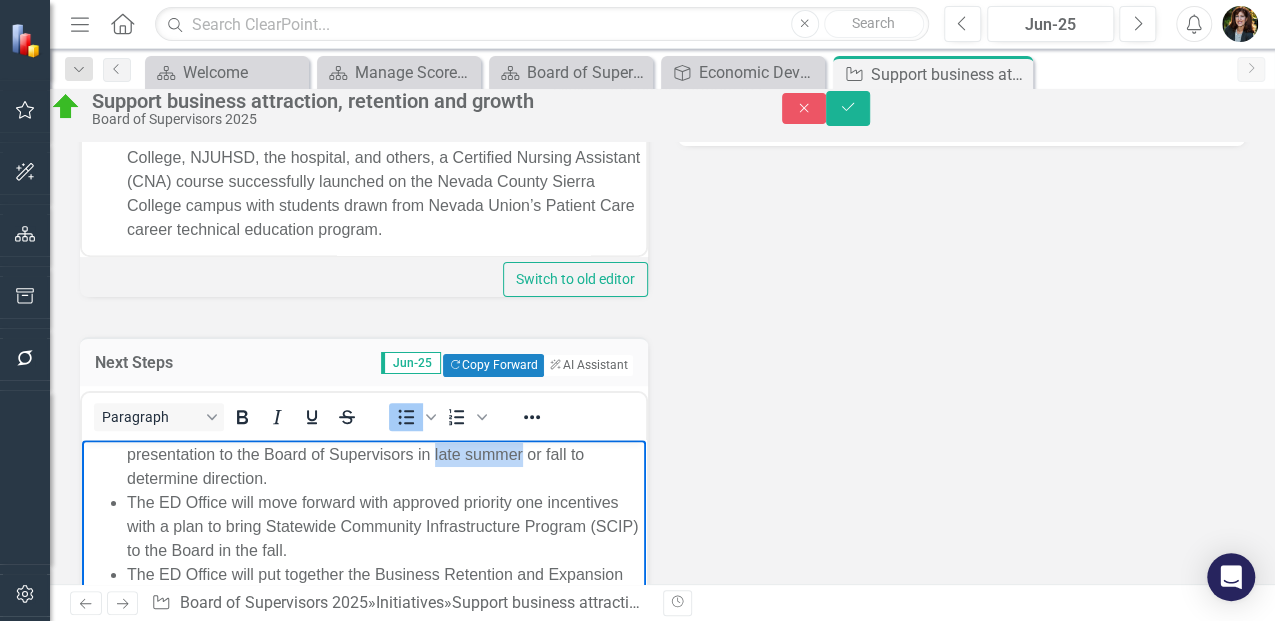 type 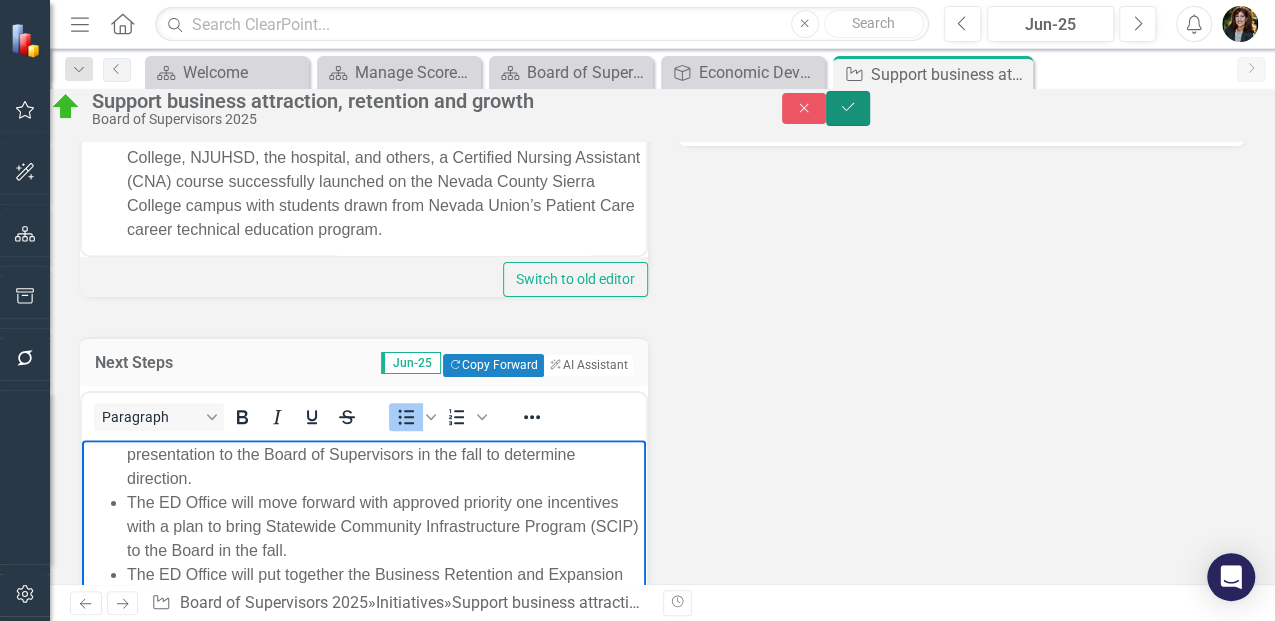 click on "Save" at bounding box center [848, 108] 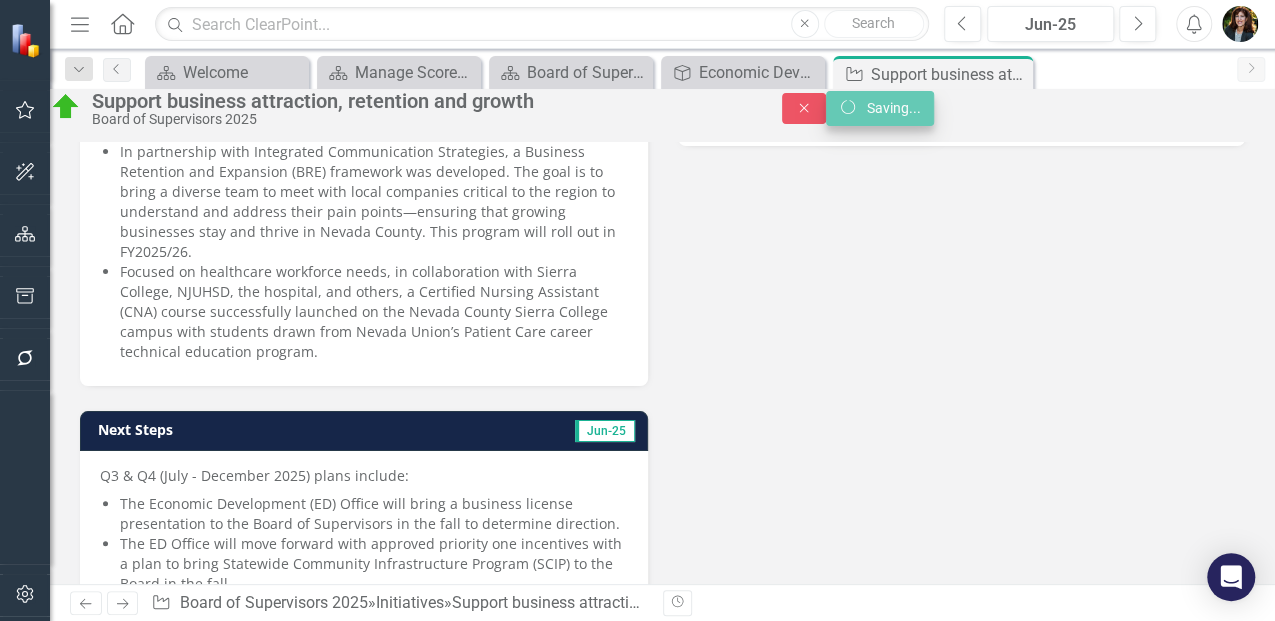 scroll, scrollTop: 456, scrollLeft: 0, axis: vertical 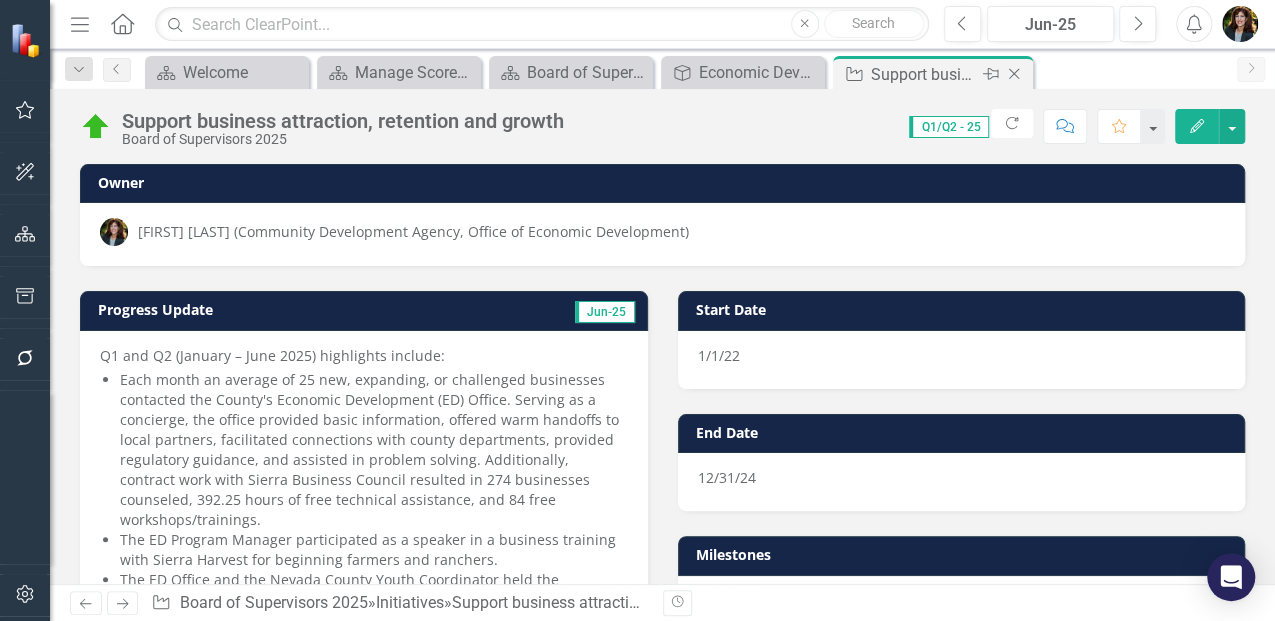 click 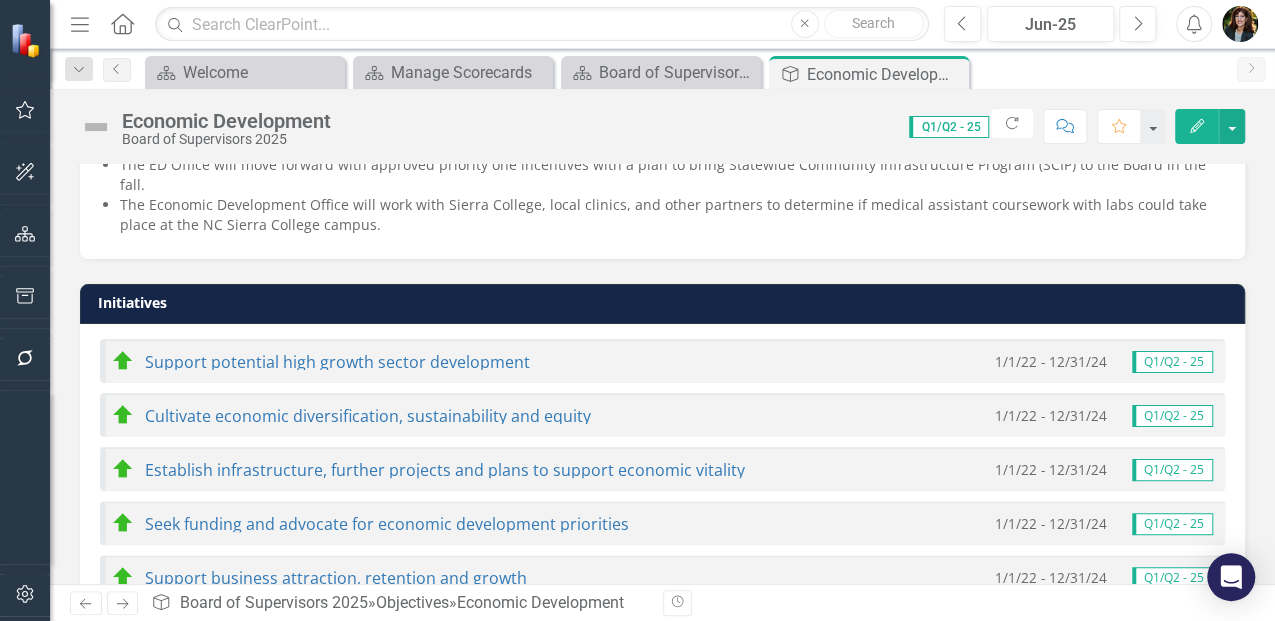 scroll, scrollTop: 1000, scrollLeft: 0, axis: vertical 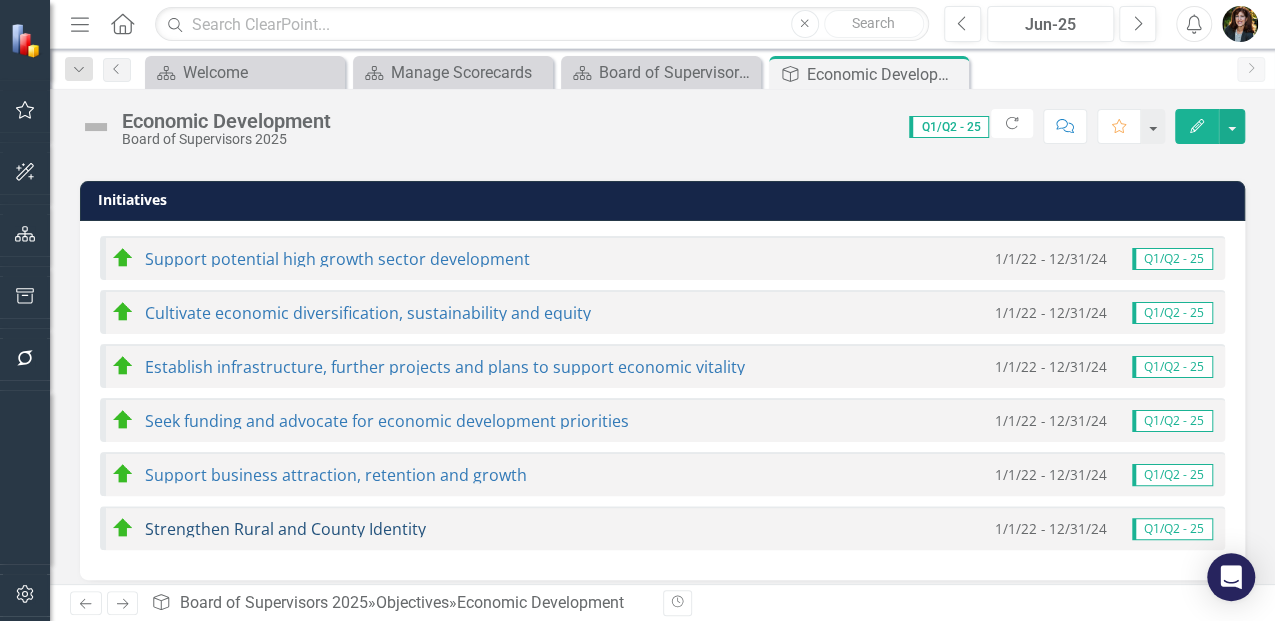 click on "Strengthen Rural and County Identity" at bounding box center (285, 529) 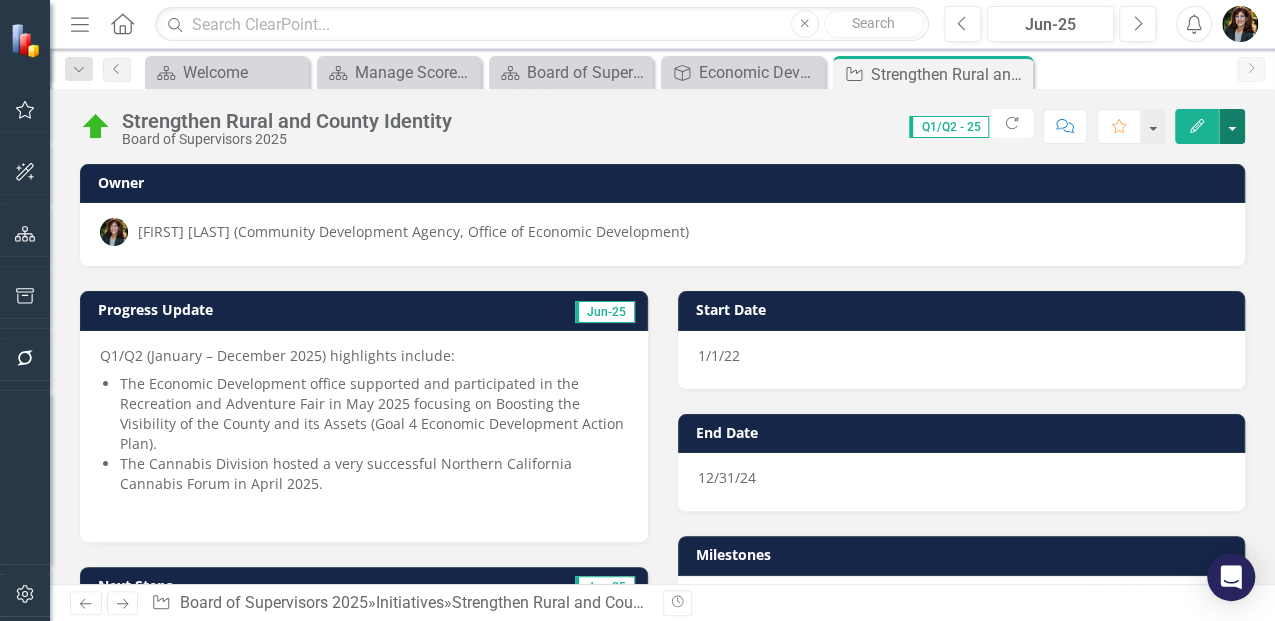 click at bounding box center [1232, 126] 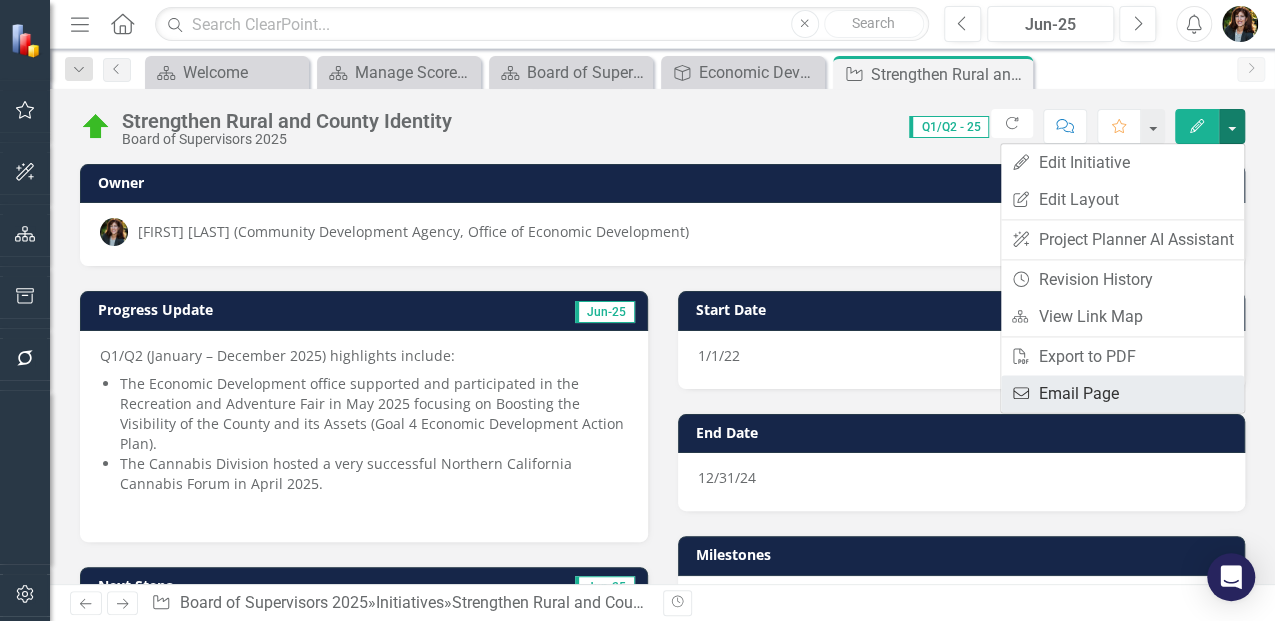 click on "Email Email Page" at bounding box center [1122, 393] 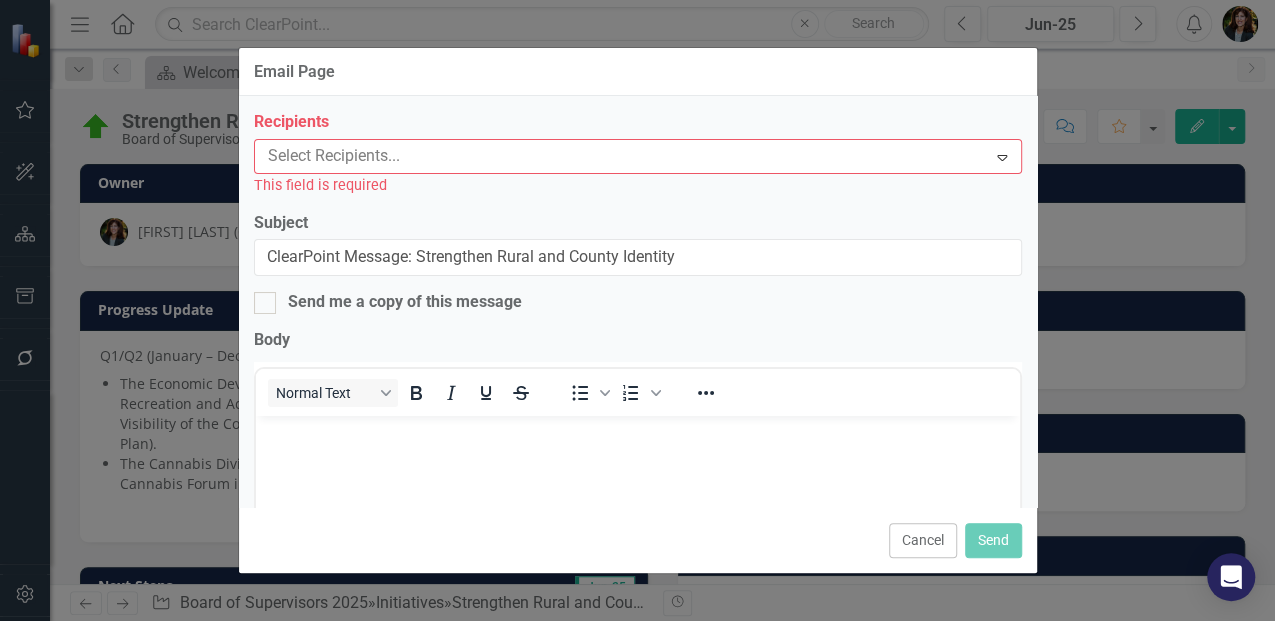 scroll, scrollTop: 0, scrollLeft: 0, axis: both 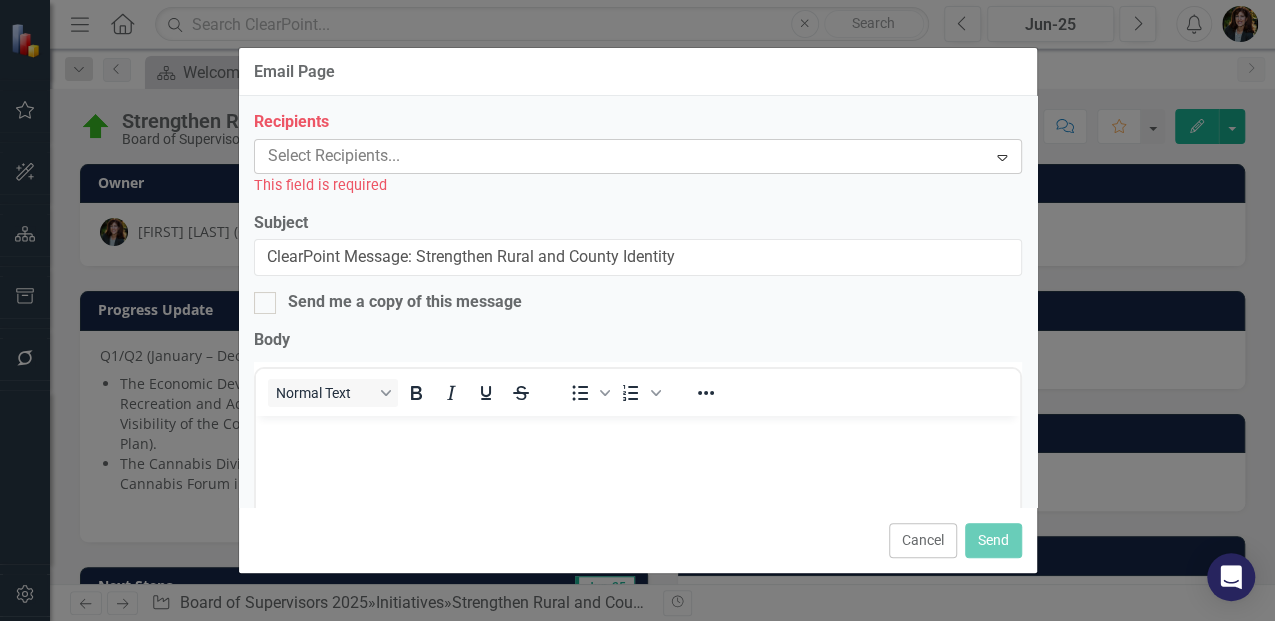 click at bounding box center [623, 156] 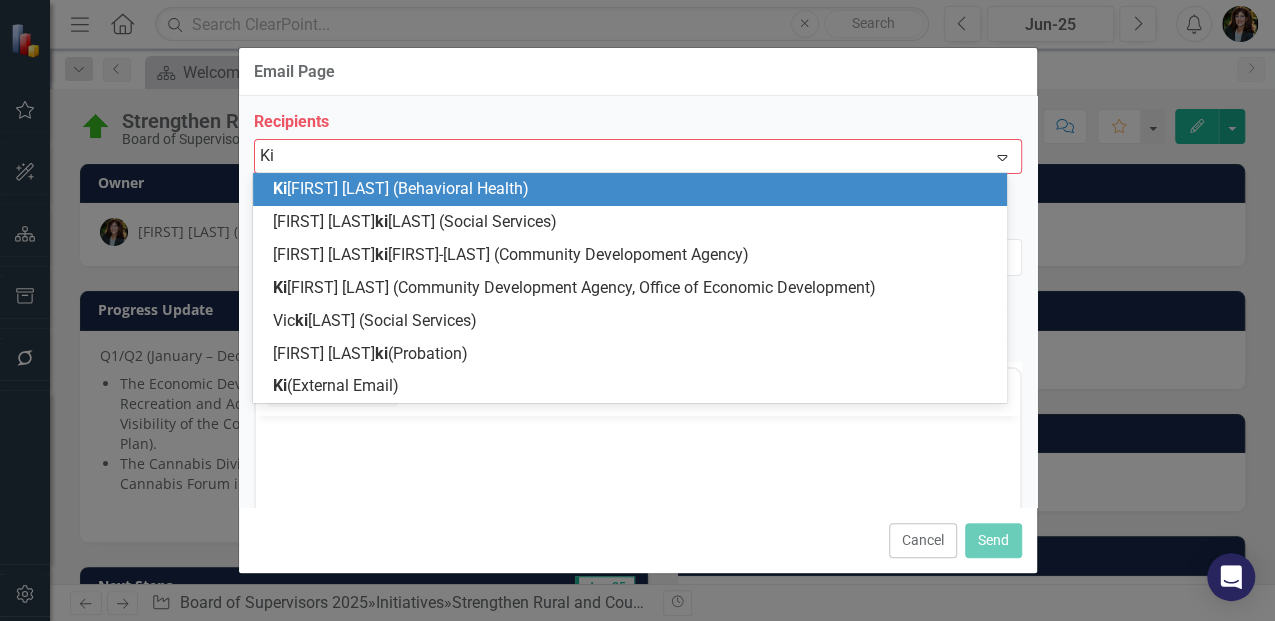 type on "Kim" 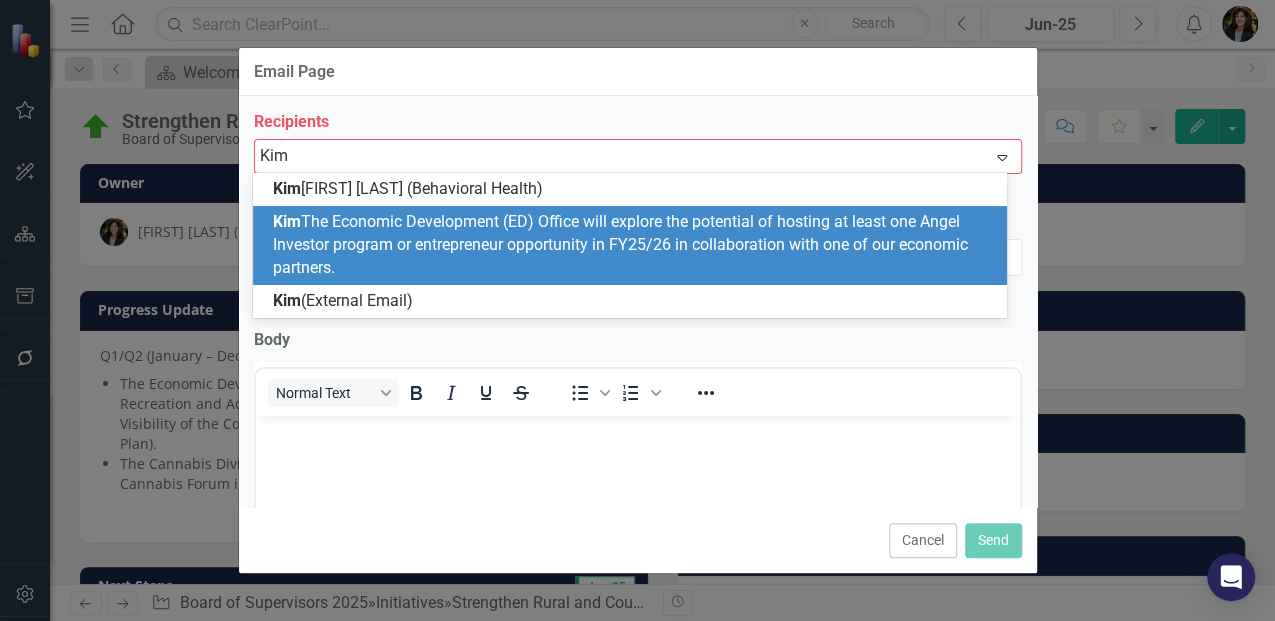 click on "[FIRST] [LAST] (Community Development Agency, Office of Economic Development)" at bounding box center (630, 245) 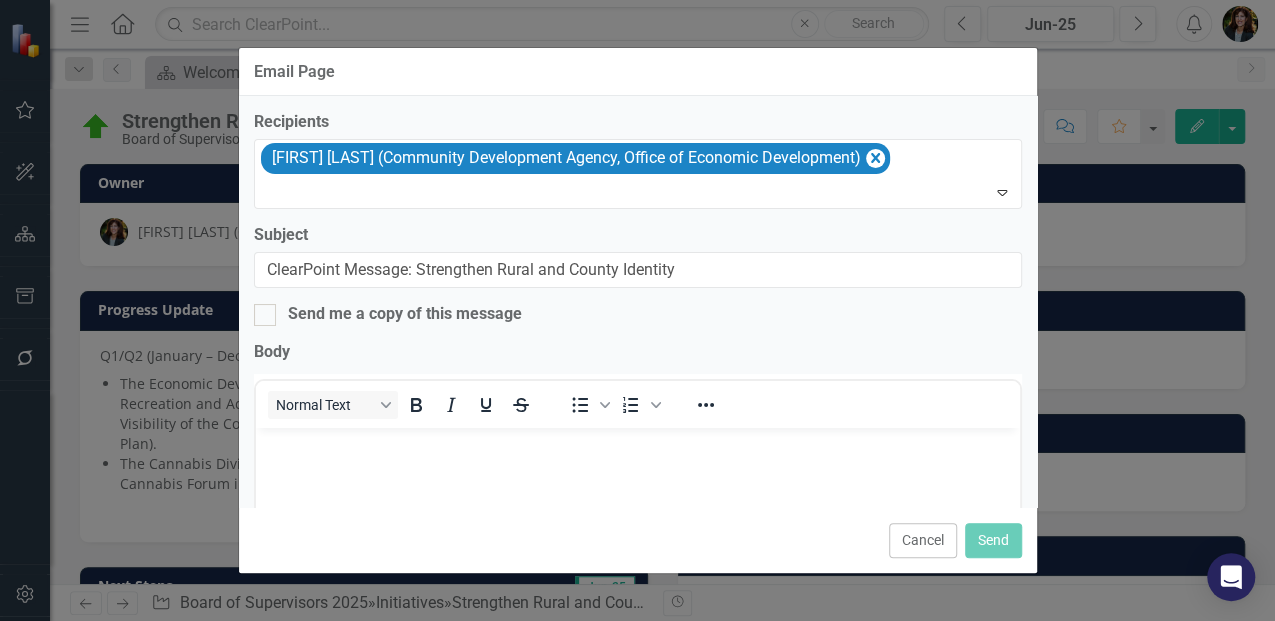 click at bounding box center (637, 578) 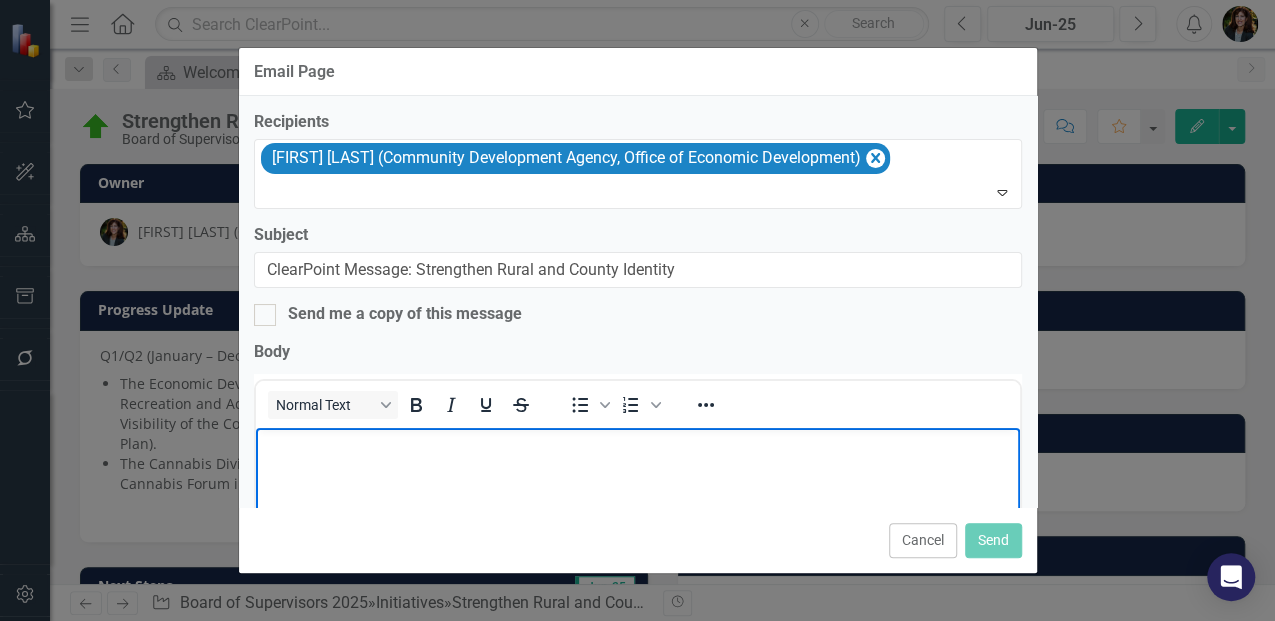 type 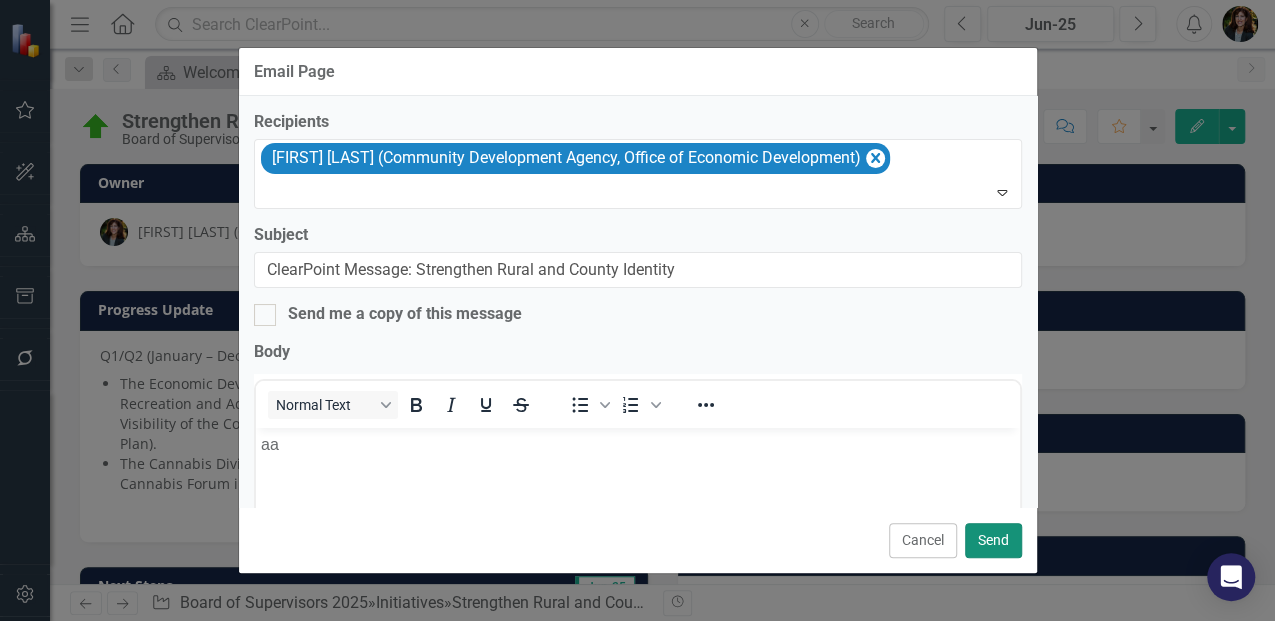 click on "Send" at bounding box center (993, 540) 